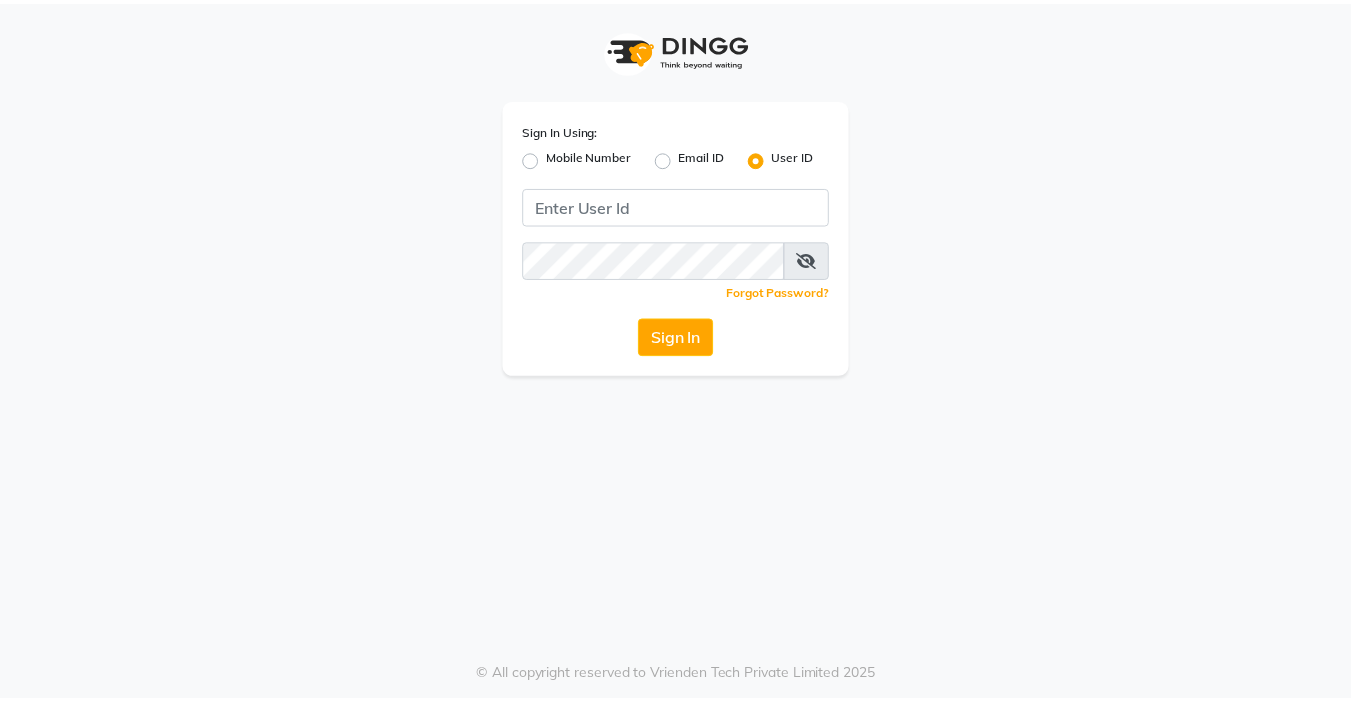 scroll, scrollTop: 0, scrollLeft: 0, axis: both 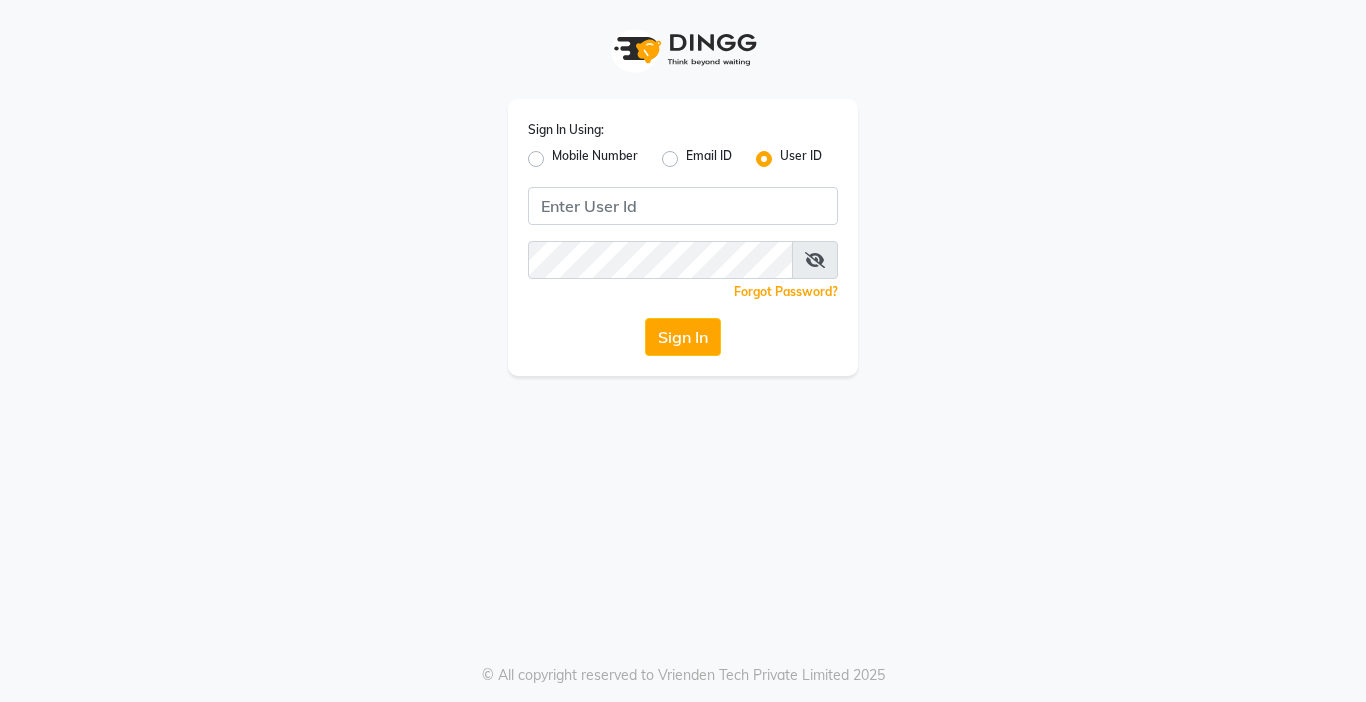 click on "Mobile Number" 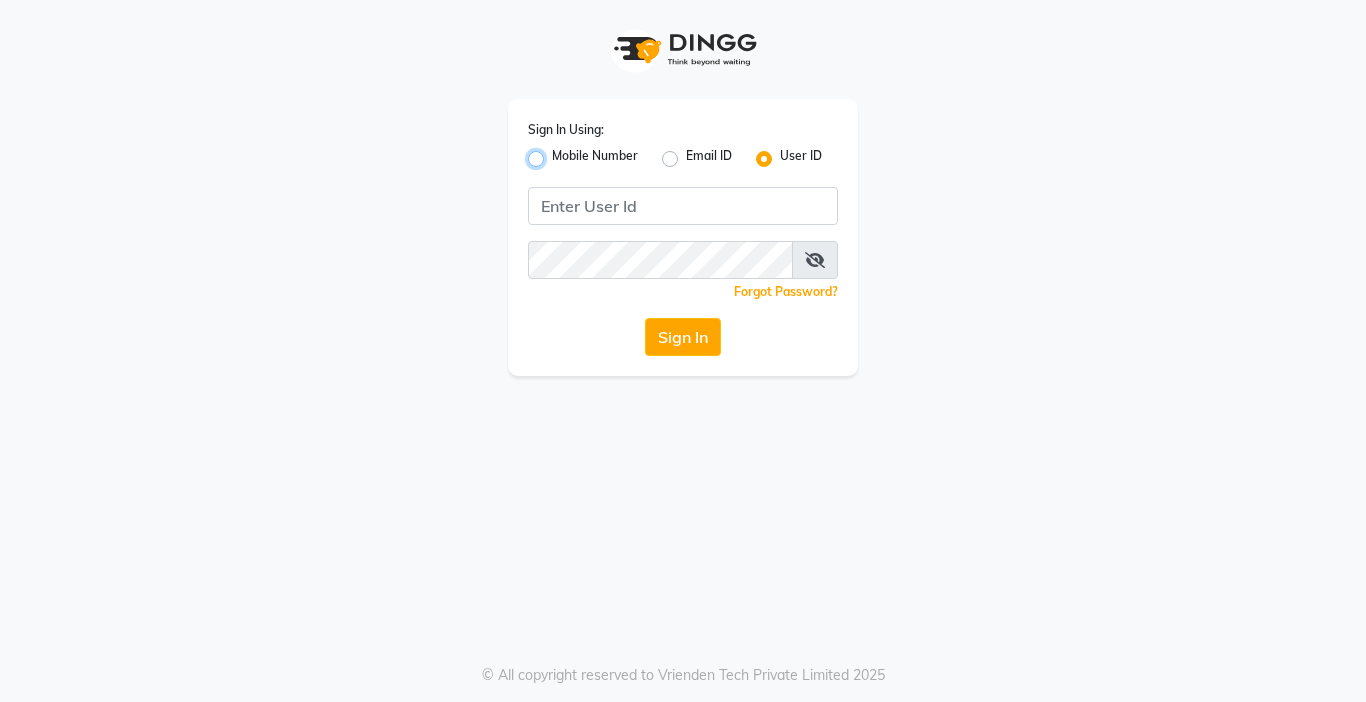 click on "Mobile Number" at bounding box center (558, 153) 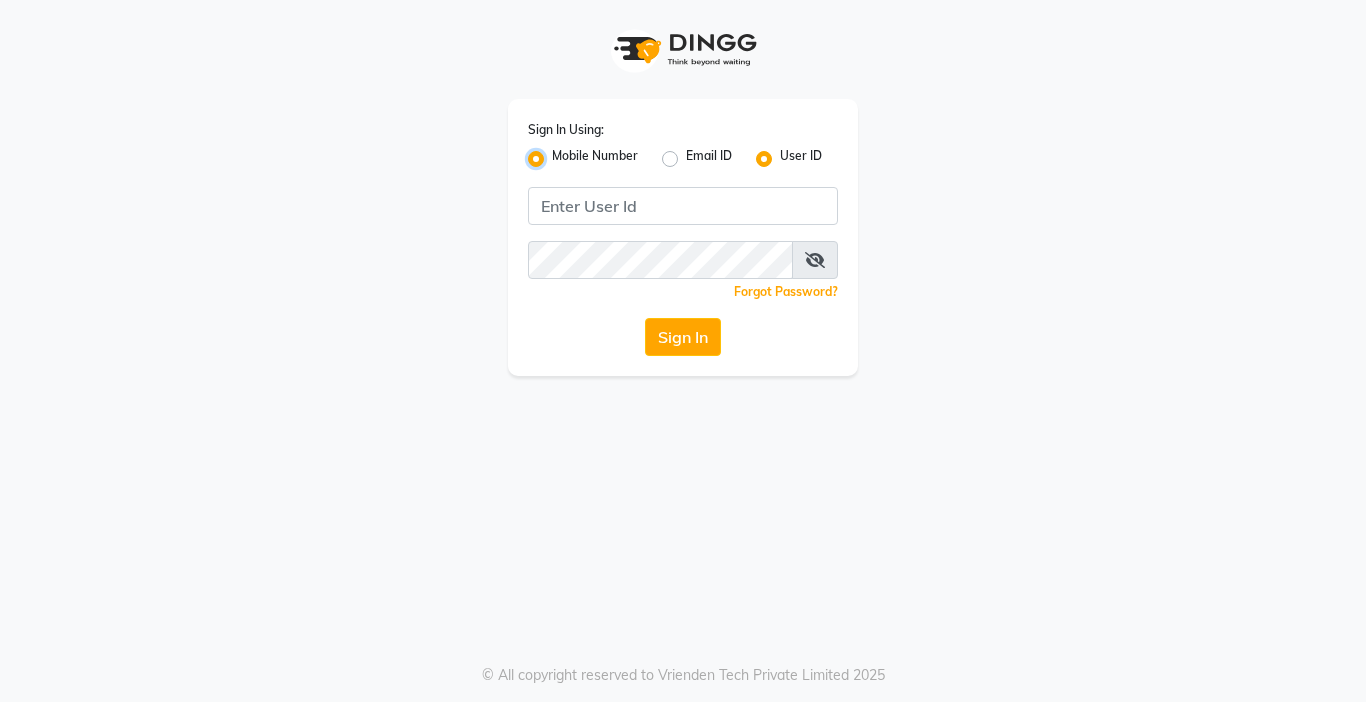 radio on "false" 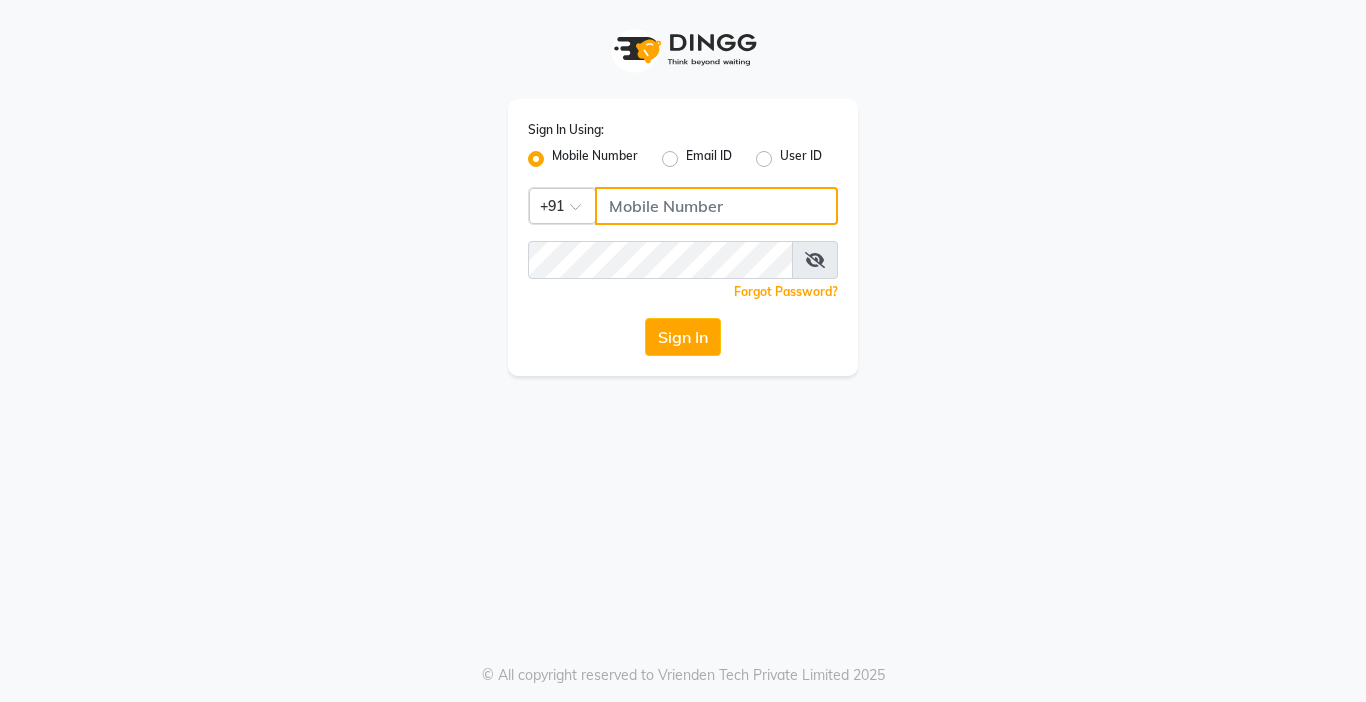 click 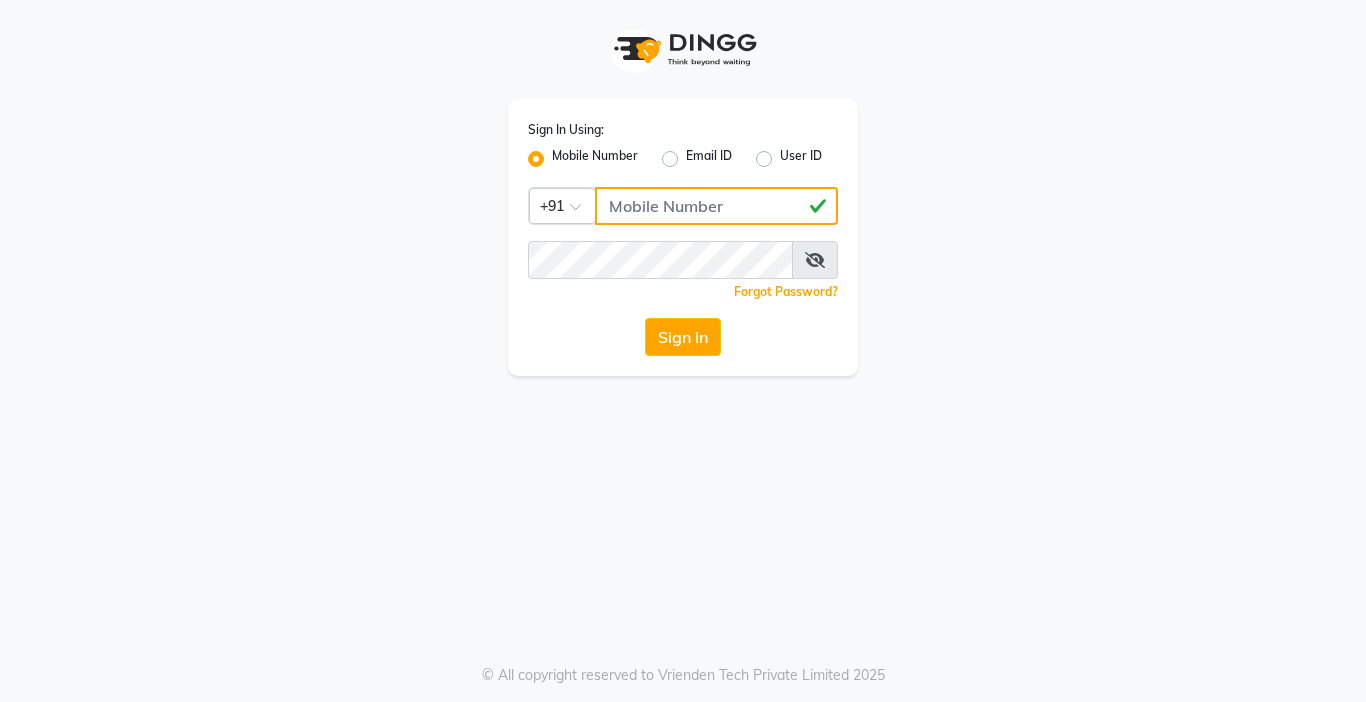 type on "[PHONE]" 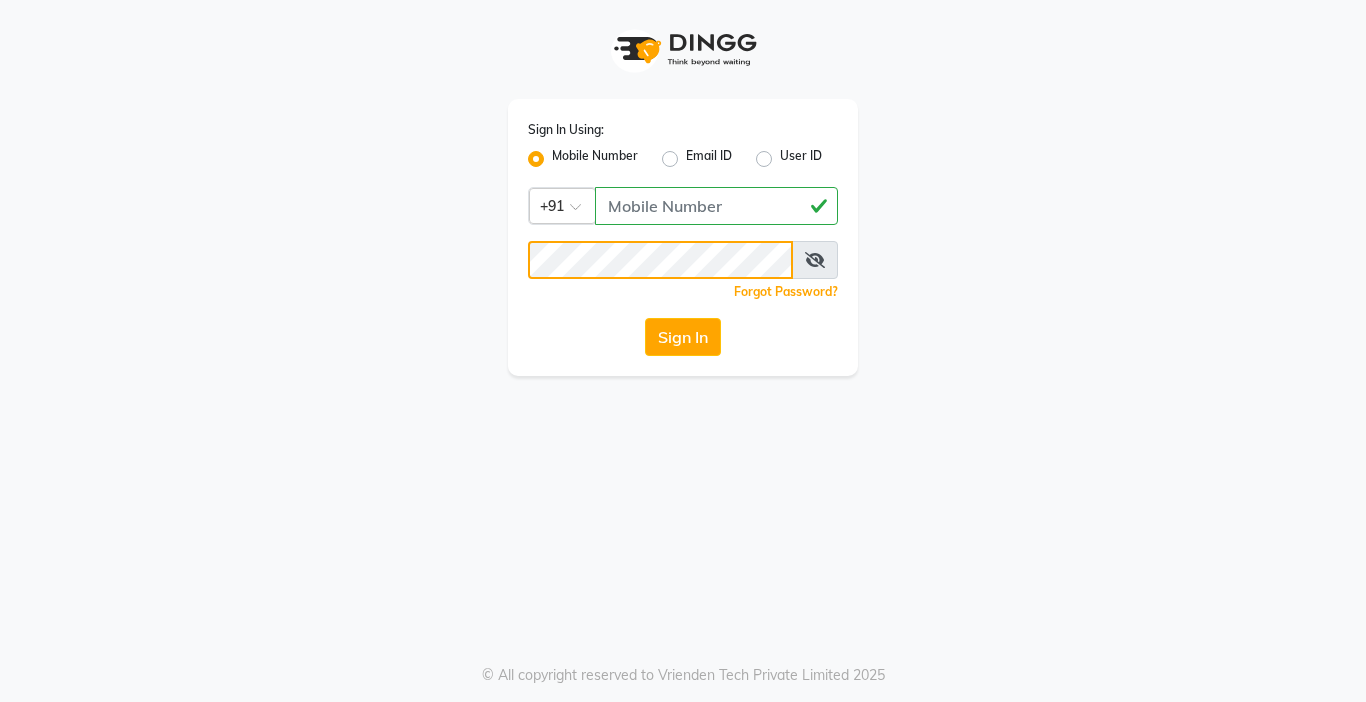 click on "Sign In" 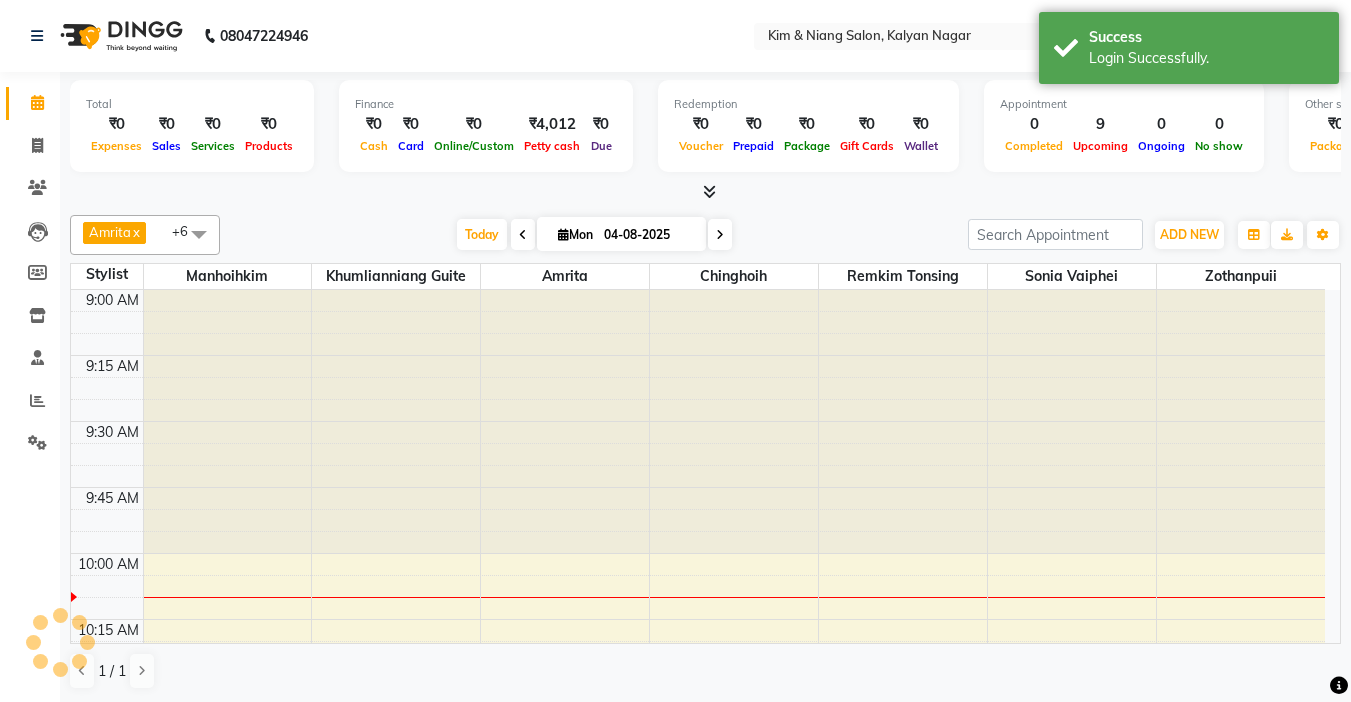 scroll, scrollTop: 0, scrollLeft: 0, axis: both 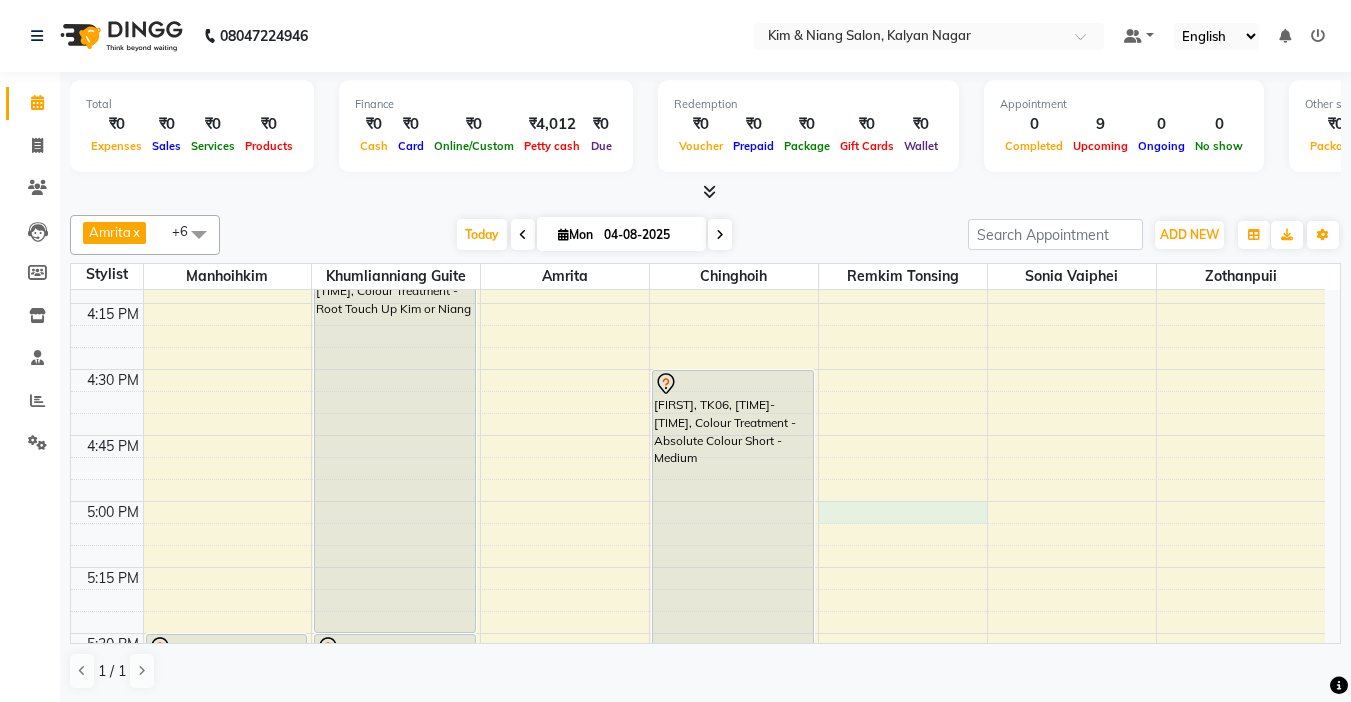 click on "9:00 AM 9:15 AM 9:30 AM 9:45 AM 10:00 AM 10:15 AM 10:30 AM 10:45 AM 11:00 AM 11:15 AM 11:30 AM 11:45 AM 12:00 PM 12:15 PM 12:30 PM 12:45 PM 1:00 PM 1:15 PM 1:30 PM 1:45 PM 2:00 PM 2:15 PM 2:30 PM 2:45 PM 3:00 PM 3:15 PM 3:30 PM 3:45 PM 4:00 PM 4:15 PM 4:30 PM 4:45 PM 5:00 PM 5:15 PM 5:30 PM 5:45 PM 6:00 PM 6:15 PM 6:30 PM 6:45 PM 7:00 PM 7:15 PM 7:30 PM 7:45 PM 8:00 PM 8:15 PM 8:30 PM 8:45 PM 9:00 PM 9:15 PM 9:30 PM 9:45 PM [FIRST], TK01, [TIME]-[TIME], Haircut - Hair Cut (Kim) Female [FIRST], TK01, [TIME]-[TIME], Texture Service - Permanent Straightening Medium [FIRST], TK02, [TIME]-[TIME], Haircut - Hair Cut (Kim) Female [FIRST] [LAST], TK05, [TIME]-[TIME], Colour Treatment - Absolute Colour Short - Medium [FIRST] [LAST], TK05, [TIME]-[TIME], Hair Cut (Niang) Female [FIRST], TK03, [TIME]-[TIME], Texture Service - Permanent Straightening Short" at bounding box center [698, 105] 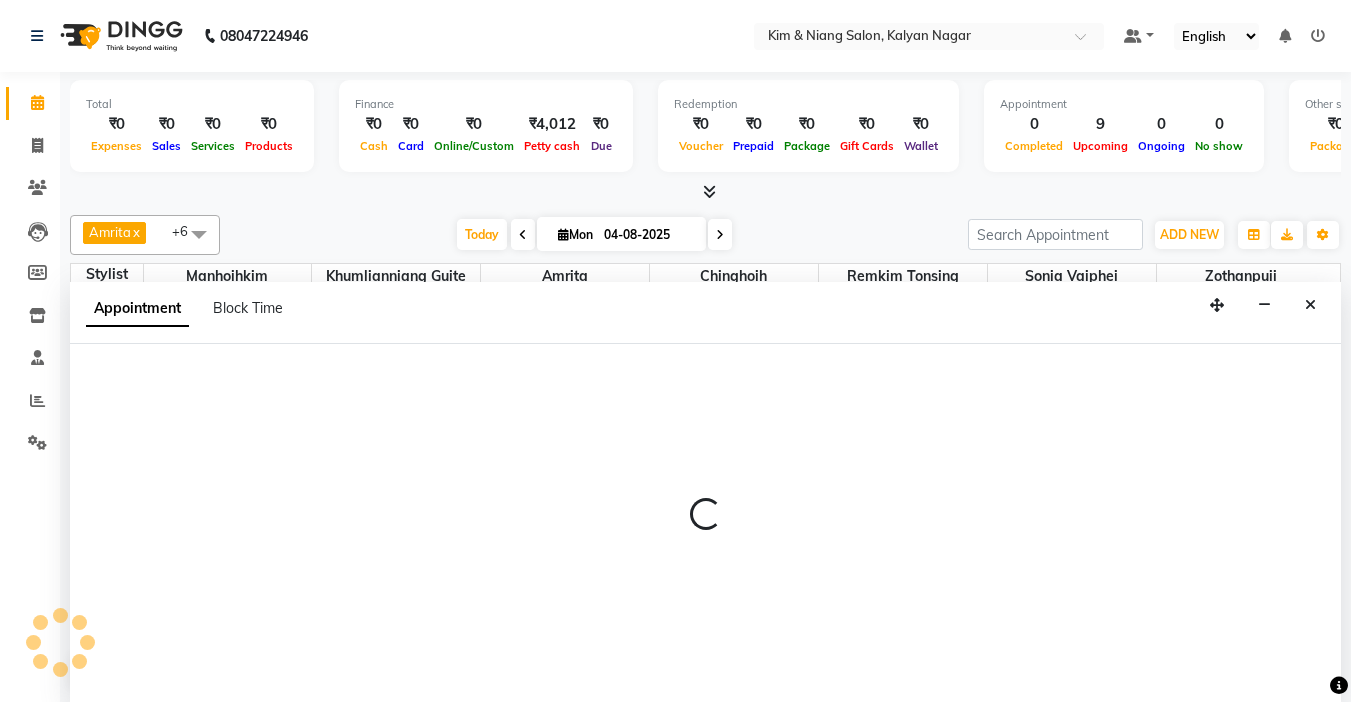 scroll, scrollTop: 1, scrollLeft: 0, axis: vertical 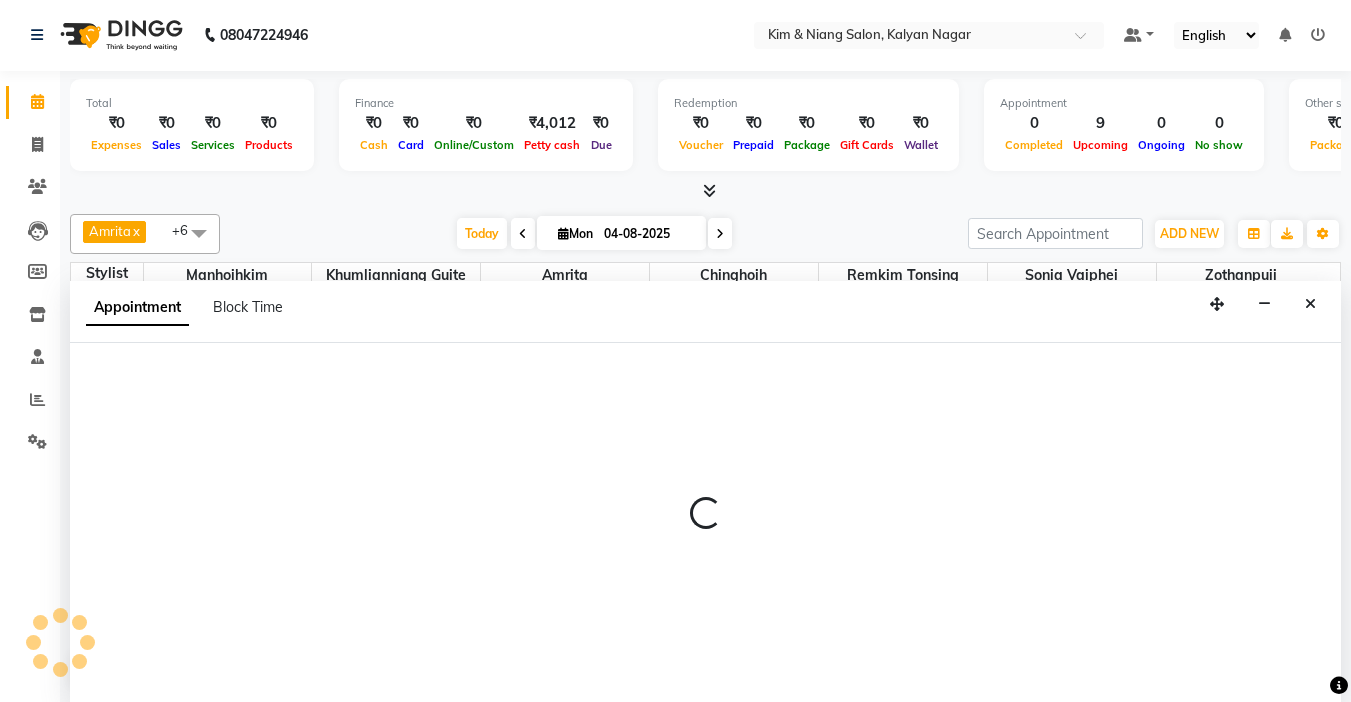 select on "79473" 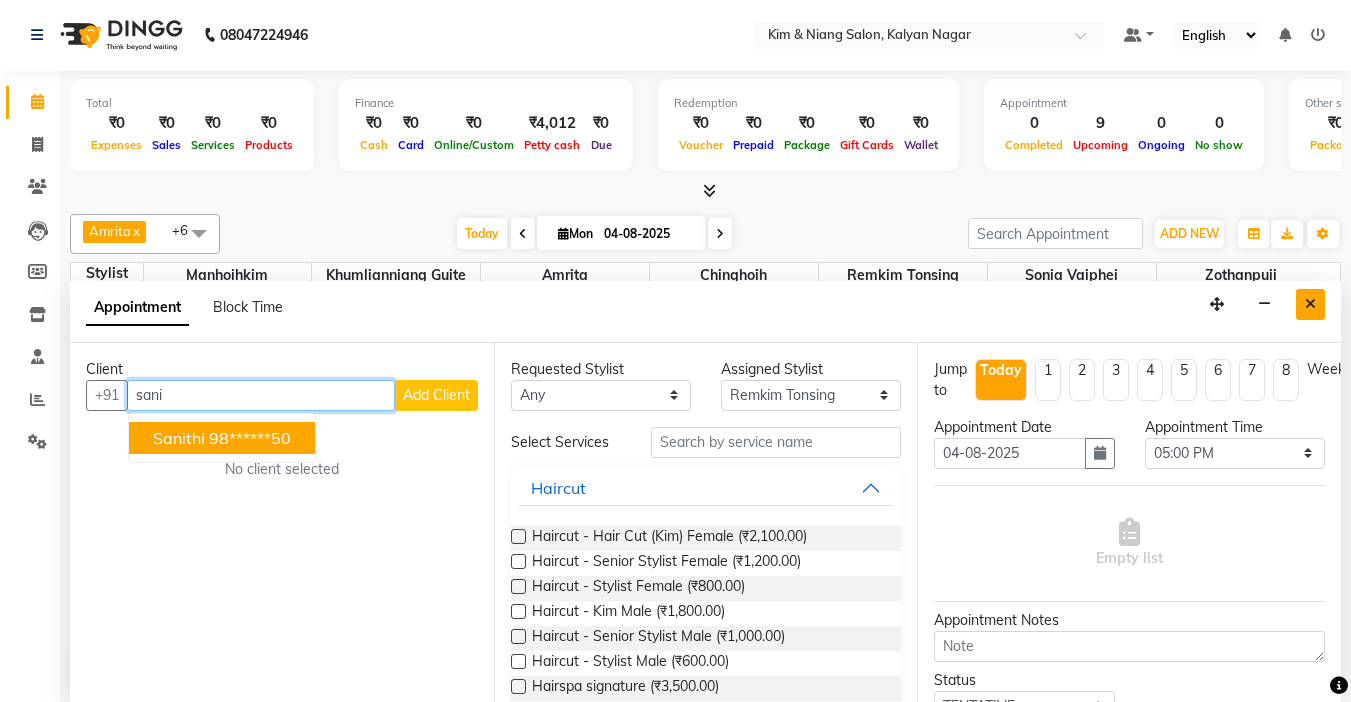 type on "sani" 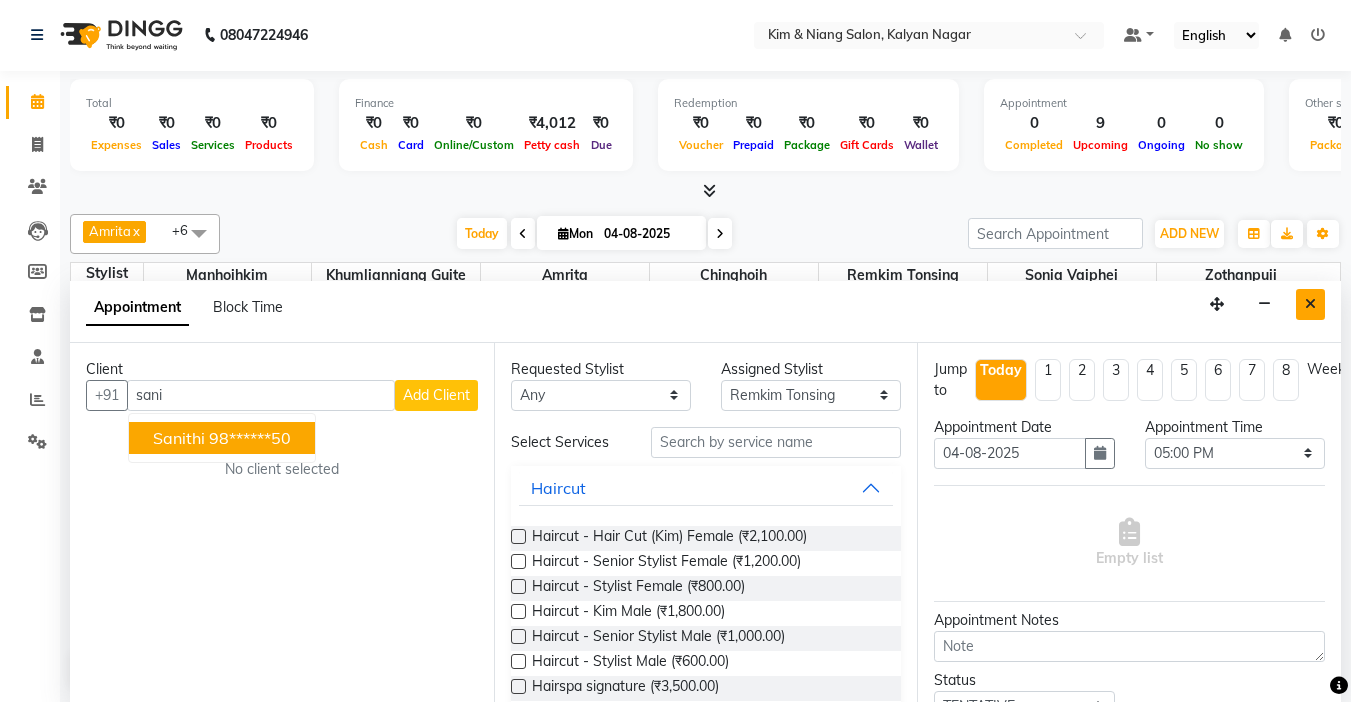 click at bounding box center (1310, 304) 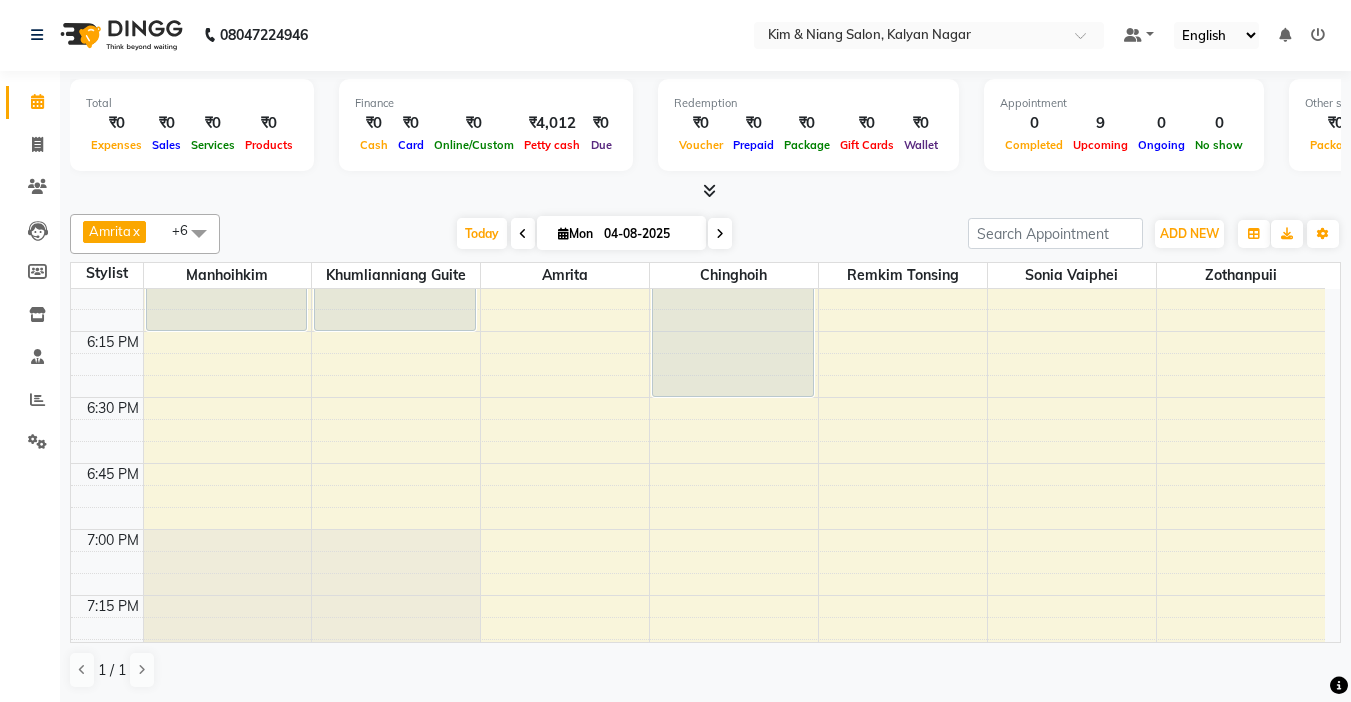 scroll, scrollTop: 2400, scrollLeft: 0, axis: vertical 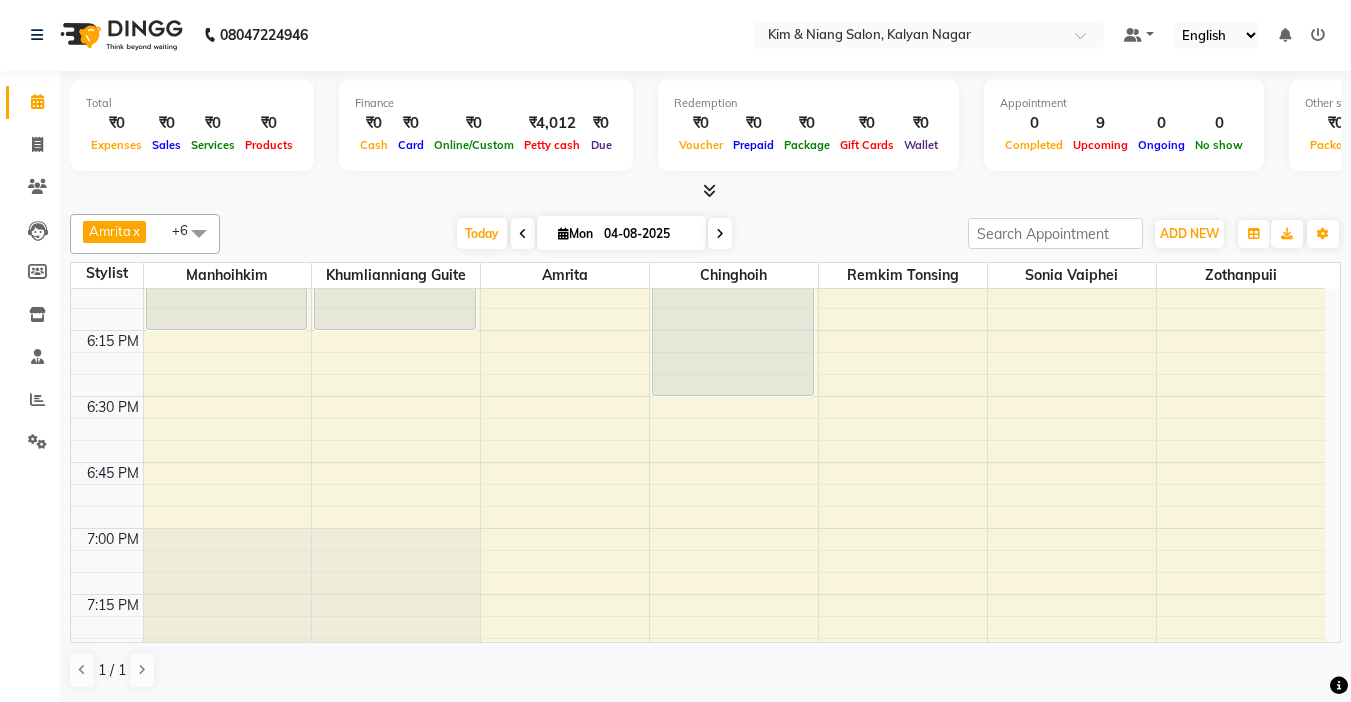 click on "Mon" at bounding box center [575, 233] 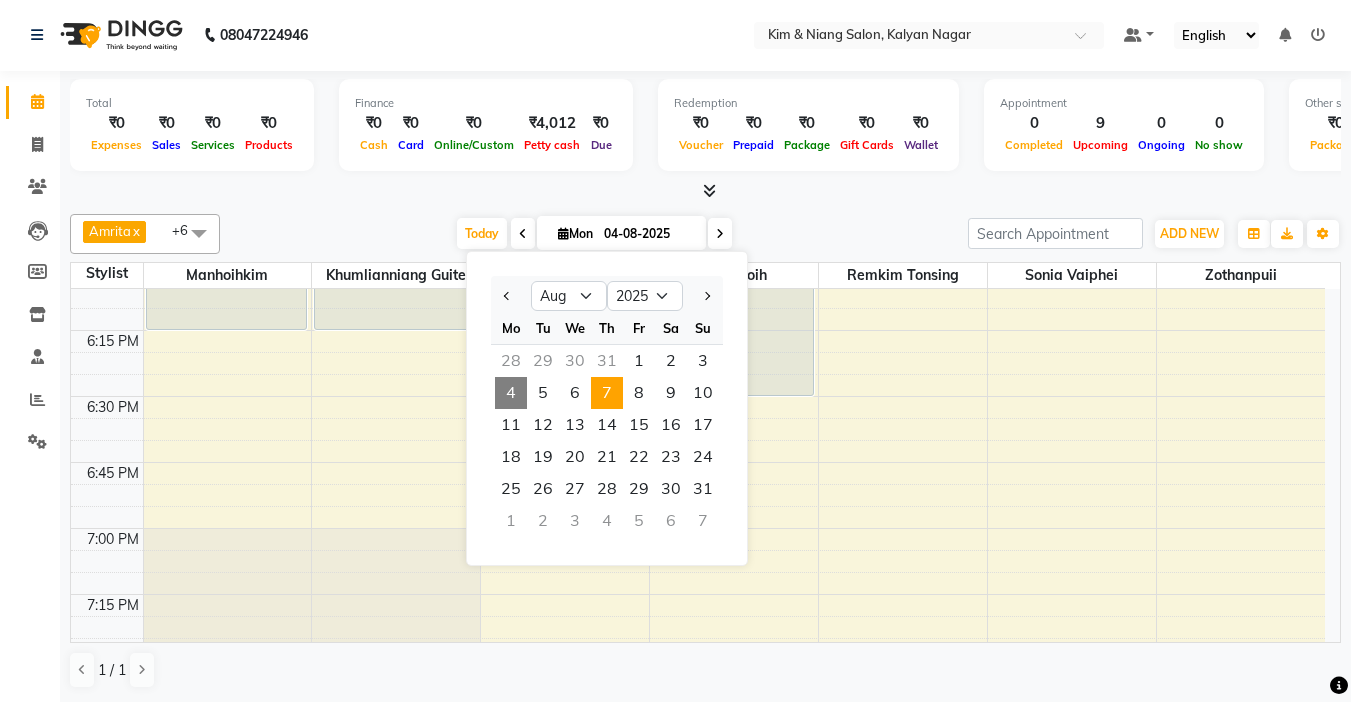 click on "7" at bounding box center [607, 393] 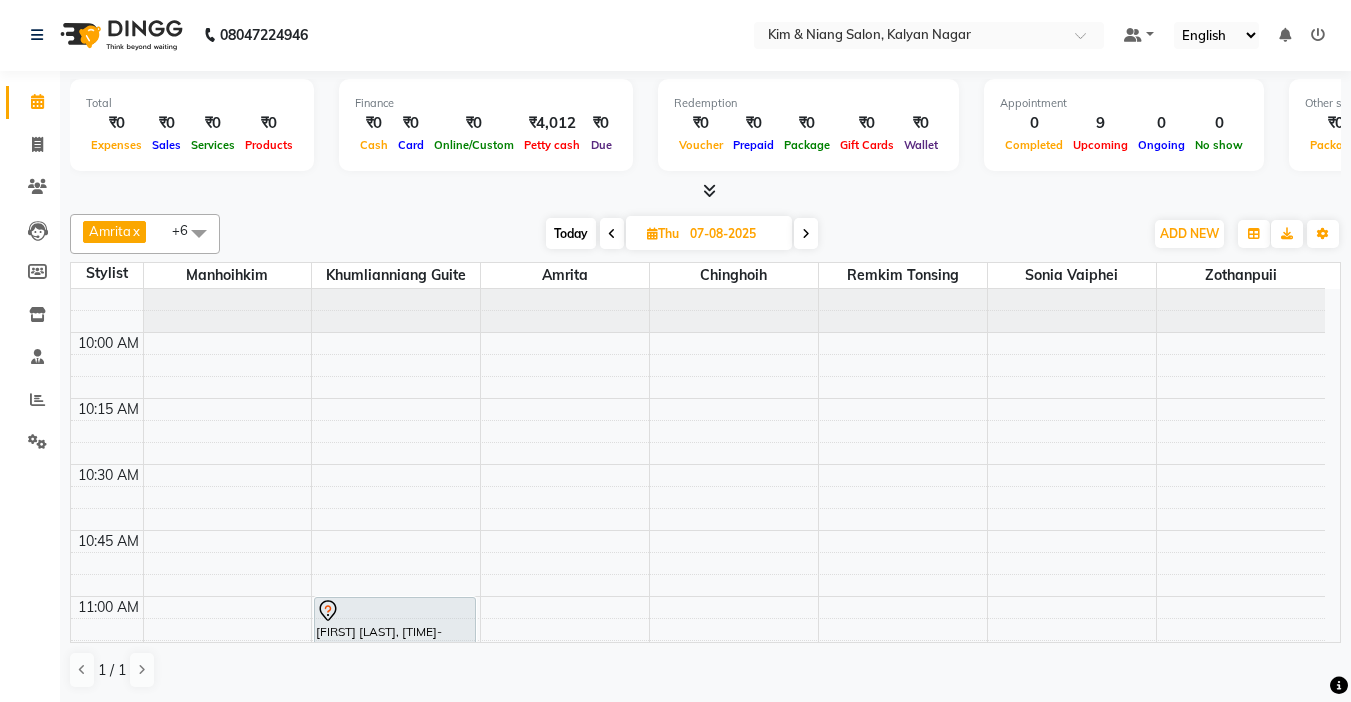 scroll, scrollTop: 0, scrollLeft: 0, axis: both 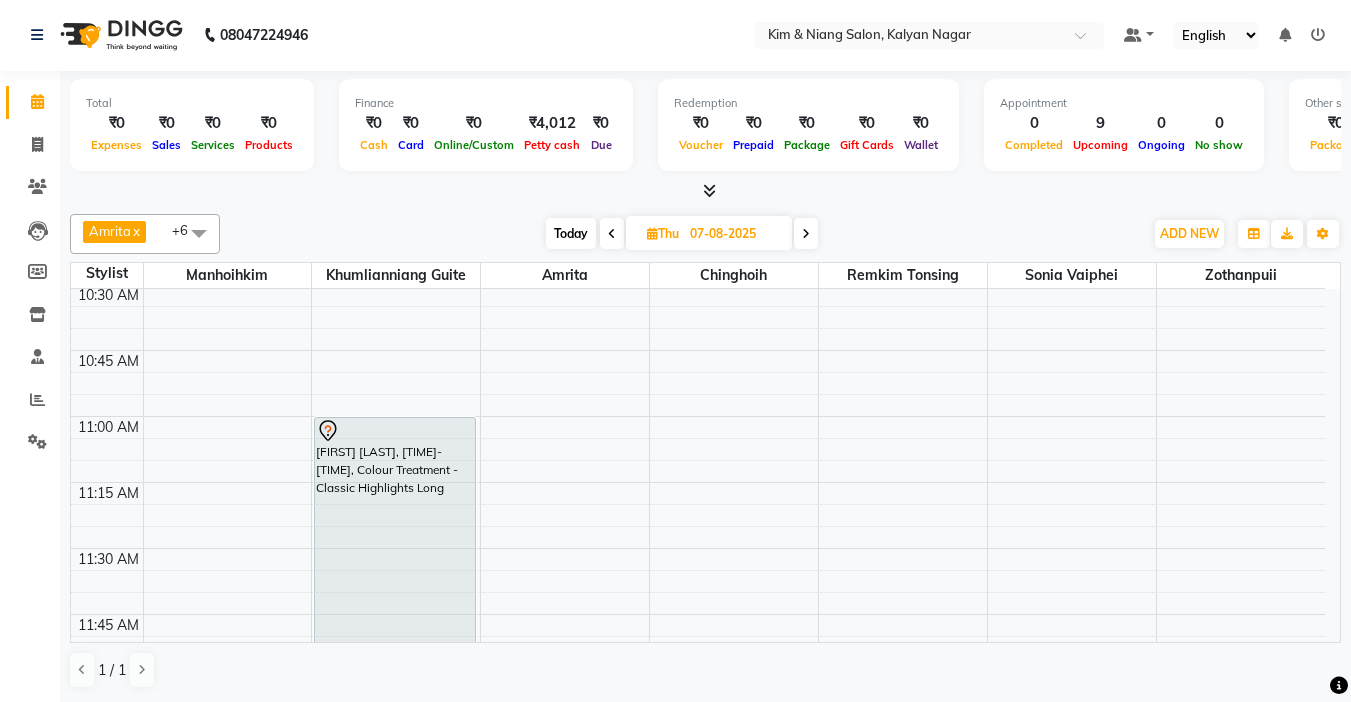 click at bounding box center [612, 233] 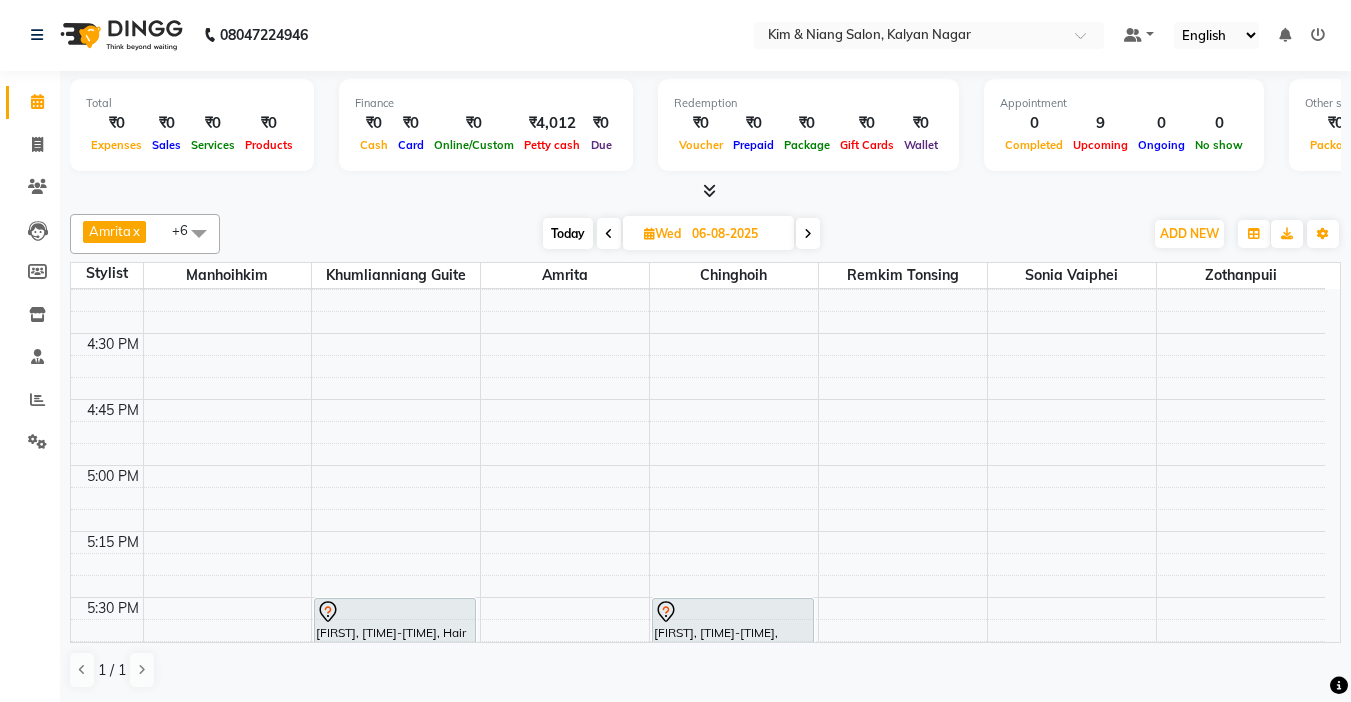 scroll, scrollTop: 1900, scrollLeft: 0, axis: vertical 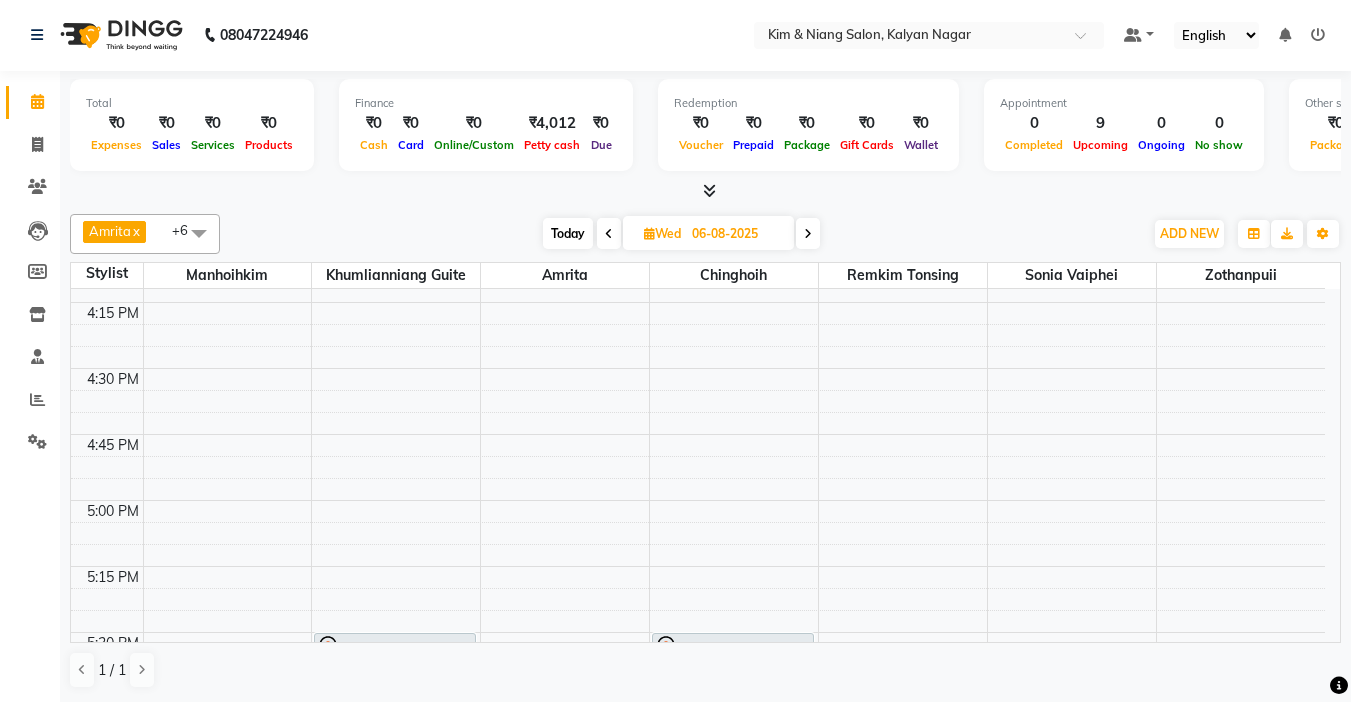 click on "9:00 AM 9:15 AM 9:30 AM 9:45 AM 10:00 AM 10:15 AM 10:30 AM 10:45 AM 11:00 AM 11:15 AM 11:30 AM 11:45 AM 12:00 PM 12:15 PM 12:30 PM 12:45 PM 1:00 PM 1:15 PM 1:30 PM 1:45 PM 2:00 PM 2:15 PM 2:30 PM 2:45 PM 3:00 PM 3:15 PM 3:30 PM 3:45 PM 4:00 PM 4:15 PM 4:30 PM 4:45 PM 5:00 PM 5:15 PM 5:30 PM 5:45 PM 6:00 PM 6:15 PM 6:30 PM 6:45 PM 7:00 PM 7:15 PM 7:30 PM 7:45 PM 8:00 PM 8:15 PM 8:30 PM 8:45 PM 9:00 PM 9:15 PM 9:30 PM 9:45 PM [FIRST], [TIME]-[TIME], Hair Cut (Niang) Female [FIRST], [TIME]-[TIME], Haircut - Stylist Female" at bounding box center [698, 104] 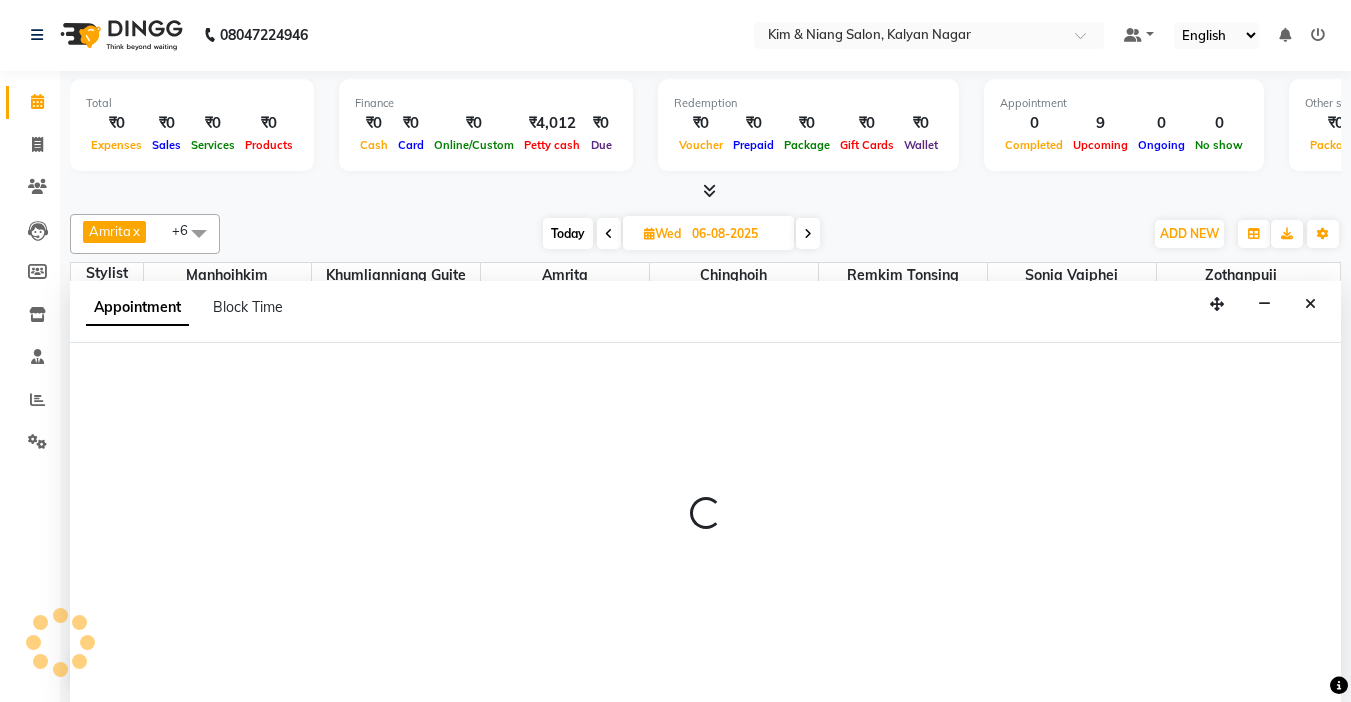 select on "70737" 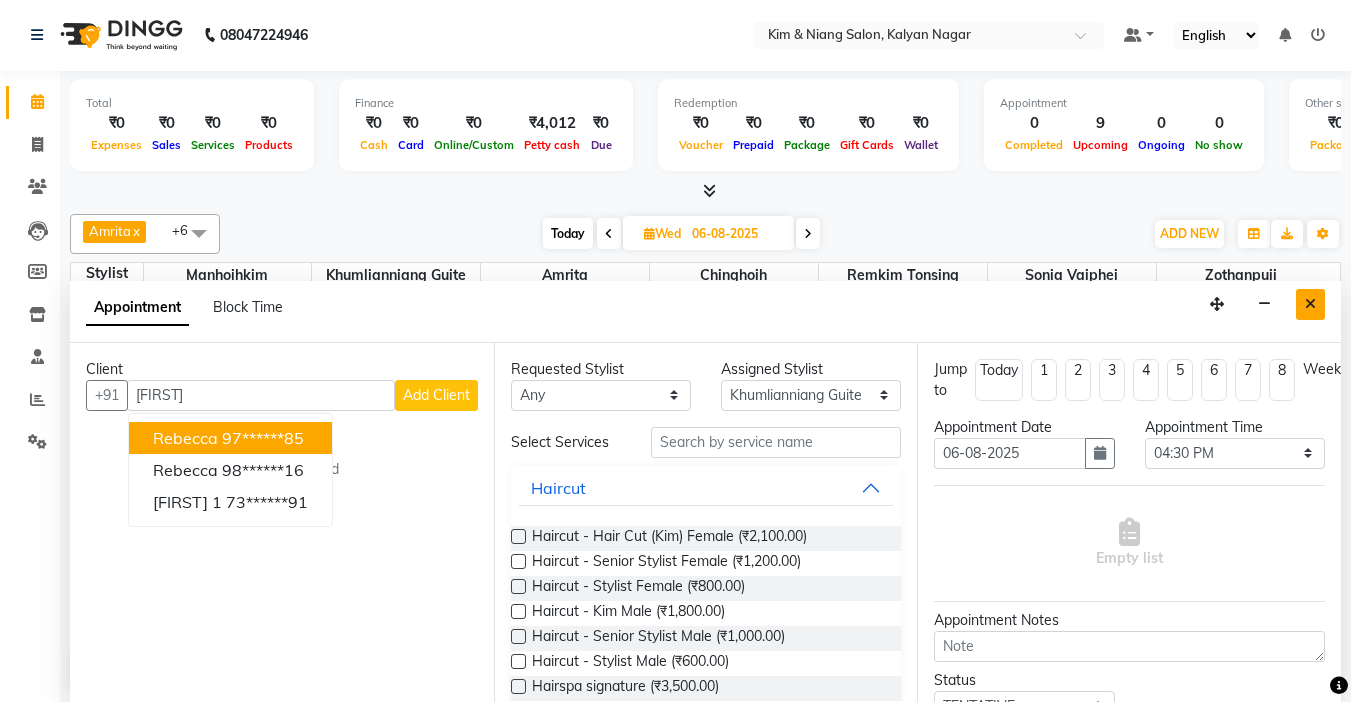 type on "[FIRST]" 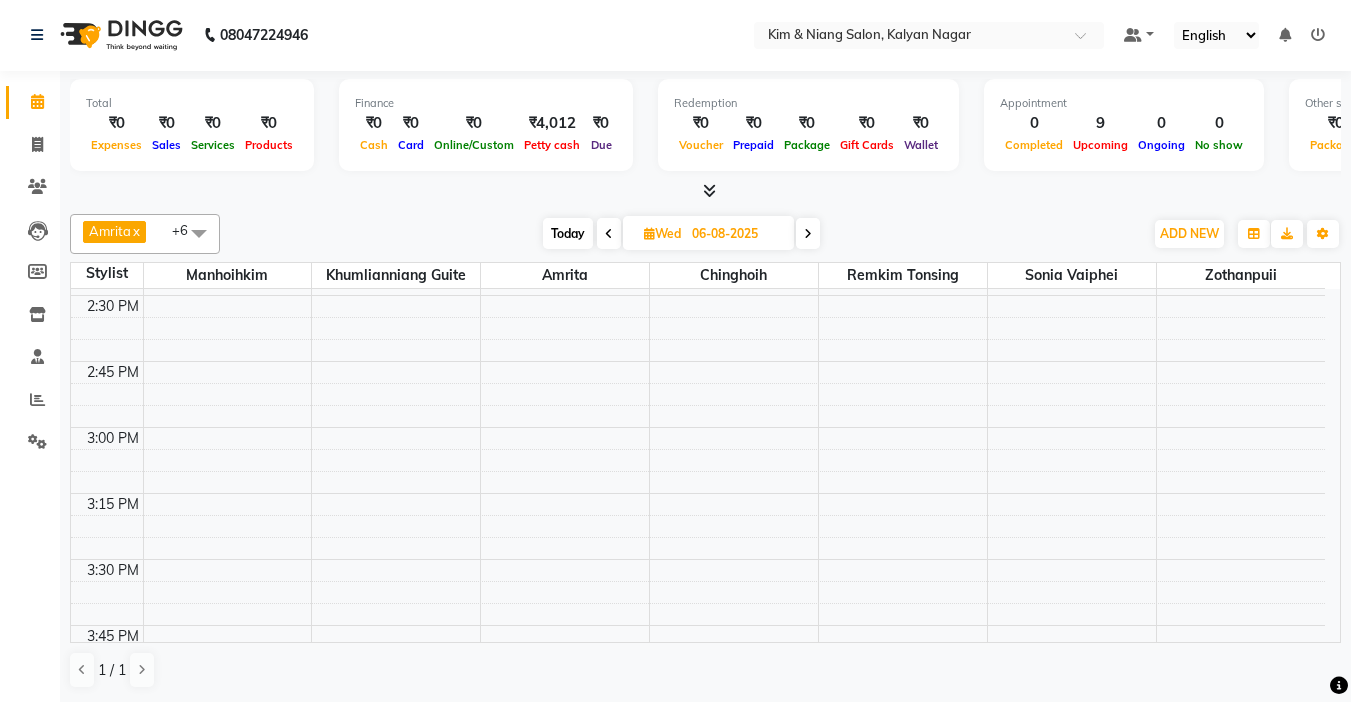 scroll, scrollTop: 1400, scrollLeft: 0, axis: vertical 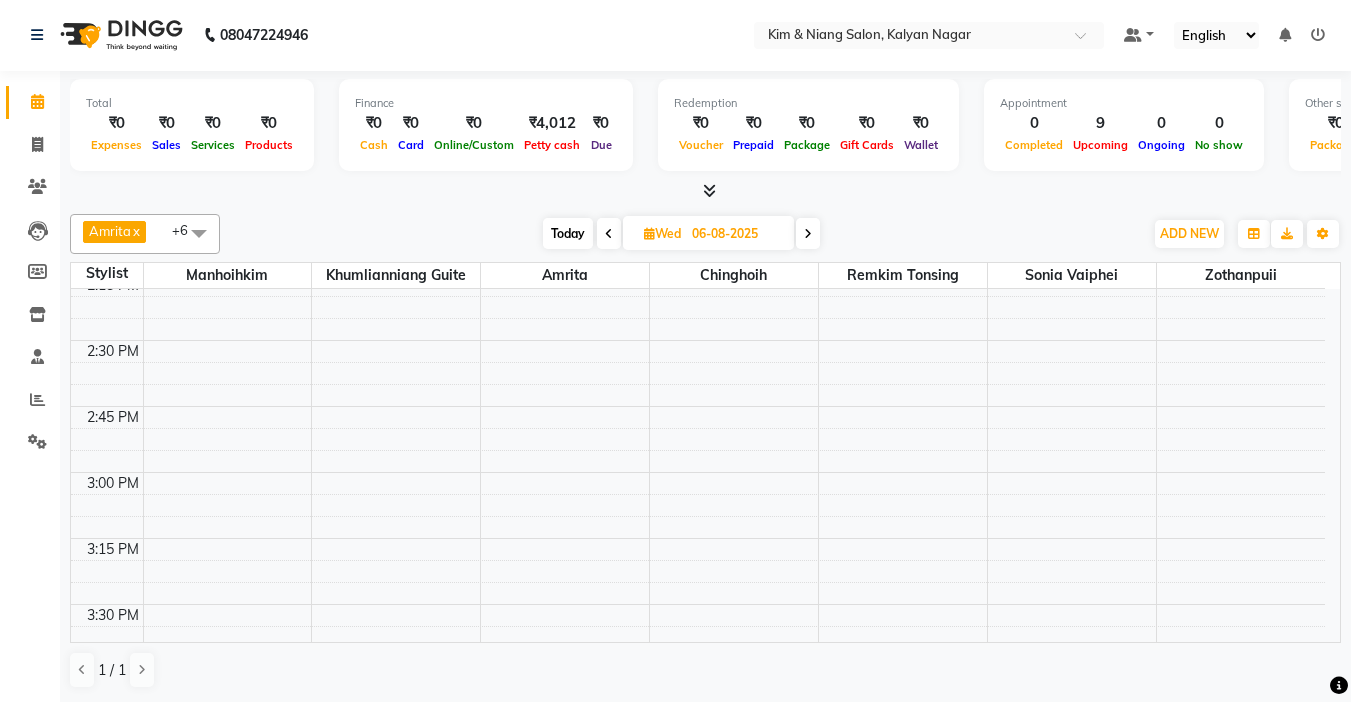 click on "Today" at bounding box center [568, 233] 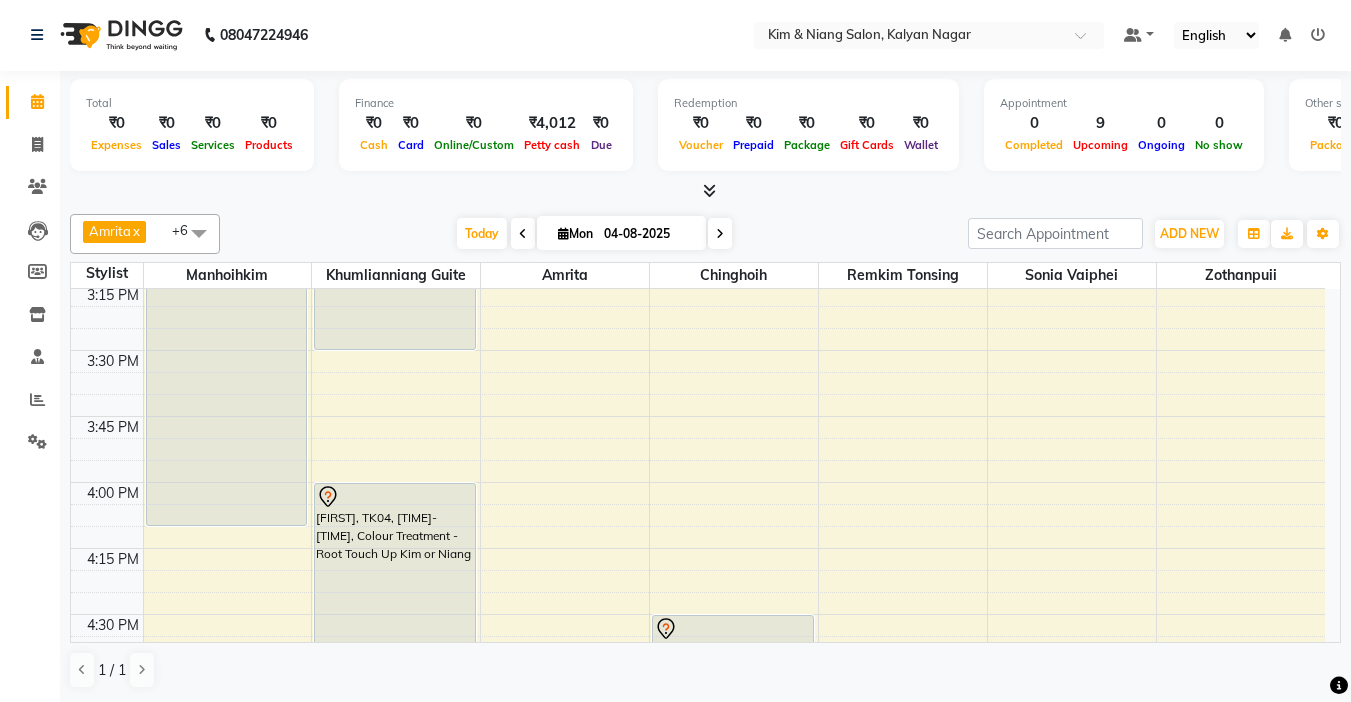 scroll, scrollTop: 1565, scrollLeft: 0, axis: vertical 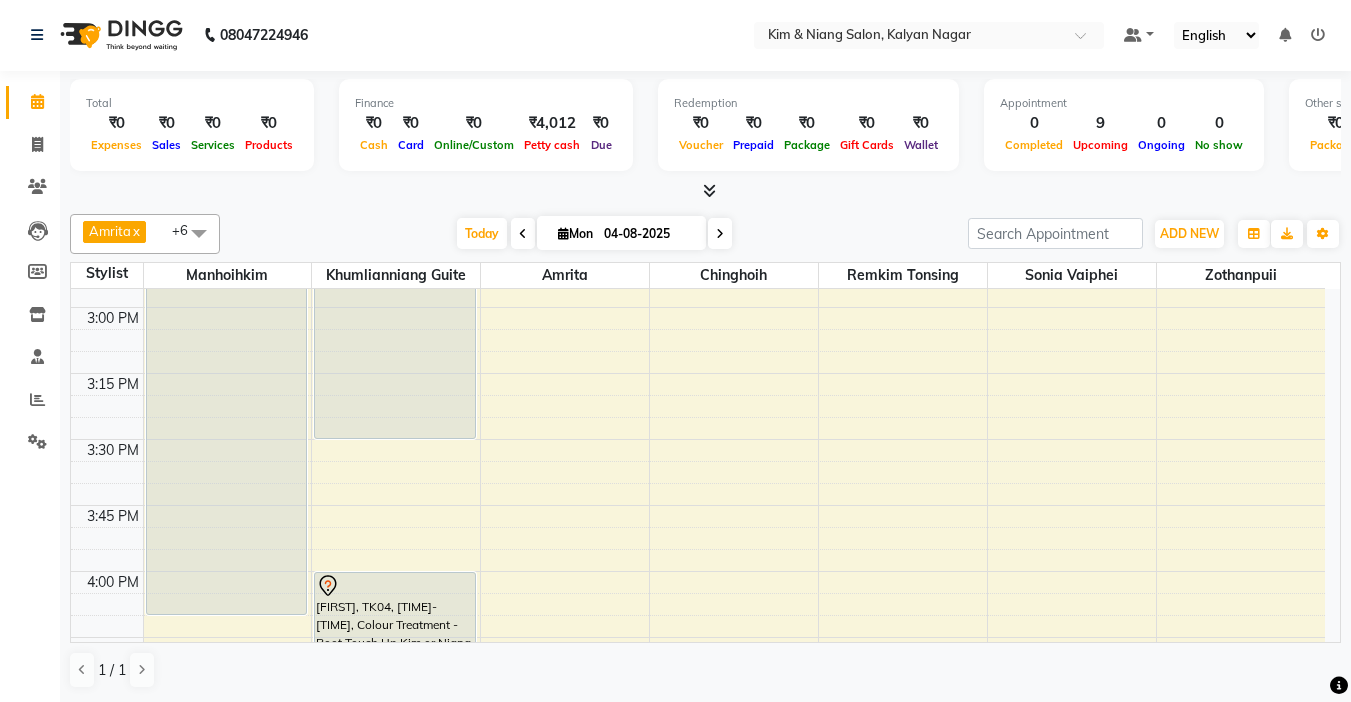 click at bounding box center (563, 233) 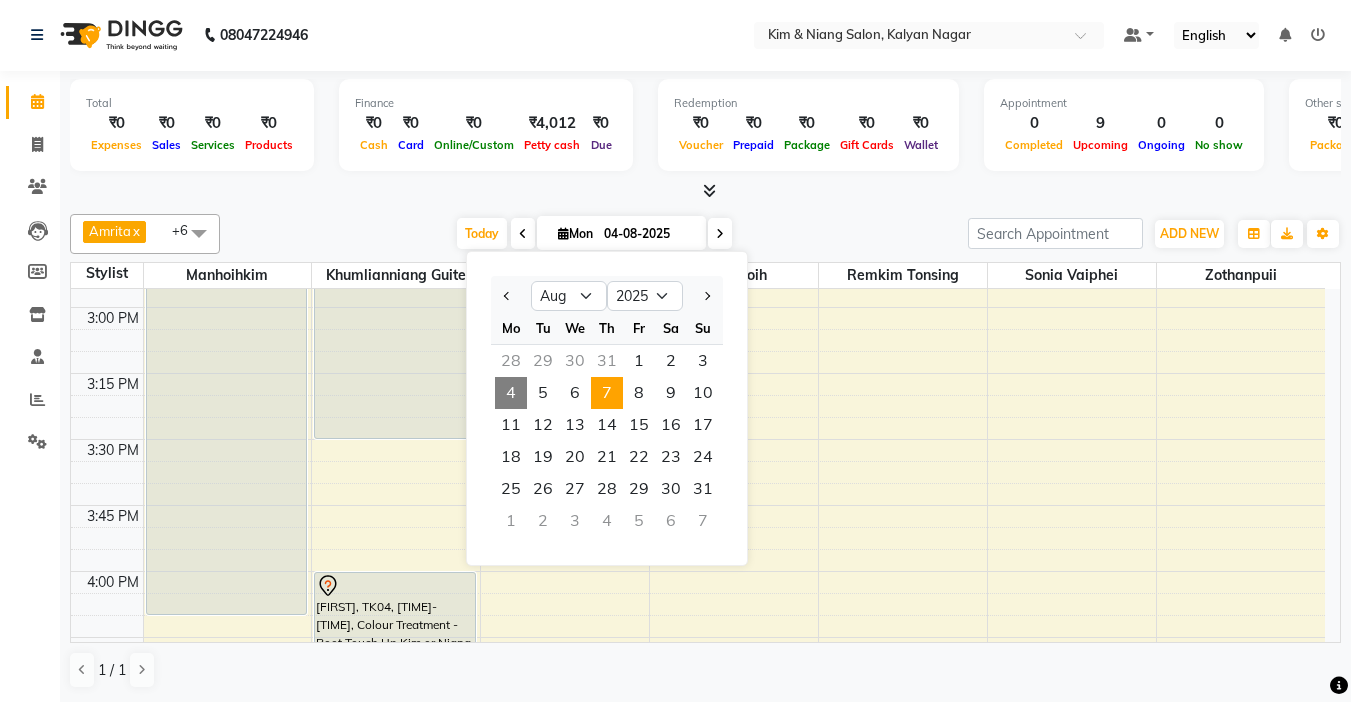 click on "7" at bounding box center (607, 393) 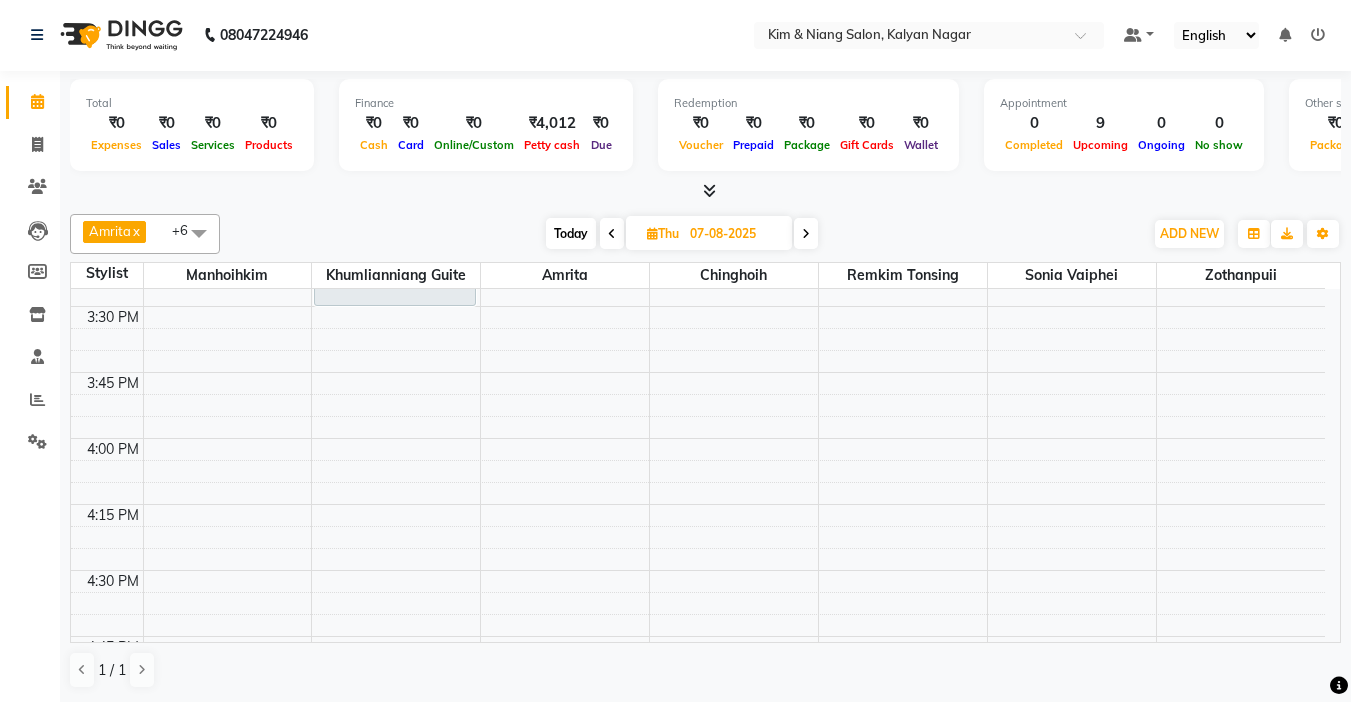 scroll, scrollTop: 1700, scrollLeft: 0, axis: vertical 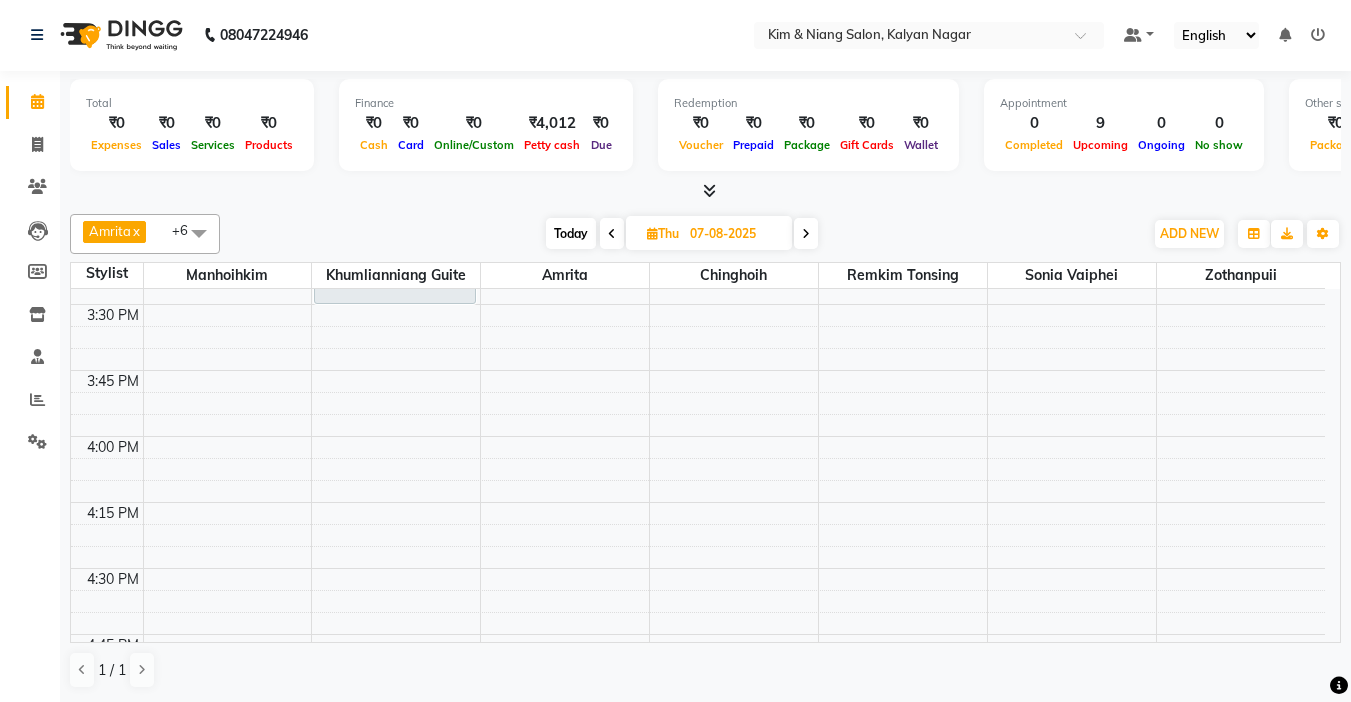 click on "Today" at bounding box center [571, 233] 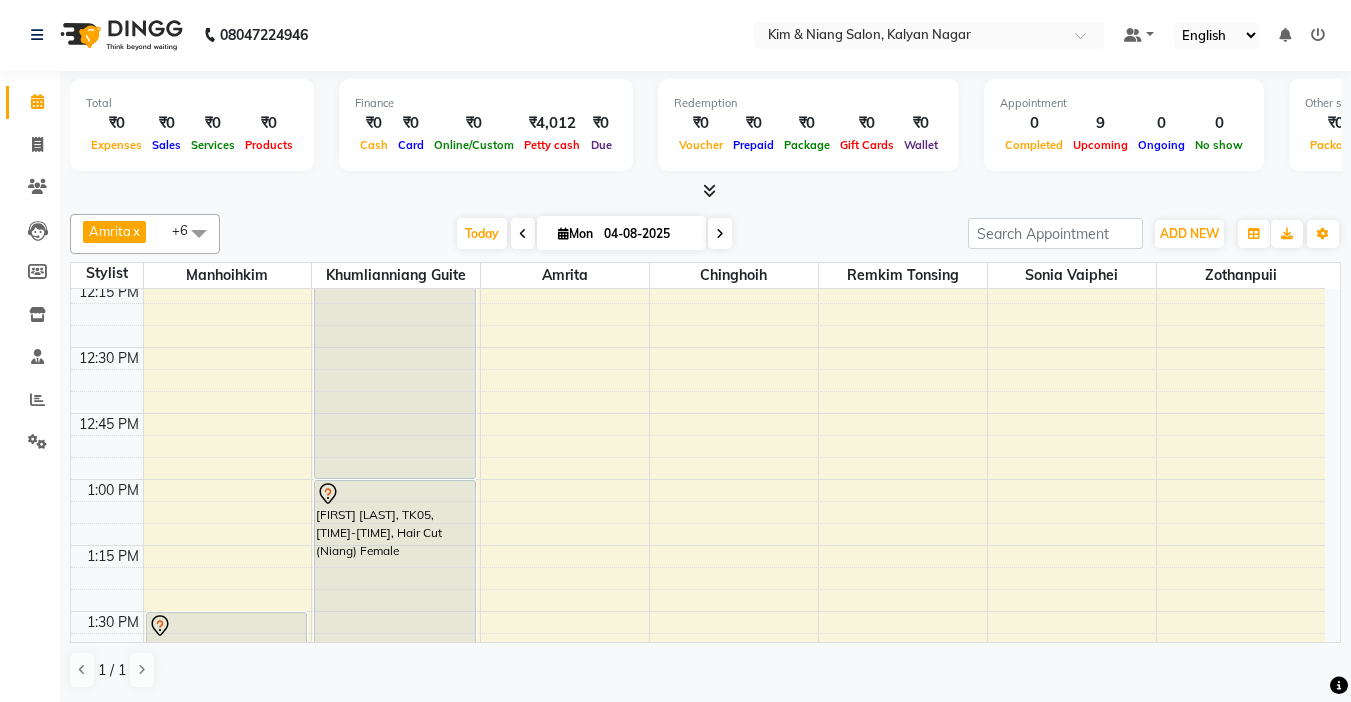 scroll, scrollTop: 965, scrollLeft: 0, axis: vertical 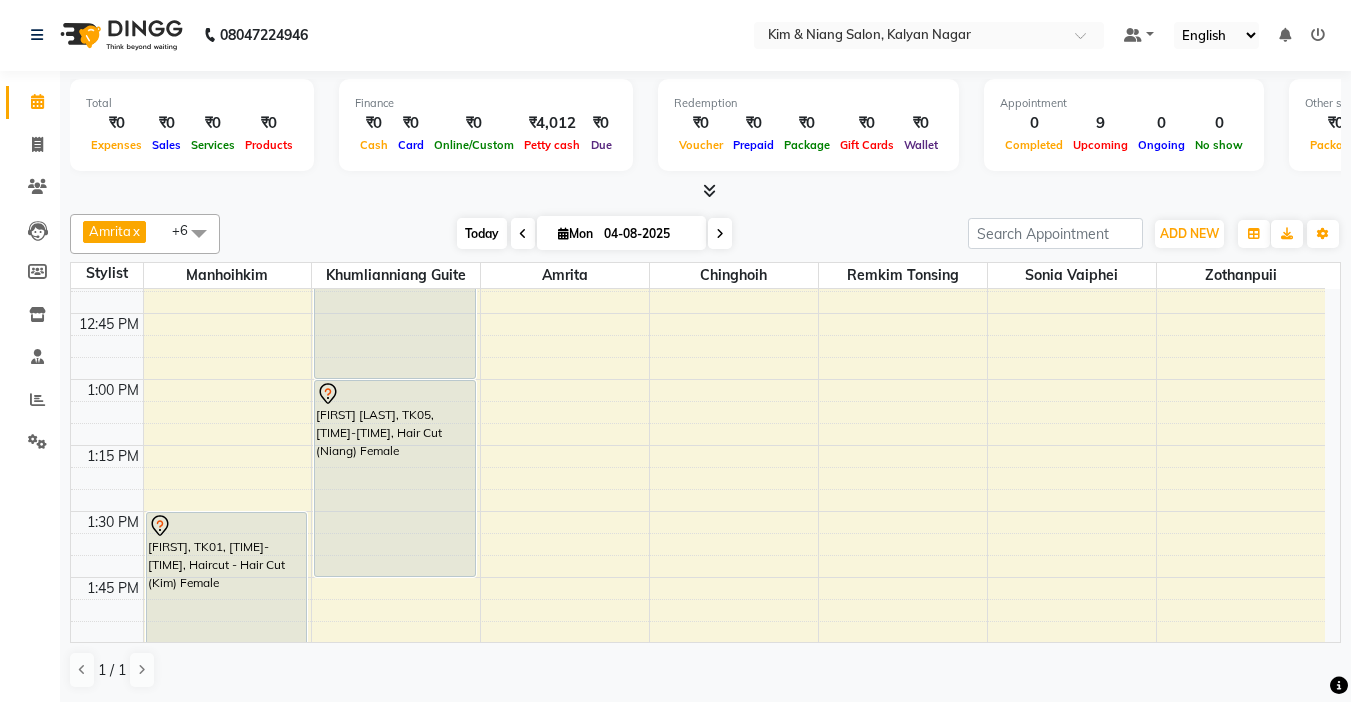 click on "Today" at bounding box center (482, 233) 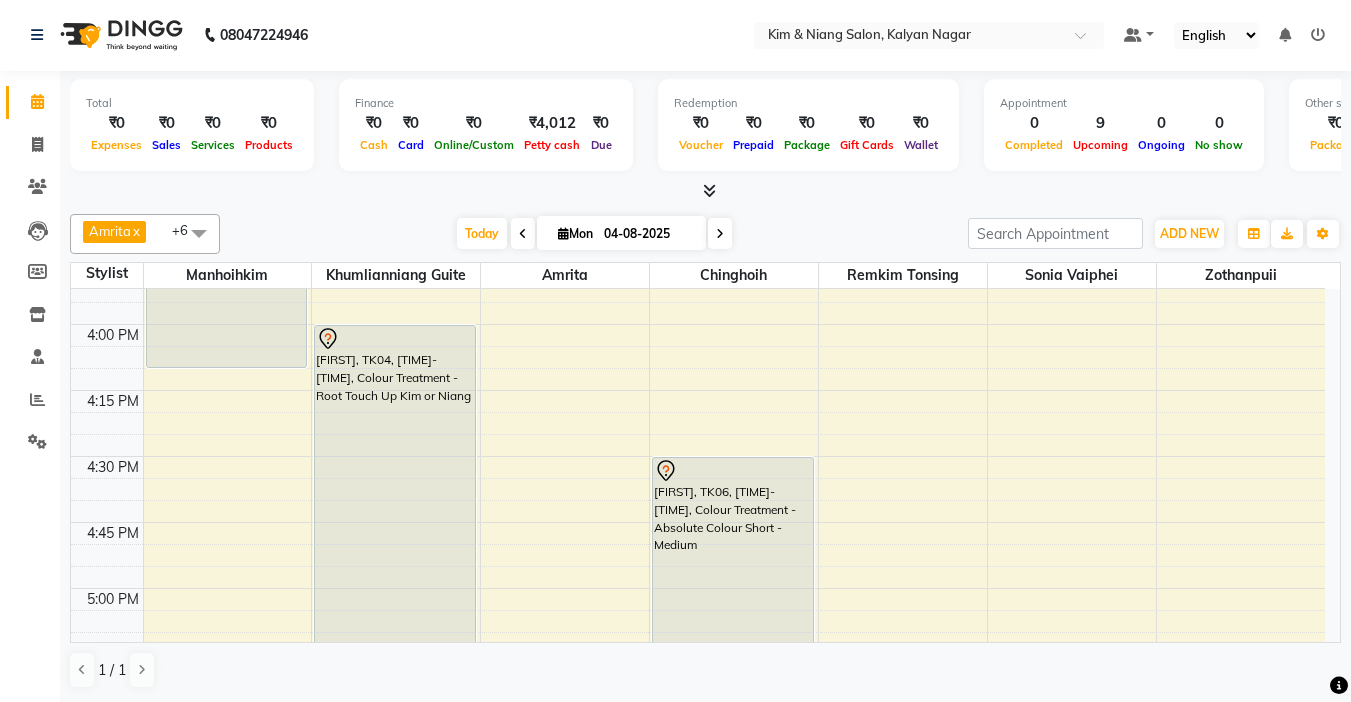 scroll, scrollTop: 1765, scrollLeft: 0, axis: vertical 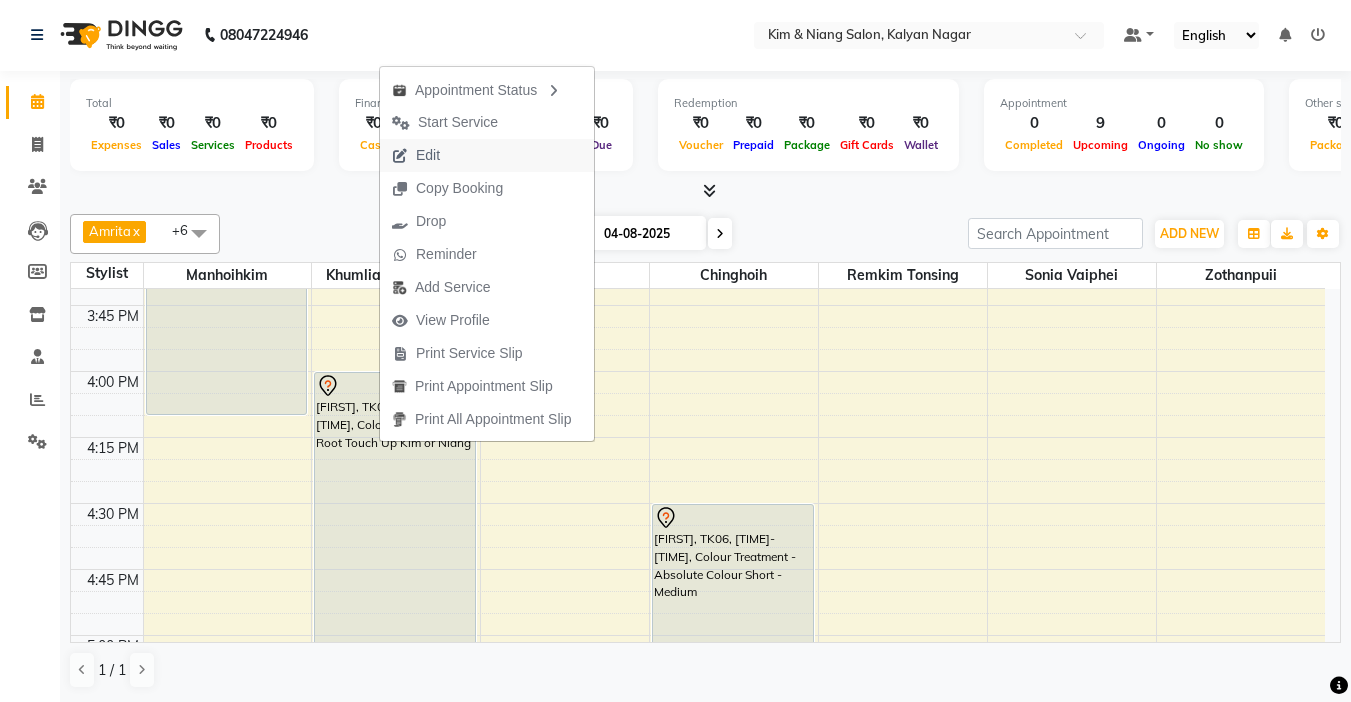 click on "Edit" at bounding box center (416, 155) 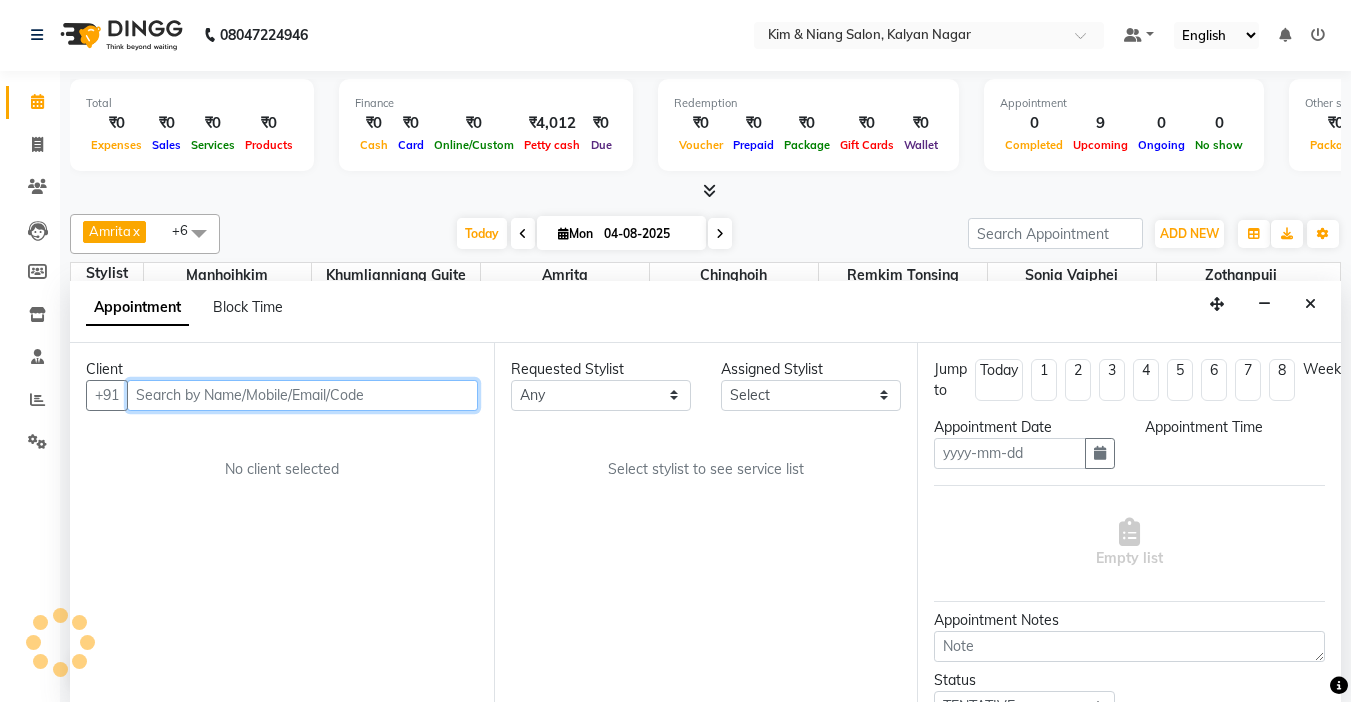 type on "04-08-2025" 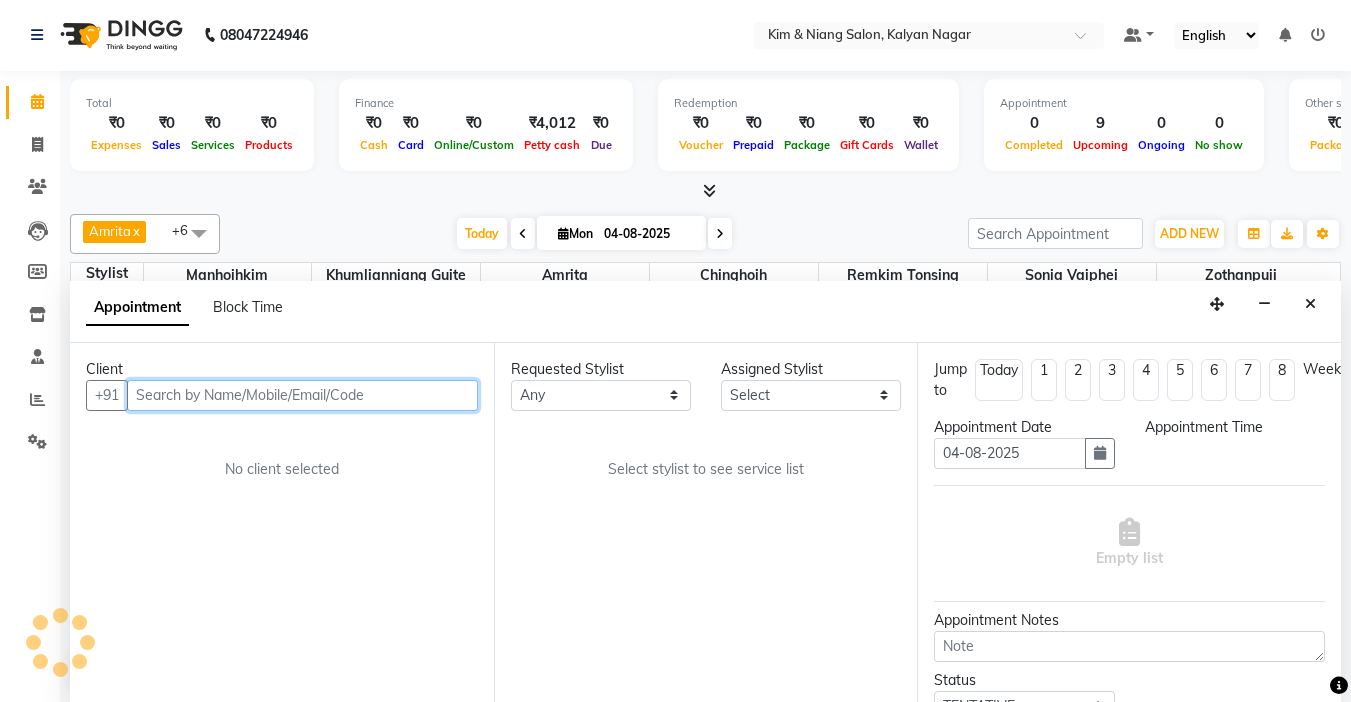 select on "960" 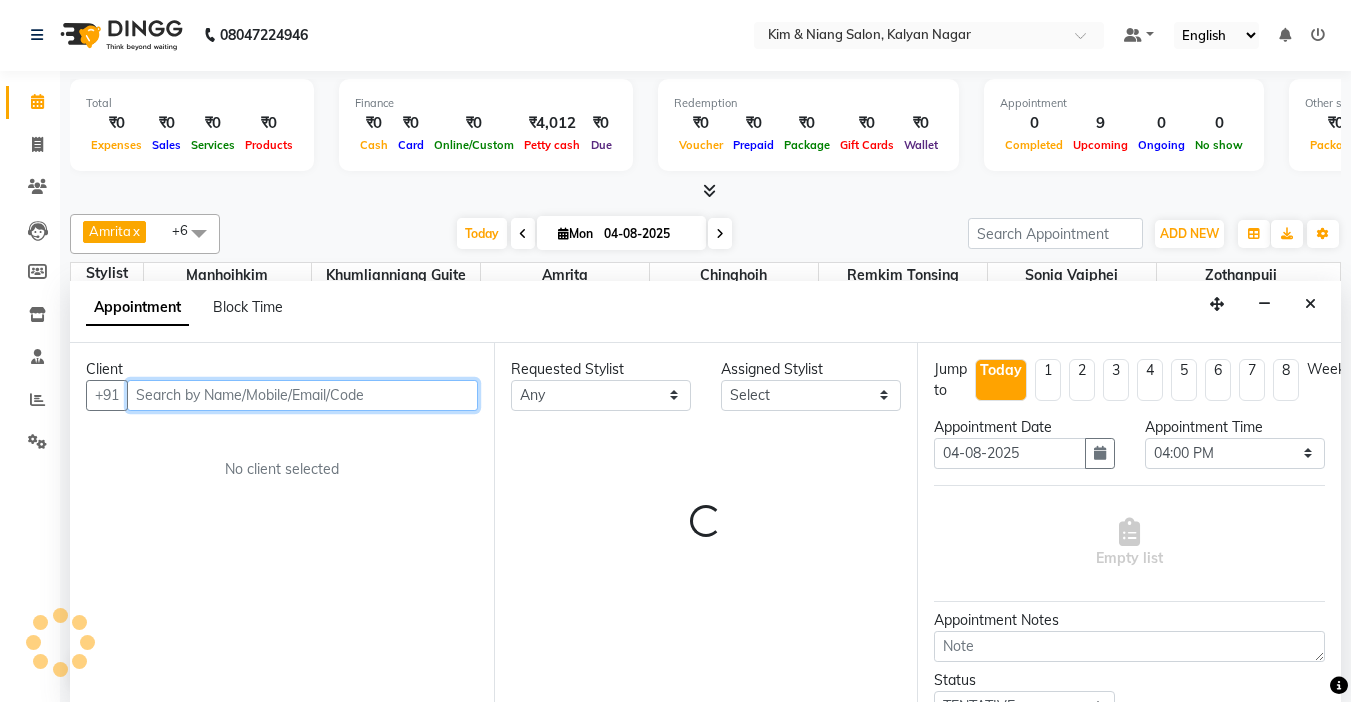 select on "70737" 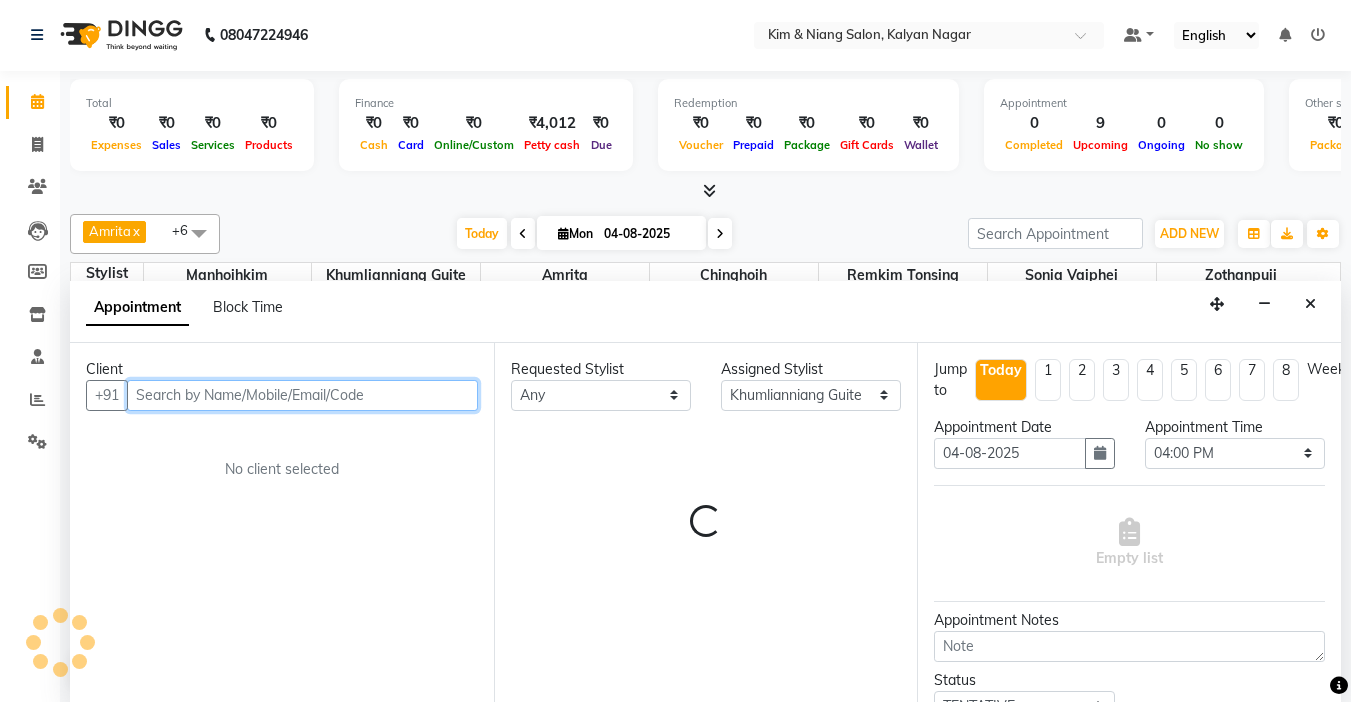 scroll, scrollTop: 265, scrollLeft: 0, axis: vertical 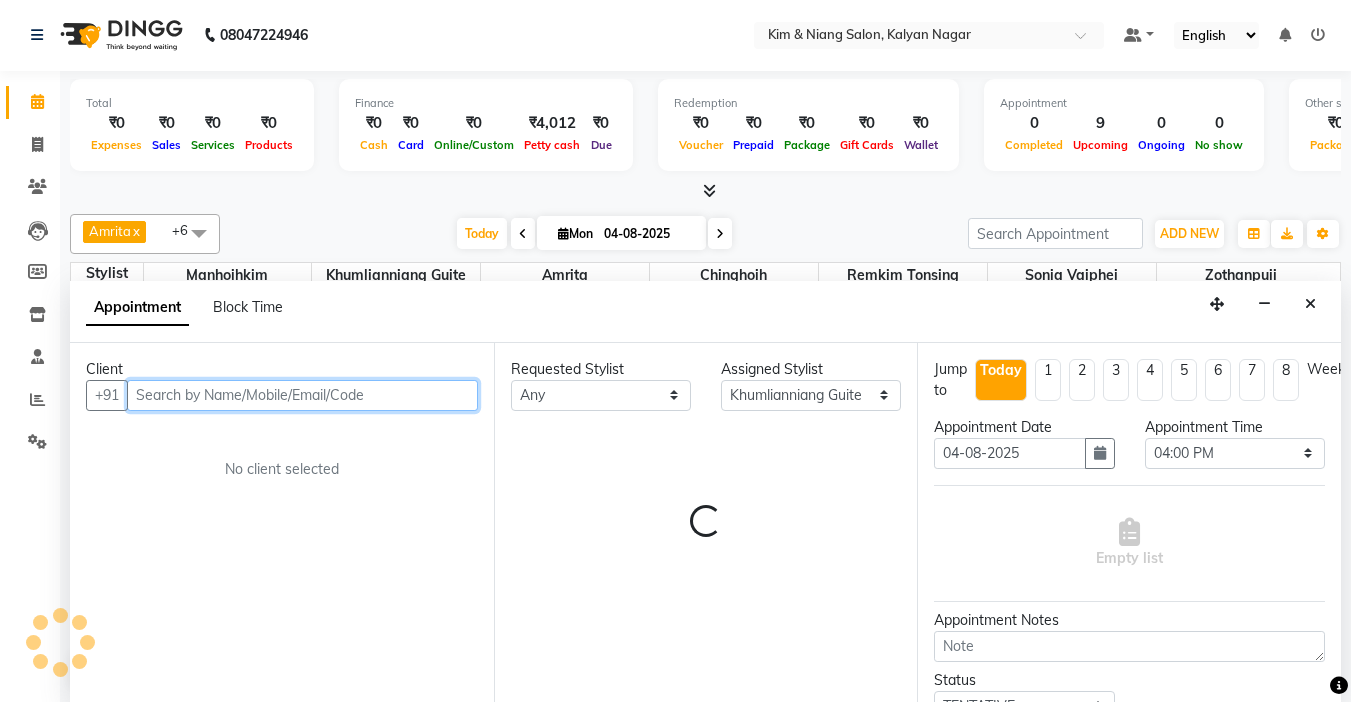 select on "3938" 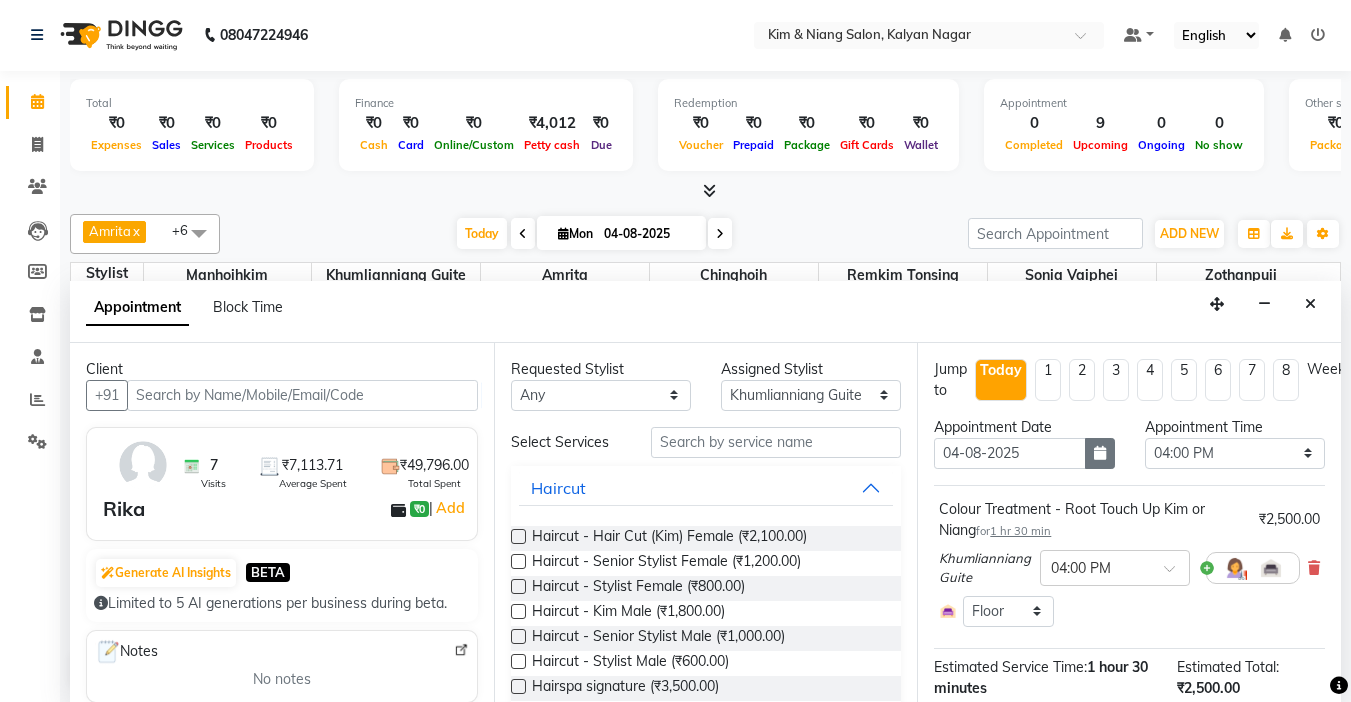 click at bounding box center (1100, 453) 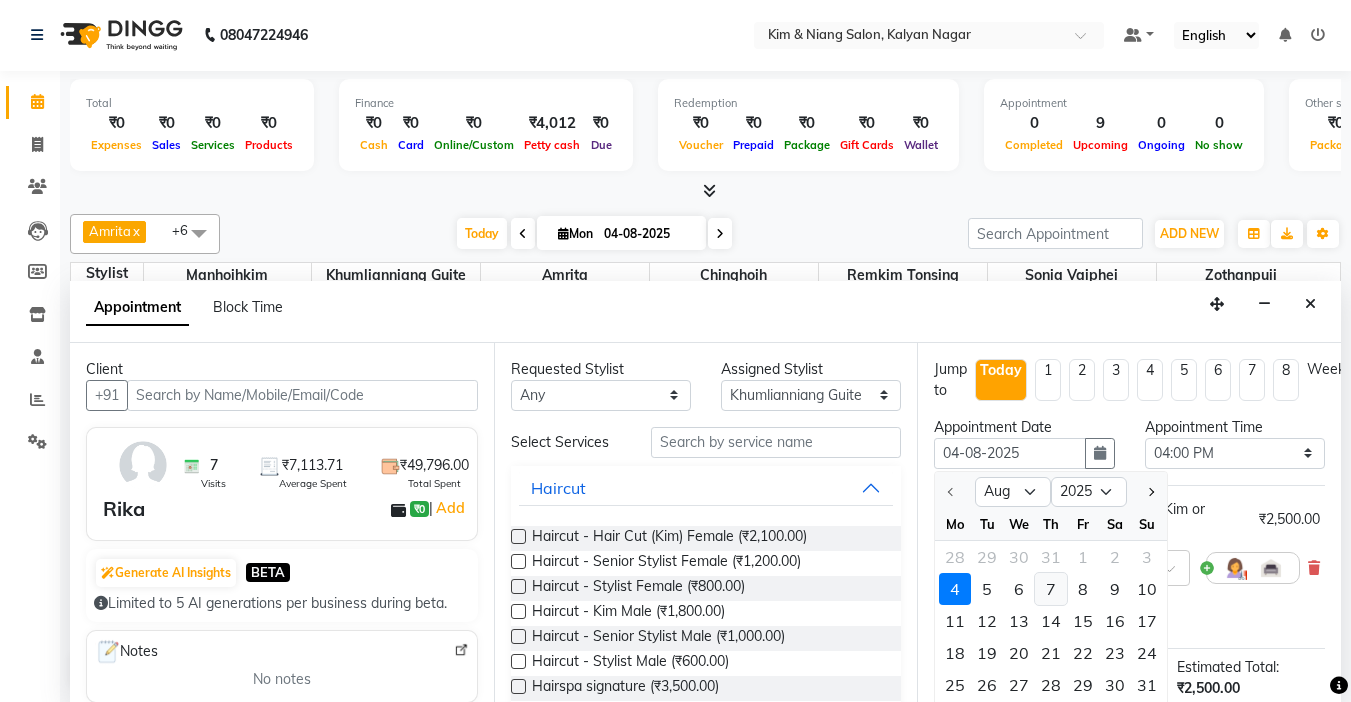 click on "7" at bounding box center [1051, 589] 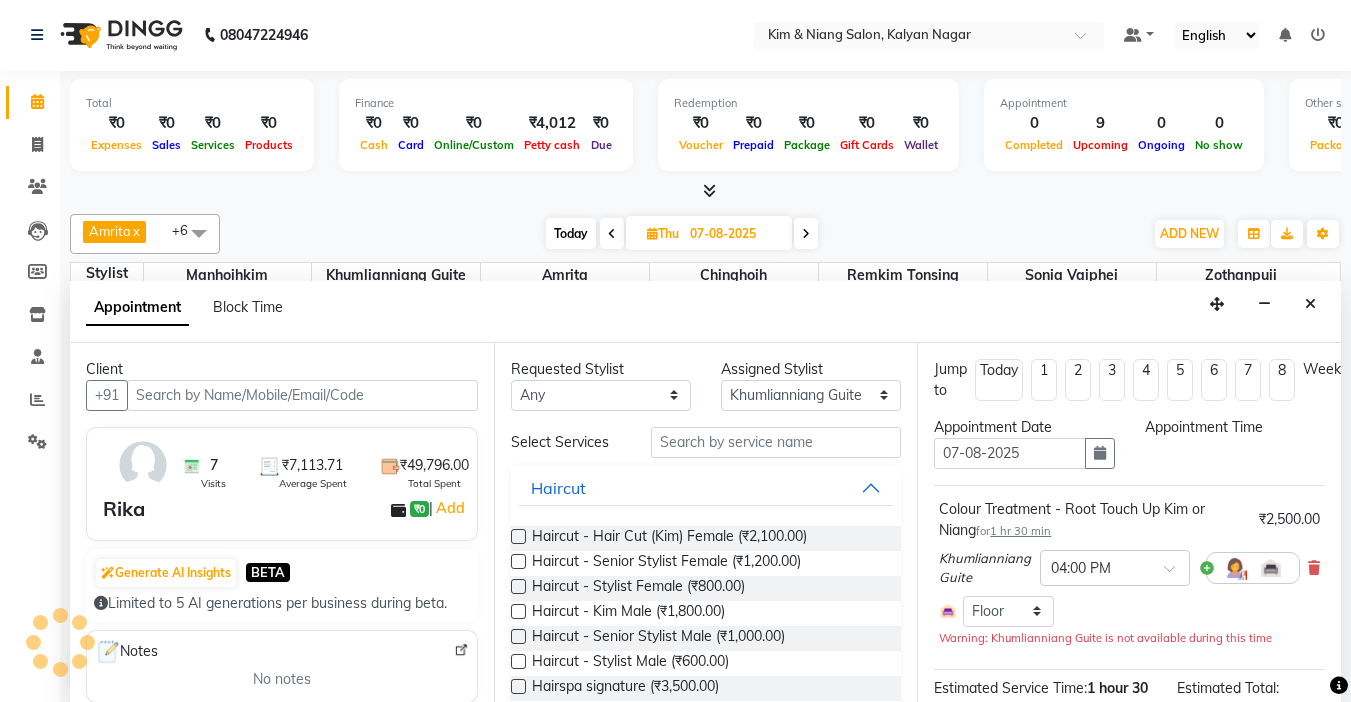 scroll, scrollTop: 265, scrollLeft: 0, axis: vertical 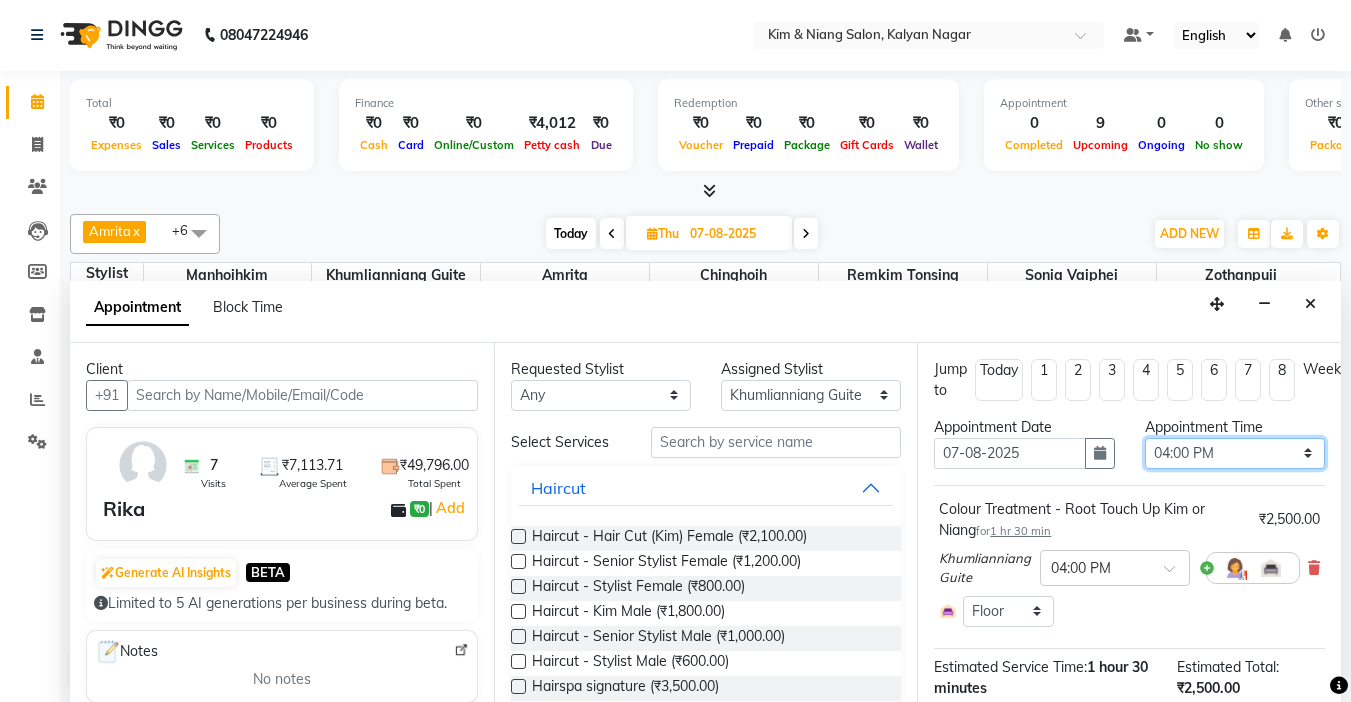 click on "Select 10:00 AM 10:15 AM 10:30 AM 10:45 AM 11:00 AM 11:15 AM 11:30 AM 11:45 AM 12:00 PM 12:15 PM 12:30 PM 12:45 PM 01:00 PM 01:15 PM 01:30 PM 01:45 PM 02:00 PM 02:15 PM 02:30 PM 02:45 PM 03:00 PM 03:15 PM 03:30 PM 03:45 PM 04:00 PM 04:15 PM 04:30 PM 04:45 PM 05:00 PM 05:15 PM 05:30 PM 05:45 PM 06:00 PM 06:15 PM 06:30 PM 06:45 PM 07:00 PM 07:15 PM 07:30 PM 07:45 PM 08:00 PM 08:15 PM 08:30 PM 08:45 PM 09:00 PM" at bounding box center [1235, 453] 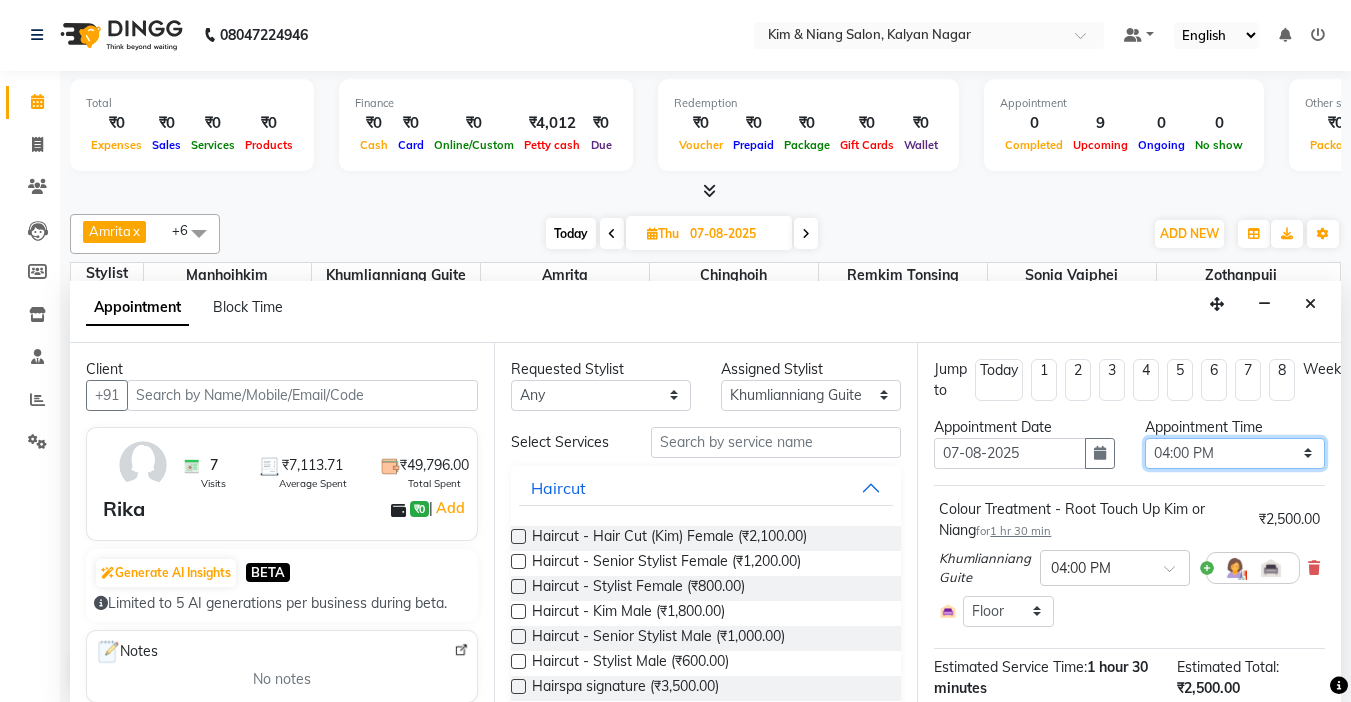 select on "945" 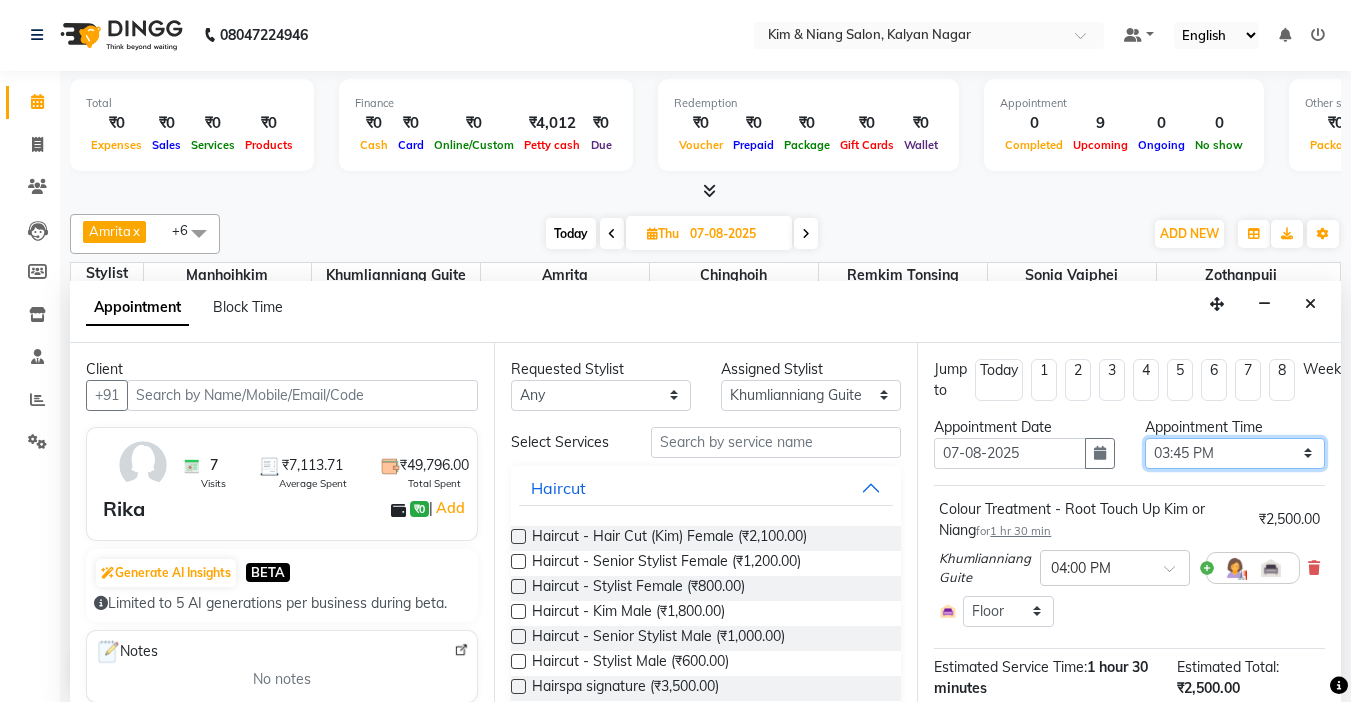 click on "Select 10:00 AM 10:15 AM 10:30 AM 10:45 AM 11:00 AM 11:15 AM 11:30 AM 11:45 AM 12:00 PM 12:15 PM 12:30 PM 12:45 PM 01:00 PM 01:15 PM 01:30 PM 01:45 PM 02:00 PM 02:15 PM 02:30 PM 02:45 PM 03:00 PM 03:15 PM 03:30 PM 03:45 PM 04:00 PM 04:15 PM 04:30 PM 04:45 PM 05:00 PM 05:15 PM 05:30 PM 05:45 PM 06:00 PM 06:15 PM 06:30 PM 06:45 PM 07:00 PM 07:15 PM 07:30 PM 07:45 PM 08:00 PM 08:15 PM 08:30 PM 08:45 PM 09:00 PM" at bounding box center (1235, 453) 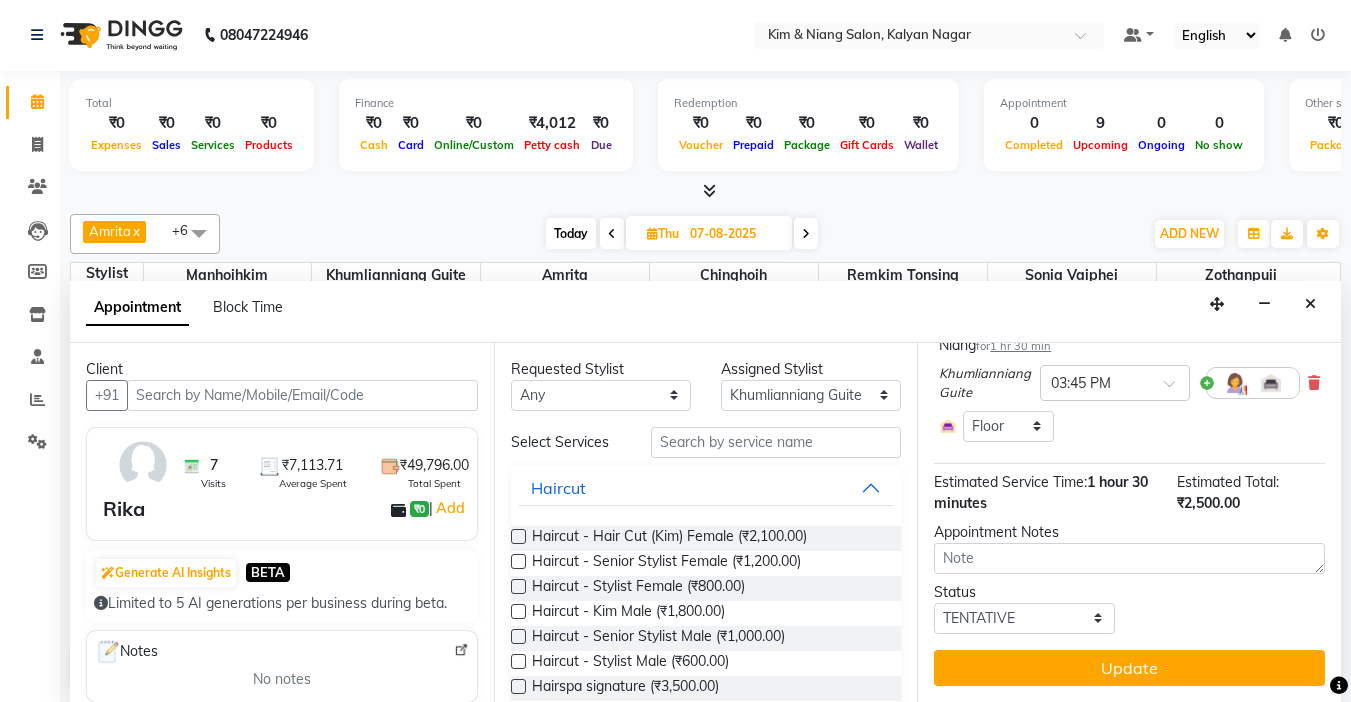scroll, scrollTop: 200, scrollLeft: 0, axis: vertical 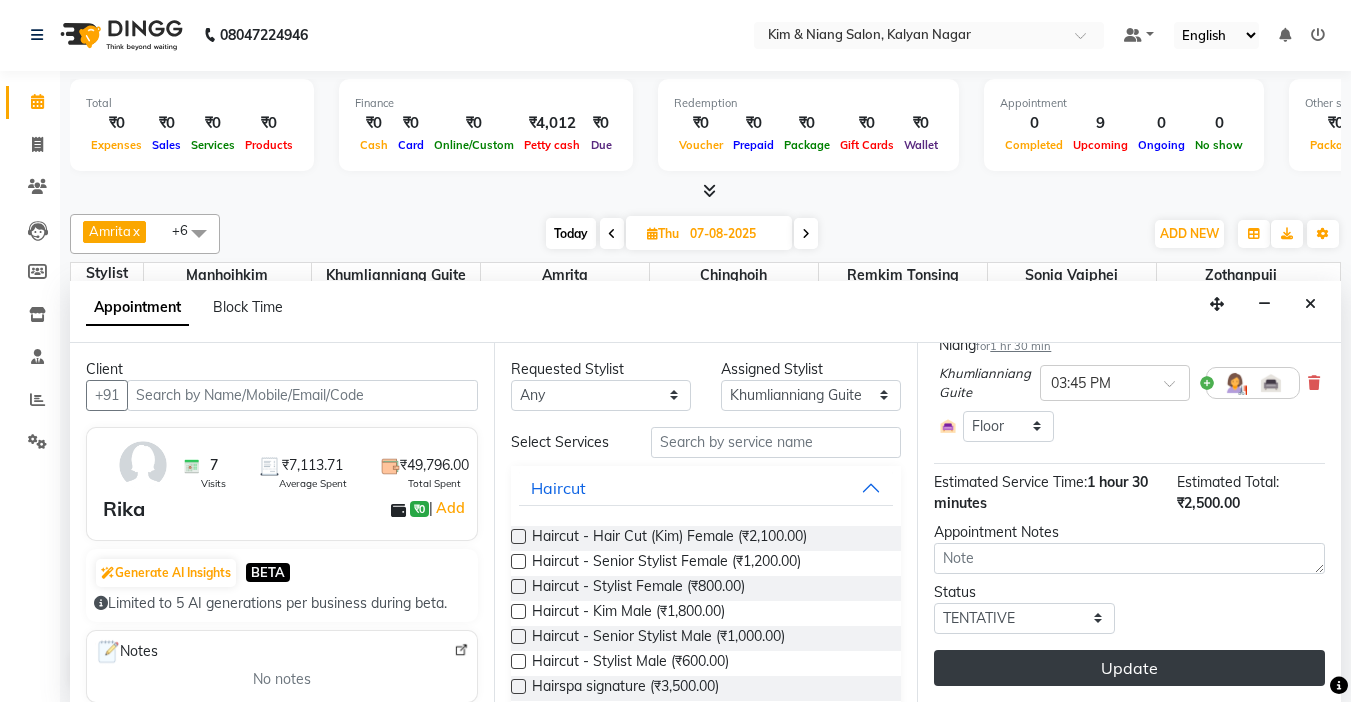 click on "Update" at bounding box center (1129, 668) 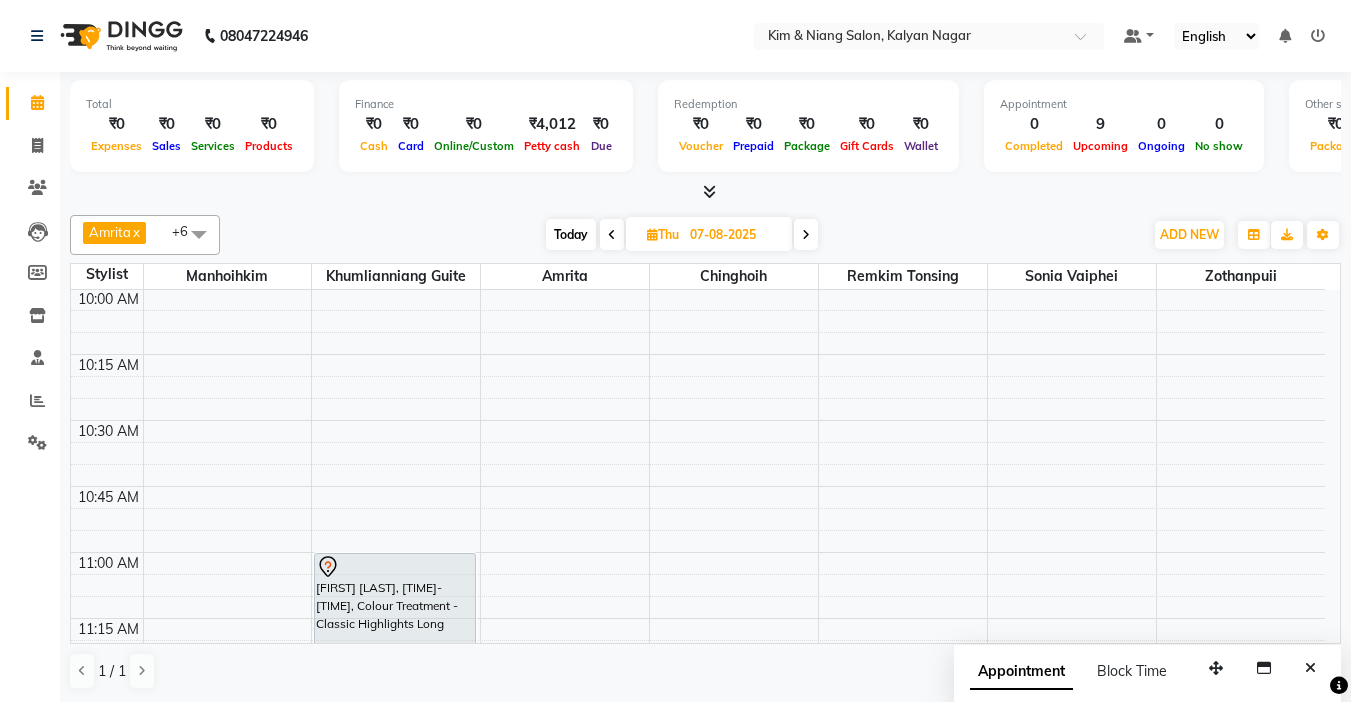 scroll, scrollTop: 1, scrollLeft: 0, axis: vertical 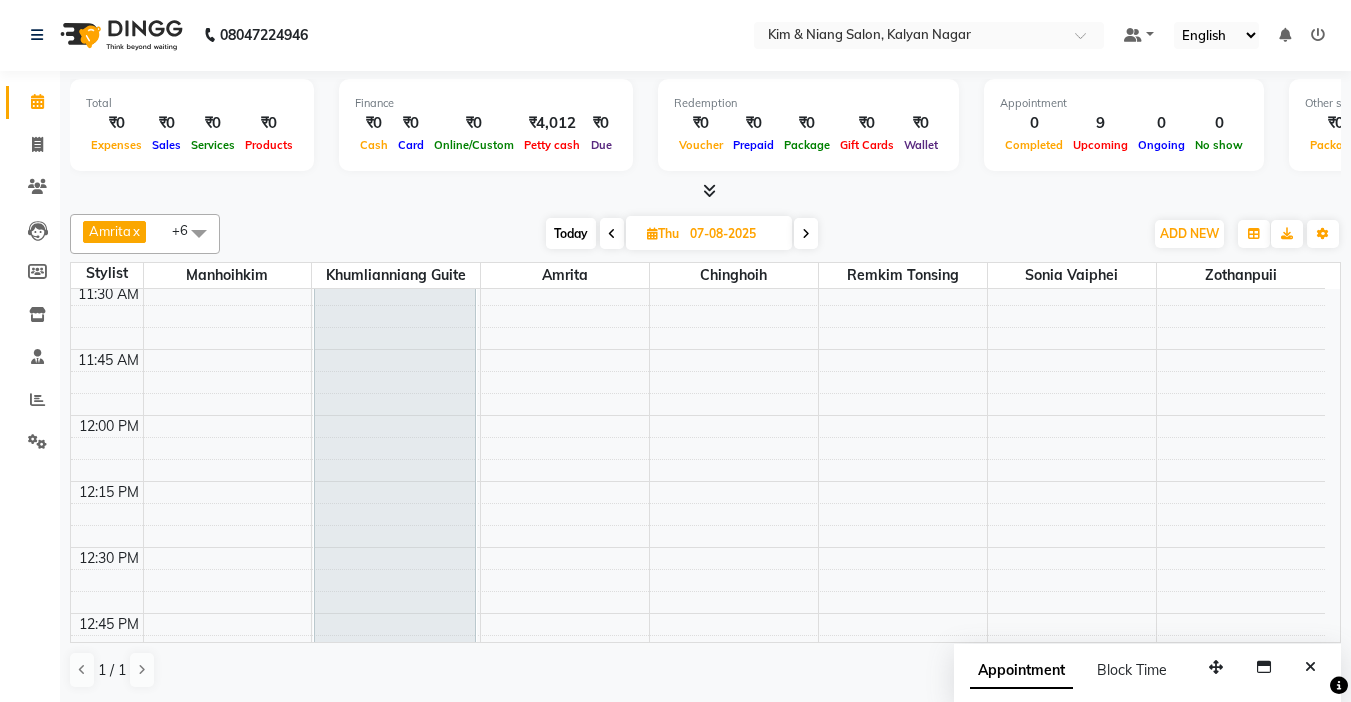 click on "Today" at bounding box center [571, 233] 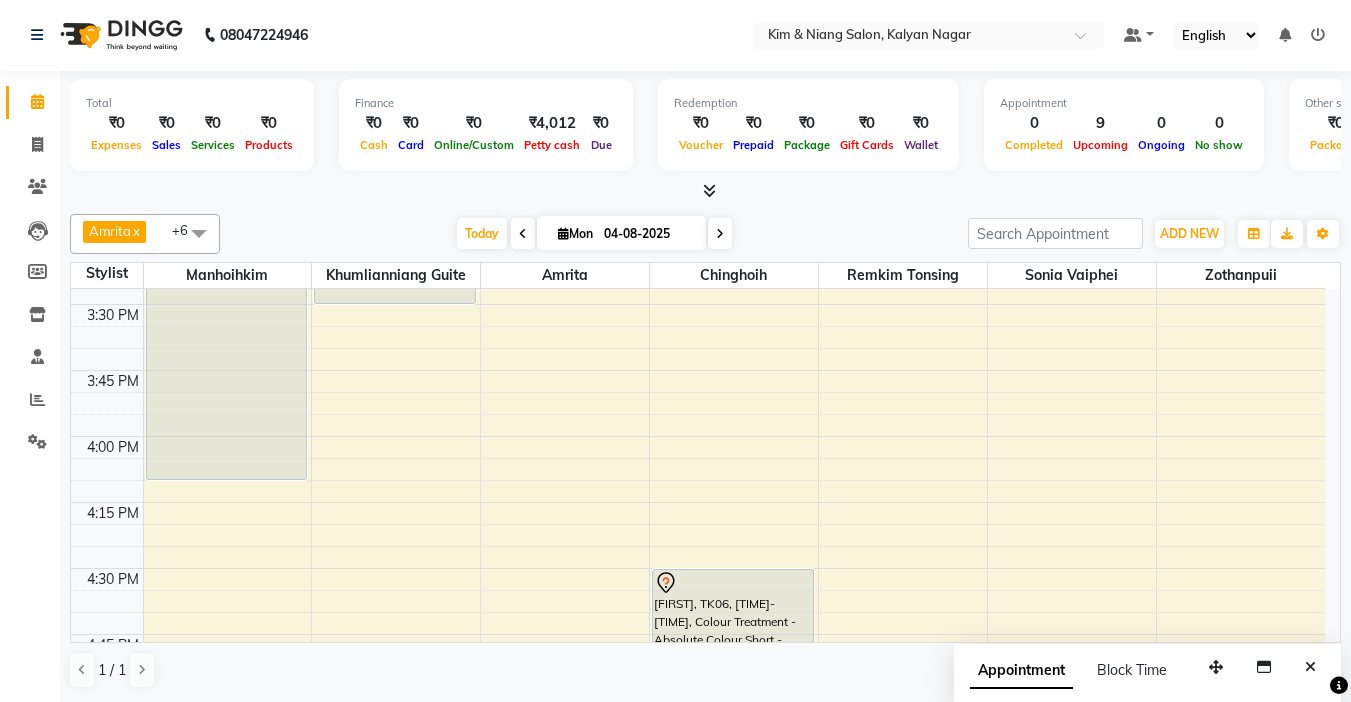 scroll, scrollTop: 1665, scrollLeft: 0, axis: vertical 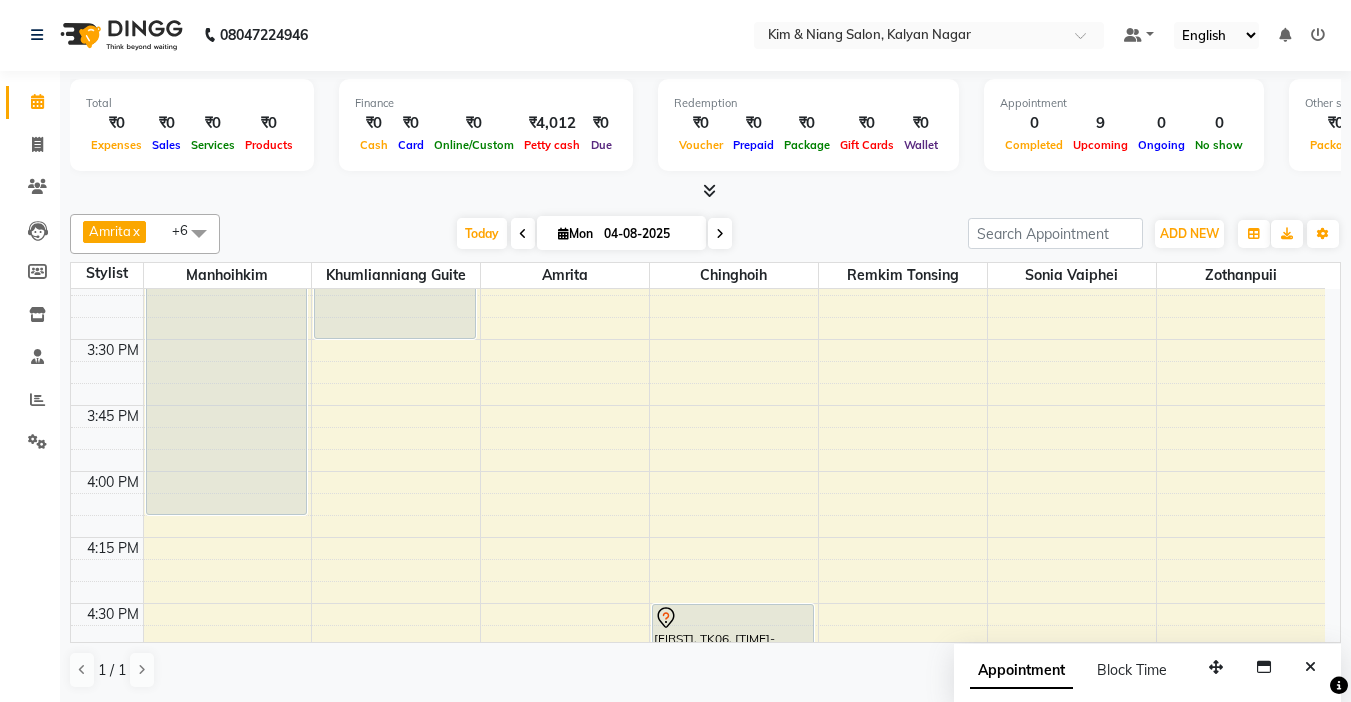 click on "9:00 AM 9:15 AM 9:30 AM 9:45 AM 10:00 AM 10:15 AM 10:30 AM 10:45 AM 11:00 AM 11:15 AM 11:30 AM 11:45 AM 12:00 PM 12:15 PM 12:30 PM 12:45 PM 1:00 PM 1:15 PM 1:30 PM 1:45 PM 2:00 PM 2:15 PM 2:30 PM 2:45 PM 3:00 PM 3:15 PM 3:30 PM 3:45 PM 4:00 PM 4:15 PM 4:30 PM 4:45 PM 5:00 PM 5:15 PM 5:30 PM 5:45 PM 6:00 PM 6:15 PM 6:30 PM 6:45 PM 7:00 PM 7:15 PM 7:30 PM 7:45 PM 8:00 PM 8:15 PM 8:30 PM 8:45 PM 9:00 PM 9:15 PM 9:30 PM 9:45 PM [FIRST], TK01, [TIME]-[TIME], Haircut - Hair Cut (Kim) Female [FIRST], TK01, [TIME]-[TIME], Texture Service - Permanent Straightening Medium [FIRST], TK02, [TIME]-[TIME], Haircut - Hair Cut (Kim) Female [FIRST] [LAST], TK05, [TIME]-[TIME], Colour Treatment - Absolute Colour Short - Medium [FIRST] [LAST], TK05, [TIME]-[TIME], Hair Cut (Niang) Female [FIRST], TK03, [TIME]-[TIME], Texture Service - Permanent Straightening Short [FIRST], TK02, [TIME]-[TIME], Hair Cut (Niang) Female" at bounding box center (698, 339) 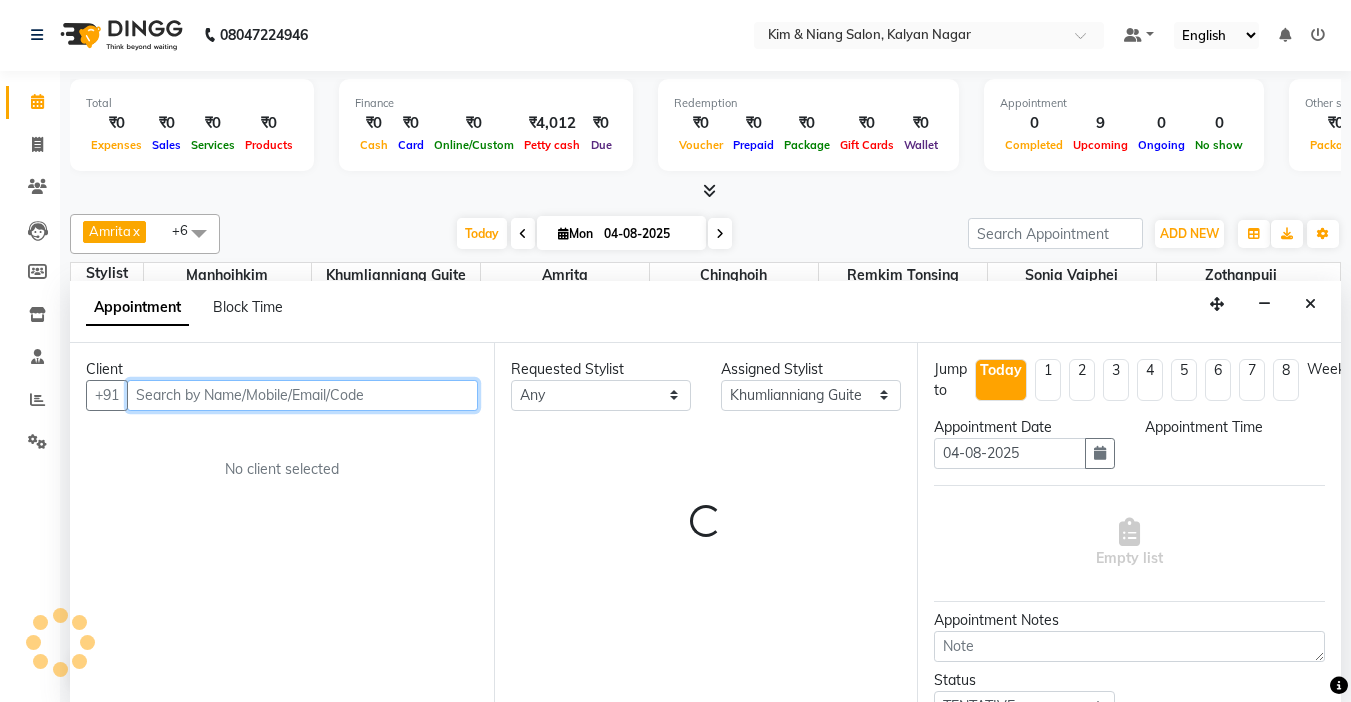 select on "945" 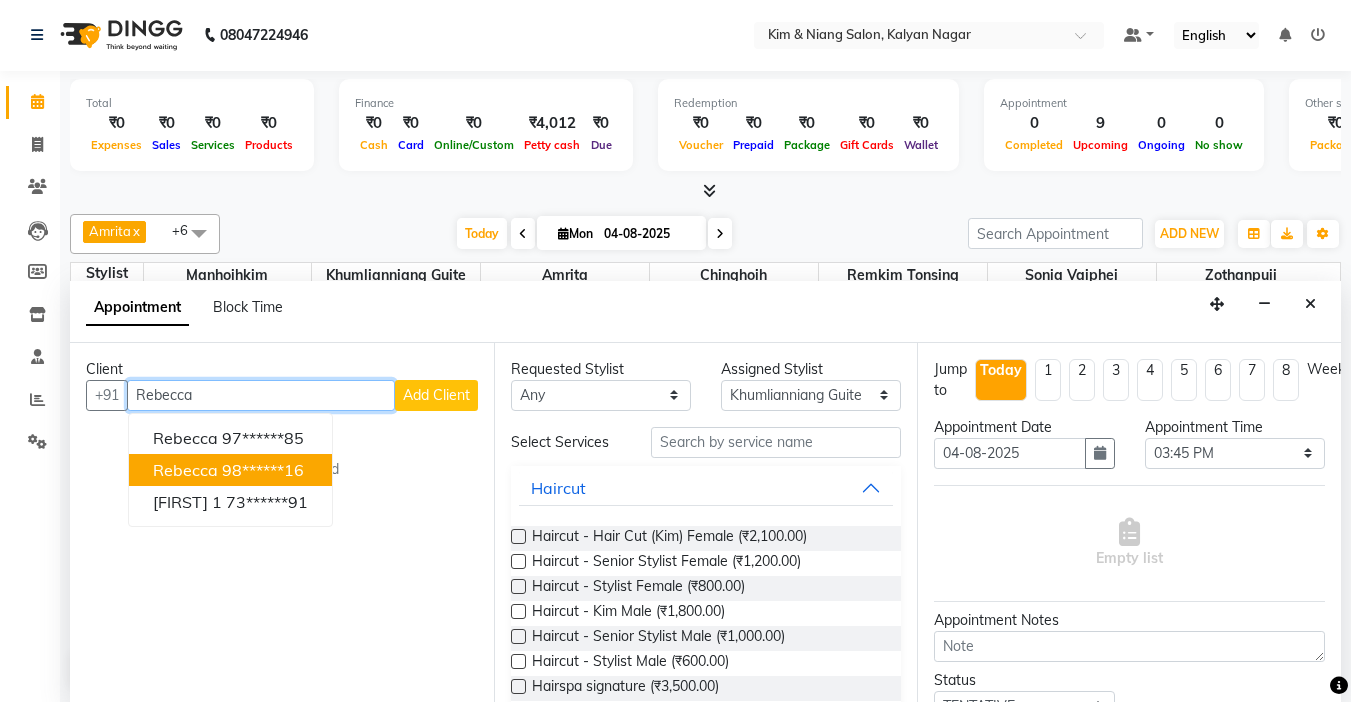 click on "98******16" at bounding box center (263, 470) 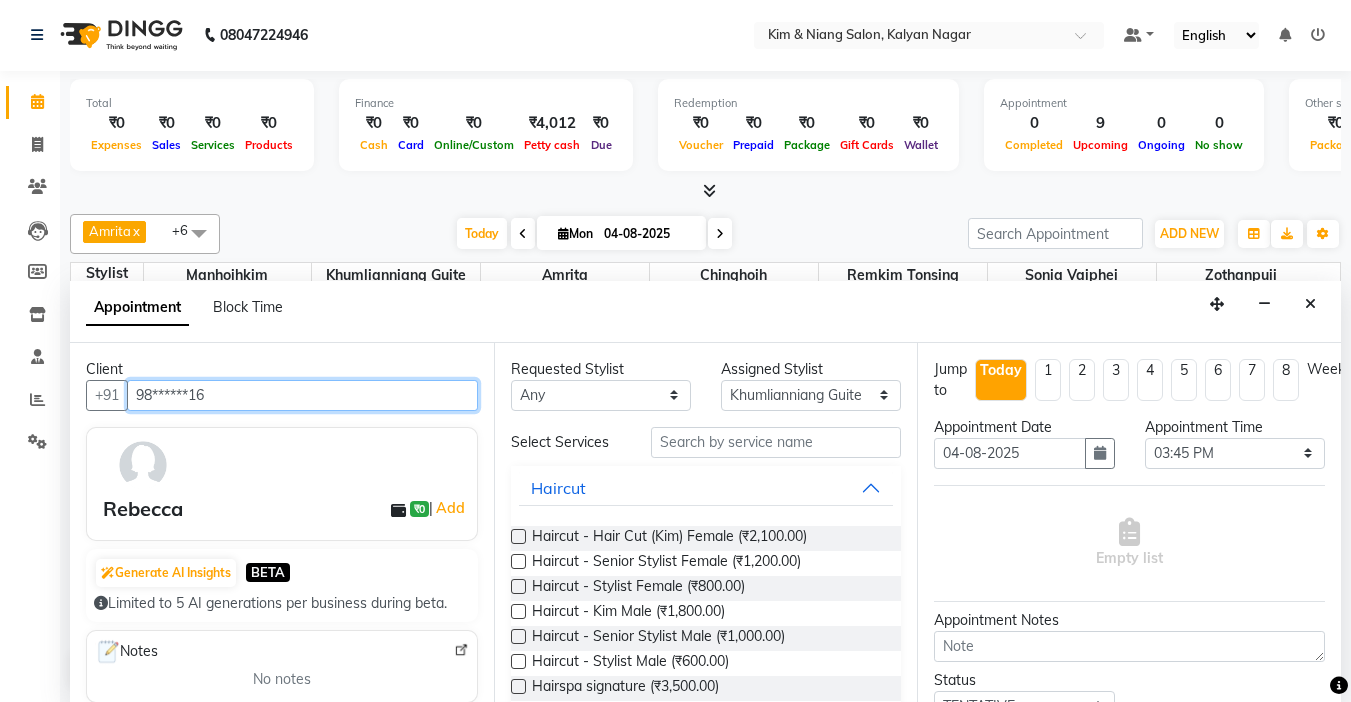 type on "98******16" 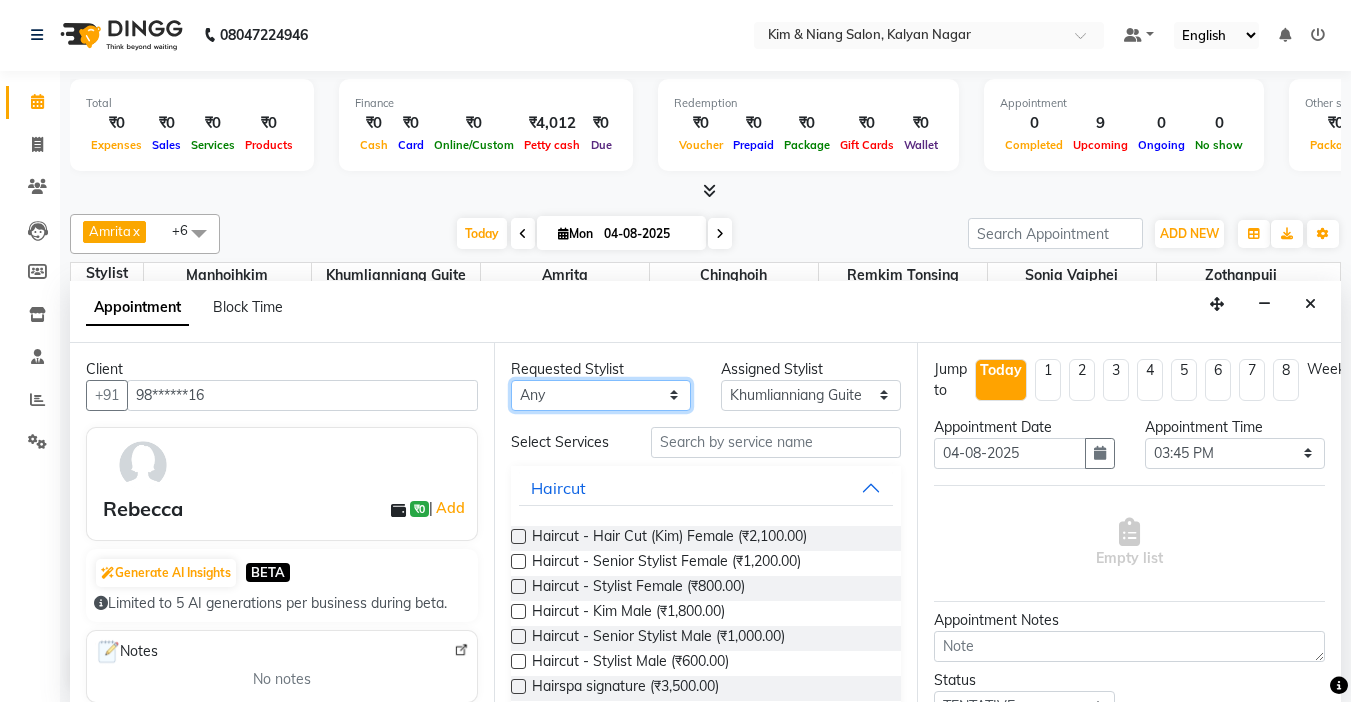 click on "Any Amrita Anna Boicy Chinghoih Khumlianniang Guite Linda Chingmuan Niang Manhoihkim Remkim Tonsing Sonia vaiphei  Steve .mynlyanSonangaihte Zothanpuii" at bounding box center [601, 395] 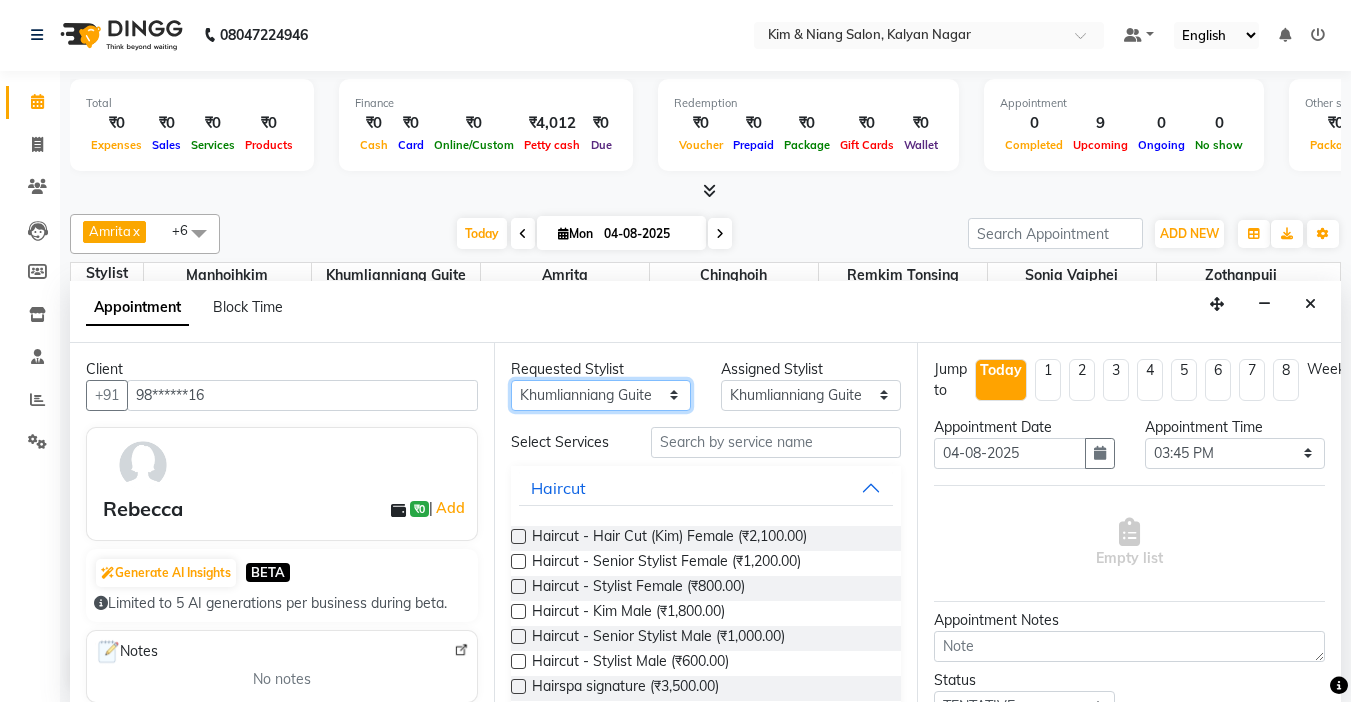 click on "Any Amrita Anna Boicy Chinghoih Khumlianniang Guite Linda Chingmuan Niang Manhoihkim Remkim Tonsing Sonia vaiphei  Steve .mynlyanSonangaihte Zothanpuii" at bounding box center [601, 395] 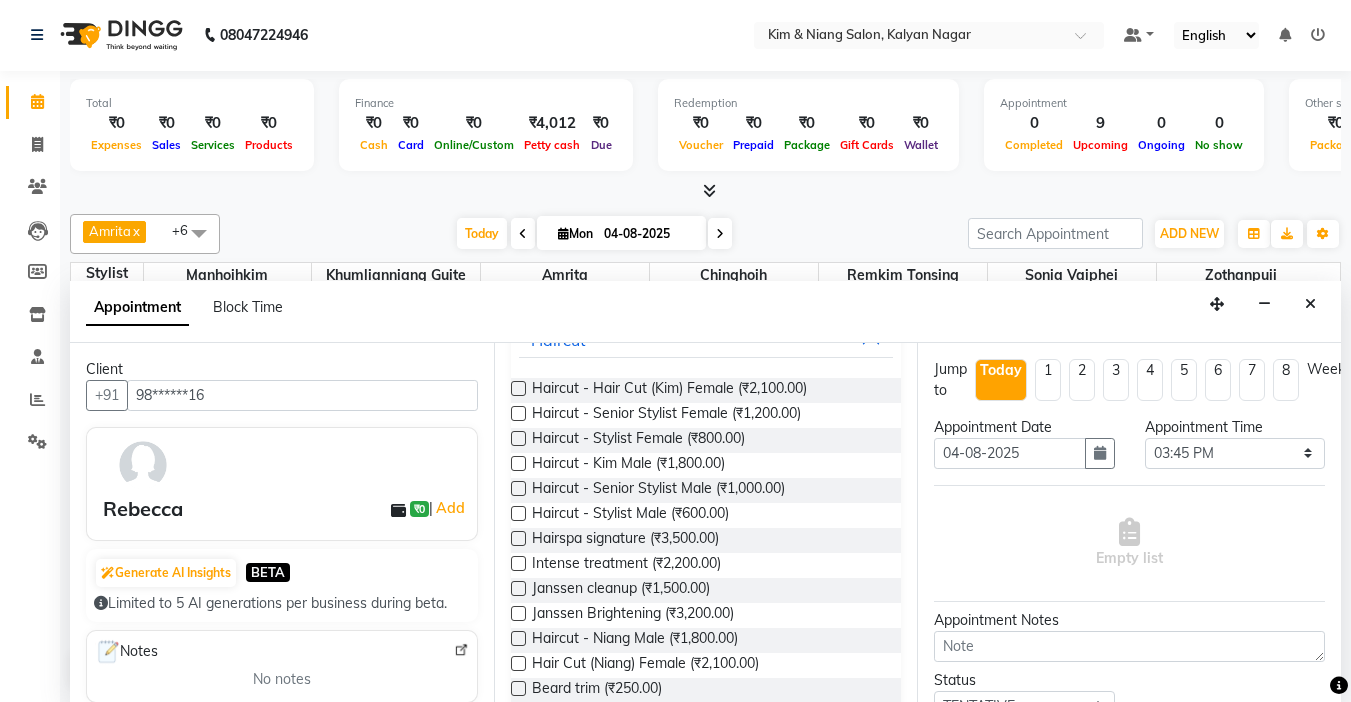 scroll, scrollTop: 400, scrollLeft: 0, axis: vertical 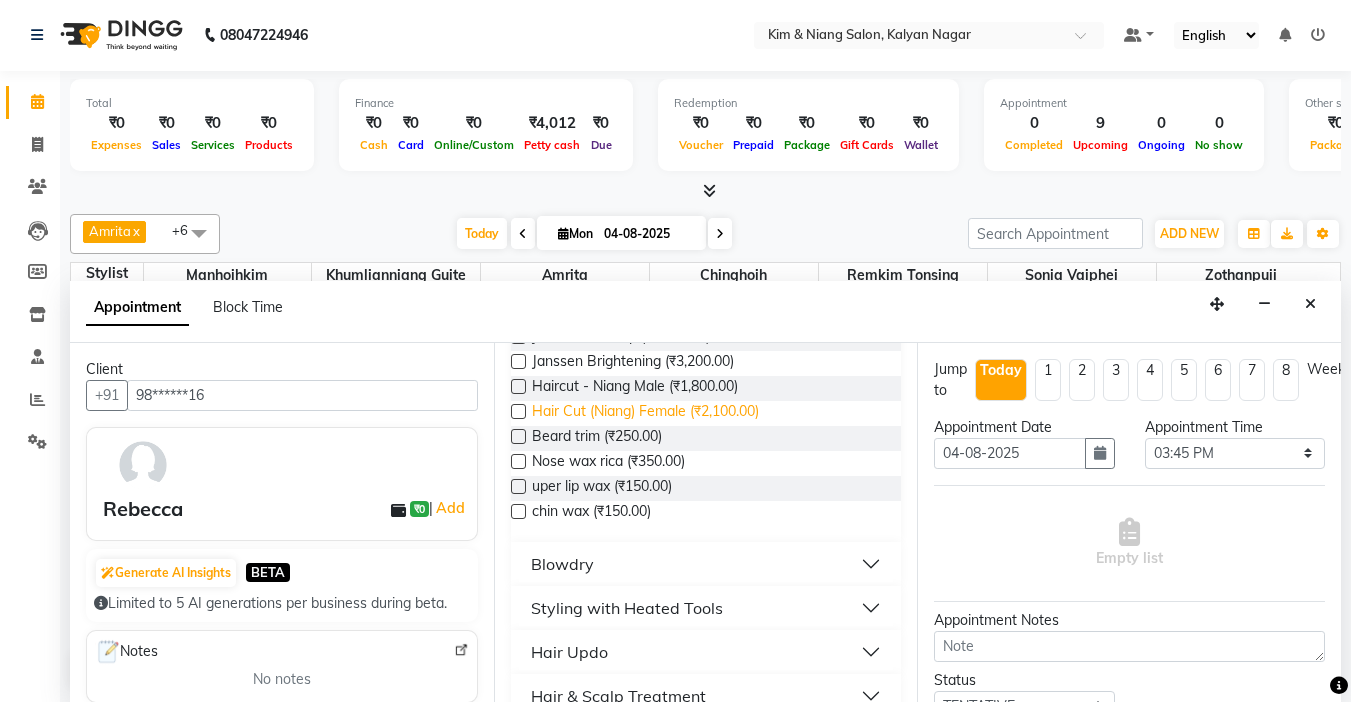 click on "Hair Cut (Niang) Female (₹2,100.00)" at bounding box center [645, 413] 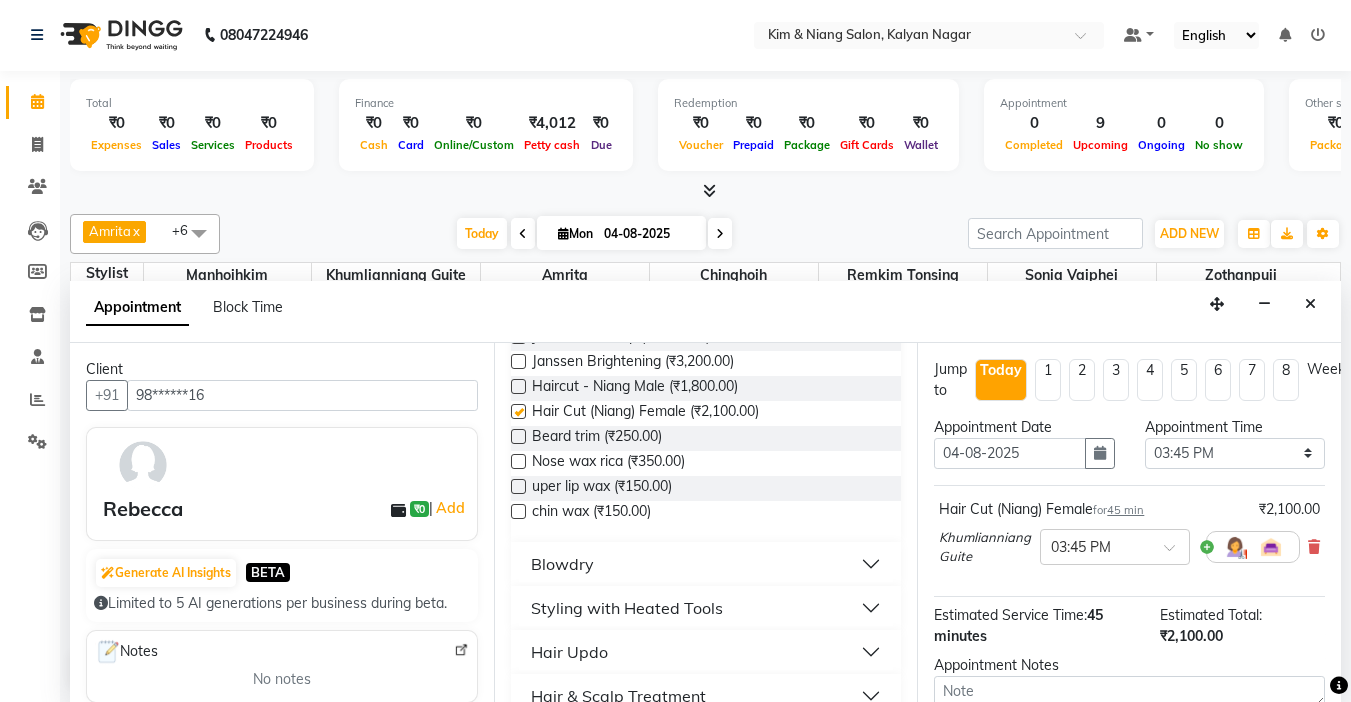 checkbox on "false" 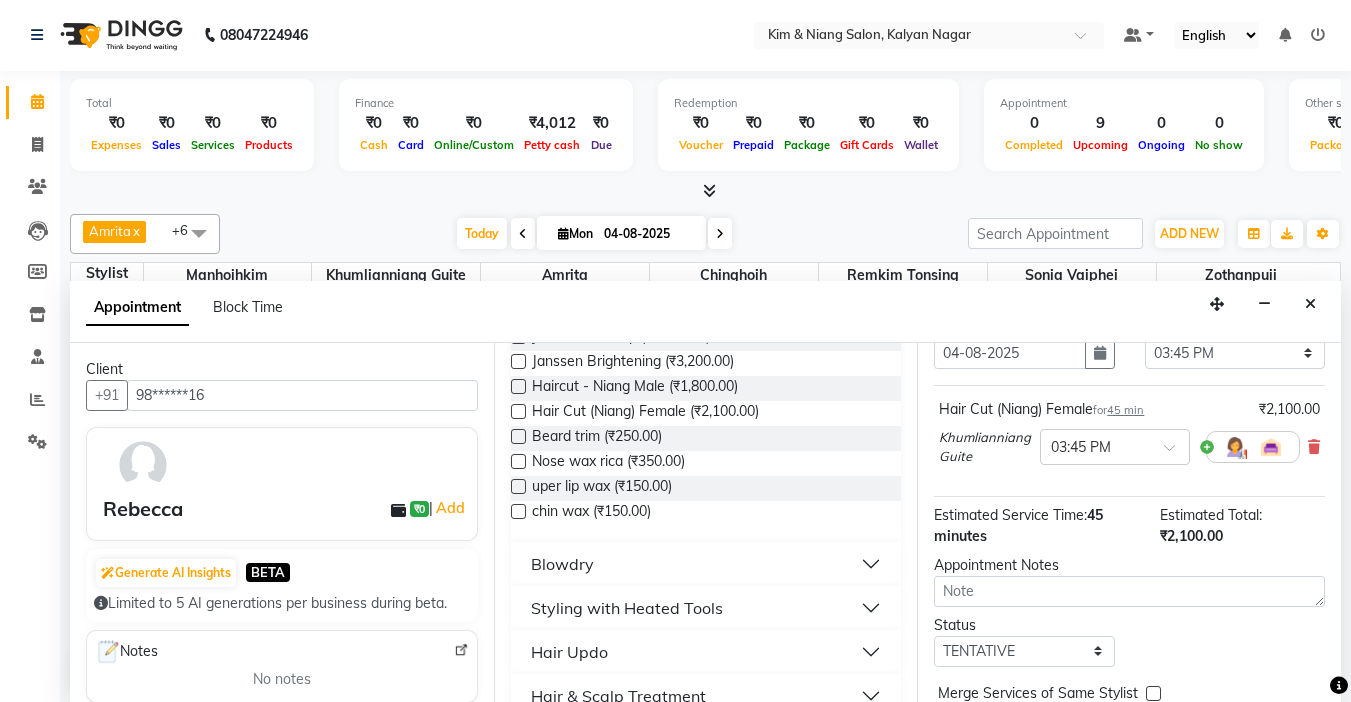 scroll, scrollTop: 206, scrollLeft: 0, axis: vertical 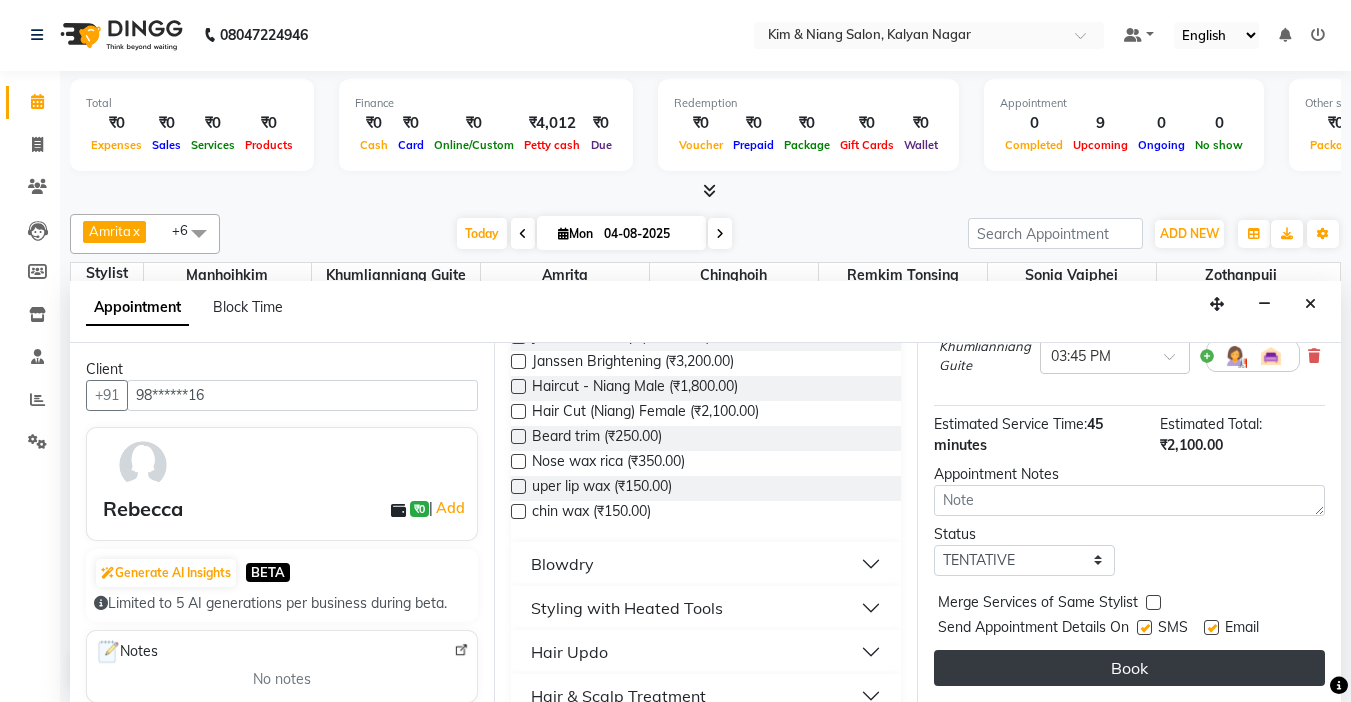 click on "Book" at bounding box center [1129, 668] 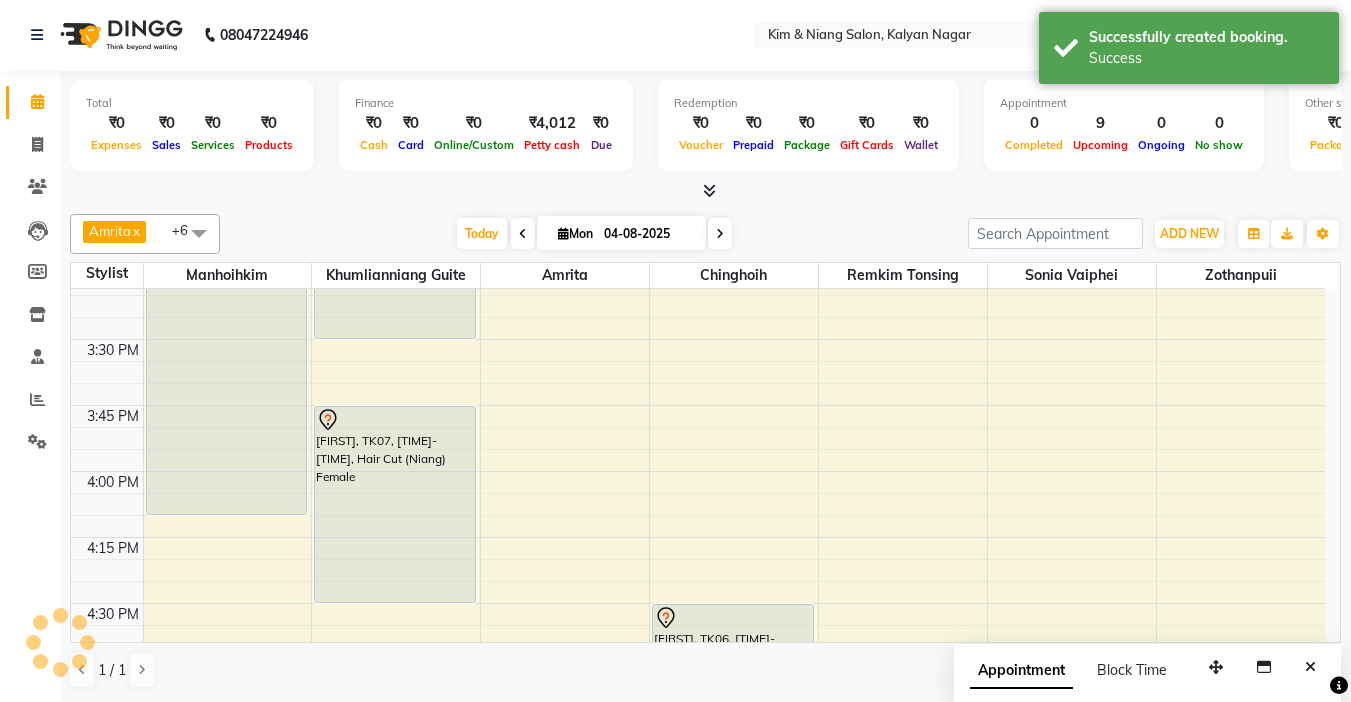 scroll, scrollTop: 0, scrollLeft: 0, axis: both 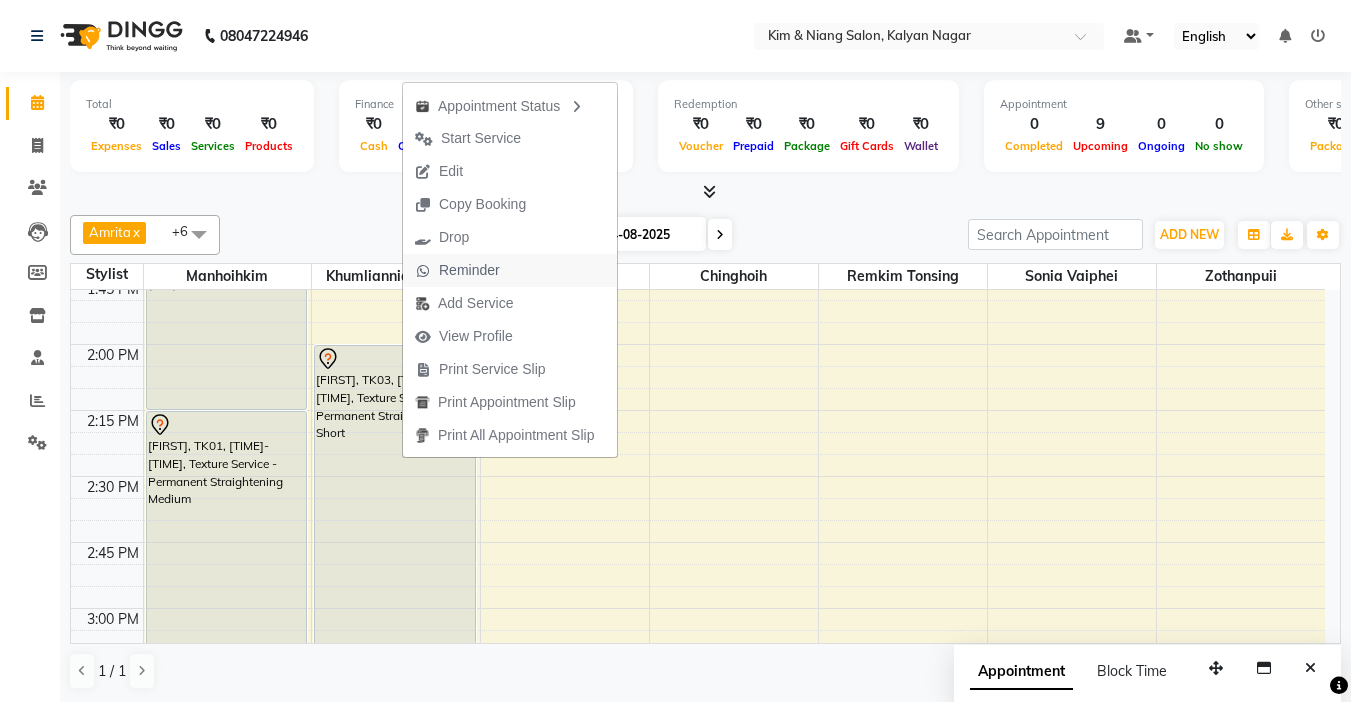 click on "Reminder" at bounding box center [469, 270] 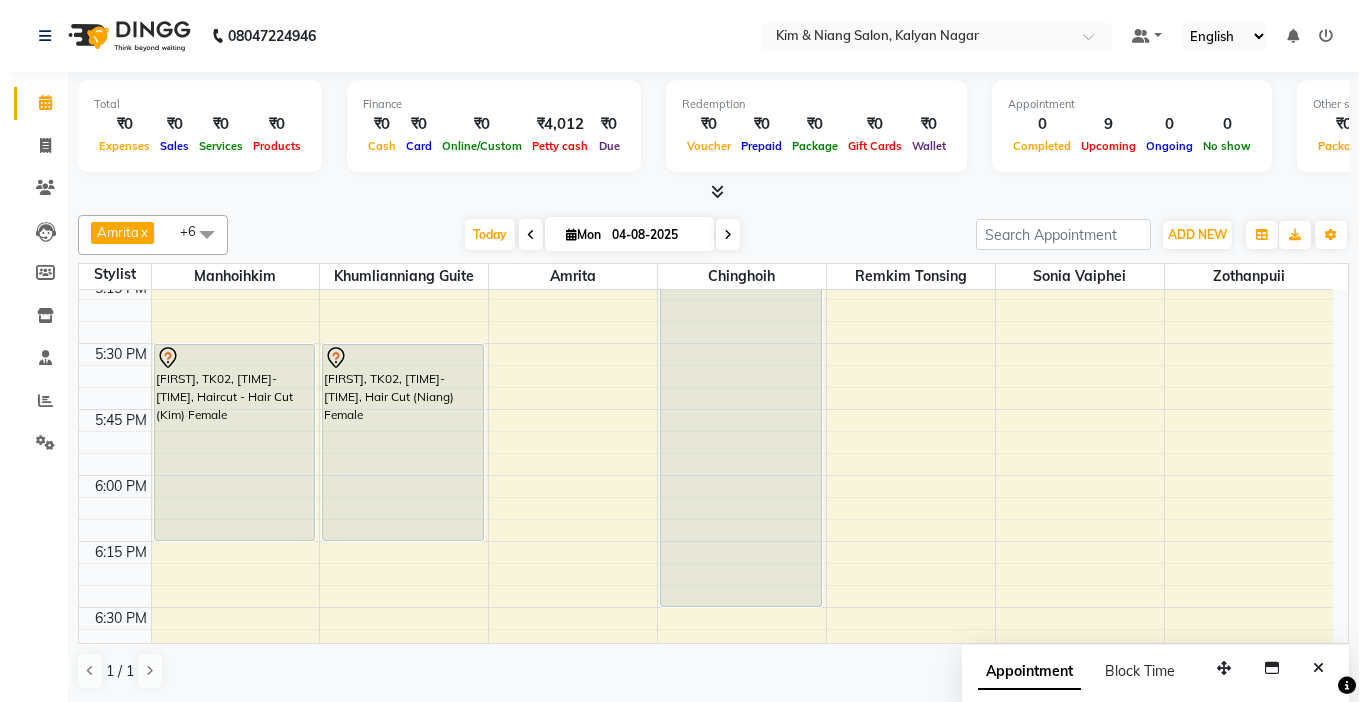 scroll, scrollTop: 2100, scrollLeft: 0, axis: vertical 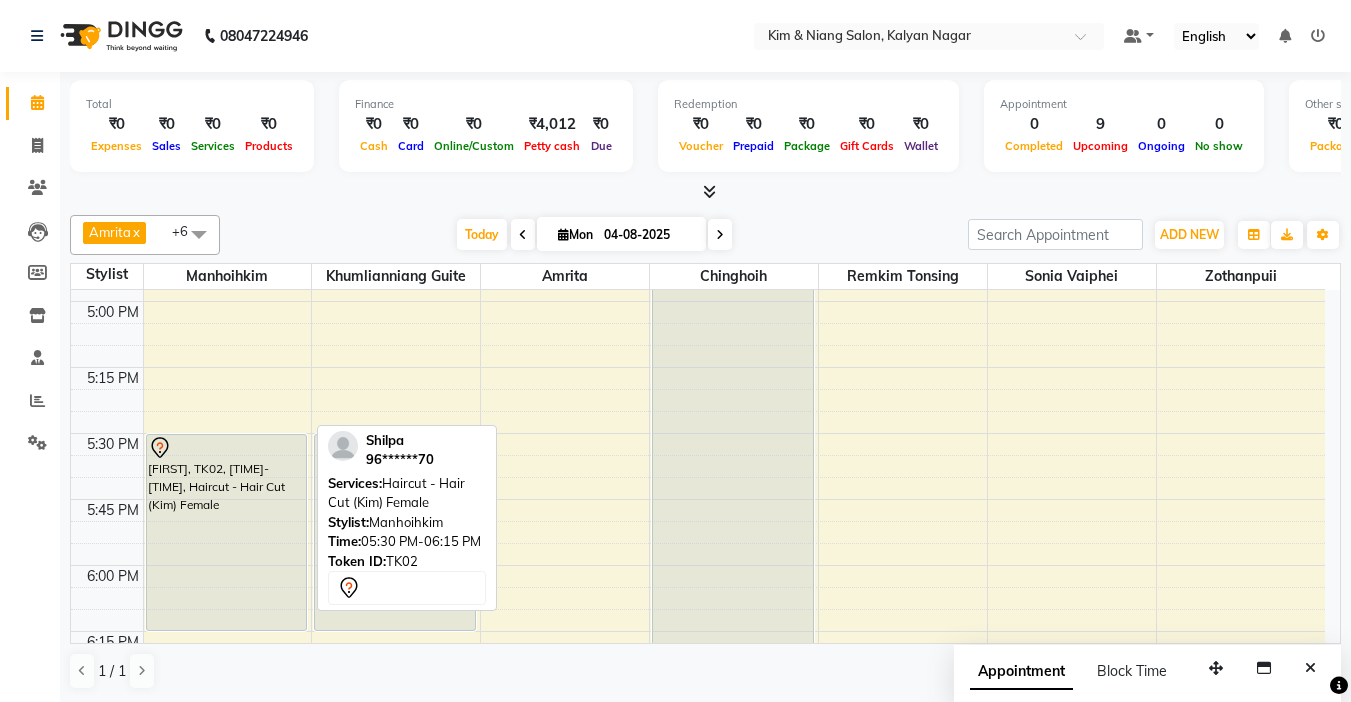 click on "[FIRST], TK02, [TIME]-[TIME], Haircut - Hair Cut (Kim) Female" at bounding box center (227, 532) 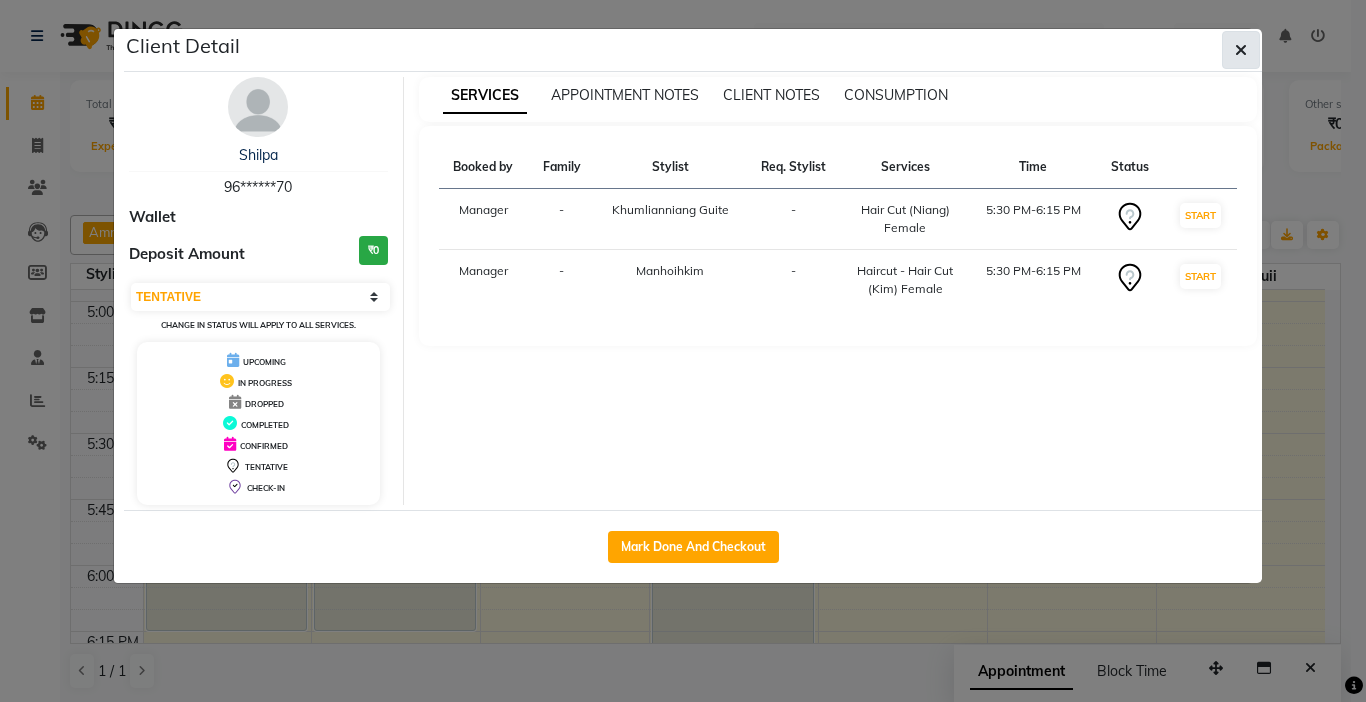 click 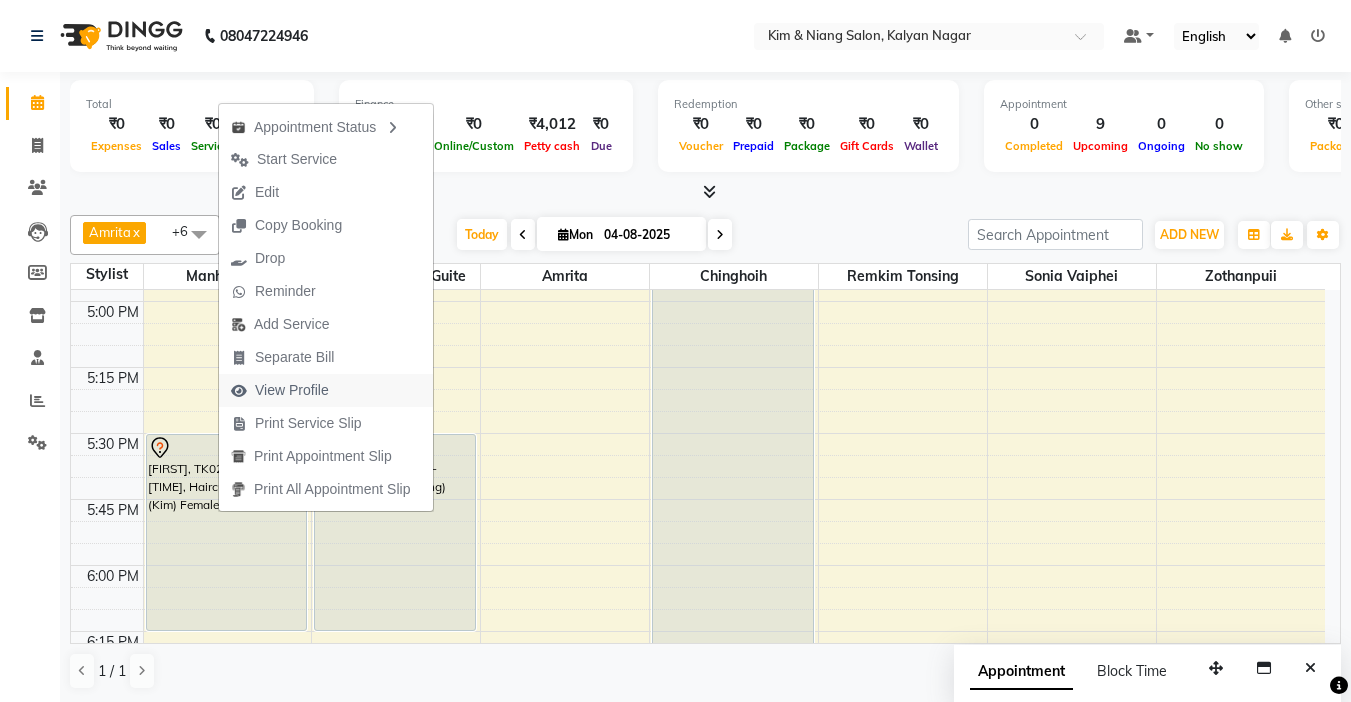 click on "View Profile" at bounding box center [292, 390] 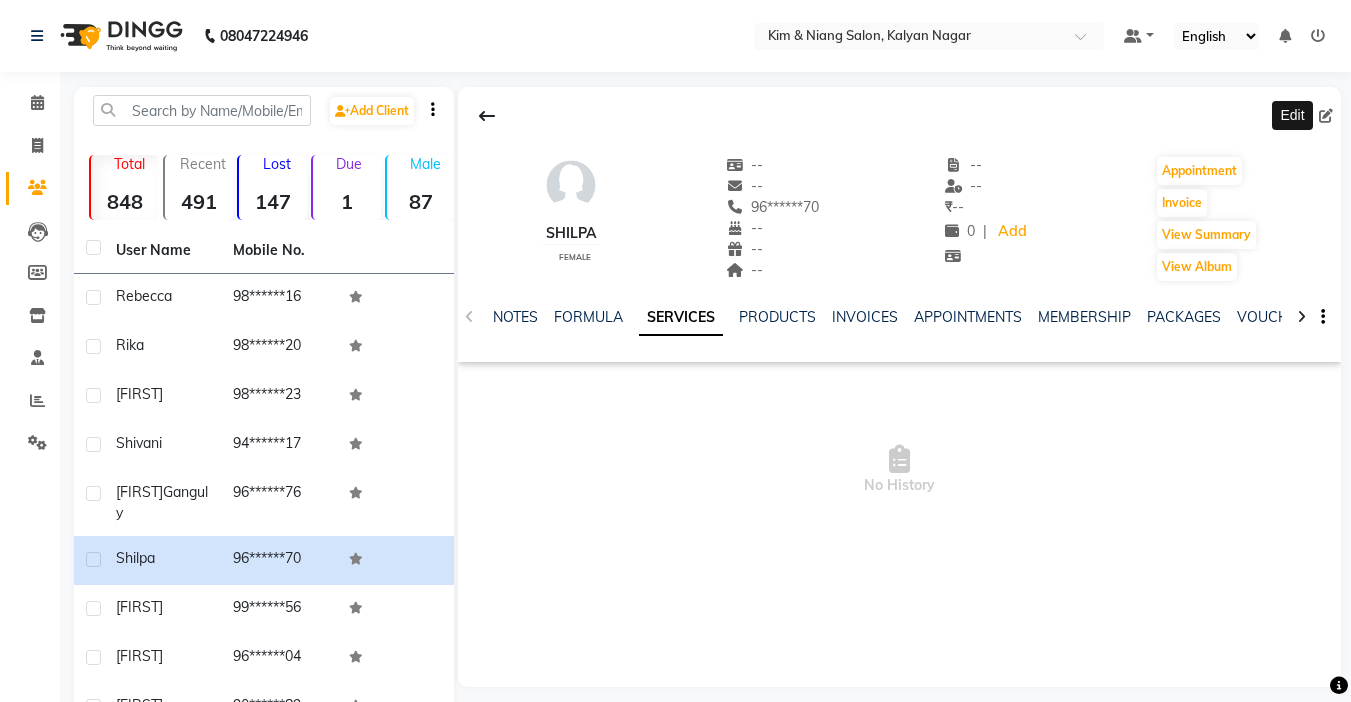 click 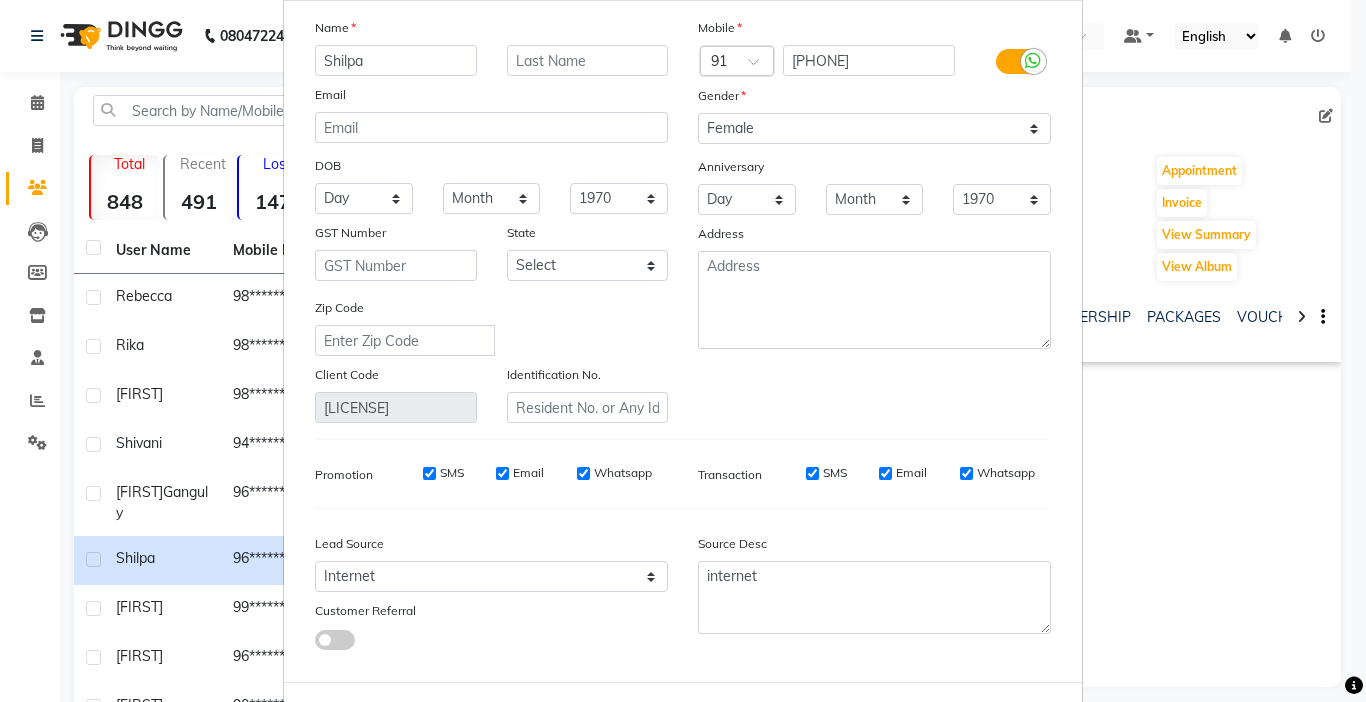 scroll, scrollTop: 185, scrollLeft: 0, axis: vertical 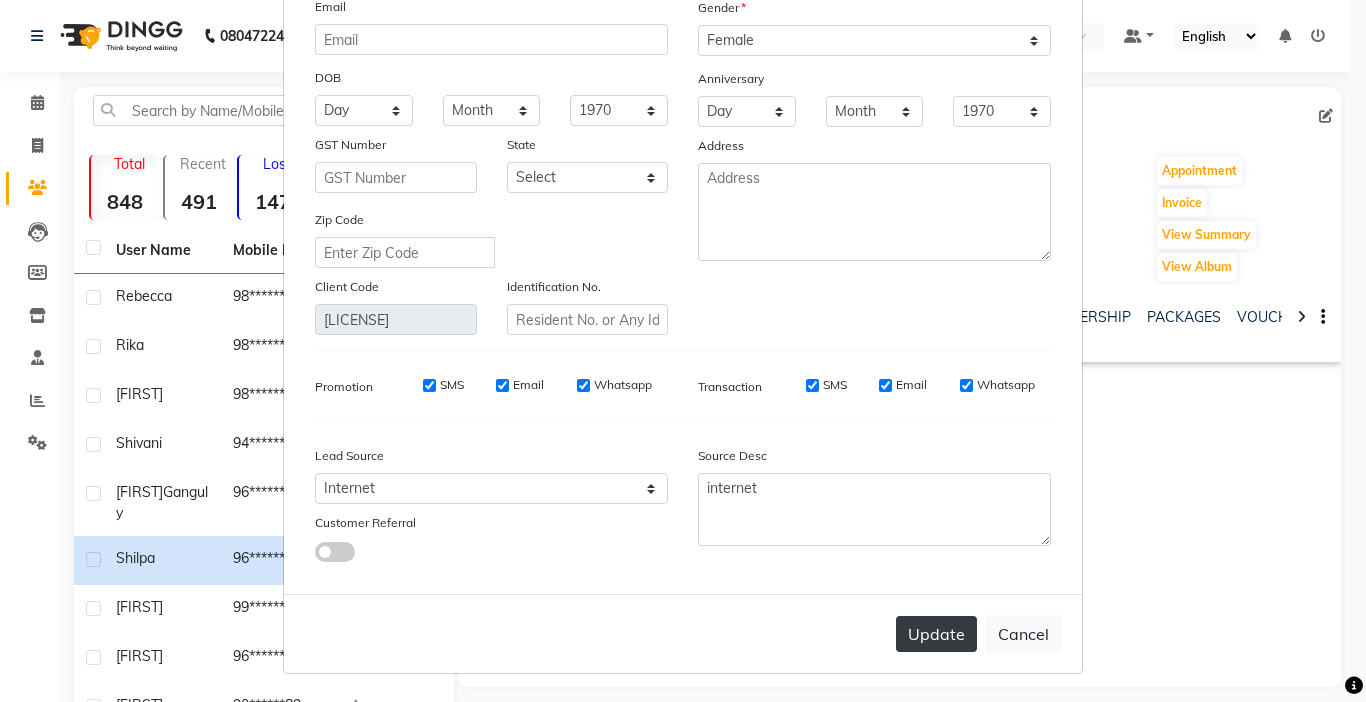click on "Update" at bounding box center [936, 634] 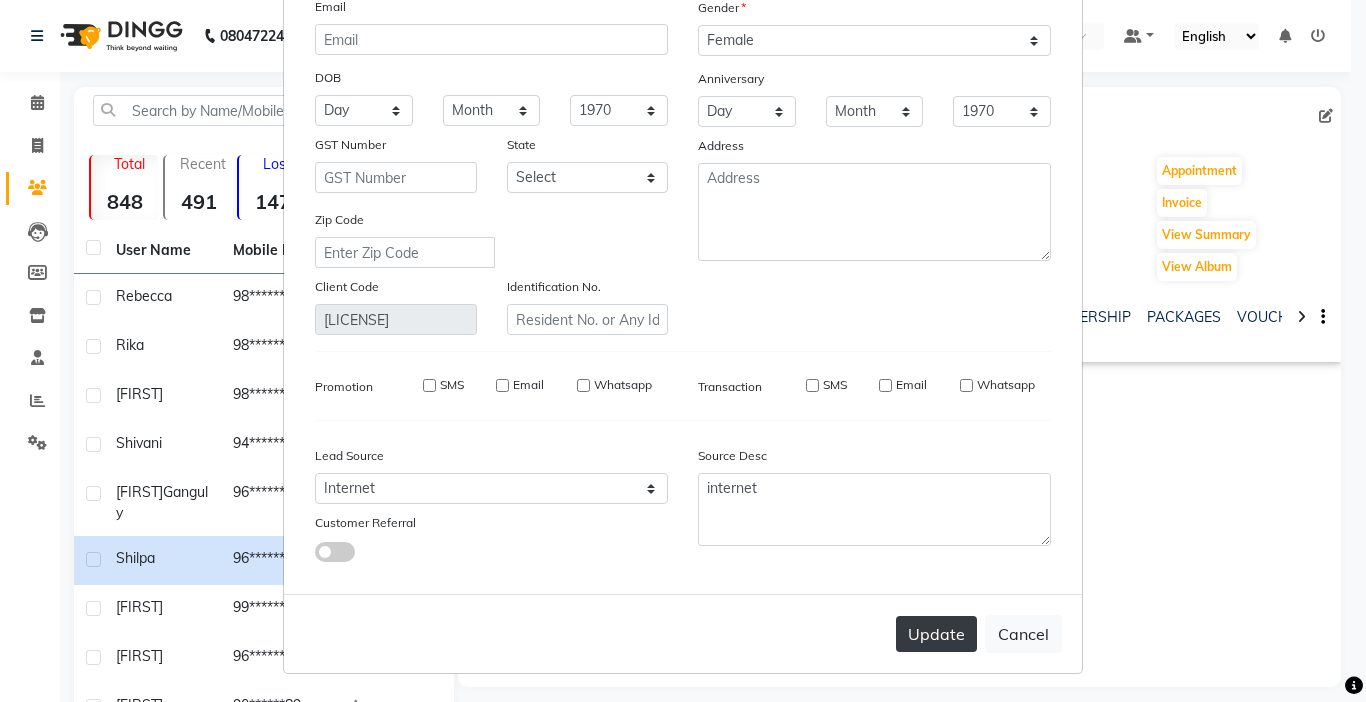 type 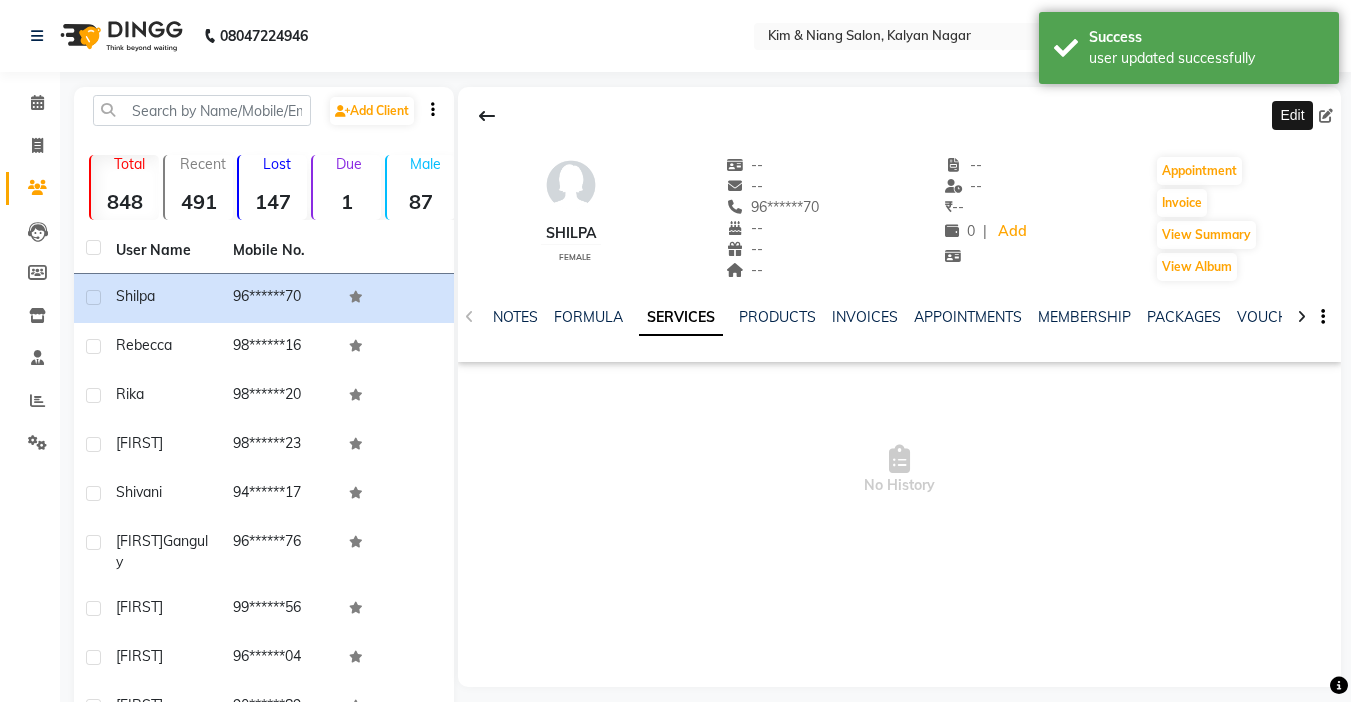 click 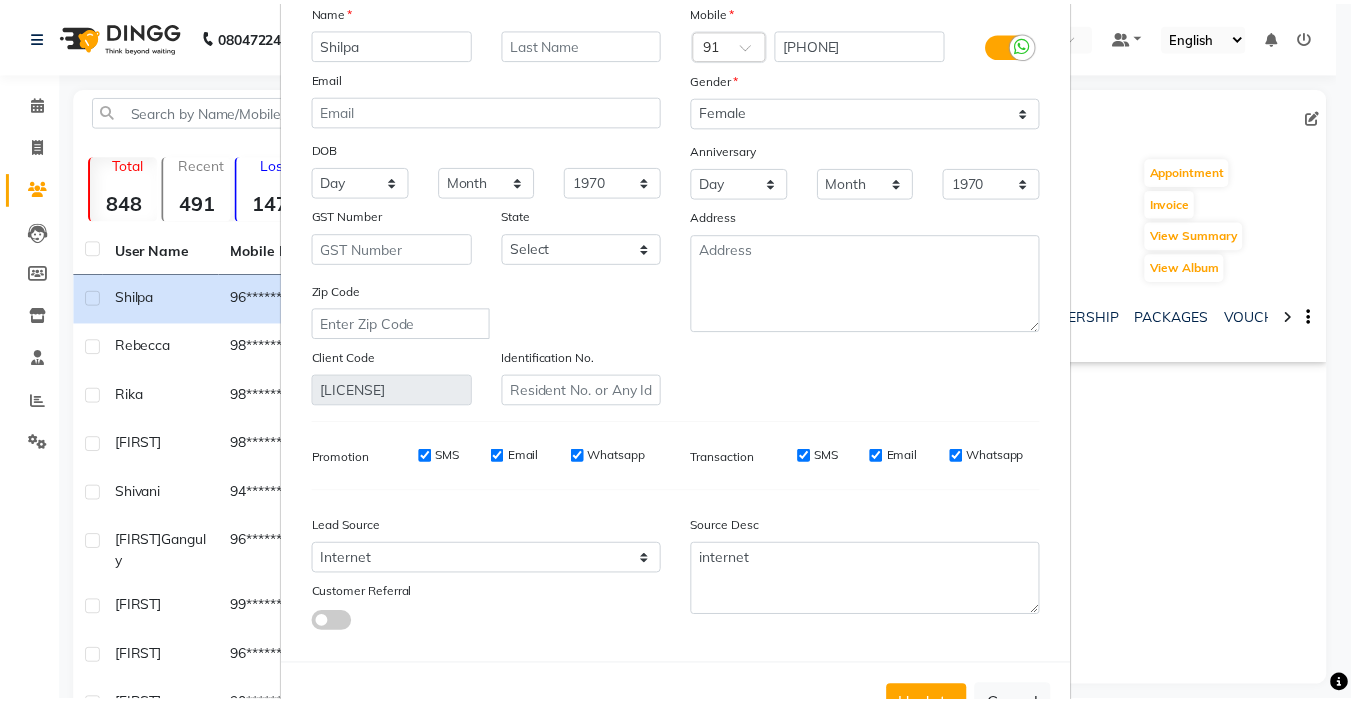 scroll, scrollTop: 185, scrollLeft: 0, axis: vertical 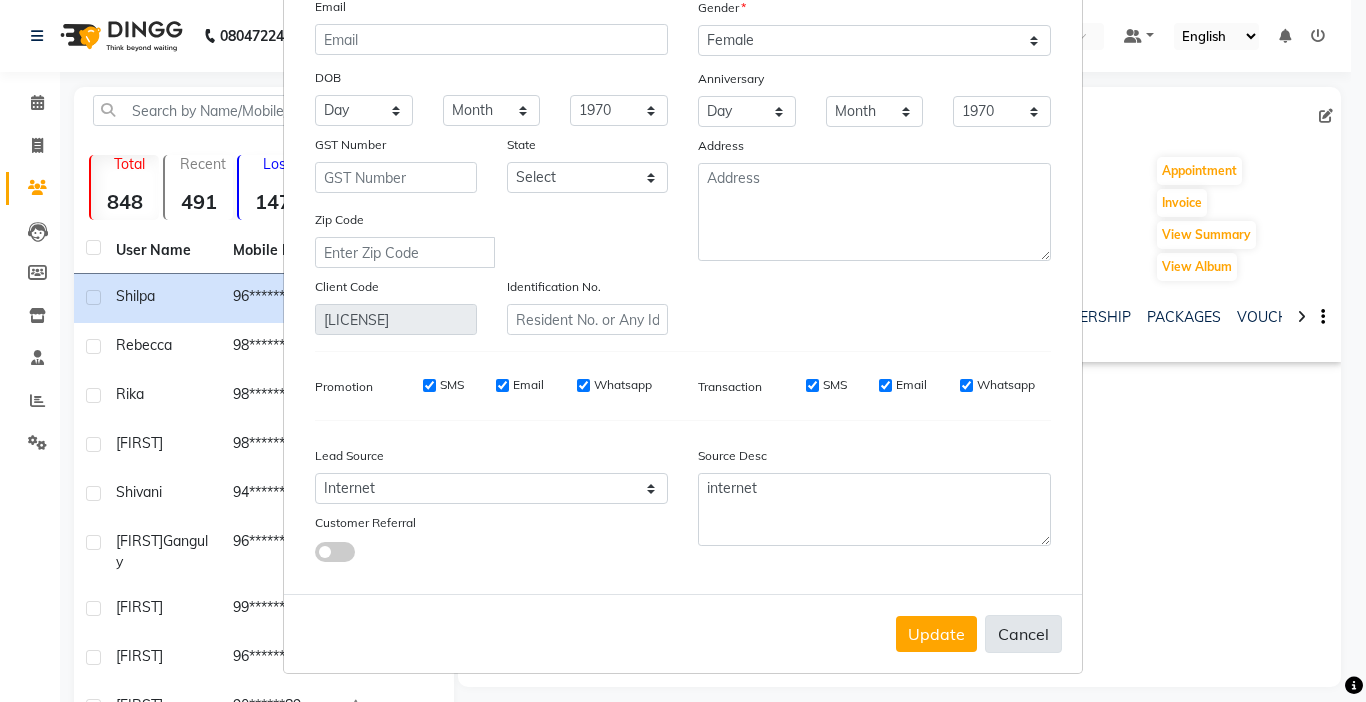 click on "Cancel" at bounding box center (1023, 634) 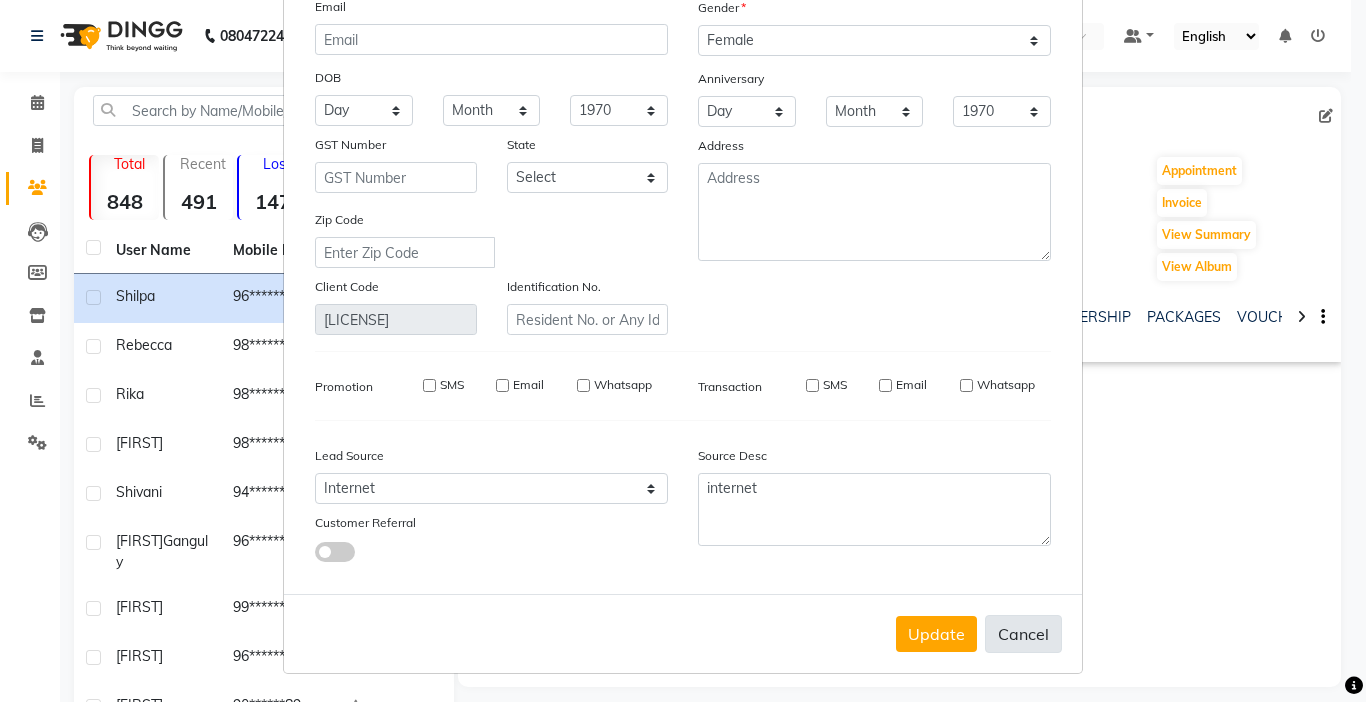 type 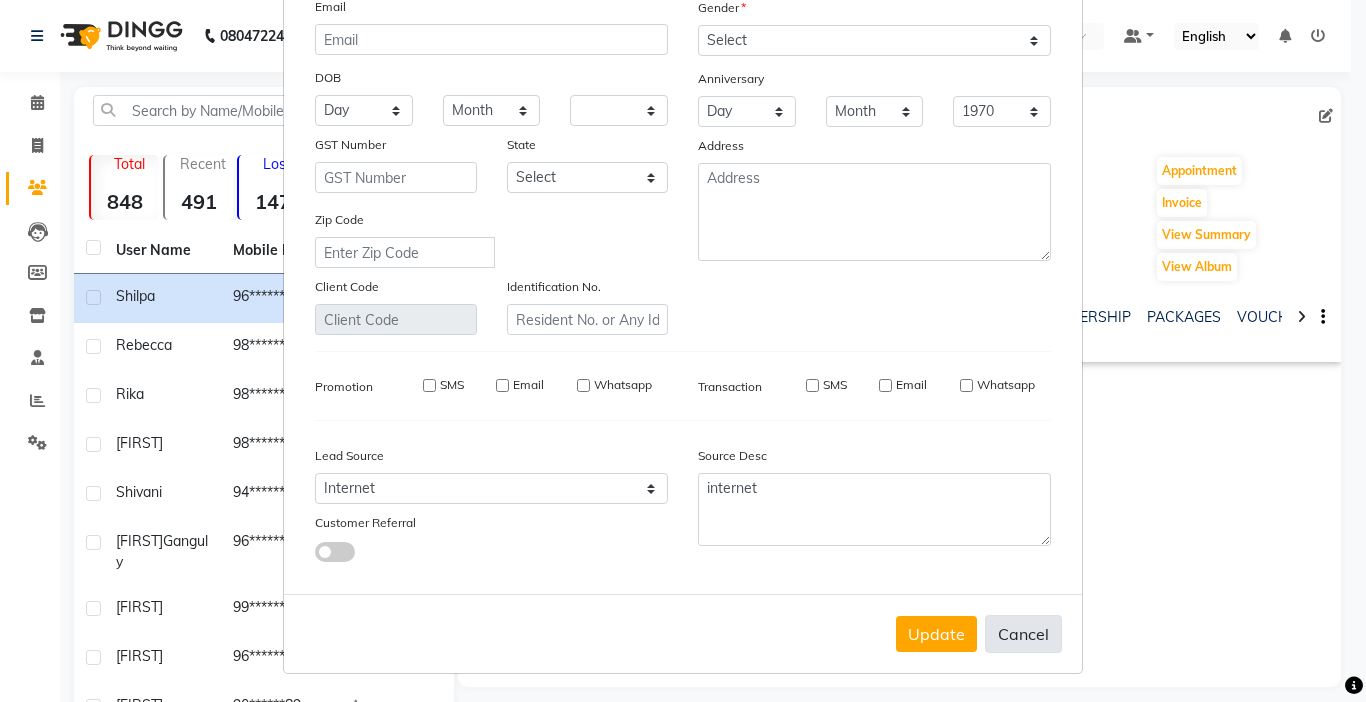 select 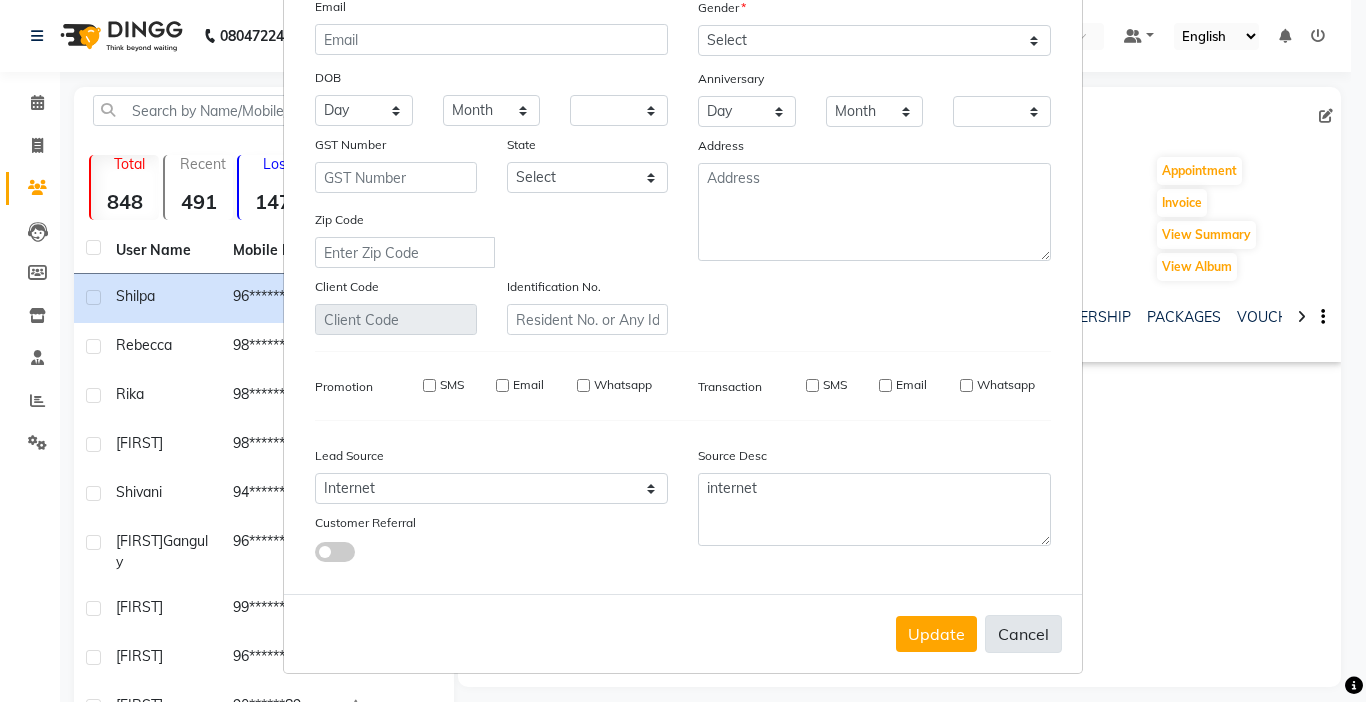 checkbox on "false" 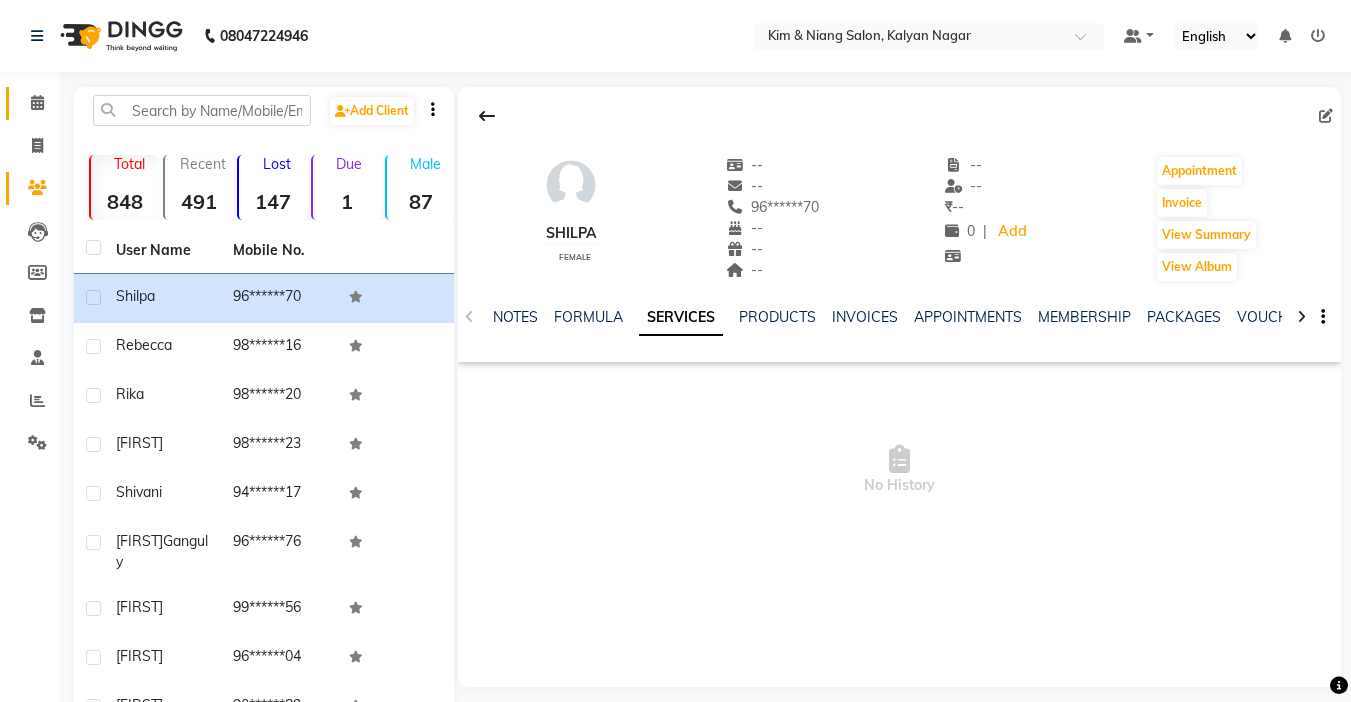 click 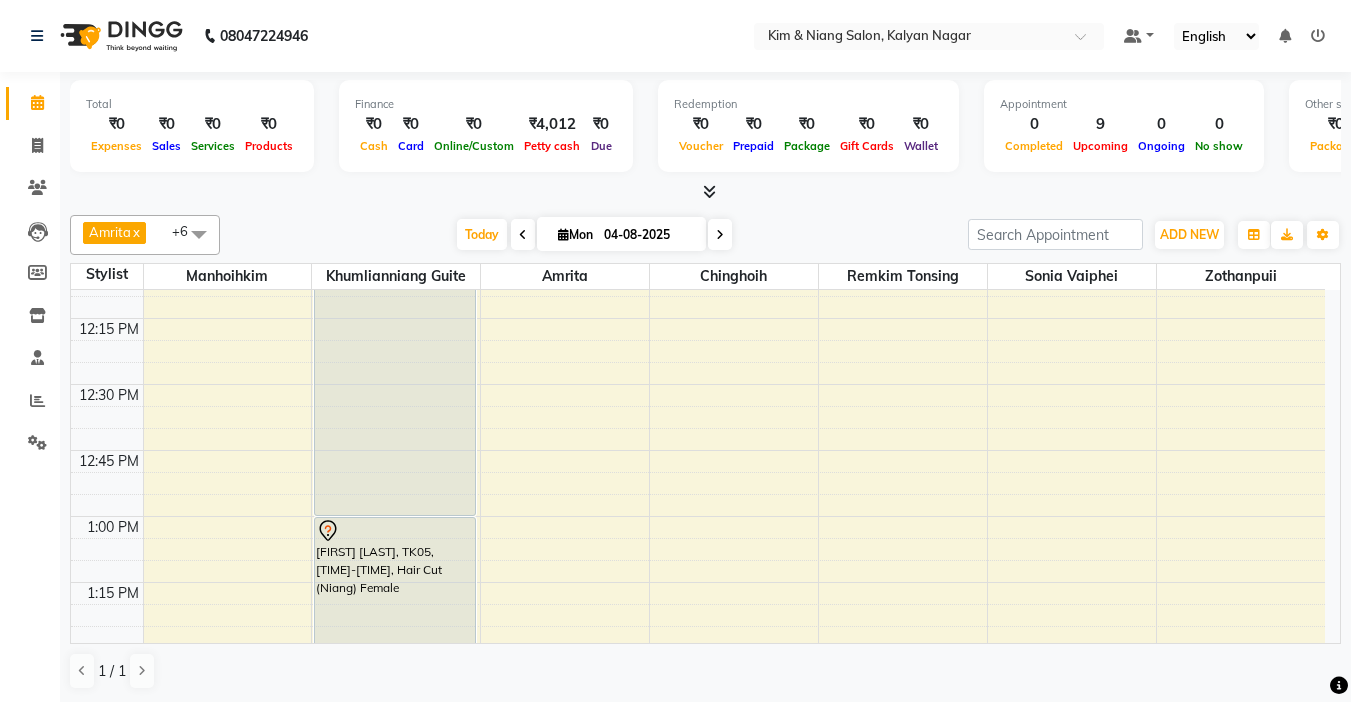 scroll, scrollTop: 800, scrollLeft: 0, axis: vertical 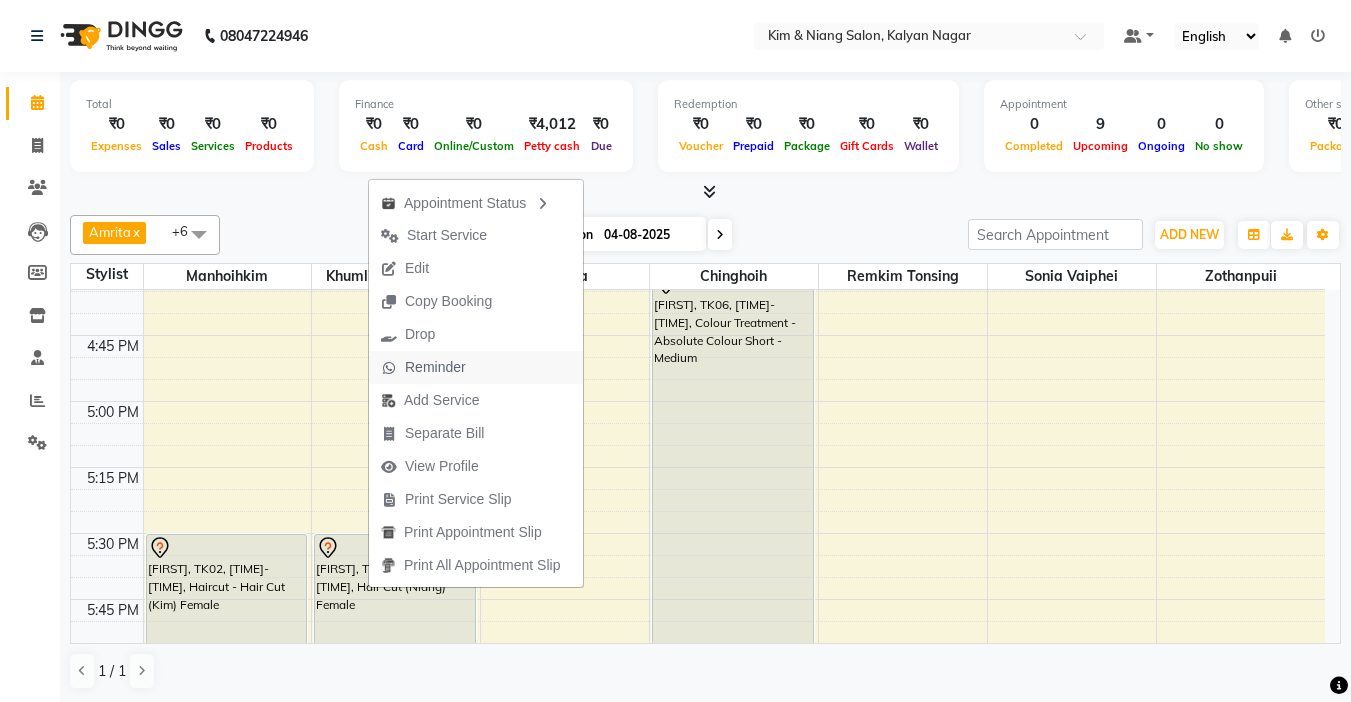 click on "Reminder" at bounding box center [435, 367] 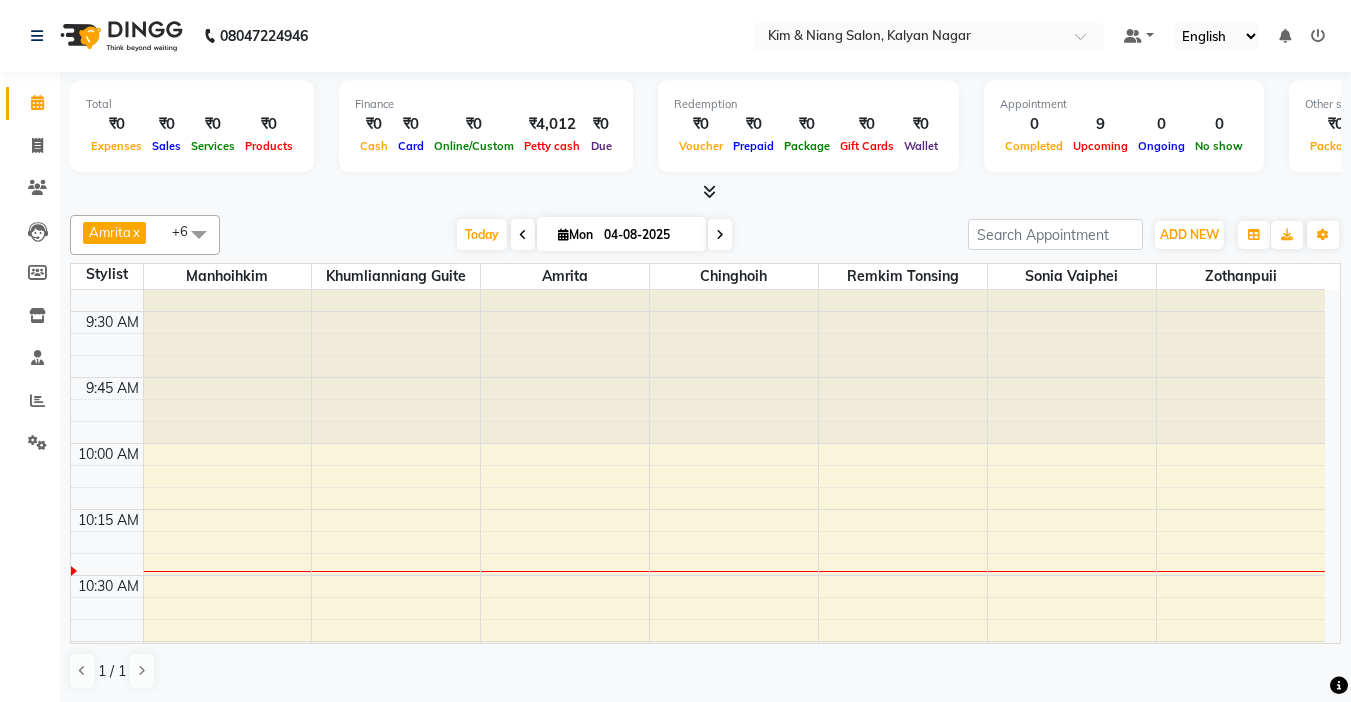 scroll, scrollTop: 0, scrollLeft: 0, axis: both 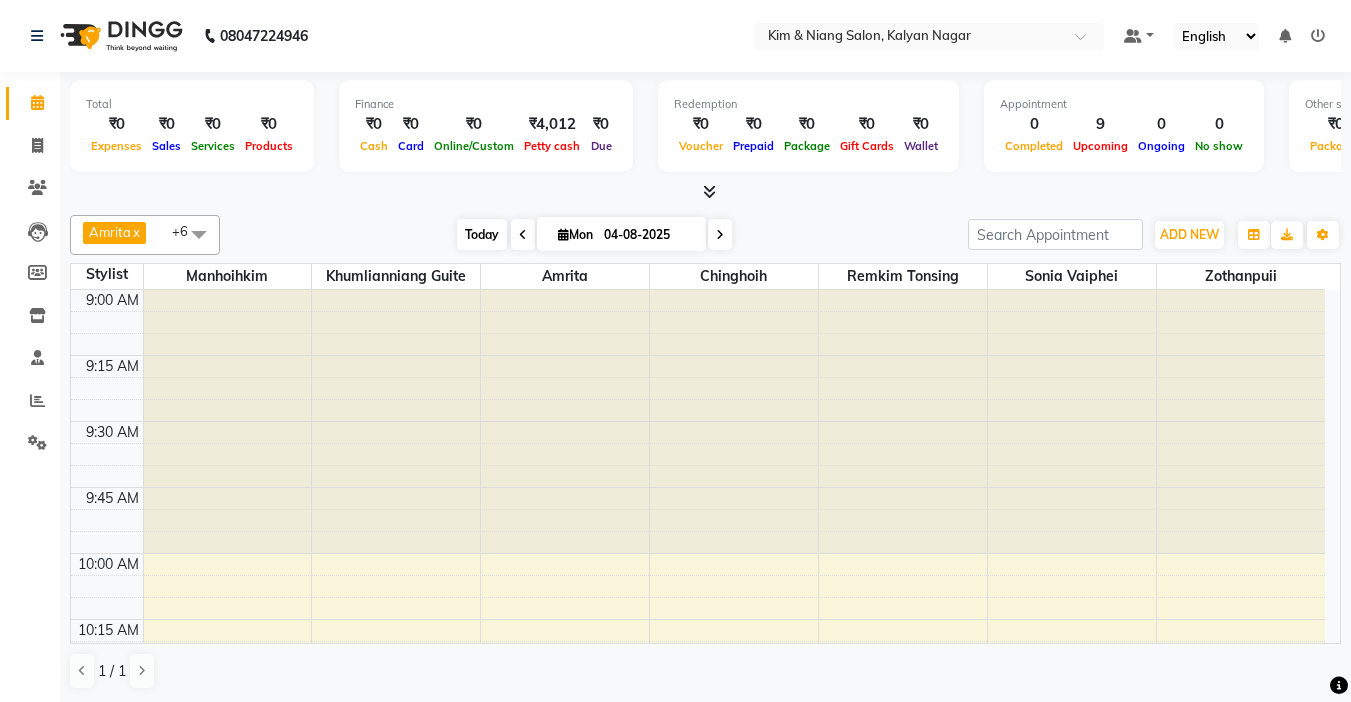 click on "Today" at bounding box center (482, 234) 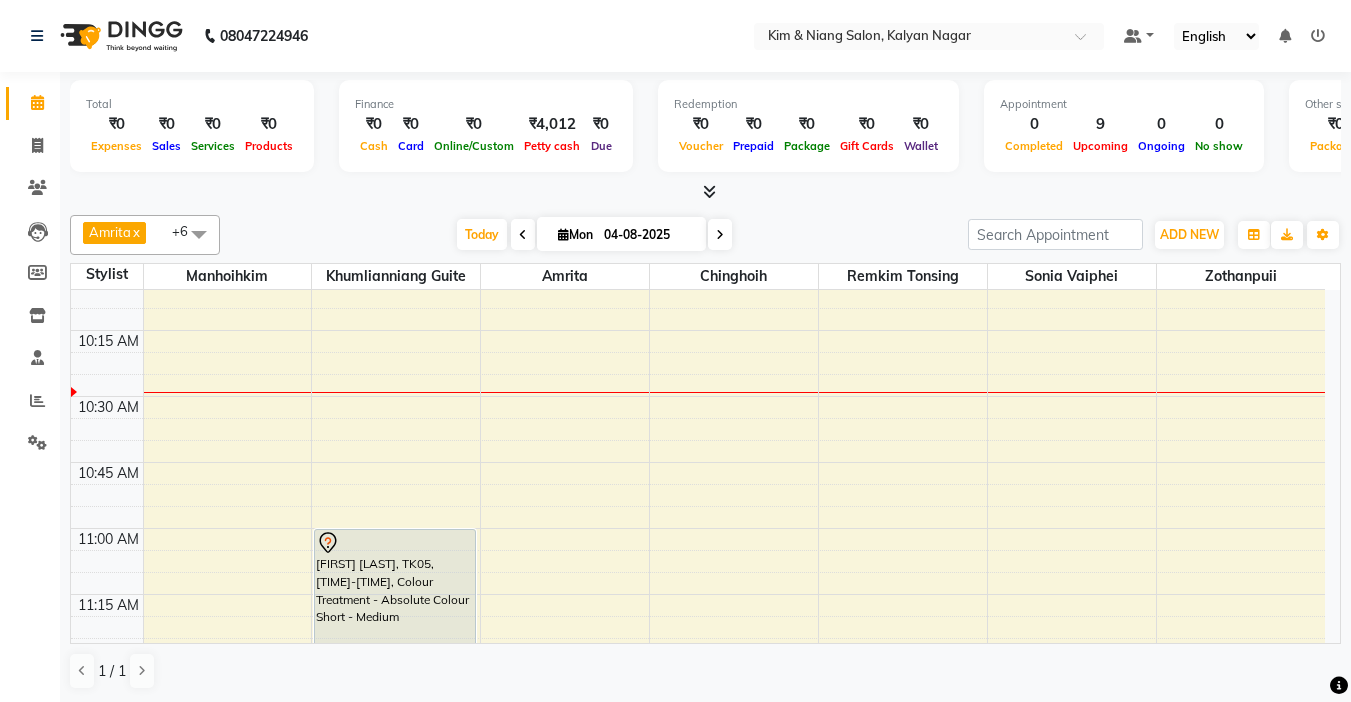 scroll, scrollTop: 265, scrollLeft: 0, axis: vertical 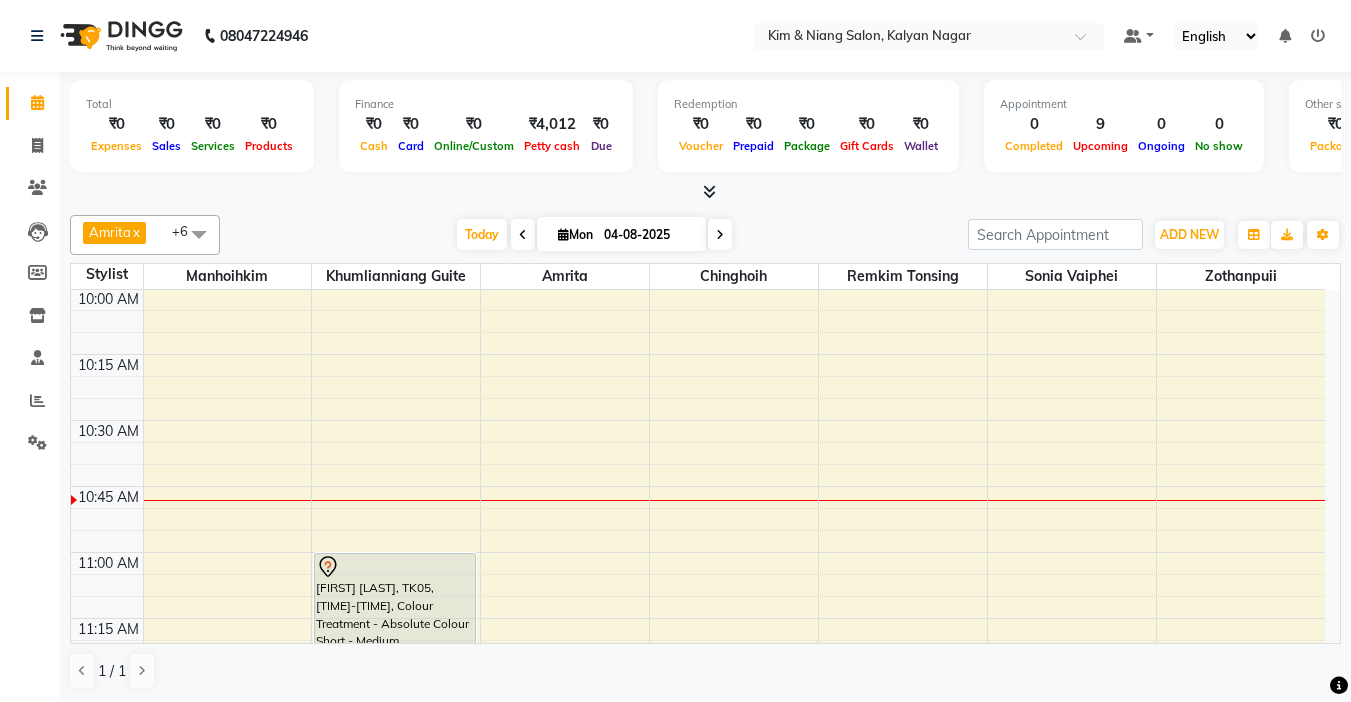 click on "08047224946 Select Location × Kim & Niang Salon, Kalyan Nagar Default Panel My Panel English ENGLISH Español العربية मराठी हिंदी ગુજરાતી தமிழ் 中文 Notifications nothing to show" 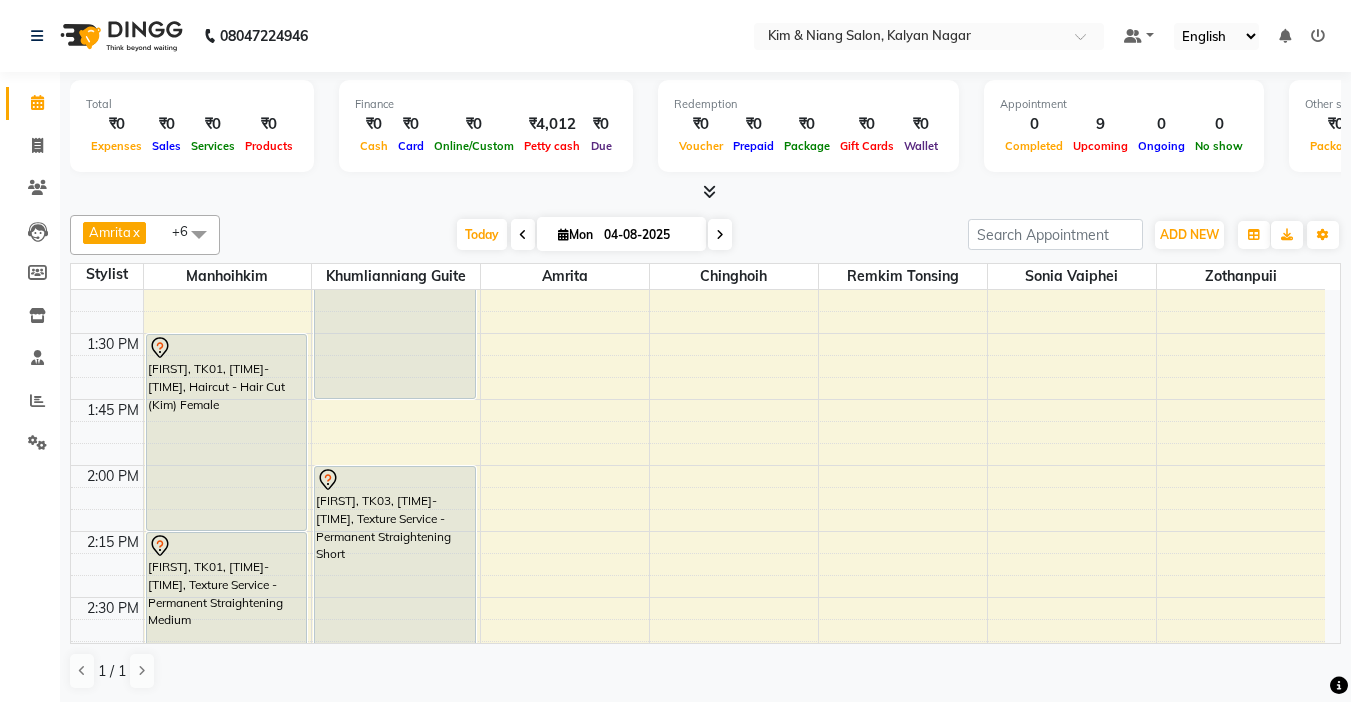 scroll, scrollTop: 765, scrollLeft: 0, axis: vertical 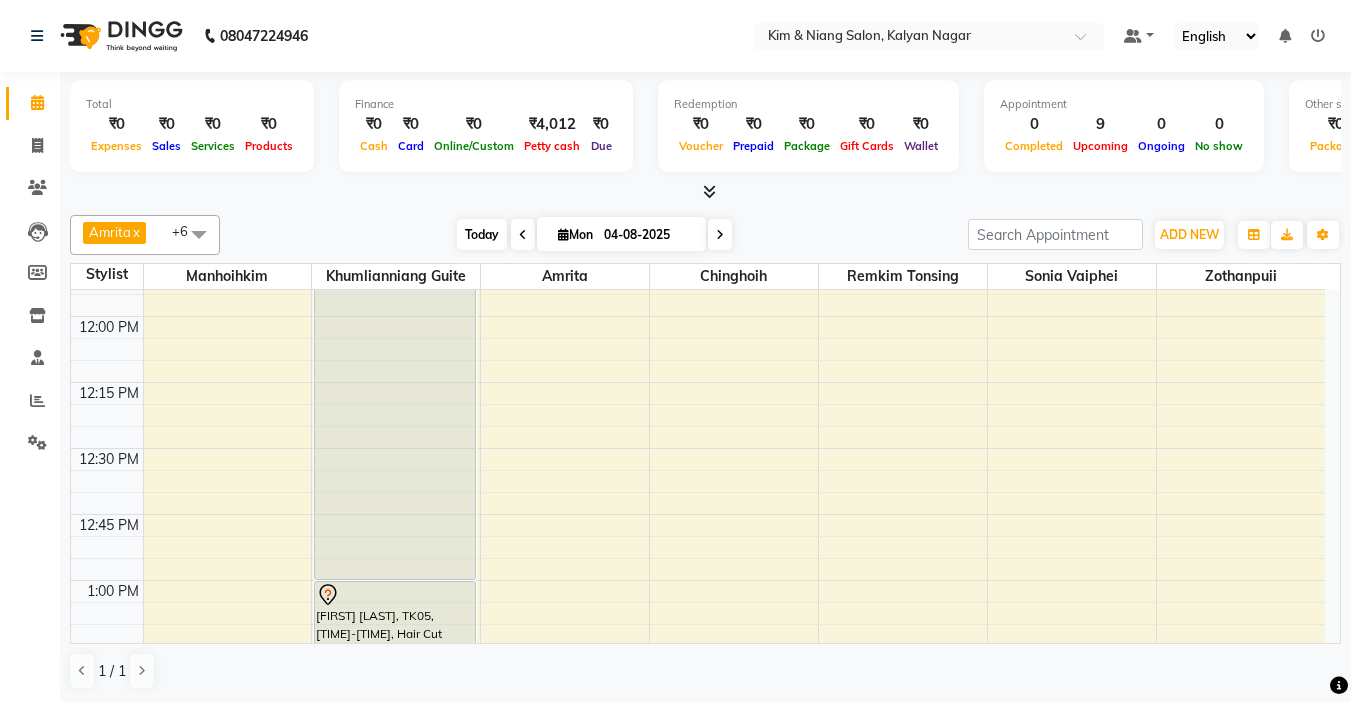 click on "Today" at bounding box center [482, 234] 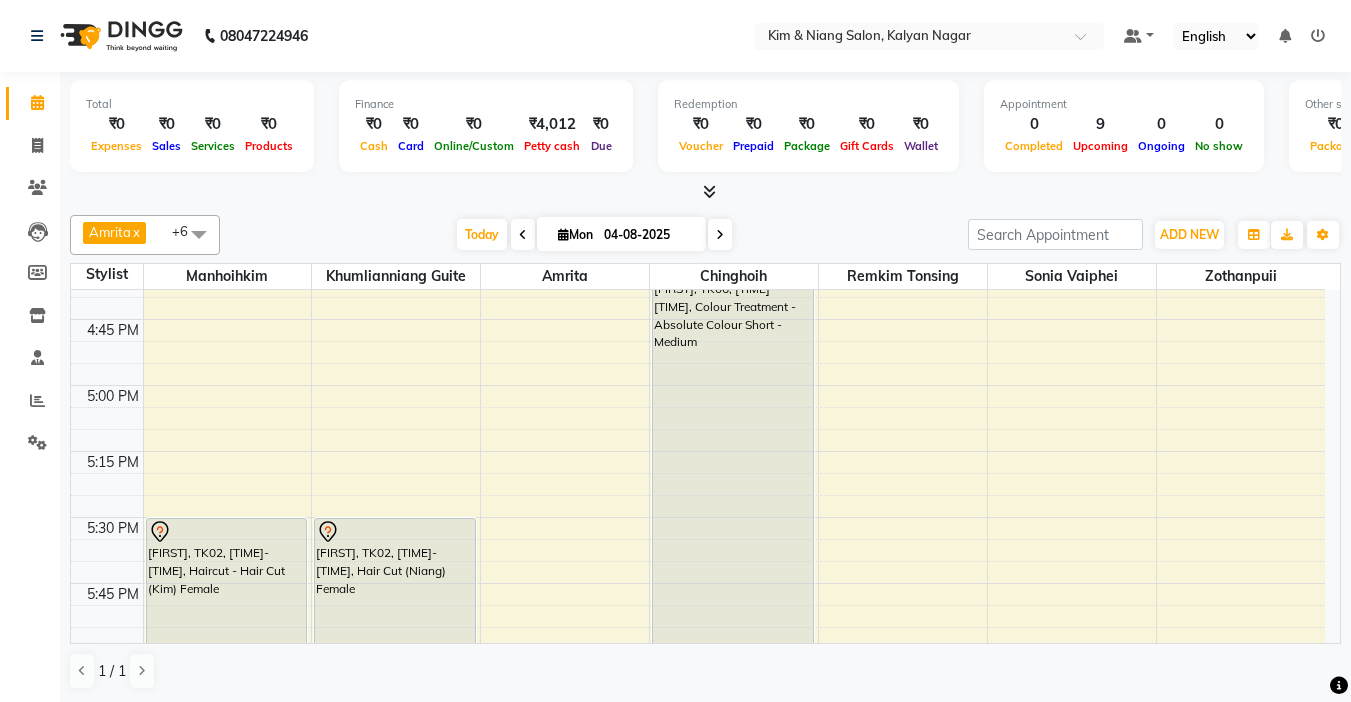 scroll, scrollTop: 2065, scrollLeft: 0, axis: vertical 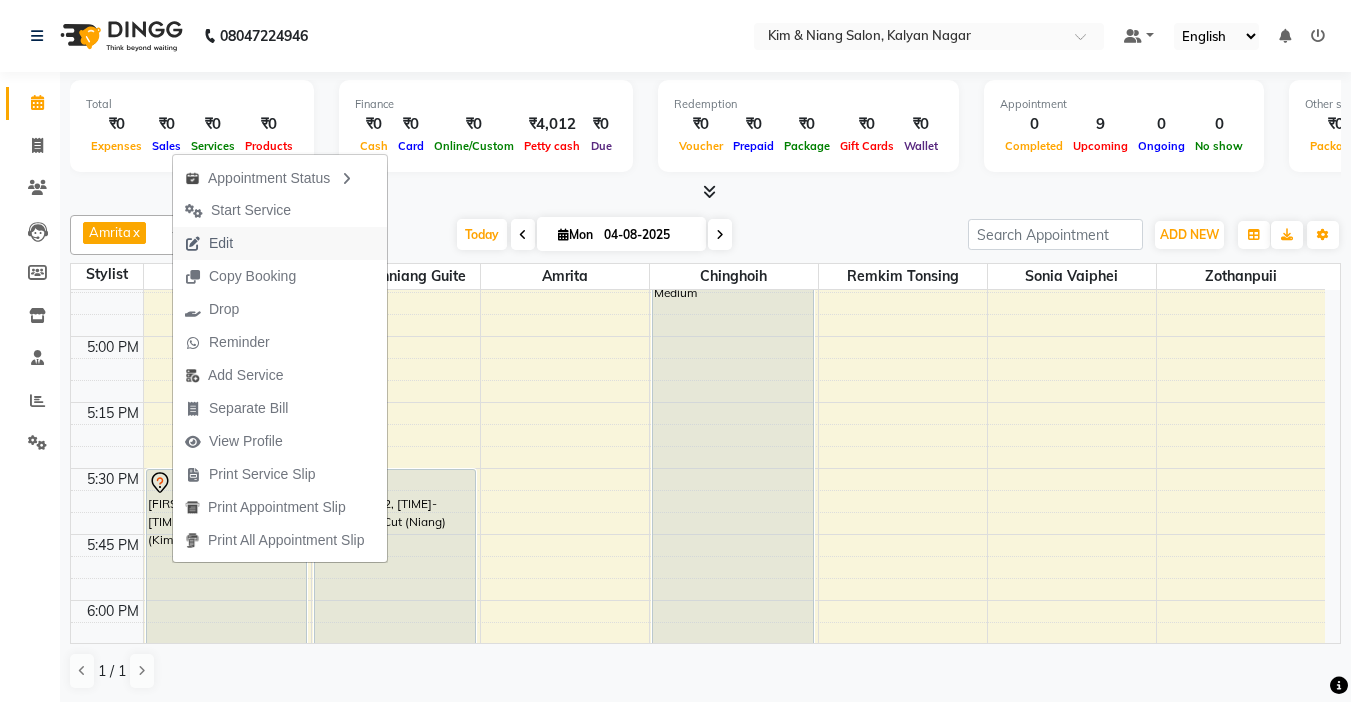 click on "Edit" at bounding box center (209, 243) 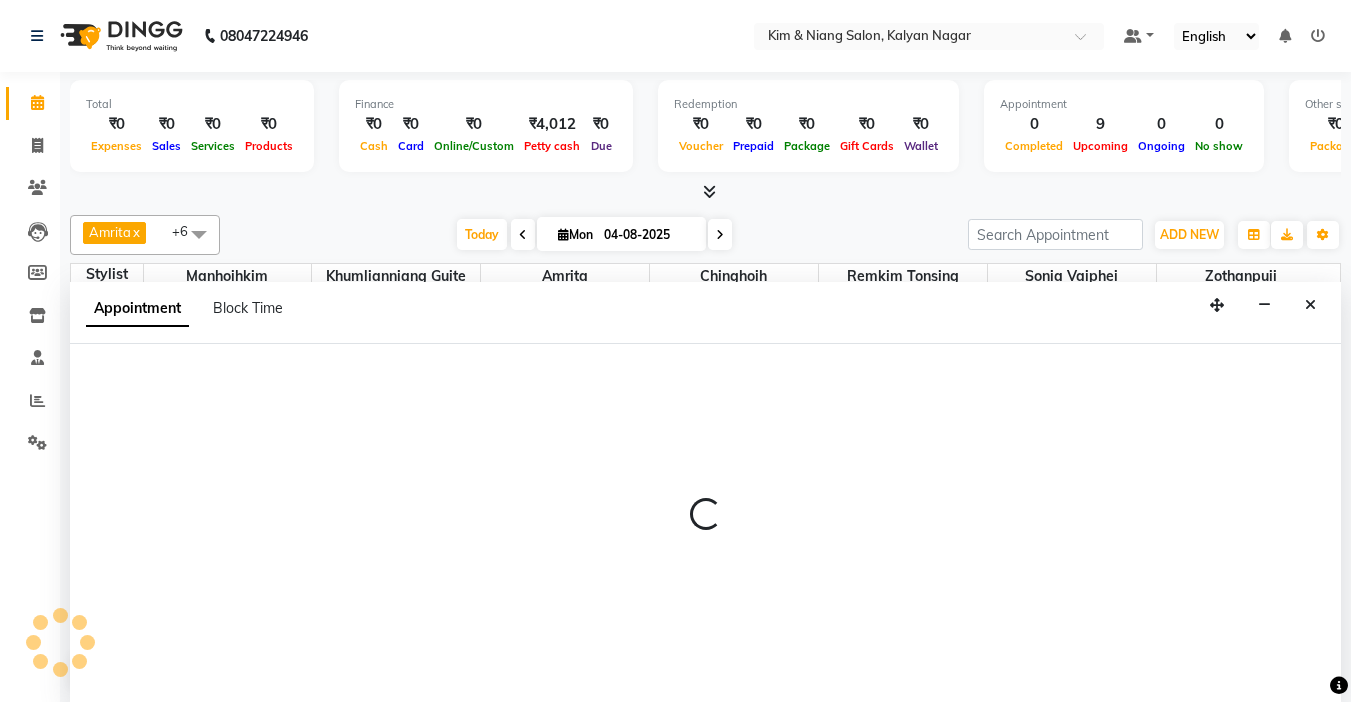 scroll, scrollTop: 1, scrollLeft: 0, axis: vertical 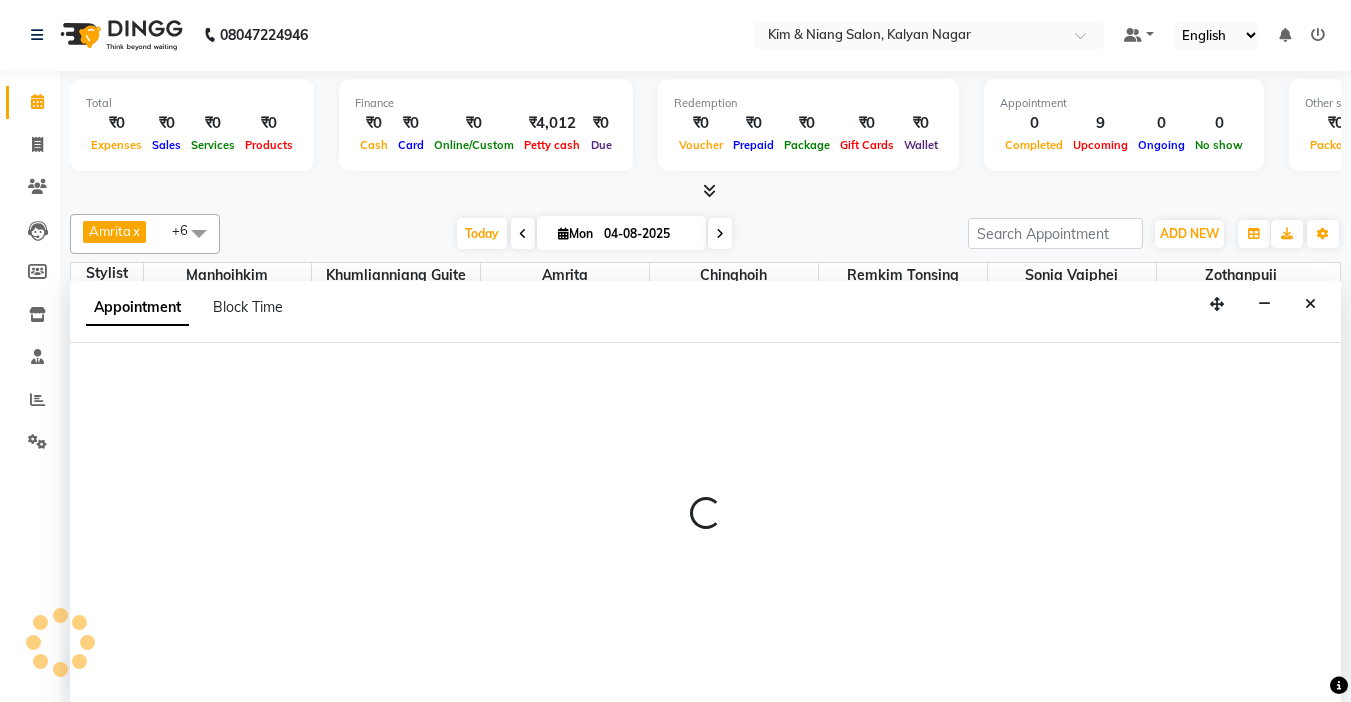 select on "tentative" 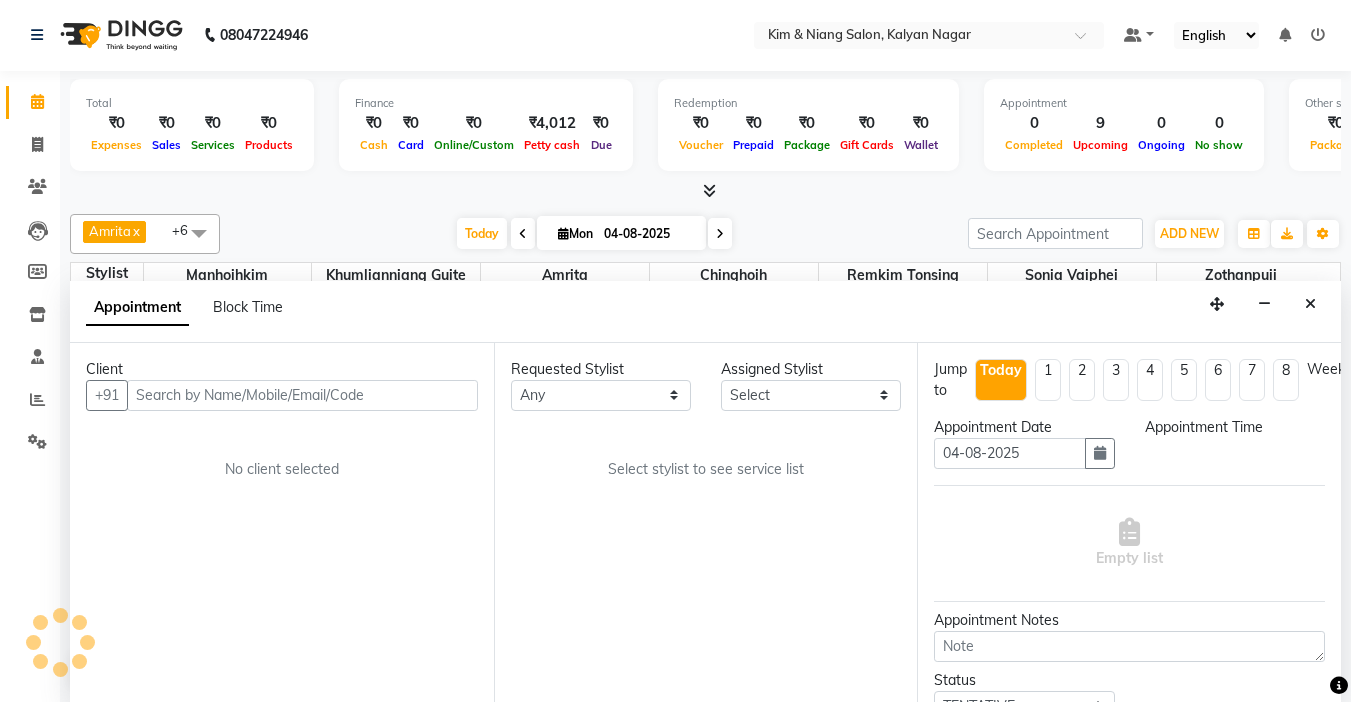 scroll, scrollTop: 529, scrollLeft: 0, axis: vertical 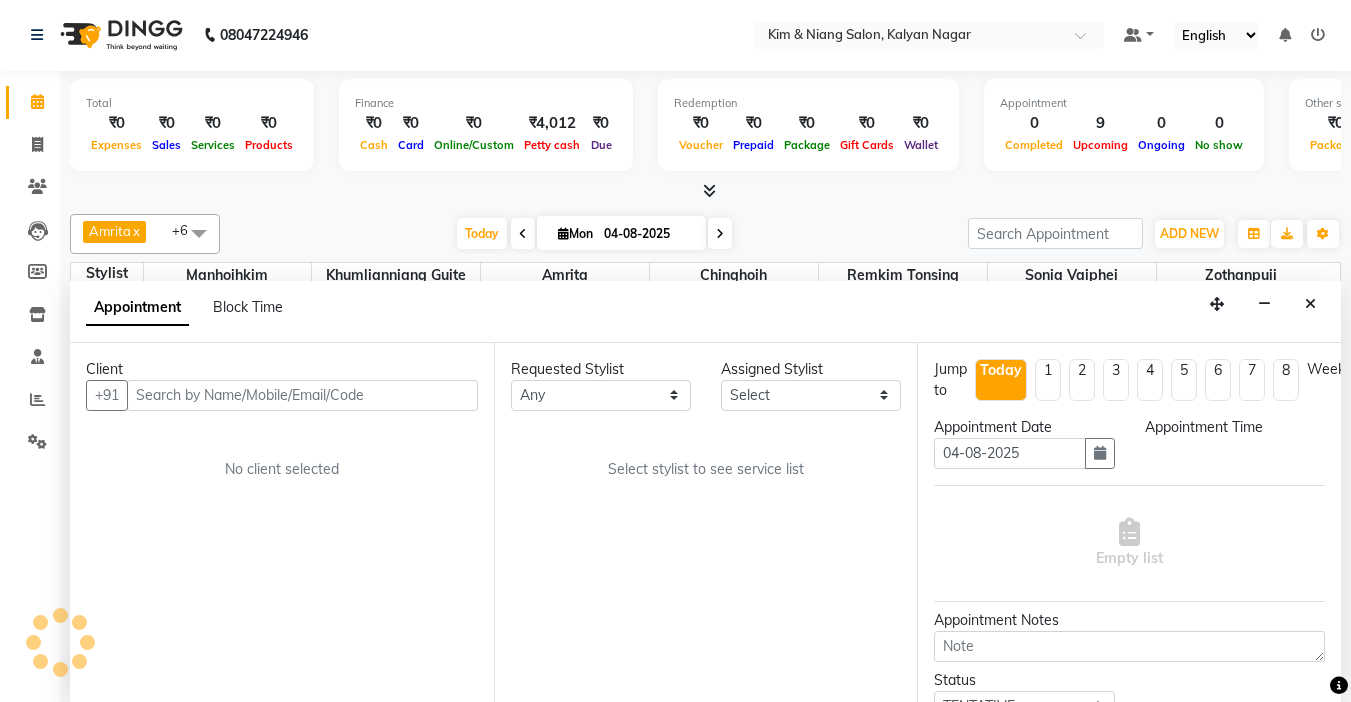 select on "70736" 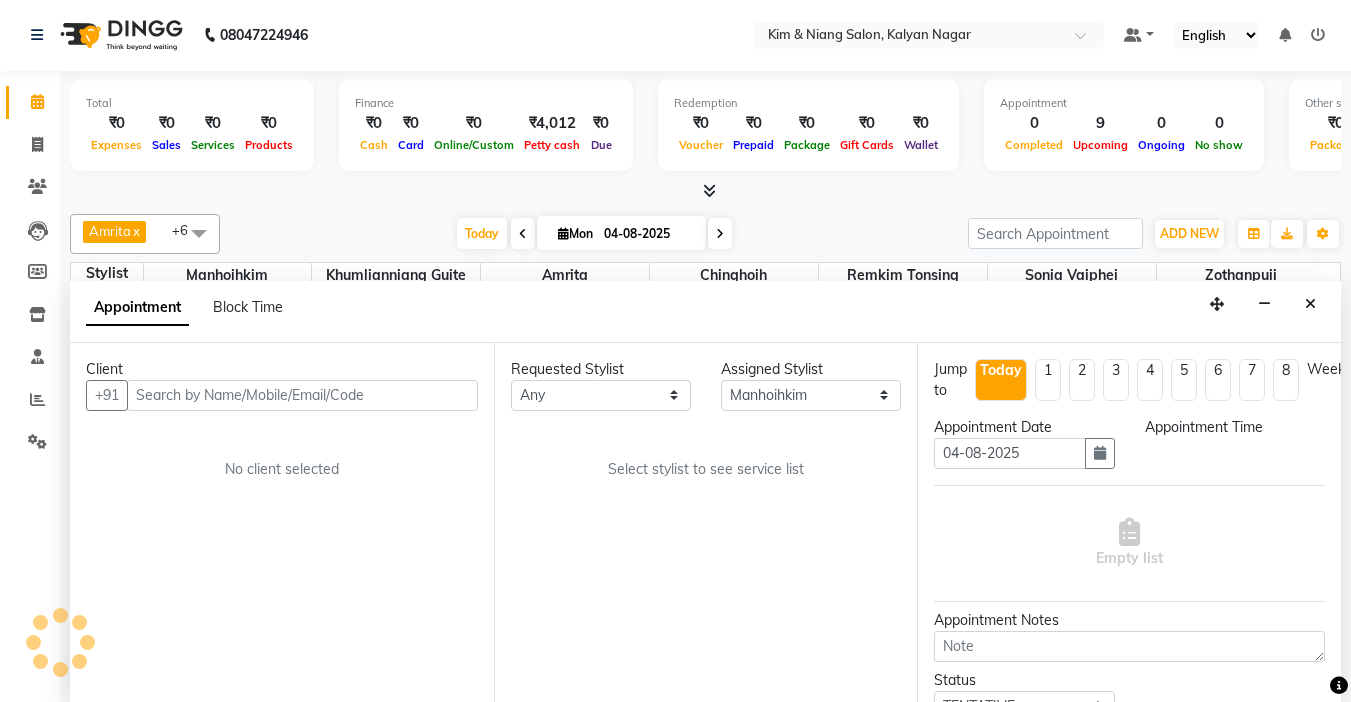 select on "1050" 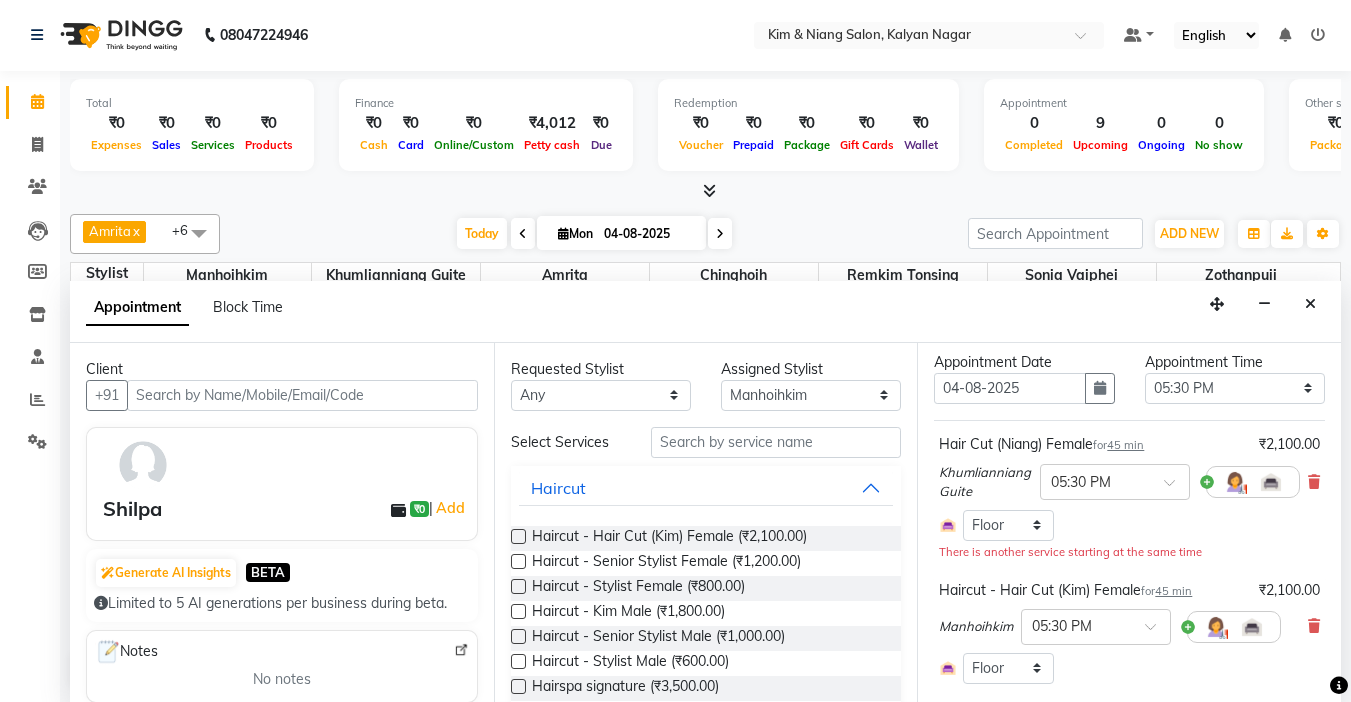 scroll, scrollTop: 100, scrollLeft: 0, axis: vertical 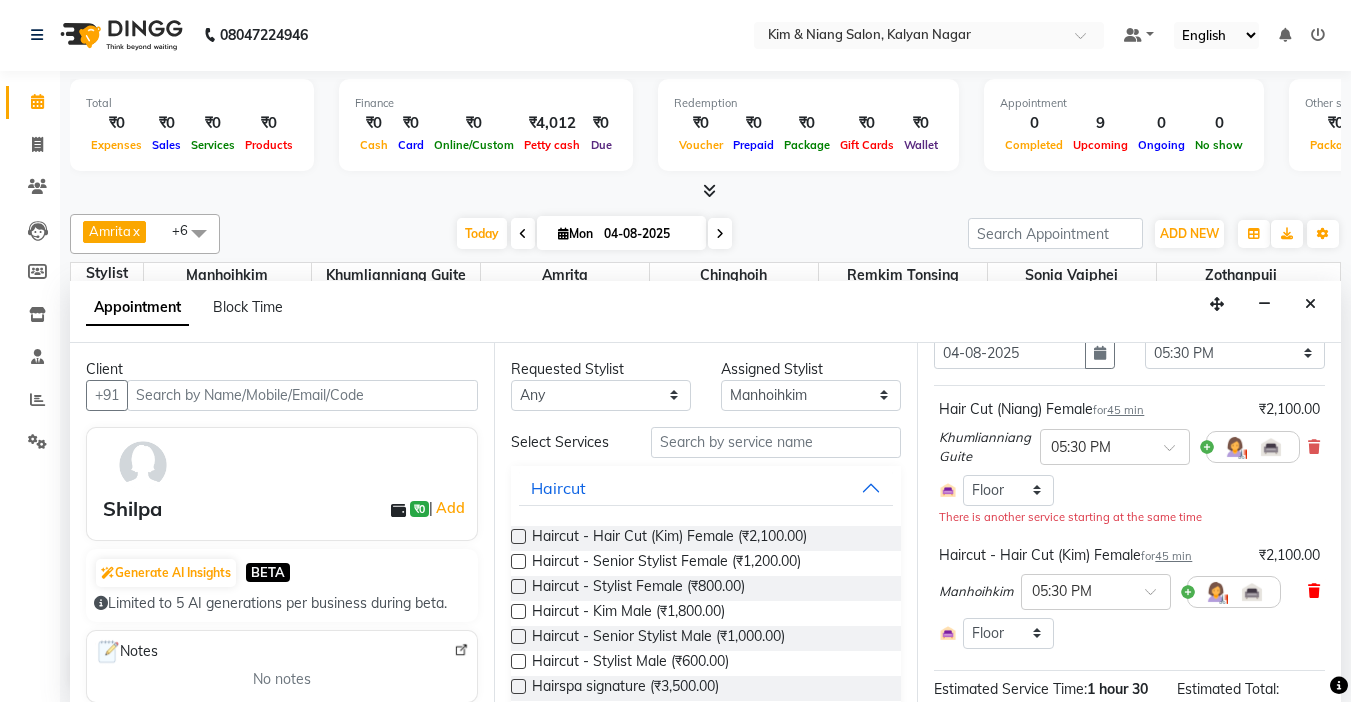 click at bounding box center (1314, 591) 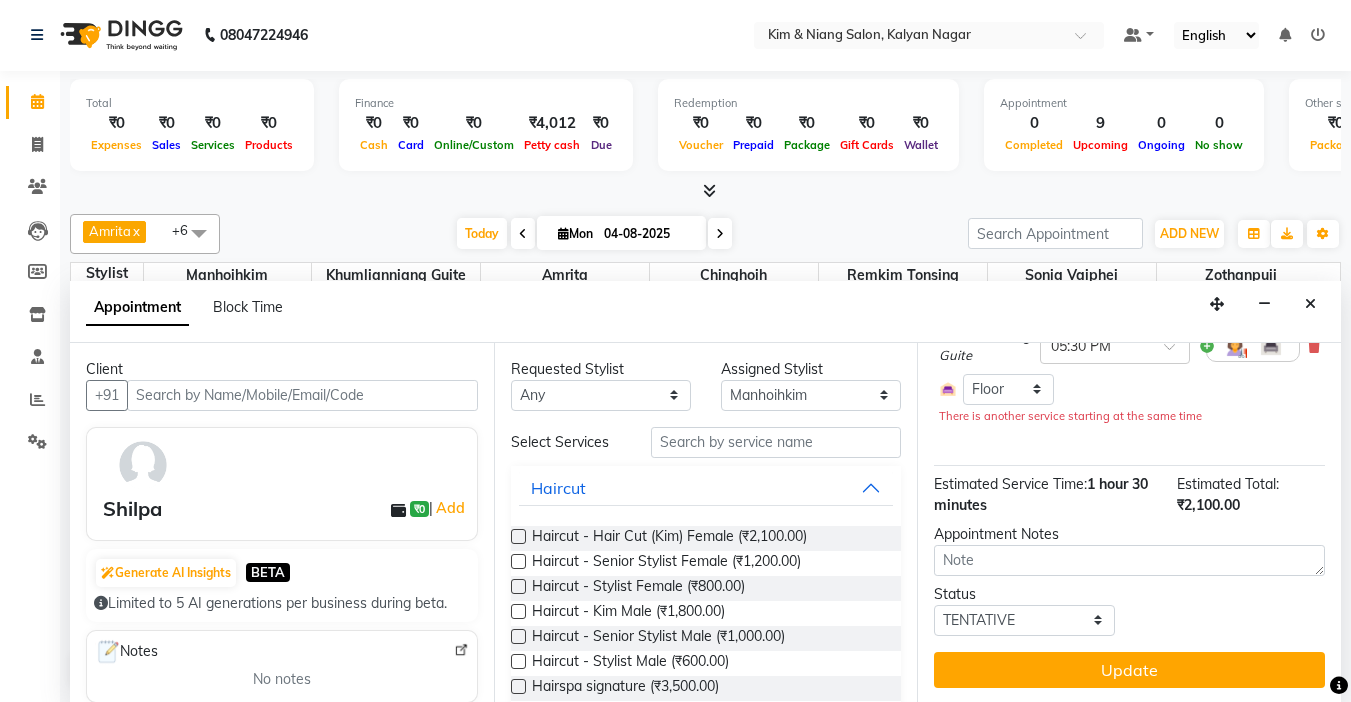 scroll, scrollTop: 218, scrollLeft: 0, axis: vertical 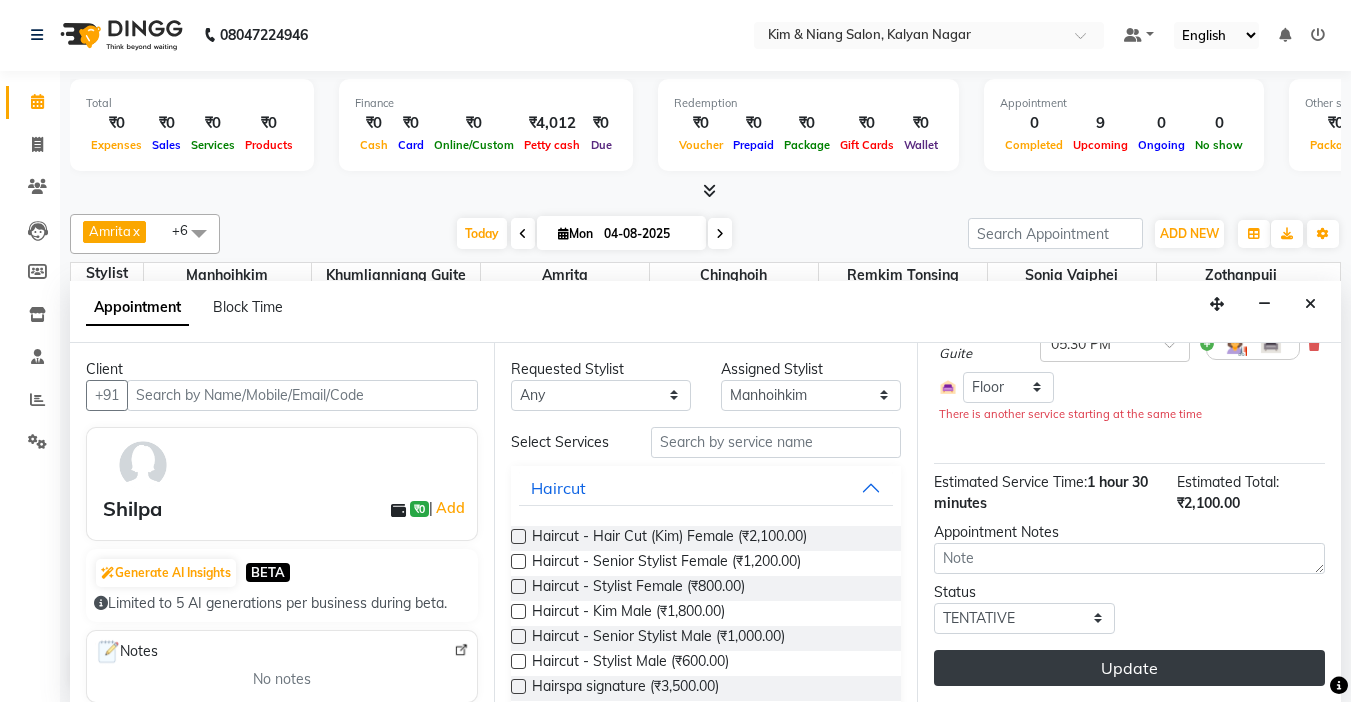 click on "Update" at bounding box center [1129, 668] 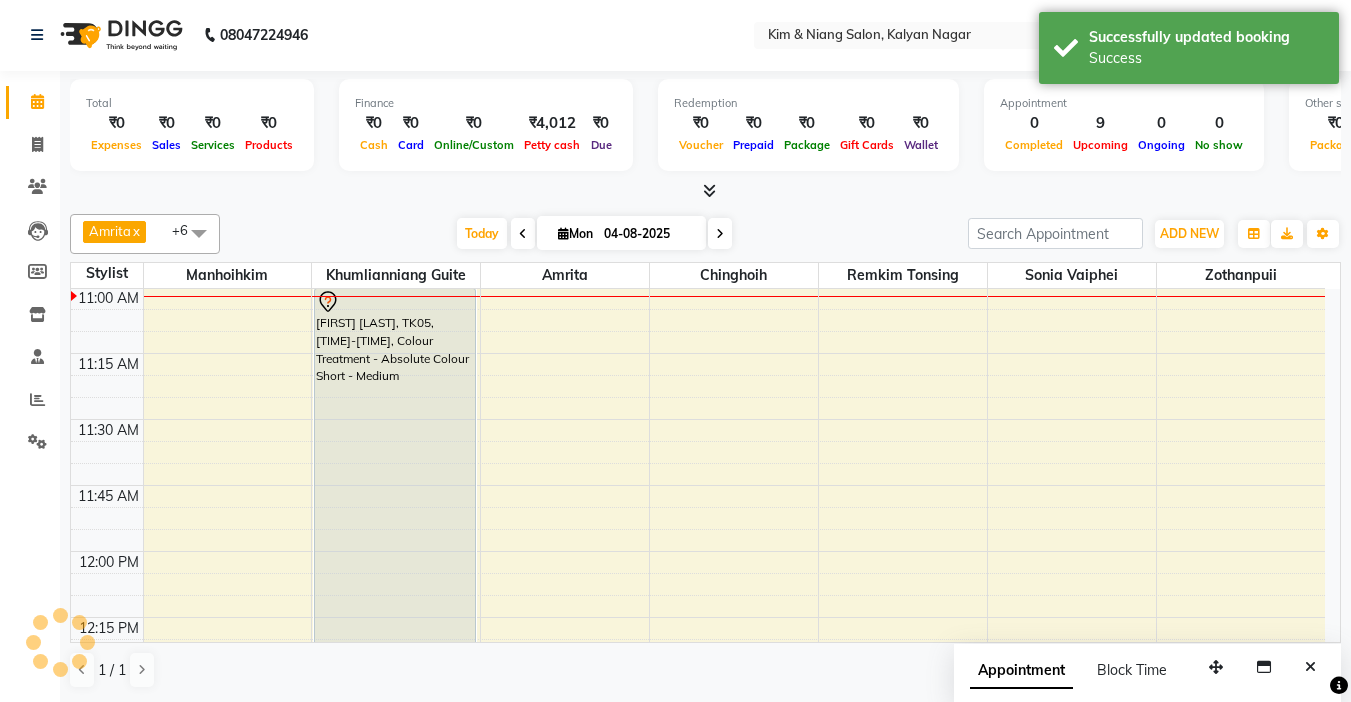 scroll, scrollTop: 0, scrollLeft: 0, axis: both 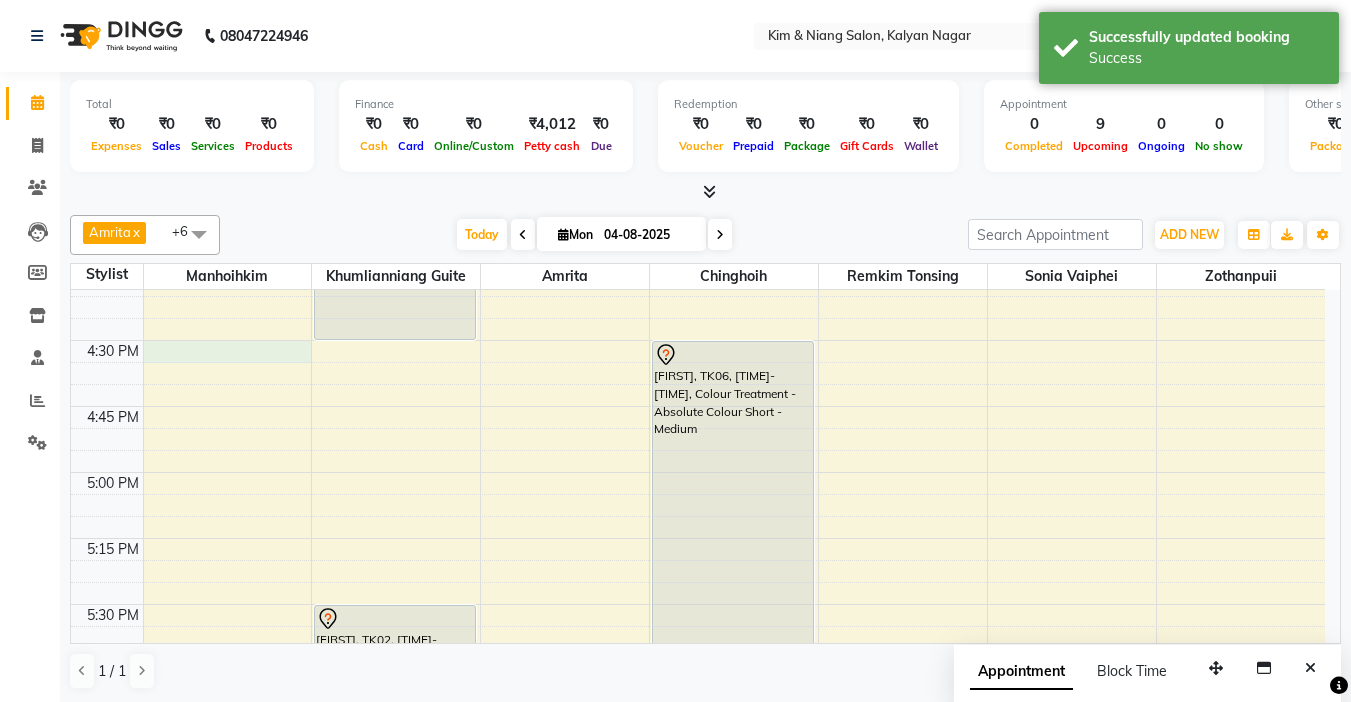 click on "9:00 AM 9:15 AM 9:30 AM 9:45 AM 10:00 AM 10:15 AM 10:30 AM 10:45 AM 11:00 AM 11:15 AM 11:30 AM 11:45 AM 12:00 PM 12:15 PM 12:30 PM 12:45 PM 1:00 PM 1:15 PM 1:30 PM 1:45 PM 2:00 PM 2:15 PM 2:30 PM 2:45 PM 3:00 PM 3:15 PM 3:30 PM 3:45 PM 4:00 PM 4:15 PM 4:30 PM 4:45 PM 5:00 PM 5:15 PM 5:30 PM 5:45 PM 6:00 PM 6:15 PM 6:30 PM 6:45 PM 7:00 PM 7:15 PM 7:30 PM 7:45 PM 8:00 PM 8:15 PM 8:30 PM 8:45 PM 9:00 PM 9:15 PM 9:30 PM 9:45 PM [FIRST], TK01, [TIME]-[TIME], Haircut - Hair Cut (Kim) Female [FIRST], TK01, [TIME]-[TIME], Texture Service - Permanent Straightening Medium [FIRST] [LAST], TK05, [TIME]-[TIME], Colour Treatment - Absolute Colour Short - Medium [FIRST] [LAST], TK05, [TIME]-[TIME], Hair Cut (Niang) Female [FIRST], TK03, [TIME]-[TIME], Texture Service - Permanent Straightening Short [FIRST], TK07, [TIME]-[TIME], Hair Cut (Niang) Female [FIRST], TK02, [TIME]-[TIME], Hair Cut (Niang) Female" at bounding box center (698, 76) 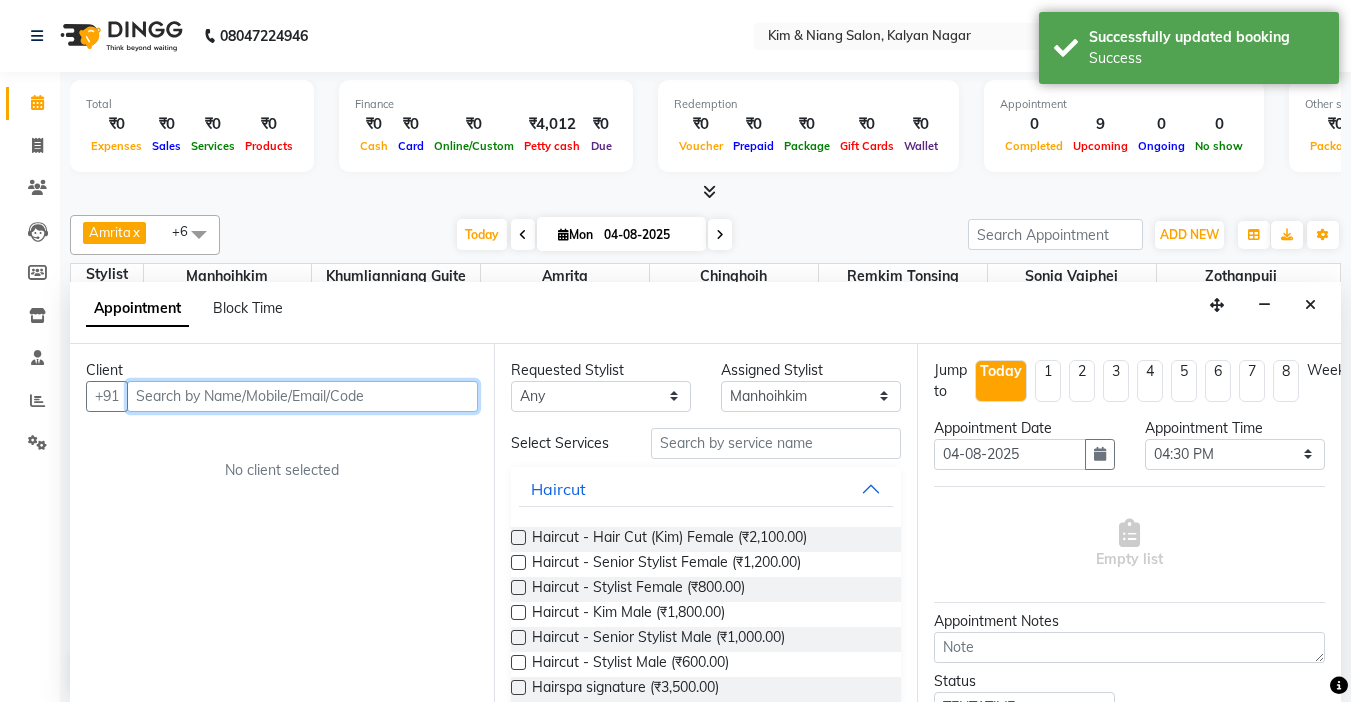 scroll, scrollTop: 1, scrollLeft: 0, axis: vertical 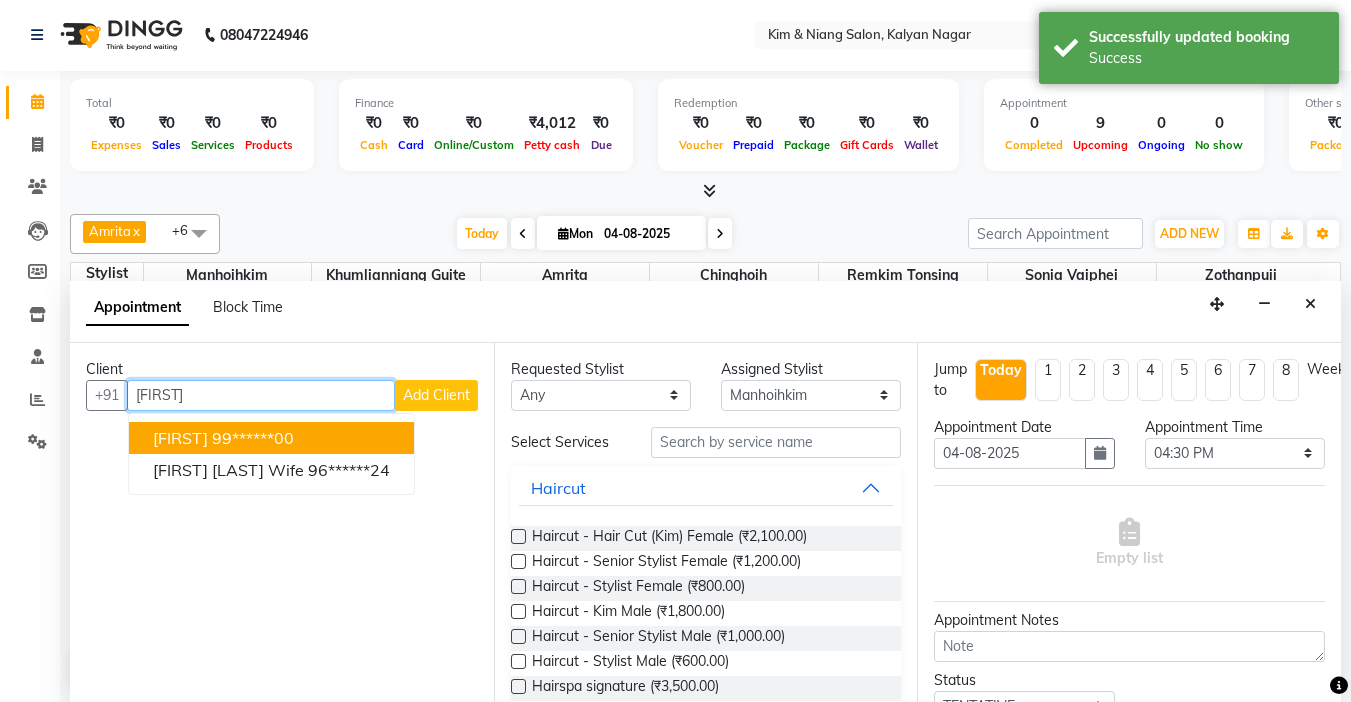 click on "99******00" at bounding box center (253, 438) 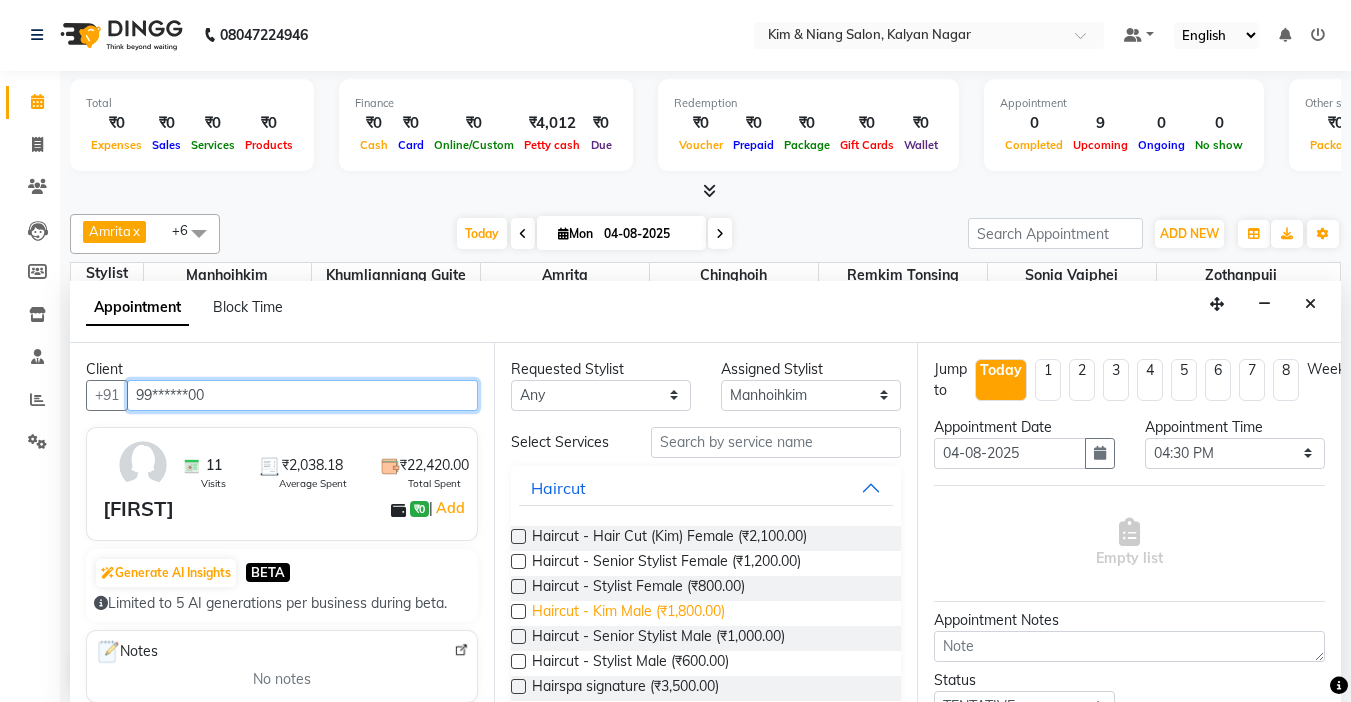 type on "99******00" 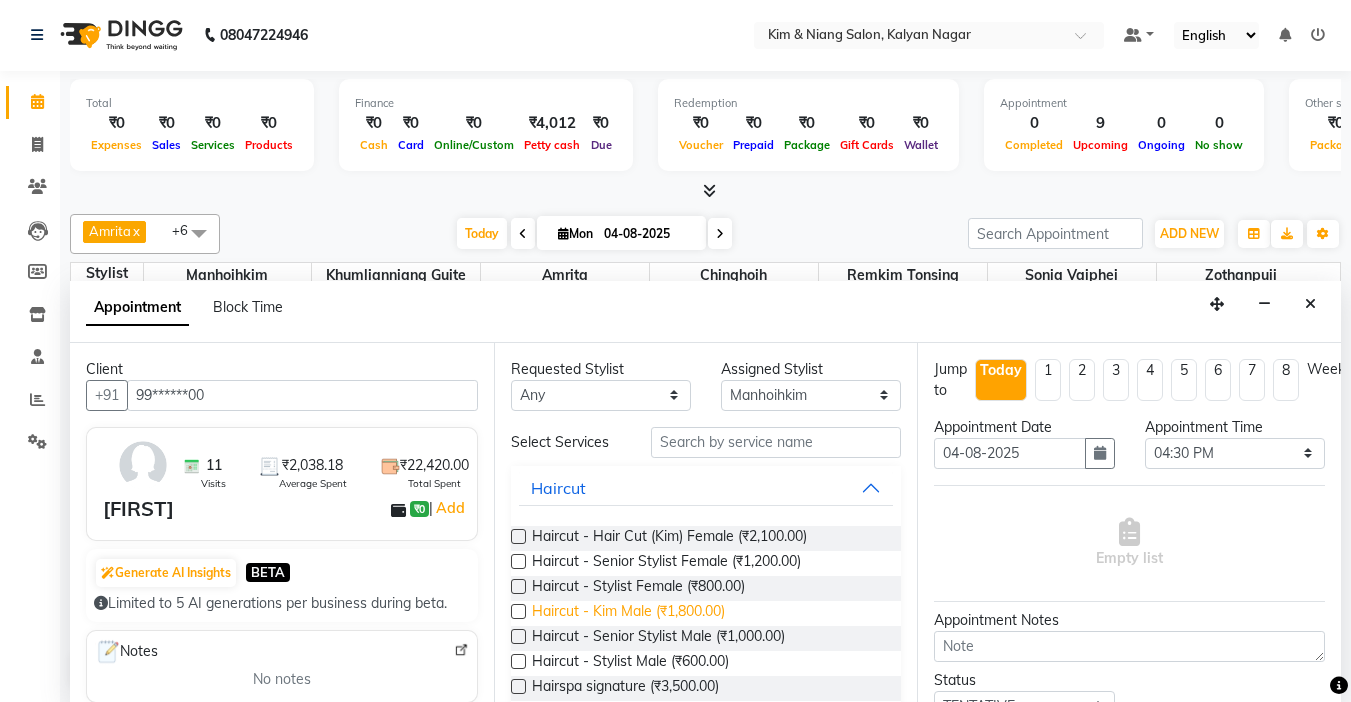 click on "Haircut - Kim Male (₹1,800.00)" at bounding box center [628, 613] 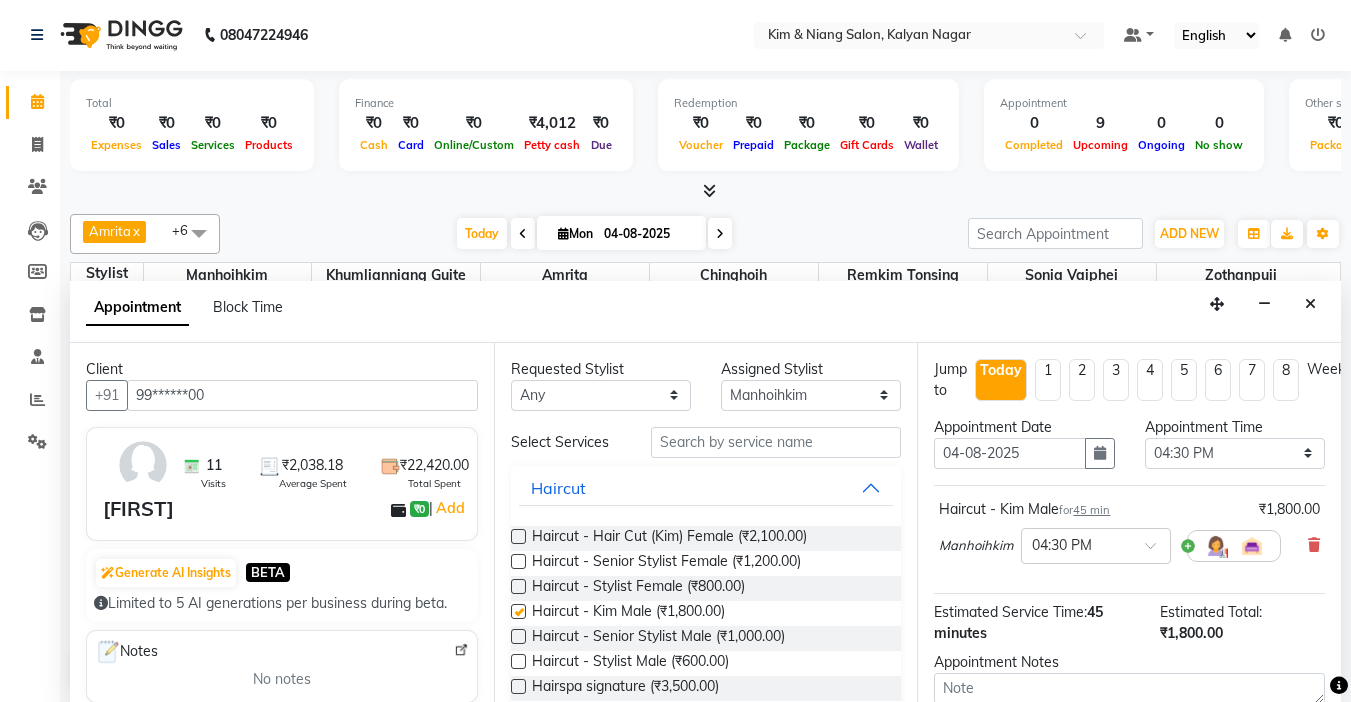 checkbox on "false" 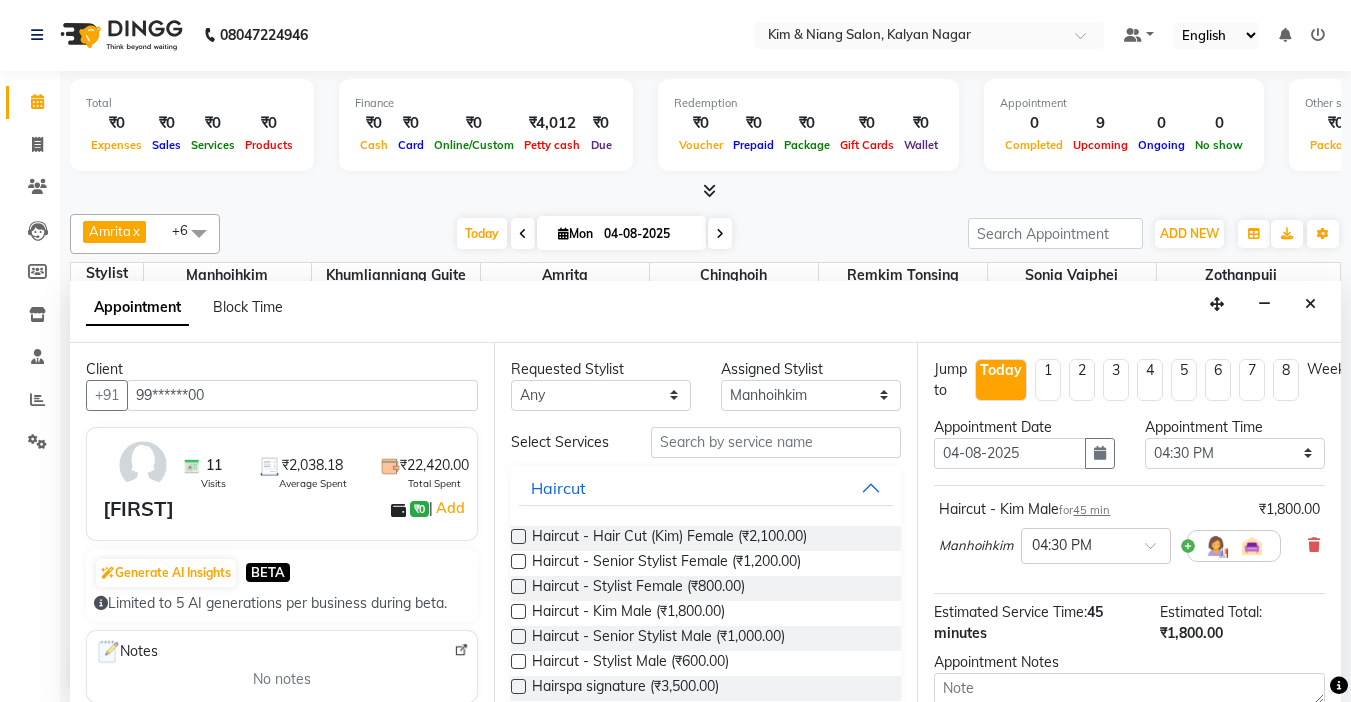 scroll, scrollTop: 203, scrollLeft: 0, axis: vertical 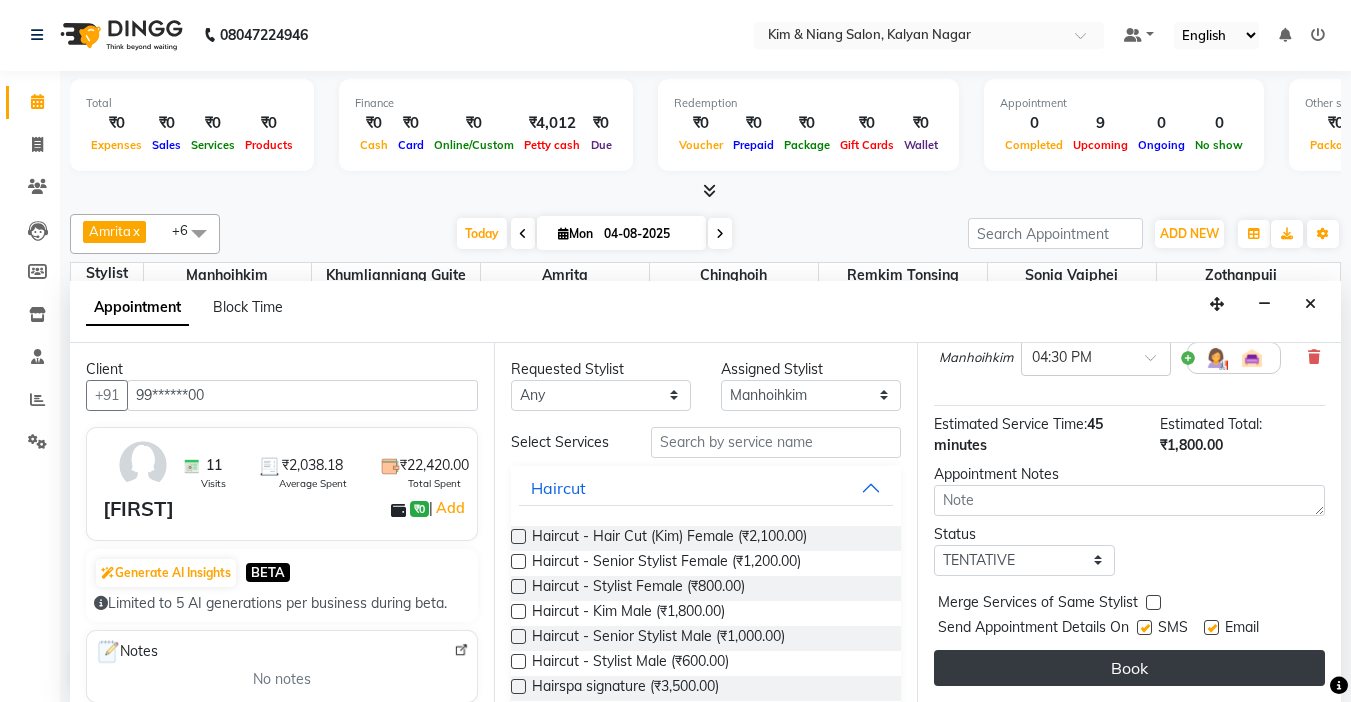 click on "Book" at bounding box center [1129, 668] 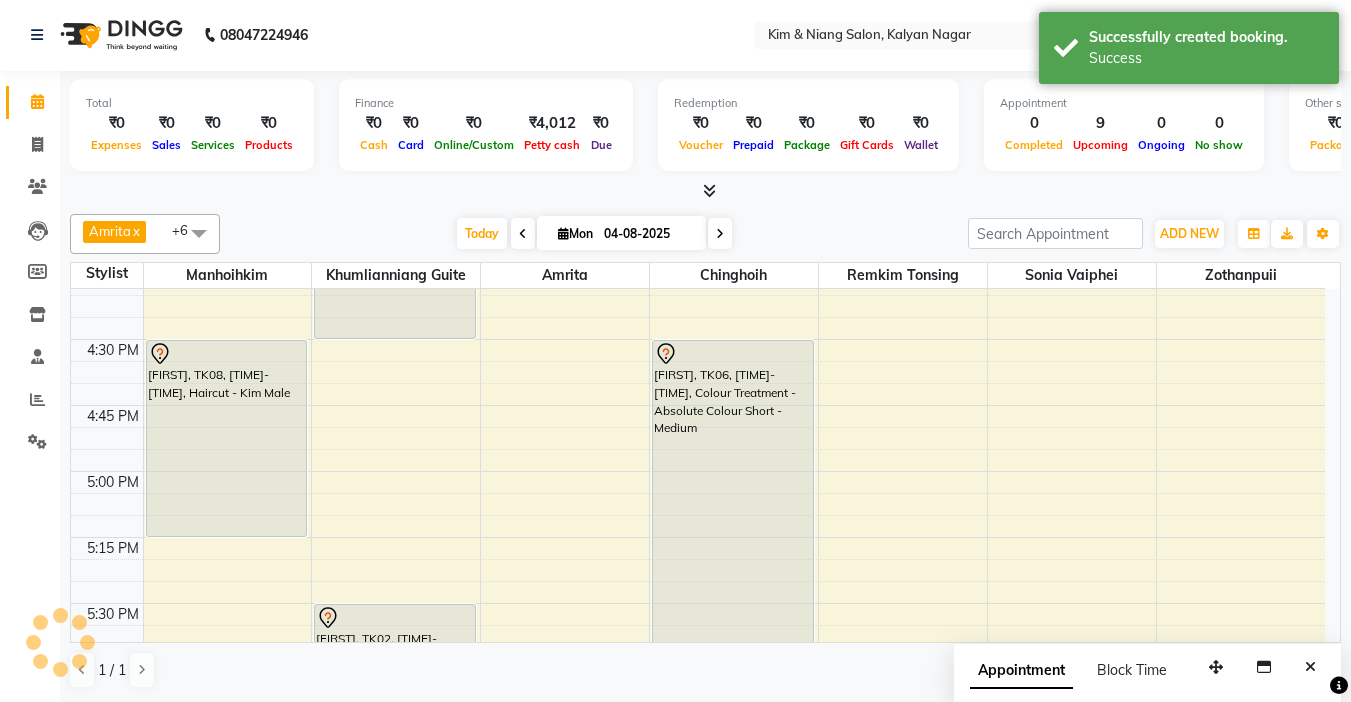scroll, scrollTop: 0, scrollLeft: 0, axis: both 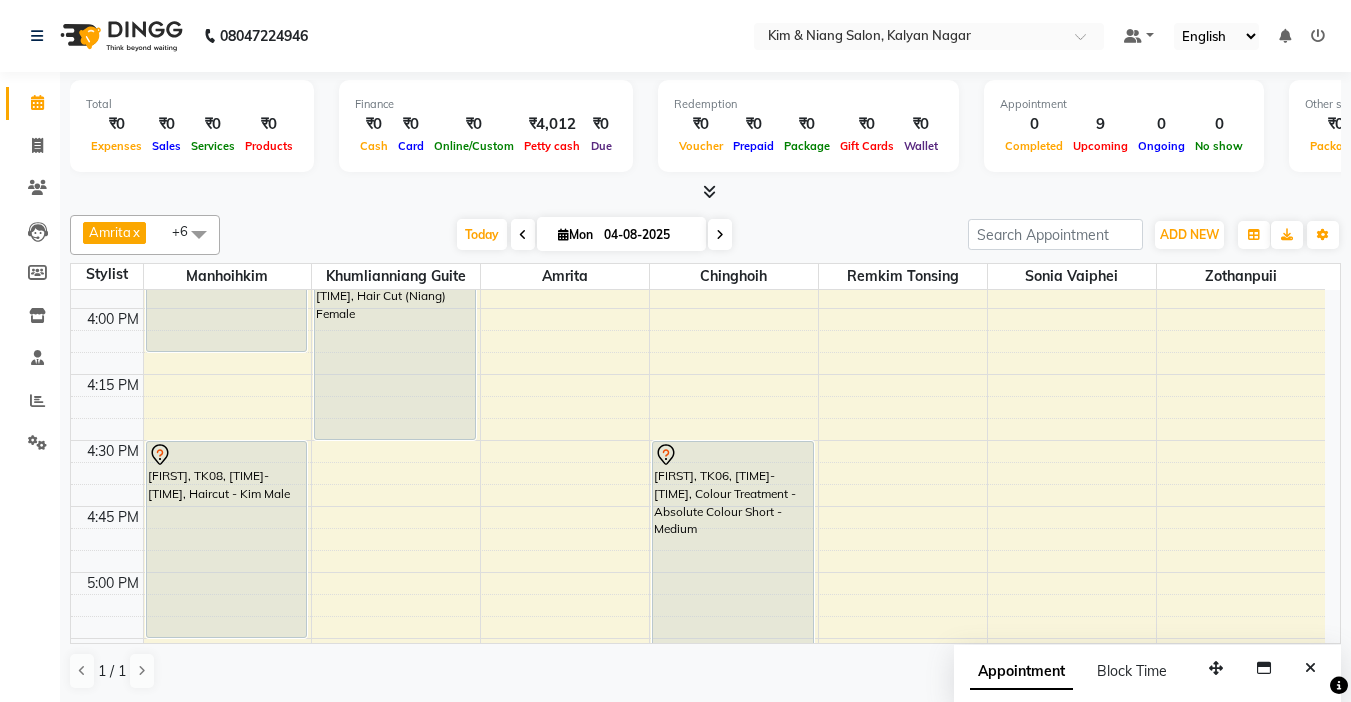 click at bounding box center (563, 234) 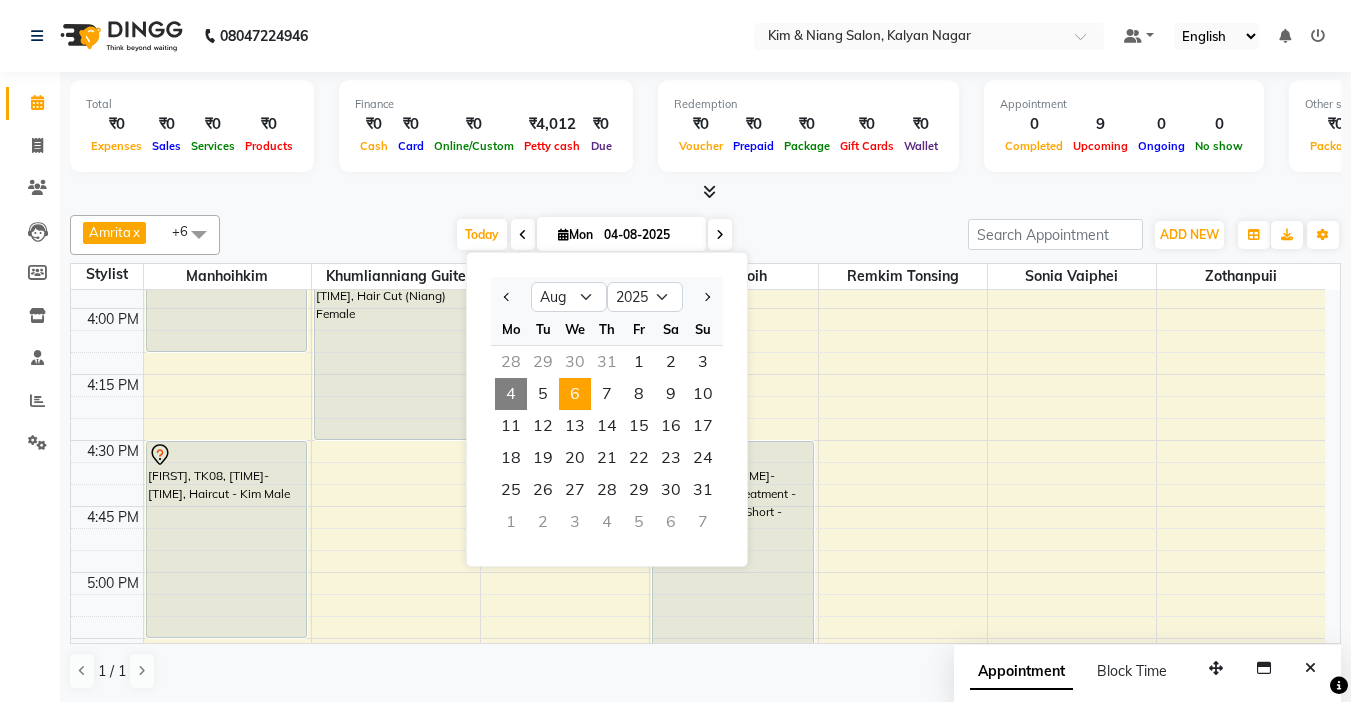 click on "6" at bounding box center (575, 394) 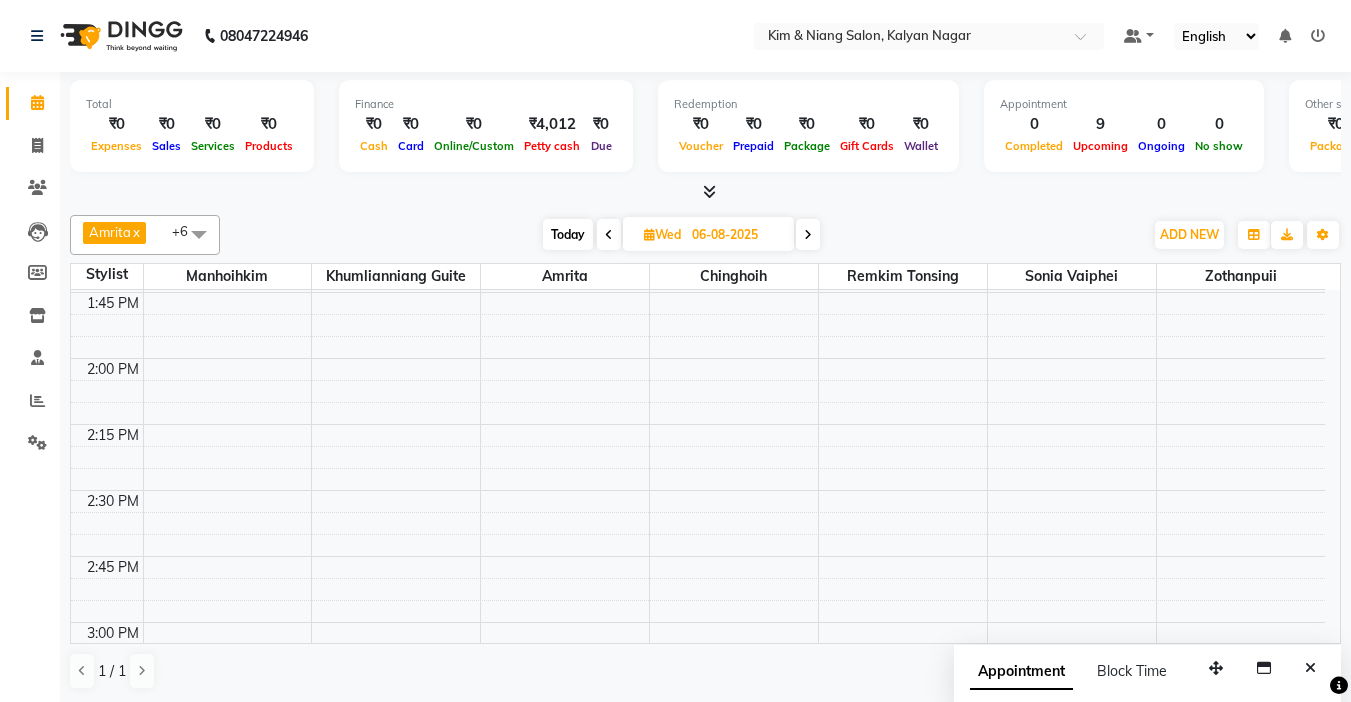 scroll, scrollTop: 1300, scrollLeft: 0, axis: vertical 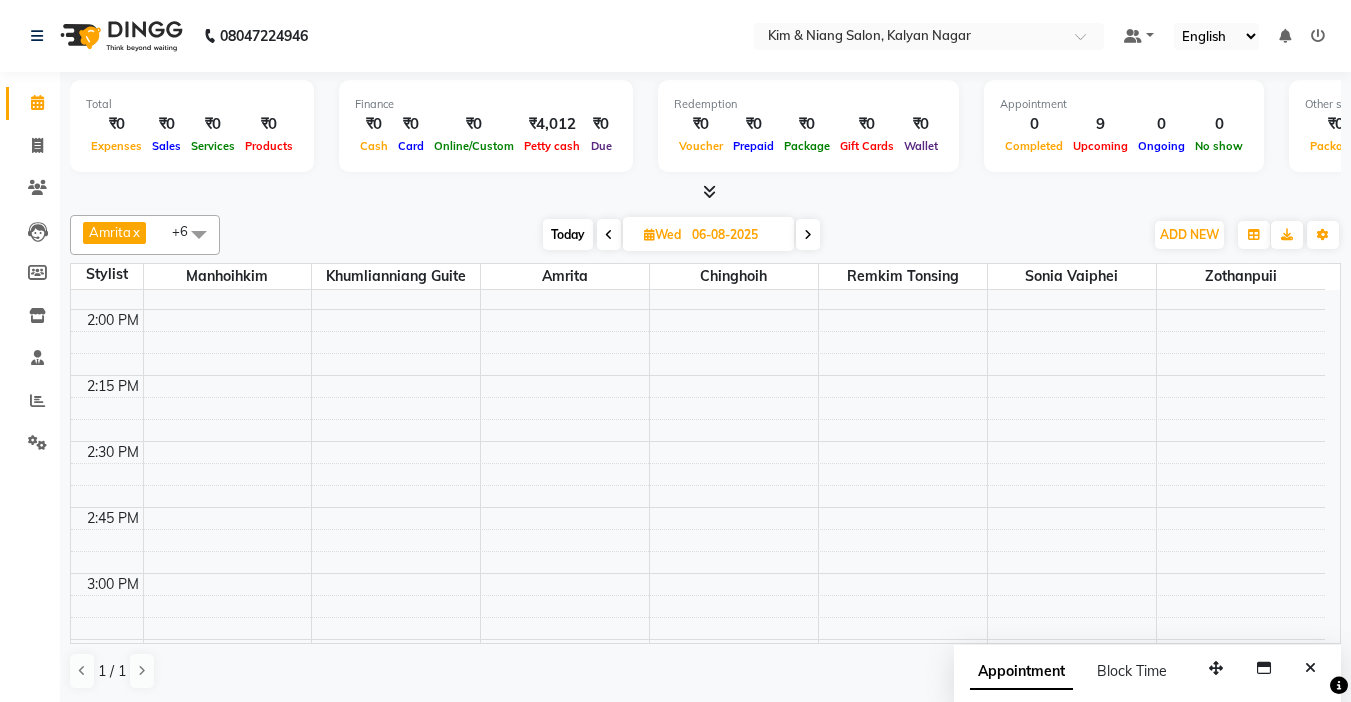 click on "9:00 AM 9:15 AM 9:30 AM 9:45 AM 10:00 AM 10:15 AM 10:30 AM 10:45 AM 11:00 AM 11:15 AM 11:30 AM 11:45 AM 12:00 PM 12:15 PM 12:30 PM 12:45 PM 1:00 PM 1:15 PM 1:30 PM 1:45 PM 2:00 PM 2:15 PM 2:30 PM 2:45 PM 3:00 PM 3:15 PM 3:30 PM 3:45 PM 4:00 PM 4:15 PM 4:30 PM 4:45 PM 5:00 PM 5:15 PM 5:30 PM 5:45 PM 6:00 PM 6:15 PM 6:30 PM 6:45 PM 7:00 PM 7:15 PM 7:30 PM 7:45 PM 8:00 PM 8:15 PM 8:30 PM 8:45 PM 9:00 PM 9:15 PM 9:30 PM 9:45 PM [FIRST], [TIME]-[TIME], Hair Cut (Niang) Female [FIRST], [TIME]-[TIME], Haircut - Stylist Female" at bounding box center [698, 705] 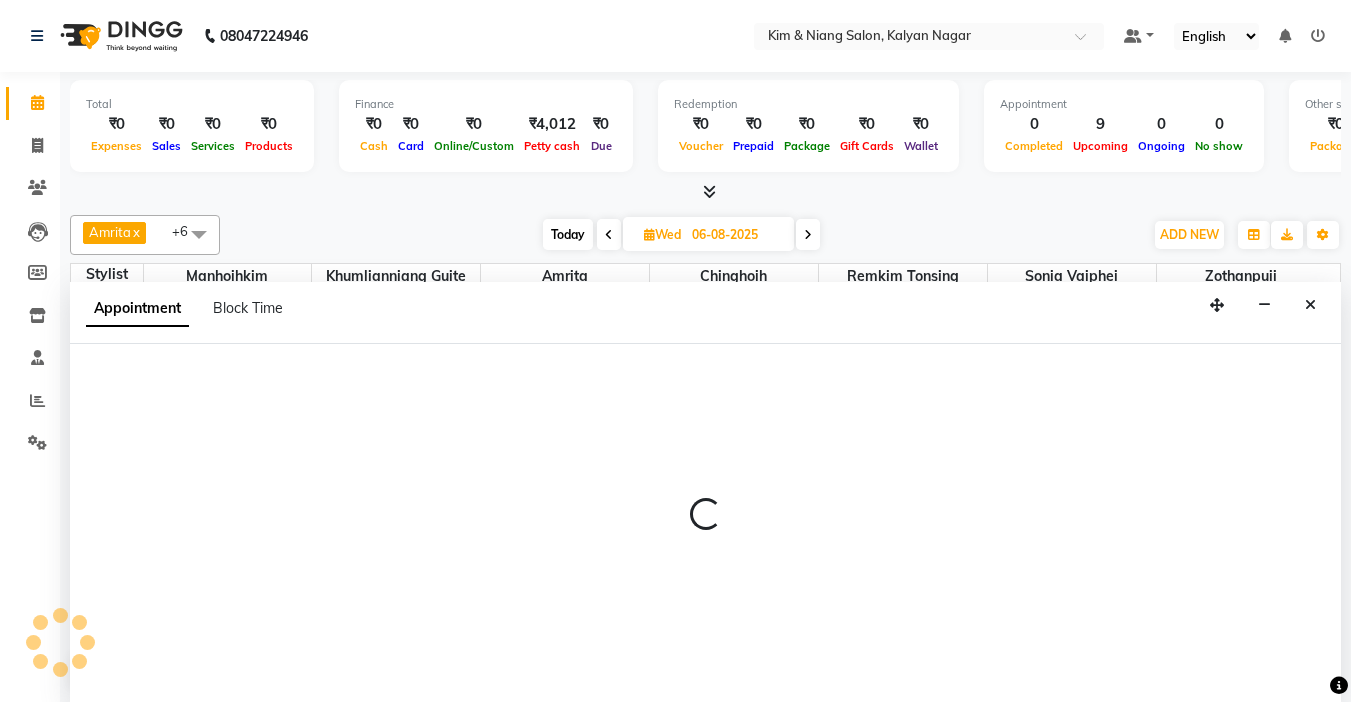 select on "70737" 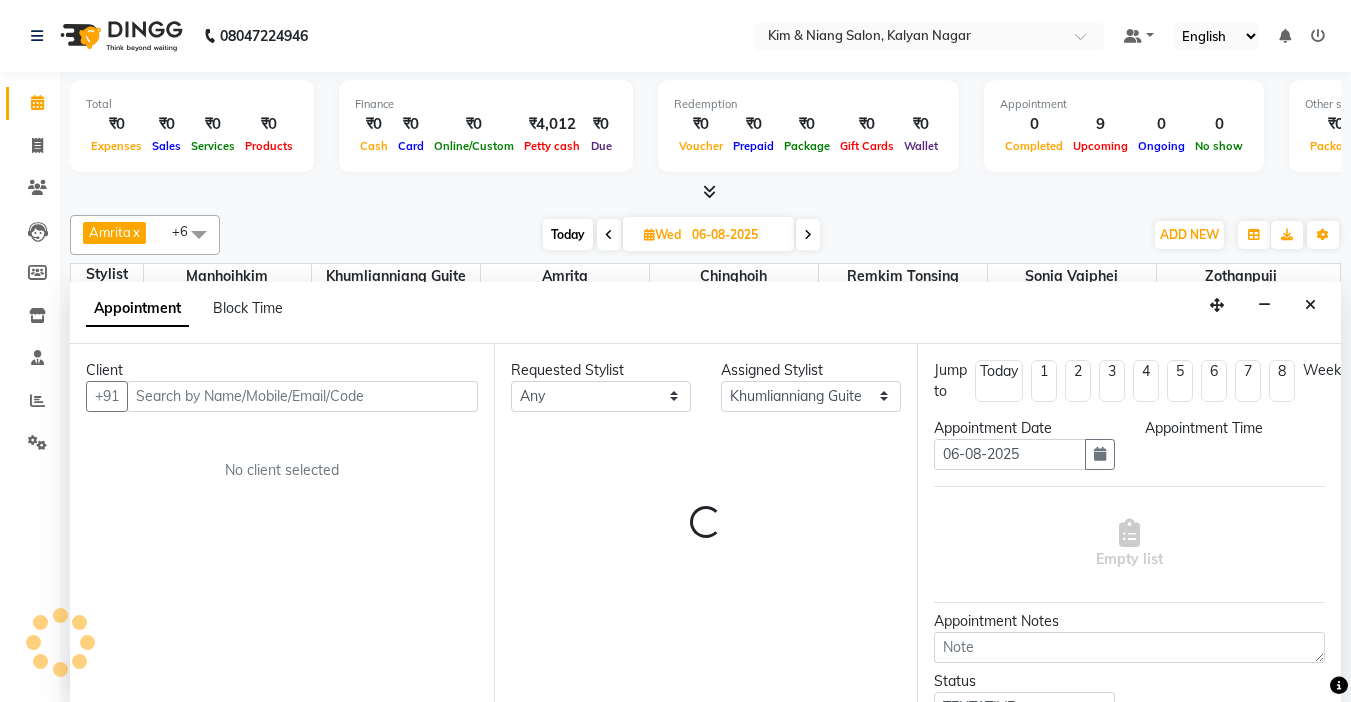 scroll, scrollTop: 1, scrollLeft: 0, axis: vertical 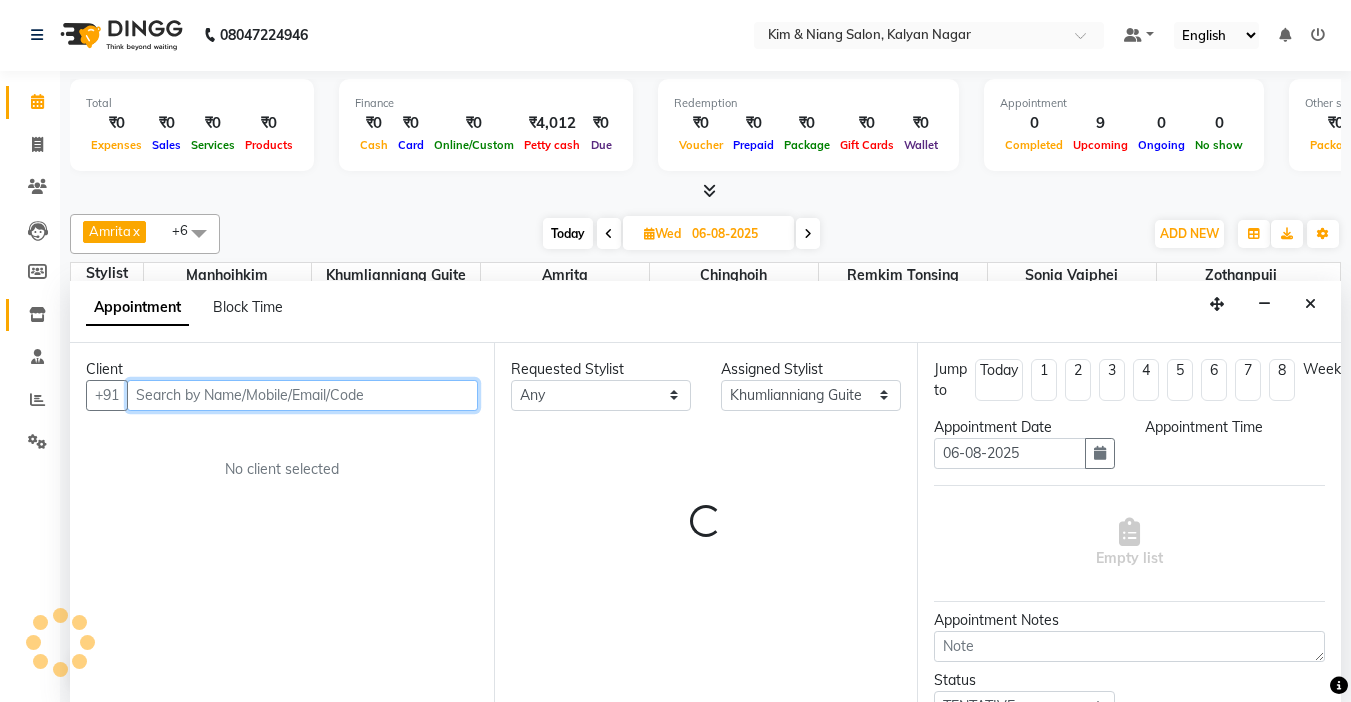 select on "870" 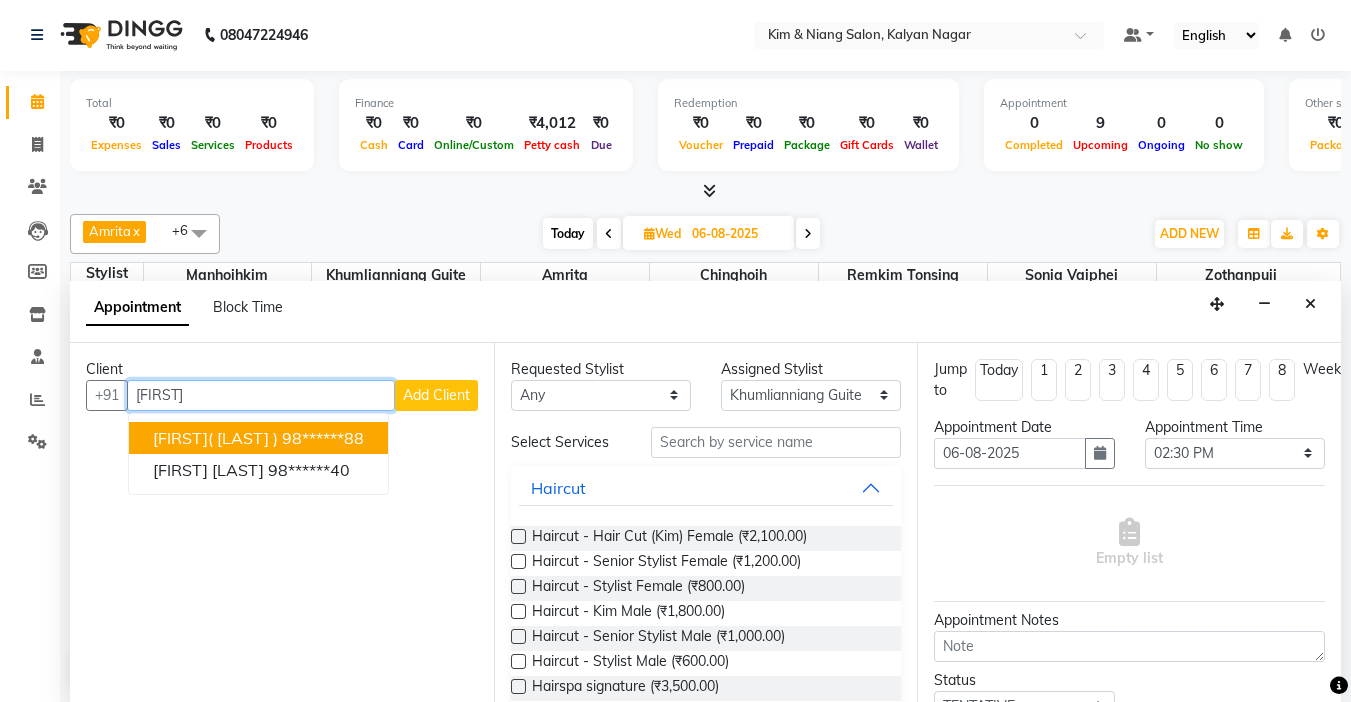 click on "[FIRST]( [LAST] )" at bounding box center (215, 438) 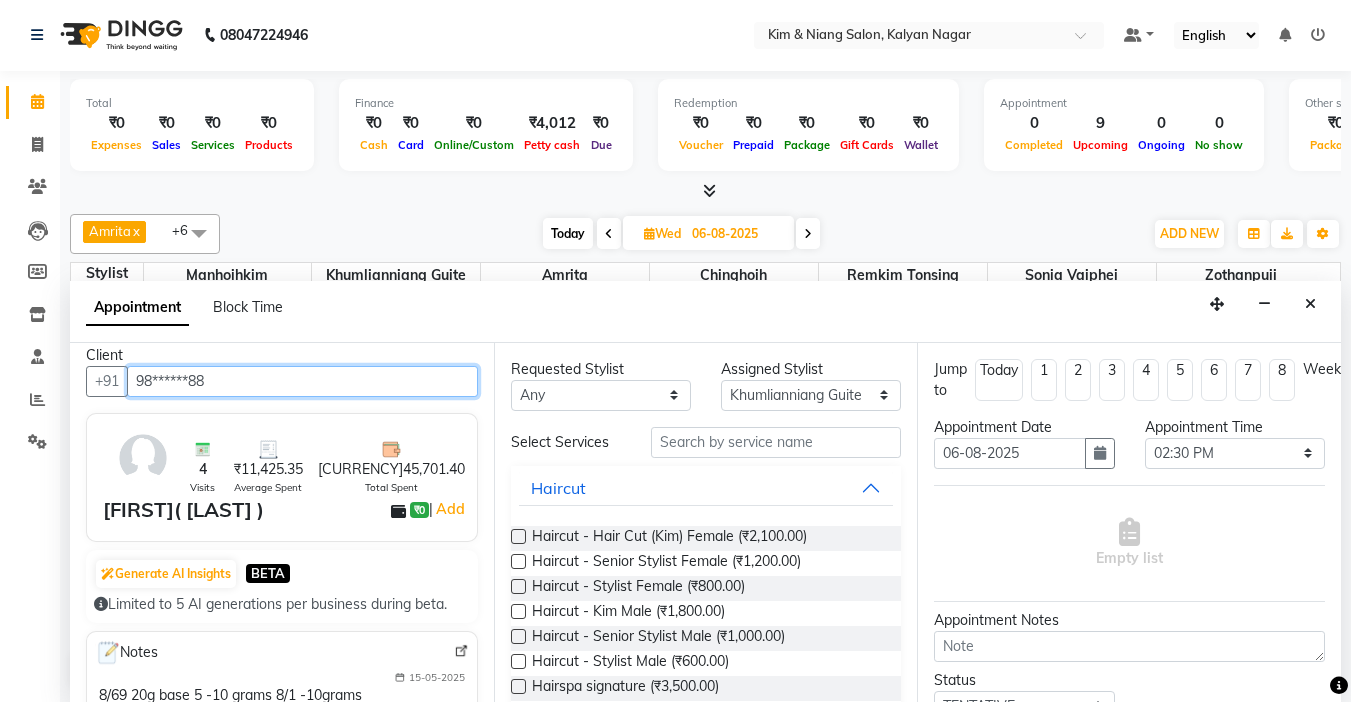 scroll, scrollTop: 0, scrollLeft: 0, axis: both 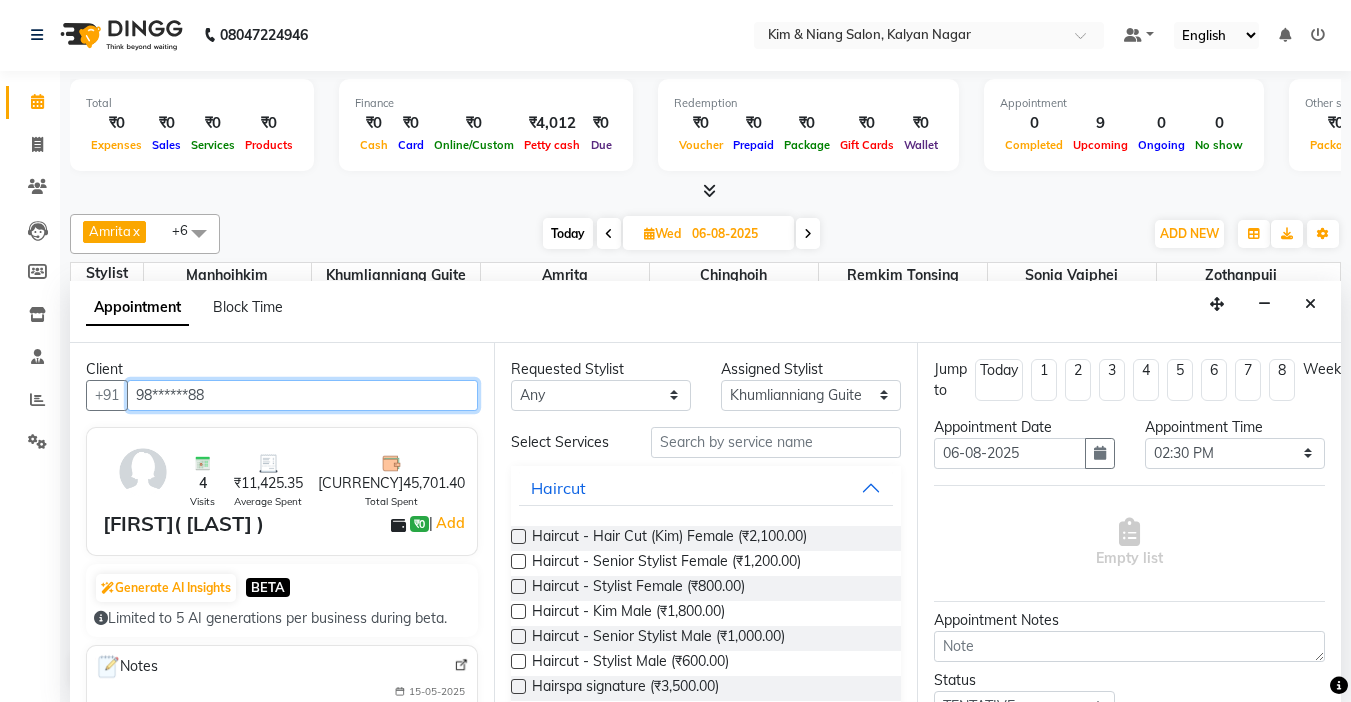 type on "98******88" 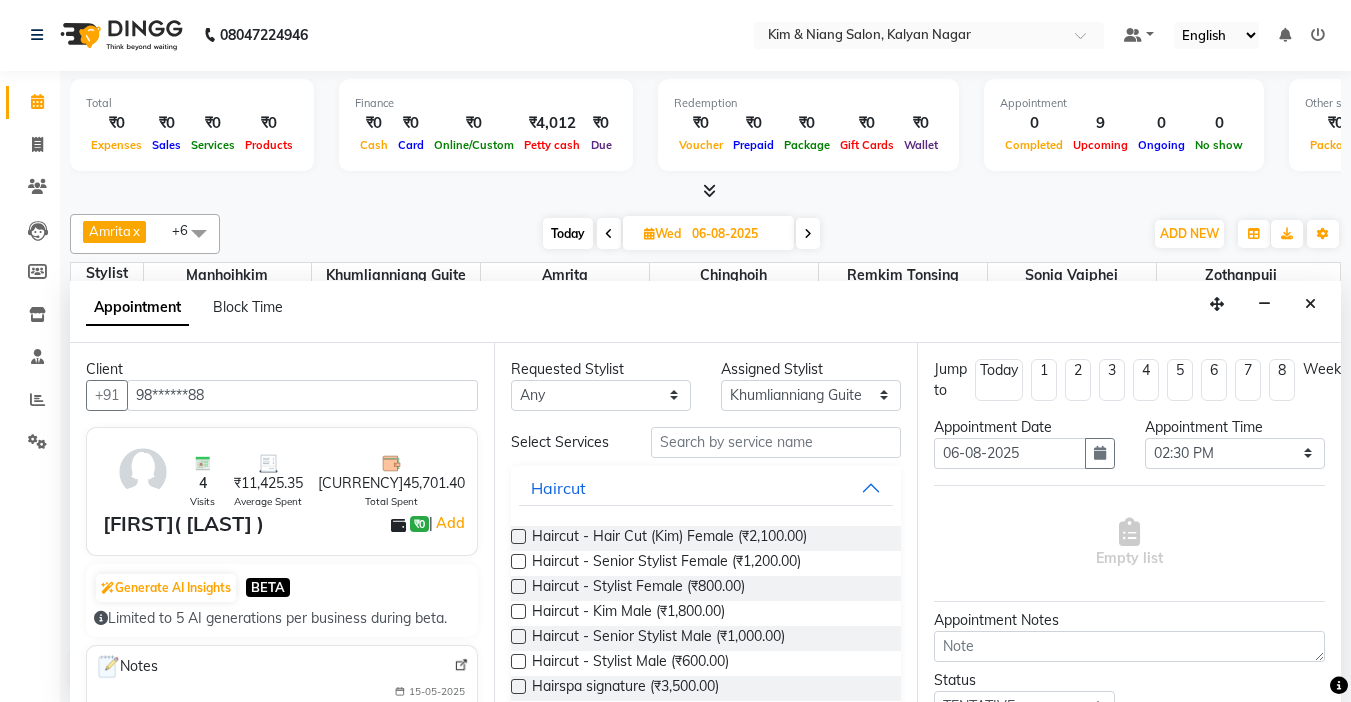 click on "Select Services Haircut Haircut - Hair Cut (Kim) Female (₹2,100.00) Haircut - Senior Stylist Female (₹1,200.00) Haircut - Stylist Female (₹800.00) Haircut - Kim Male (₹1,800.00) Haircut - Senior Stylist Male (₹1,000.00) Haircut - Stylist Male (₹600.00) Hairspa signature (₹3,500.00) Intense treatment (₹2,200.00) Janssen cleanup (₹1,500.00) Janssen Brightening (₹3,200.00) Haircut - Niang Male (₹1,800.00) Hair Cut (Niang) Female (₹2,100.00) Beard trim (₹250.00) Nose wax rica (₹350.00) uper lip wax (₹150.00) chin wax (₹150.00) Blowdry Styling with Heated Tools Hair Updo Hair & Scalp Treatment Olaplex Standalone Colour Treatment Texture keratin Service Janssen Facial Threading Pedicure Manicure Nail Service Massage Rica Waxing Bean Waxing Texture botox service back massage Makeup Keratin top box fringe" at bounding box center (706, 1102) 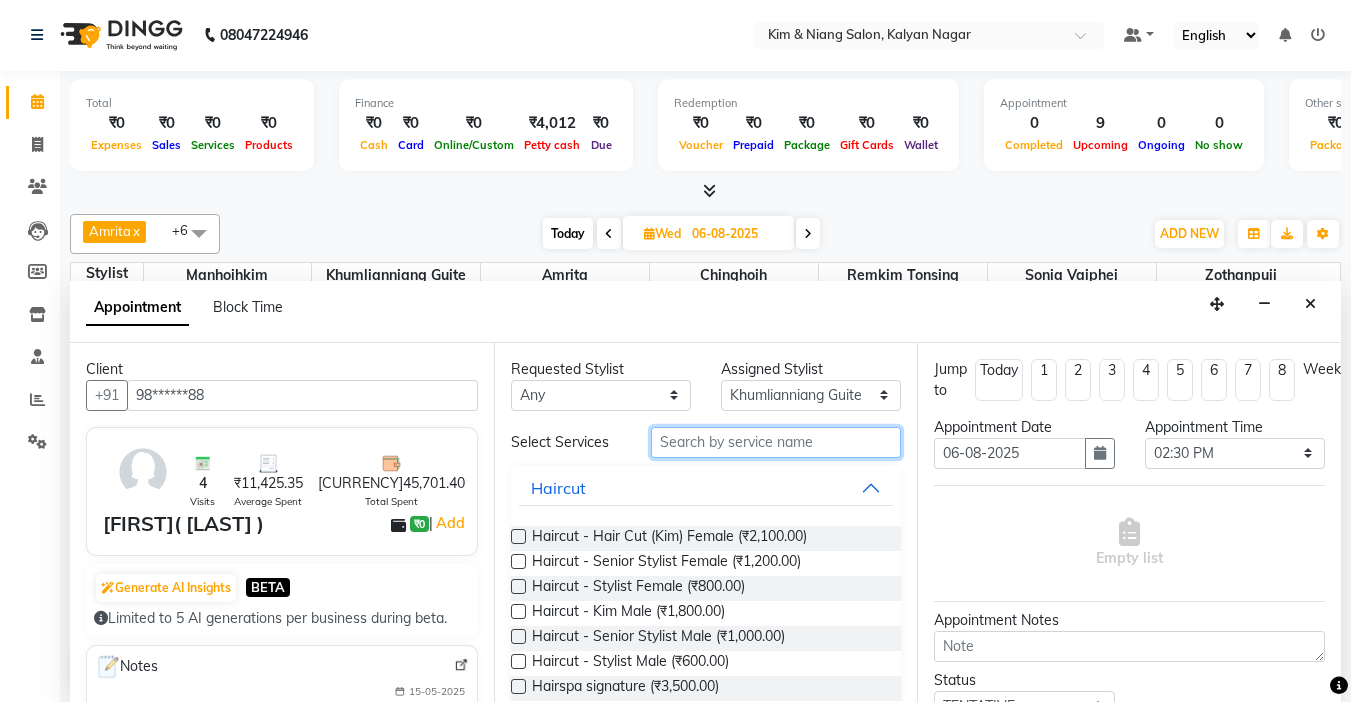 click at bounding box center (776, 442) 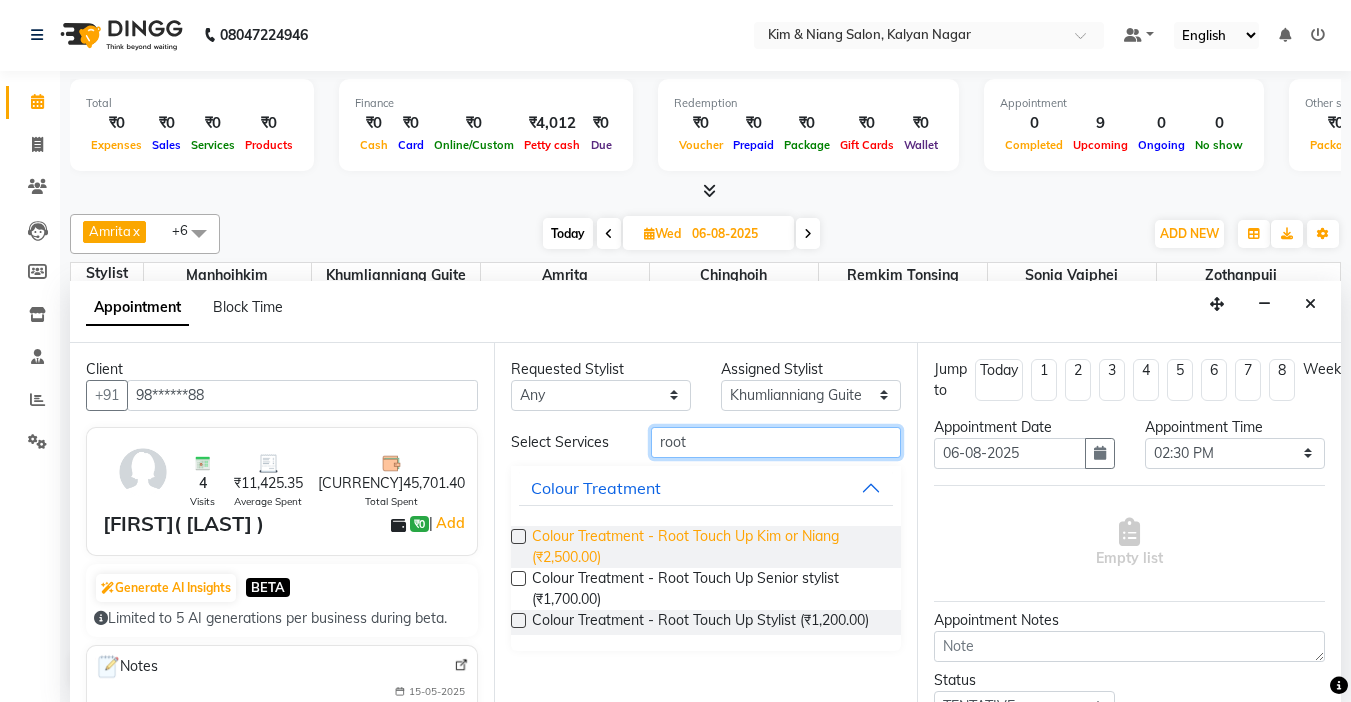 type on "root" 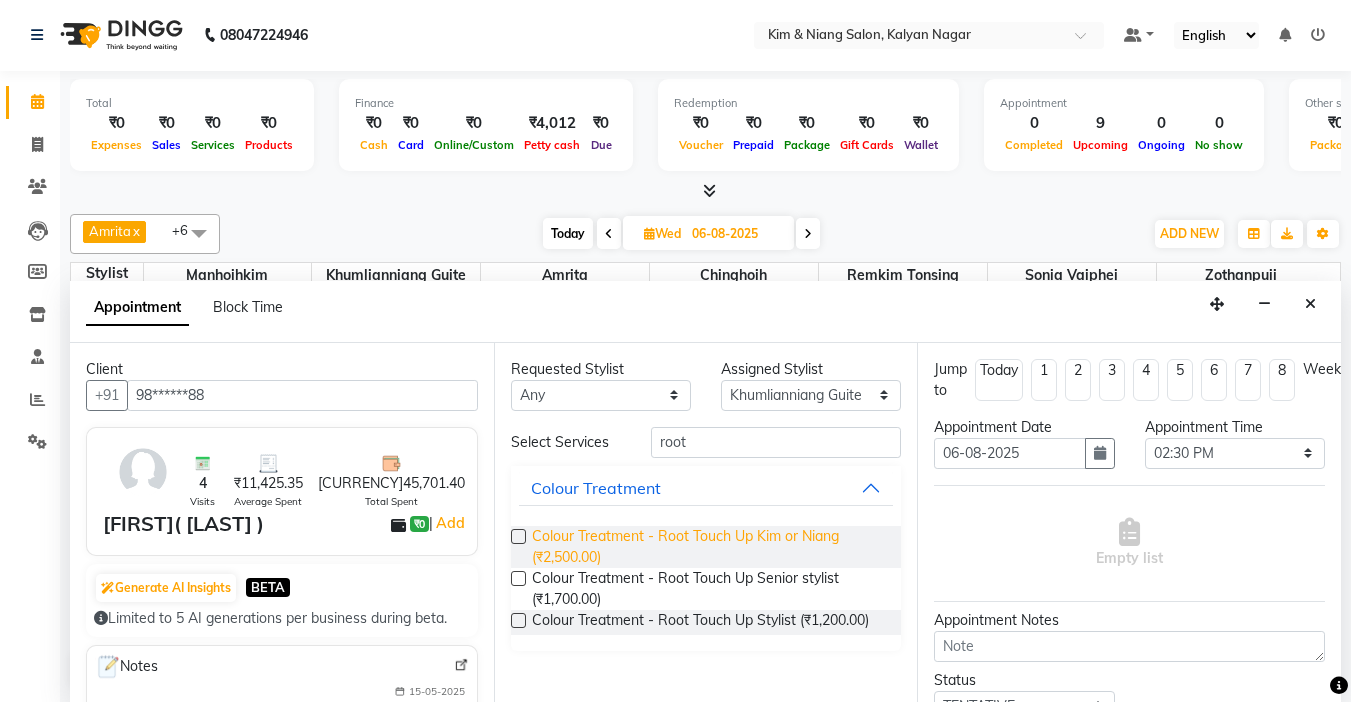 click on "Colour Treatment - Root Touch Up Kim or Niang (₹2,500.00)" at bounding box center (709, 547) 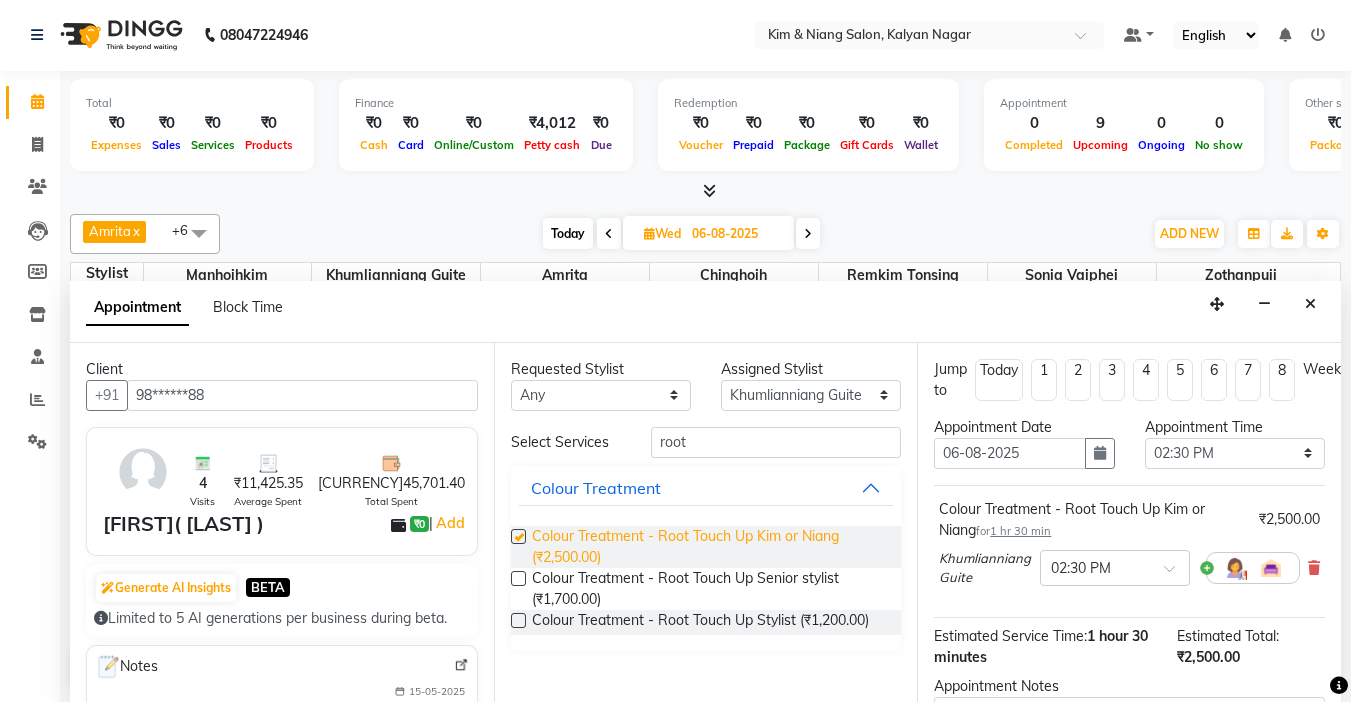 checkbox on "false" 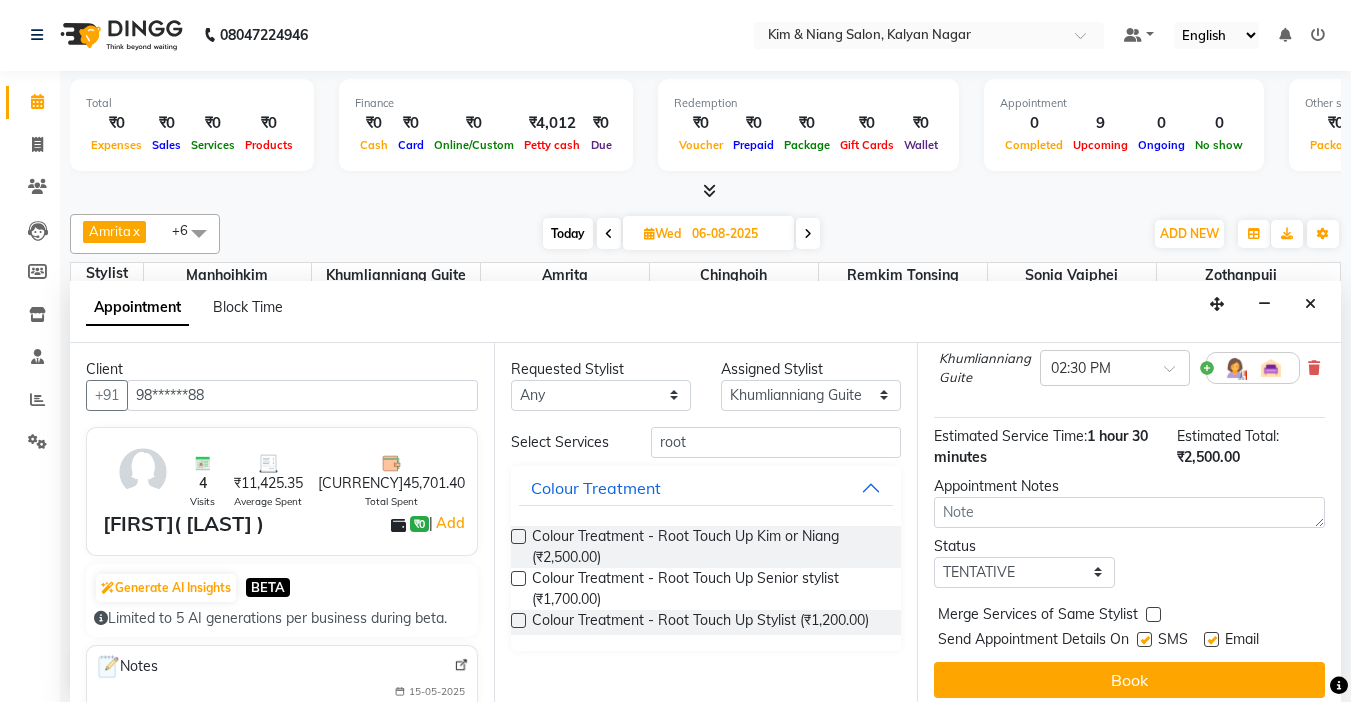 scroll, scrollTop: 227, scrollLeft: 0, axis: vertical 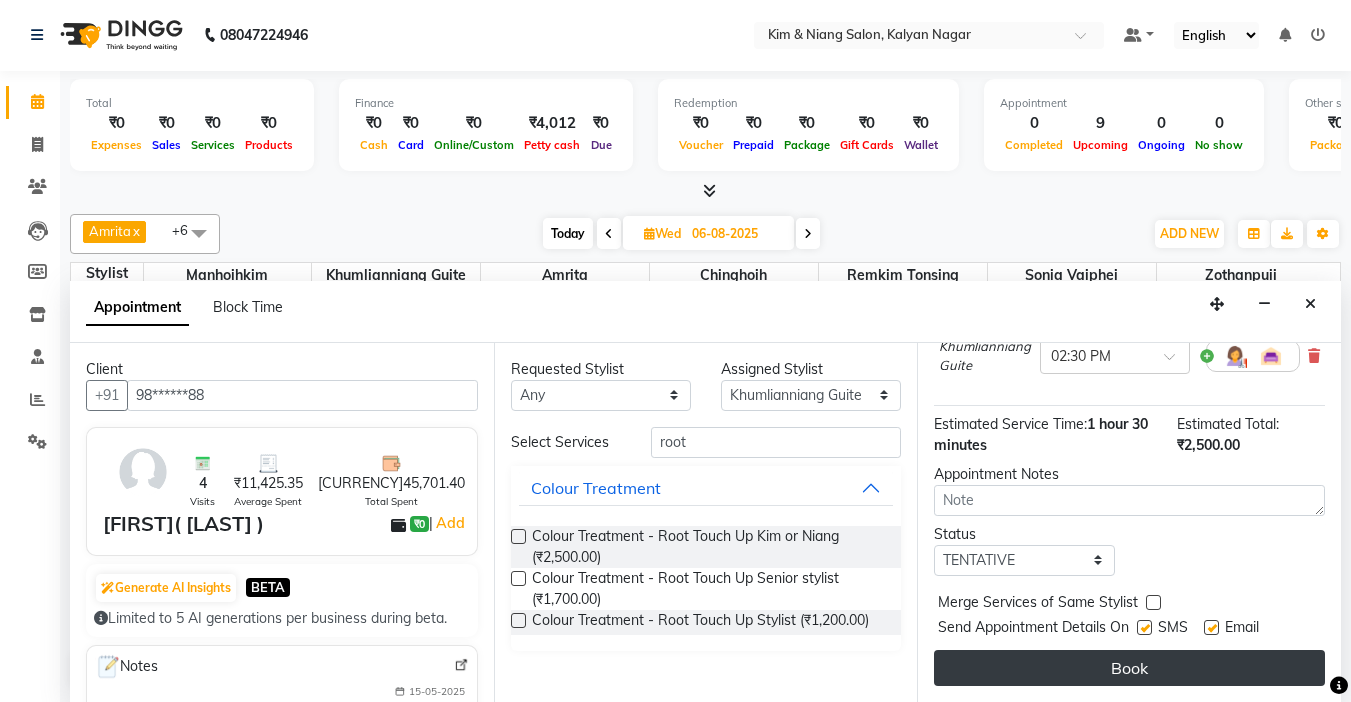 click on "Book" at bounding box center (1129, 668) 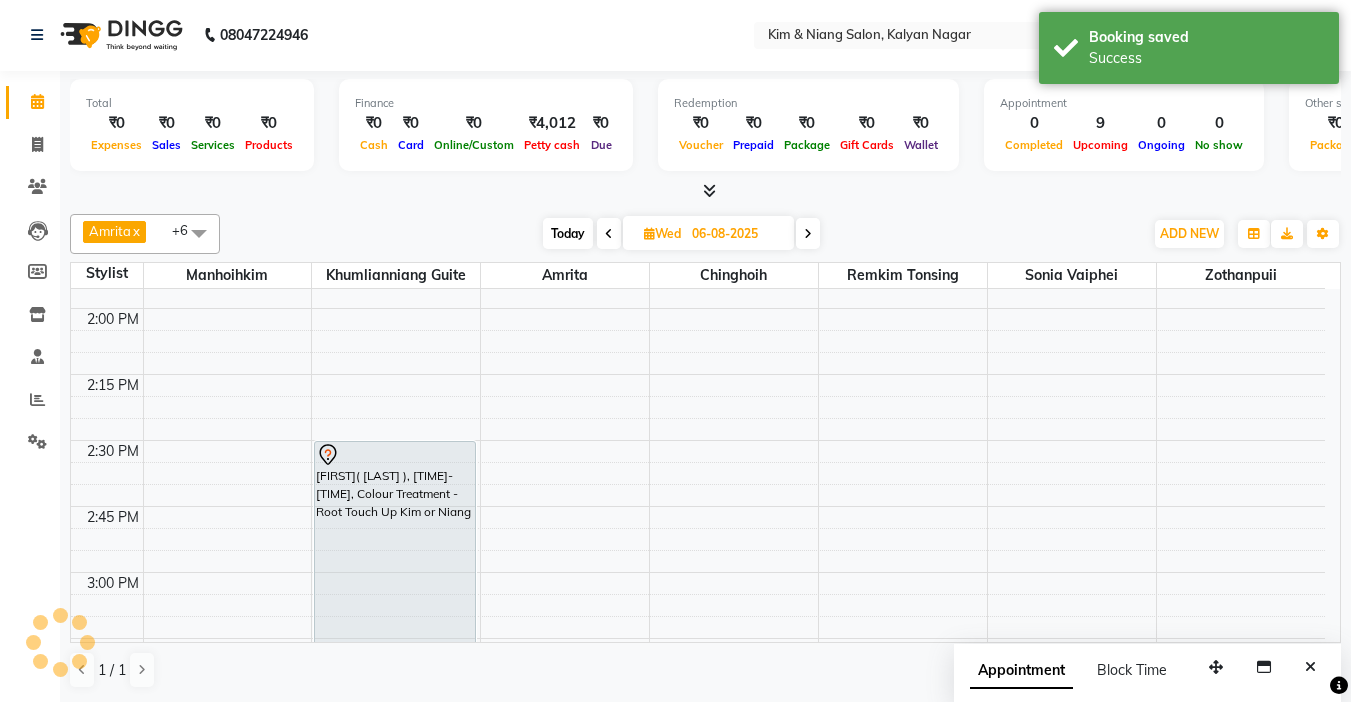 scroll, scrollTop: 0, scrollLeft: 0, axis: both 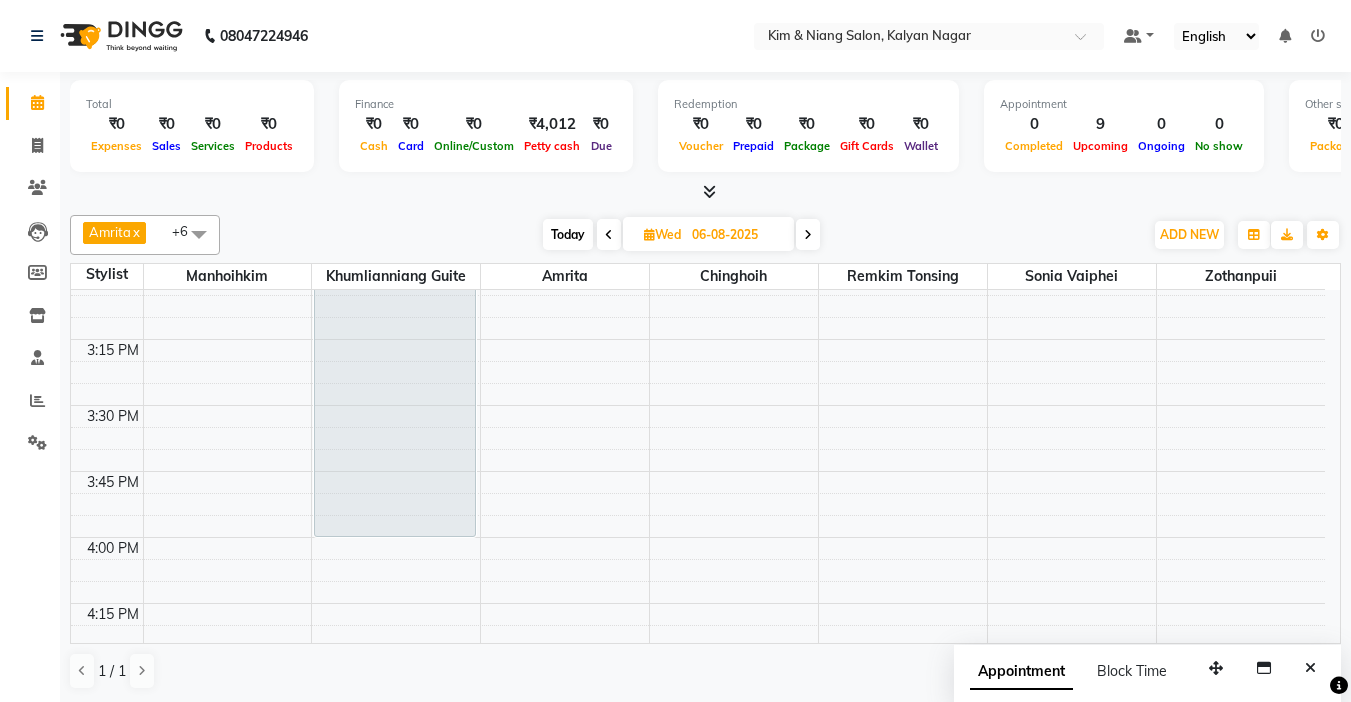 click on "Today" at bounding box center (568, 234) 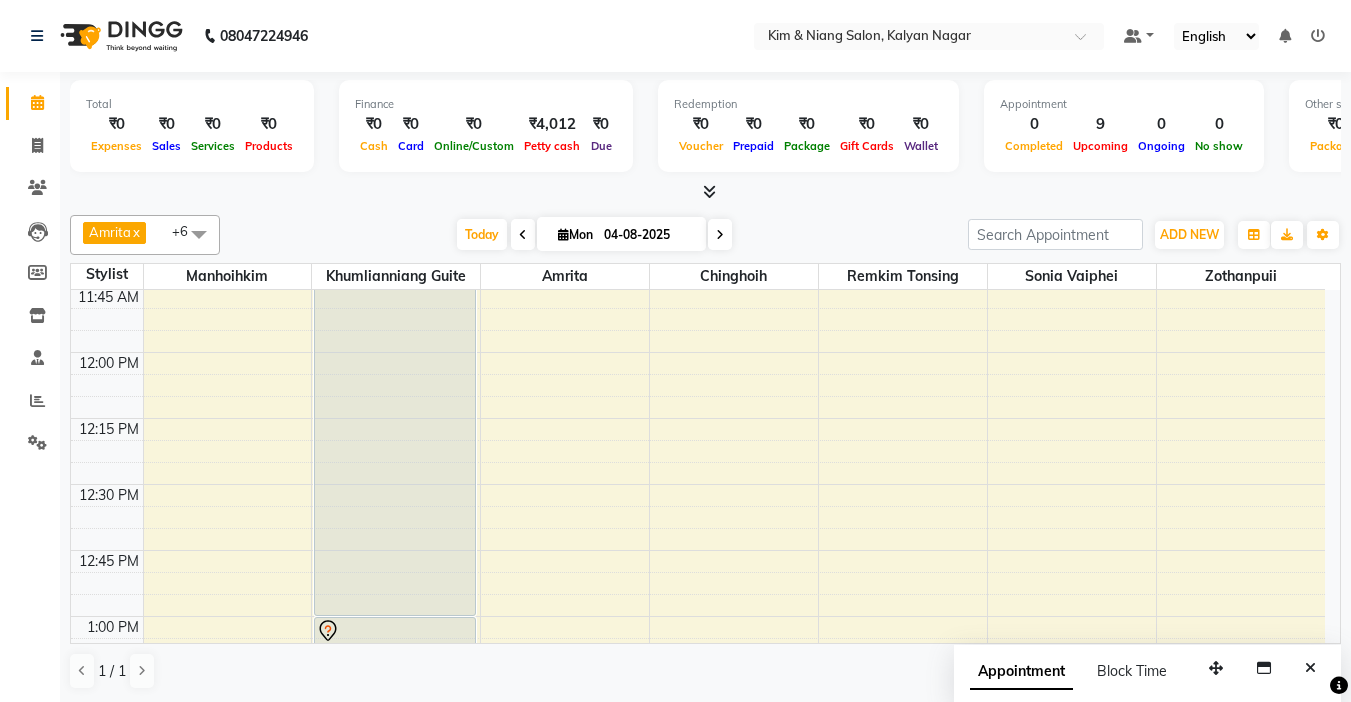 scroll, scrollTop: 629, scrollLeft: 0, axis: vertical 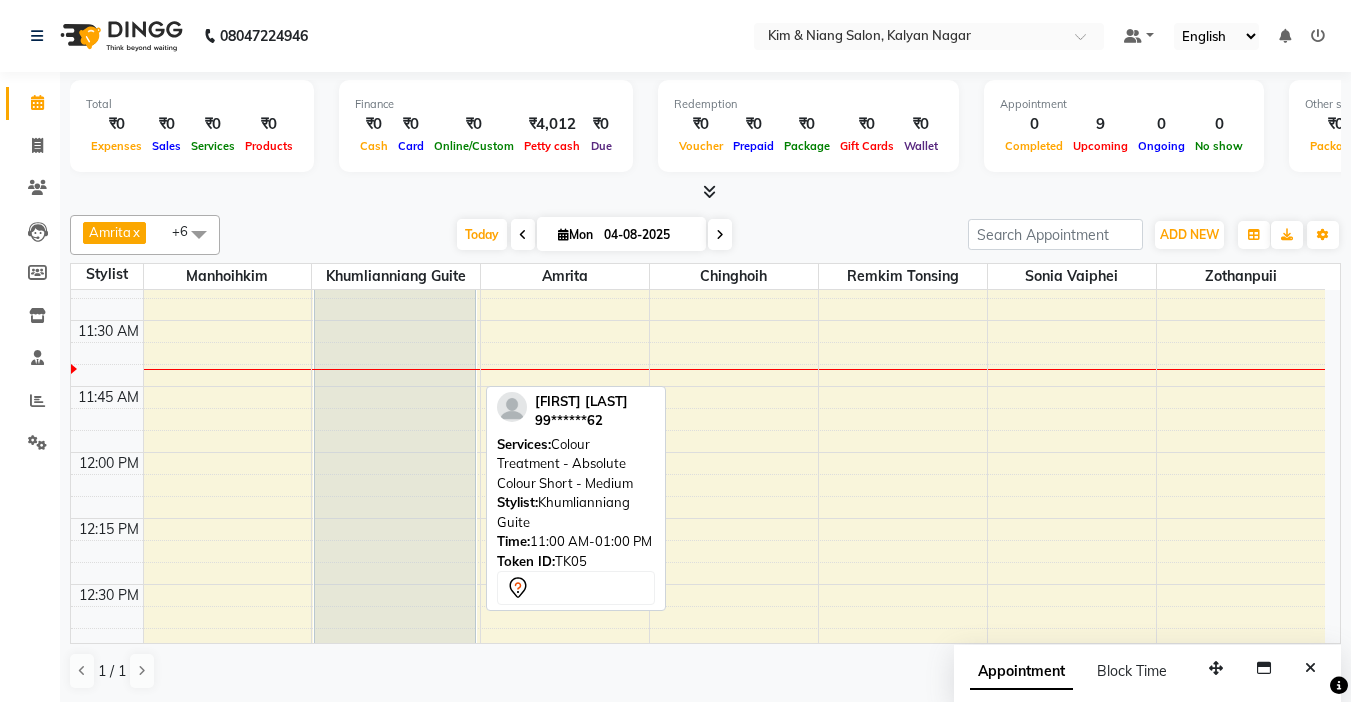 click on "[FIRST] [LAST], TK05, [TIME]-[TIME], Colour Treatment - Absolute Colour Short - Medium" at bounding box center [395, 452] 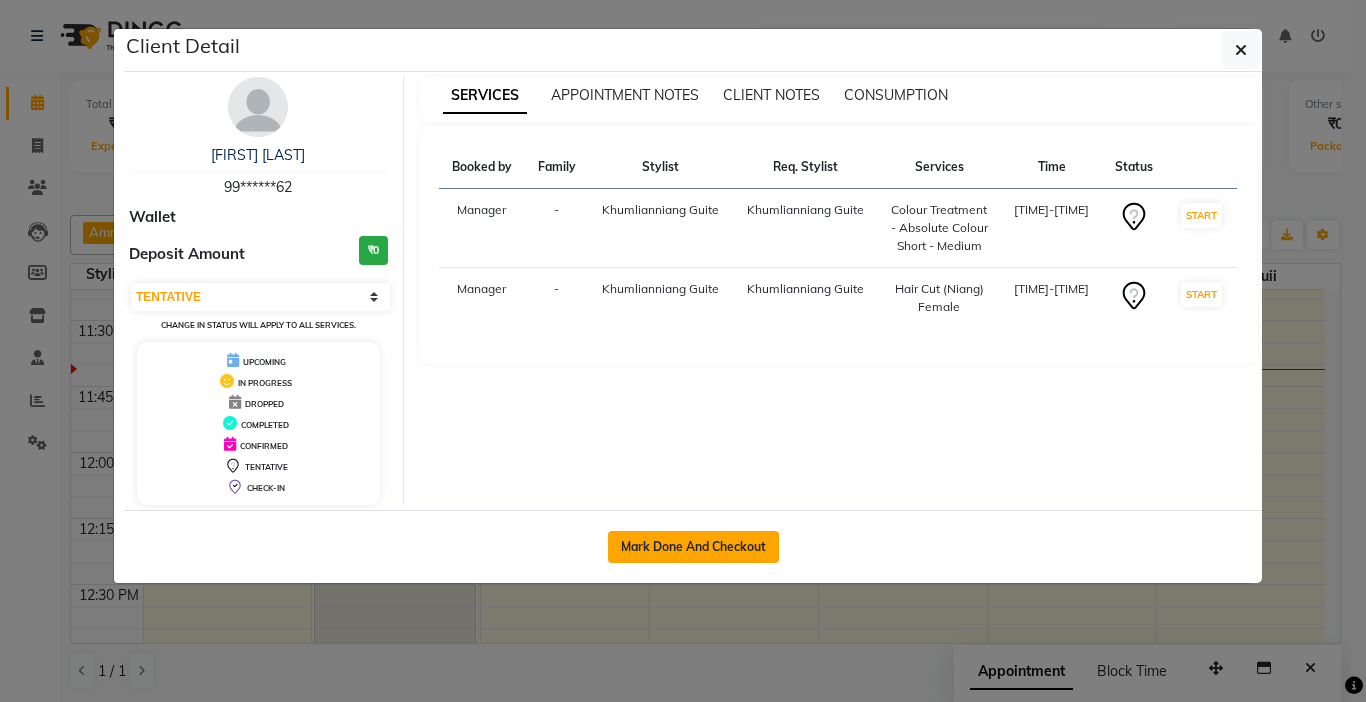 click on "Mark Done And Checkout" 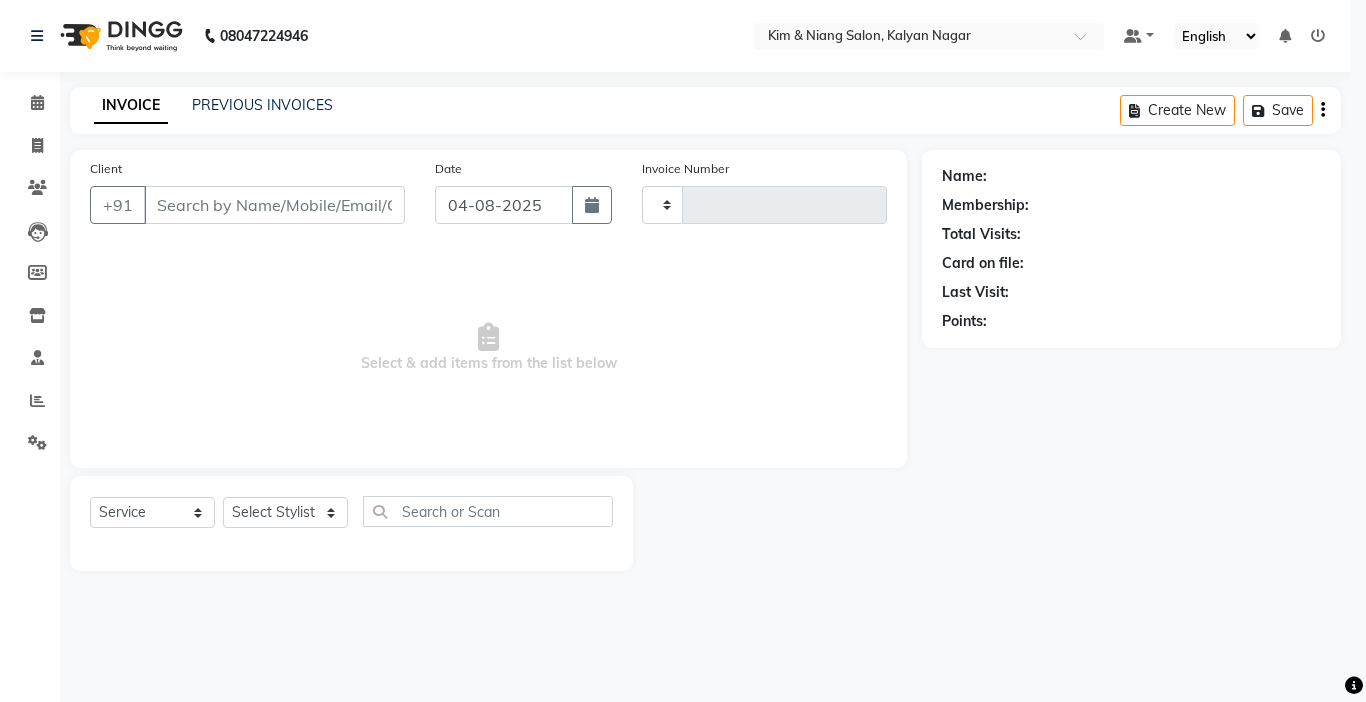 type on "0965" 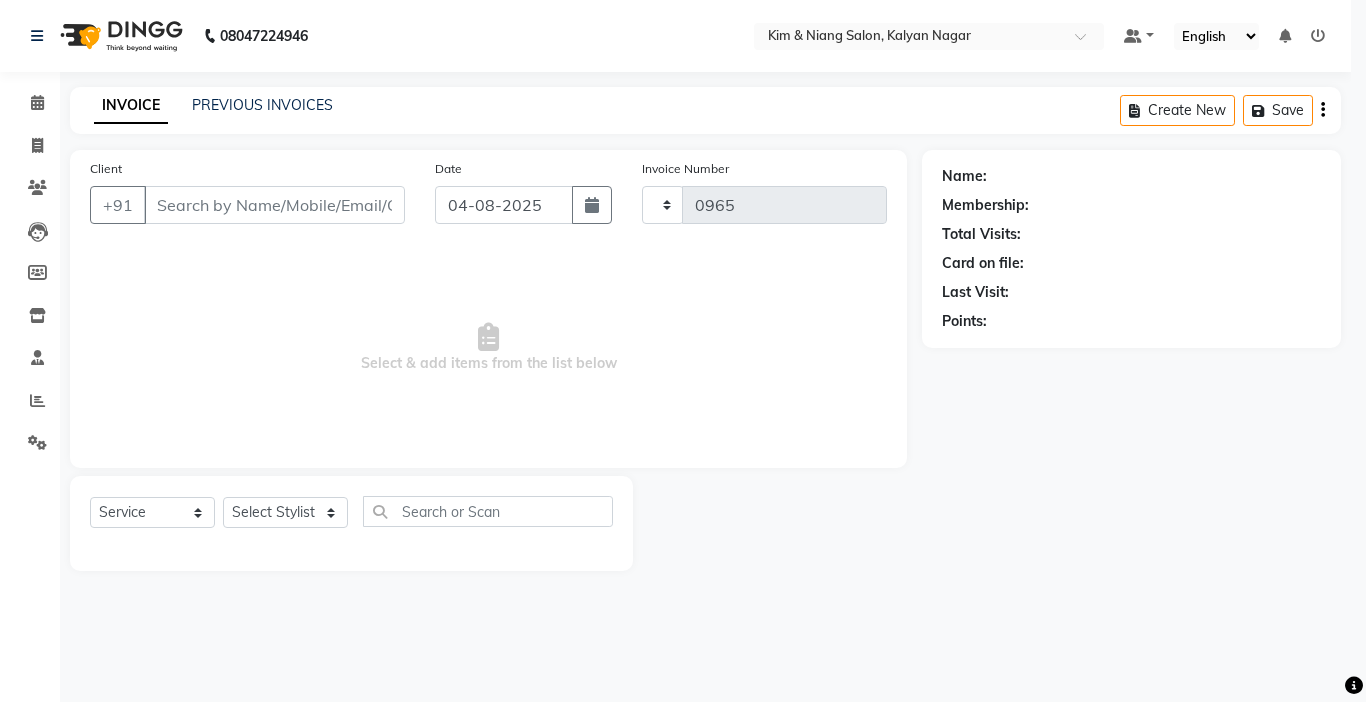 select on "7750" 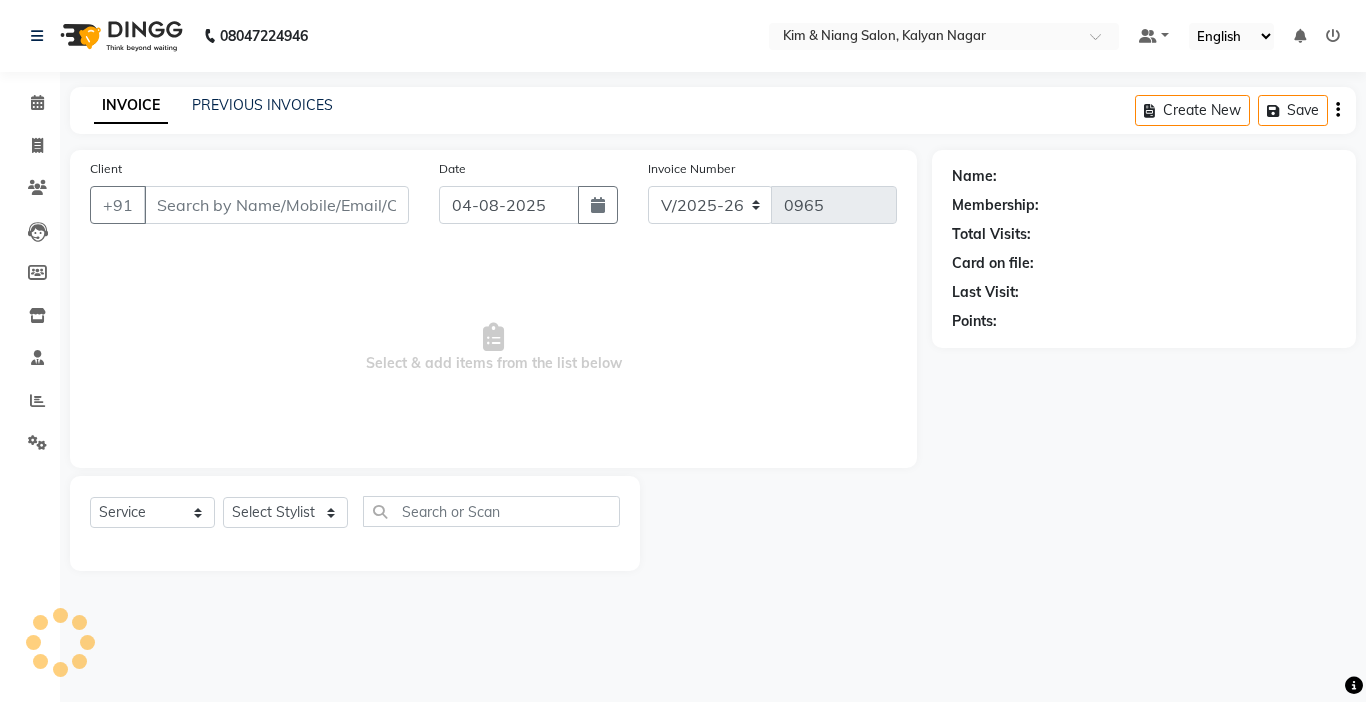 type on "99******62" 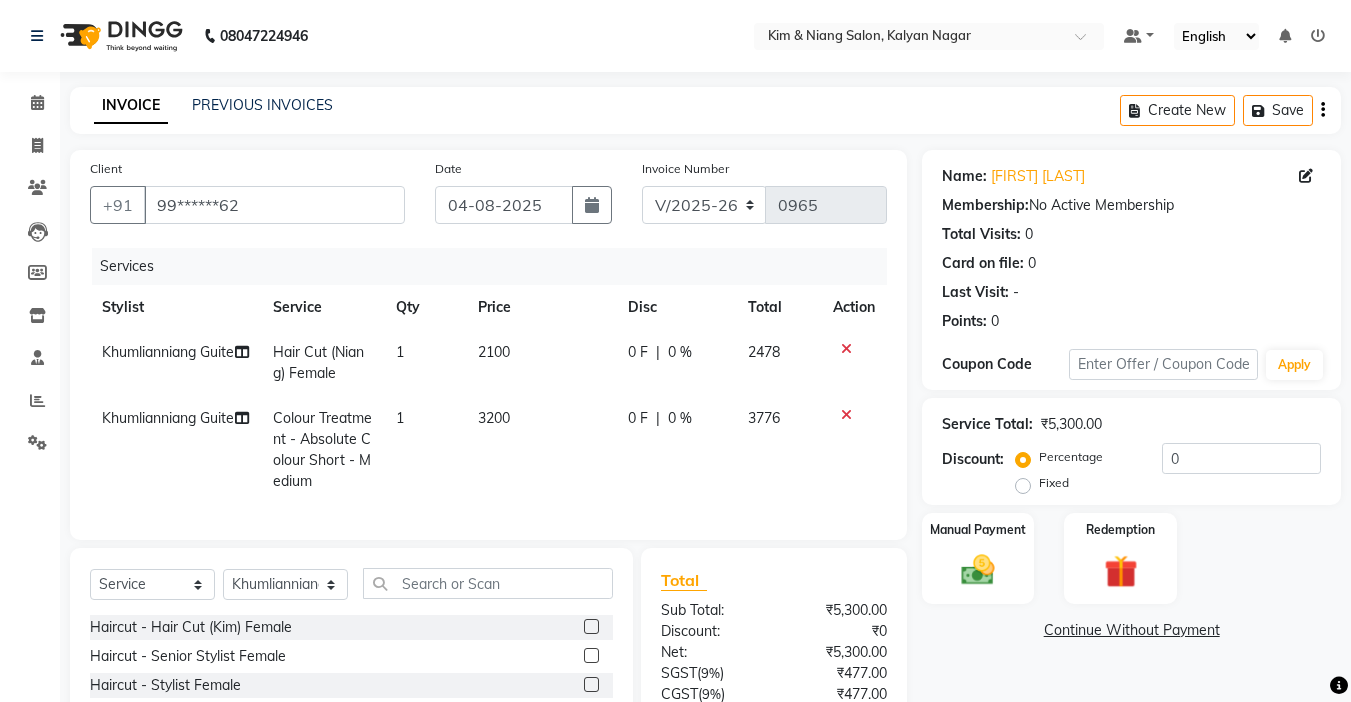 click 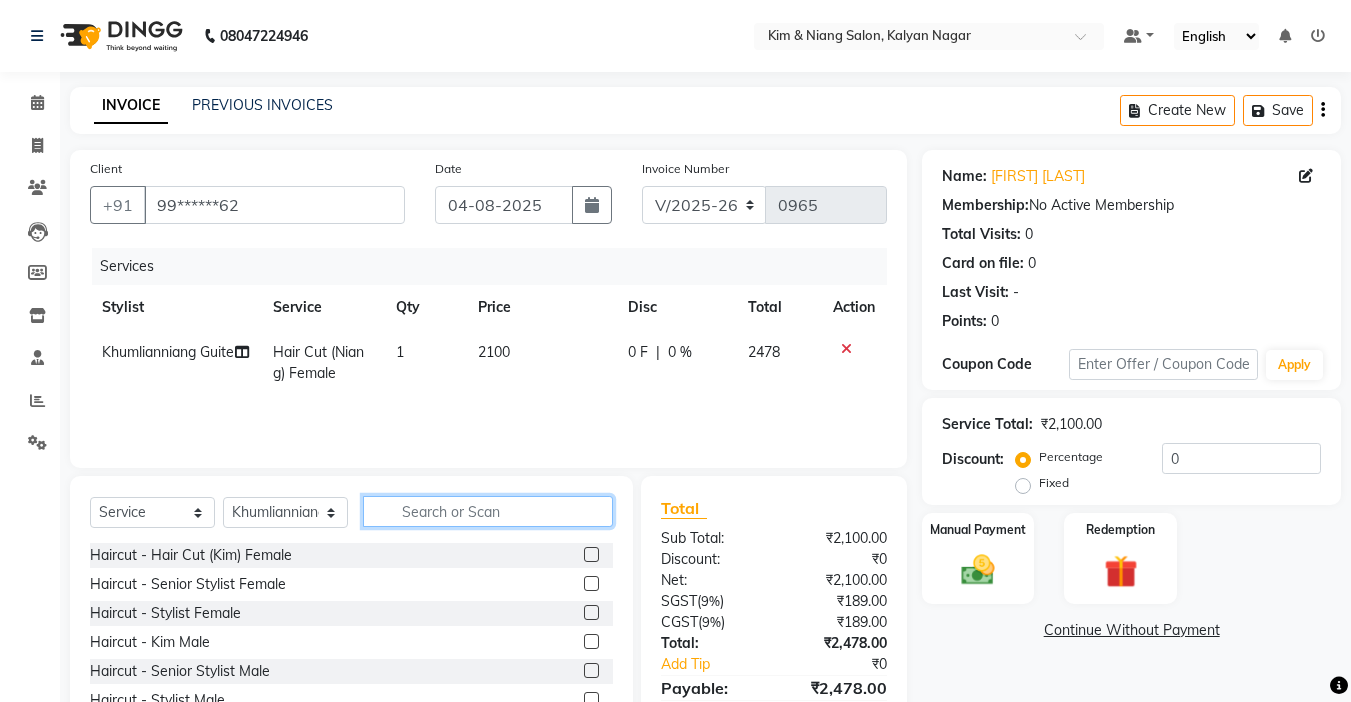 click 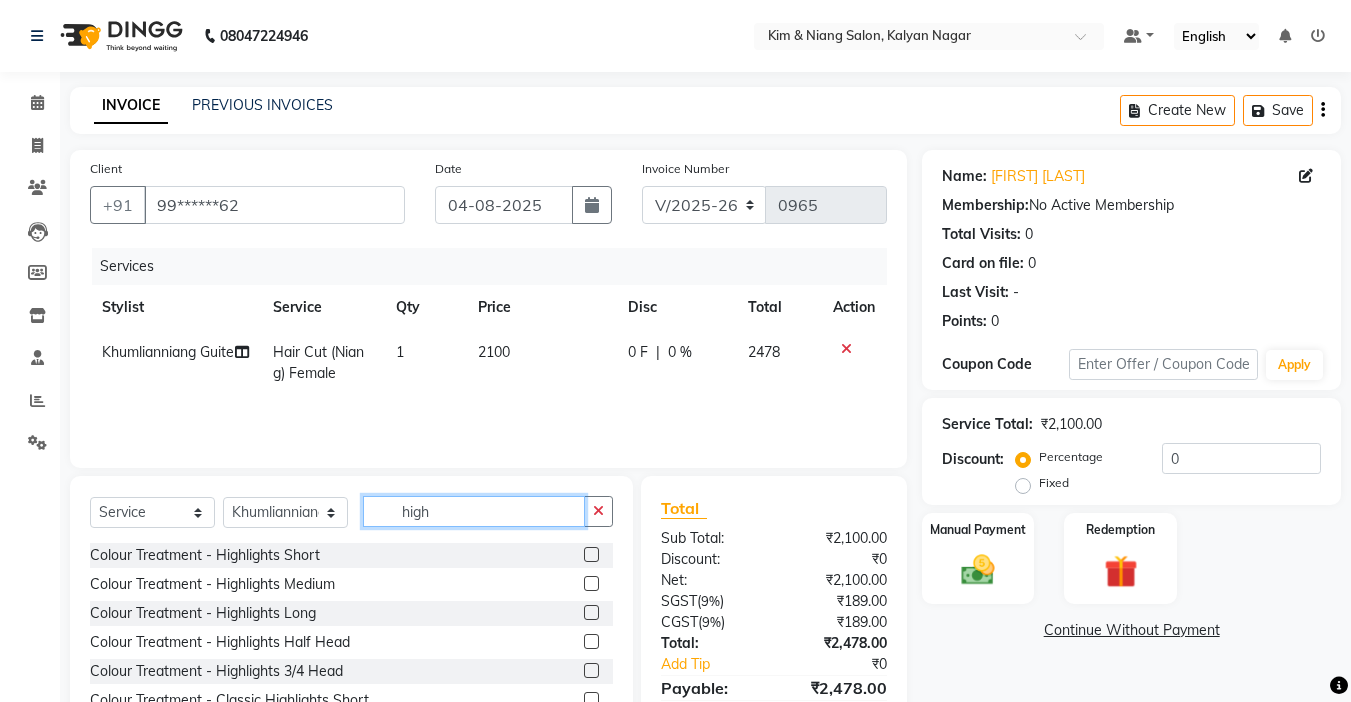 type on "high" 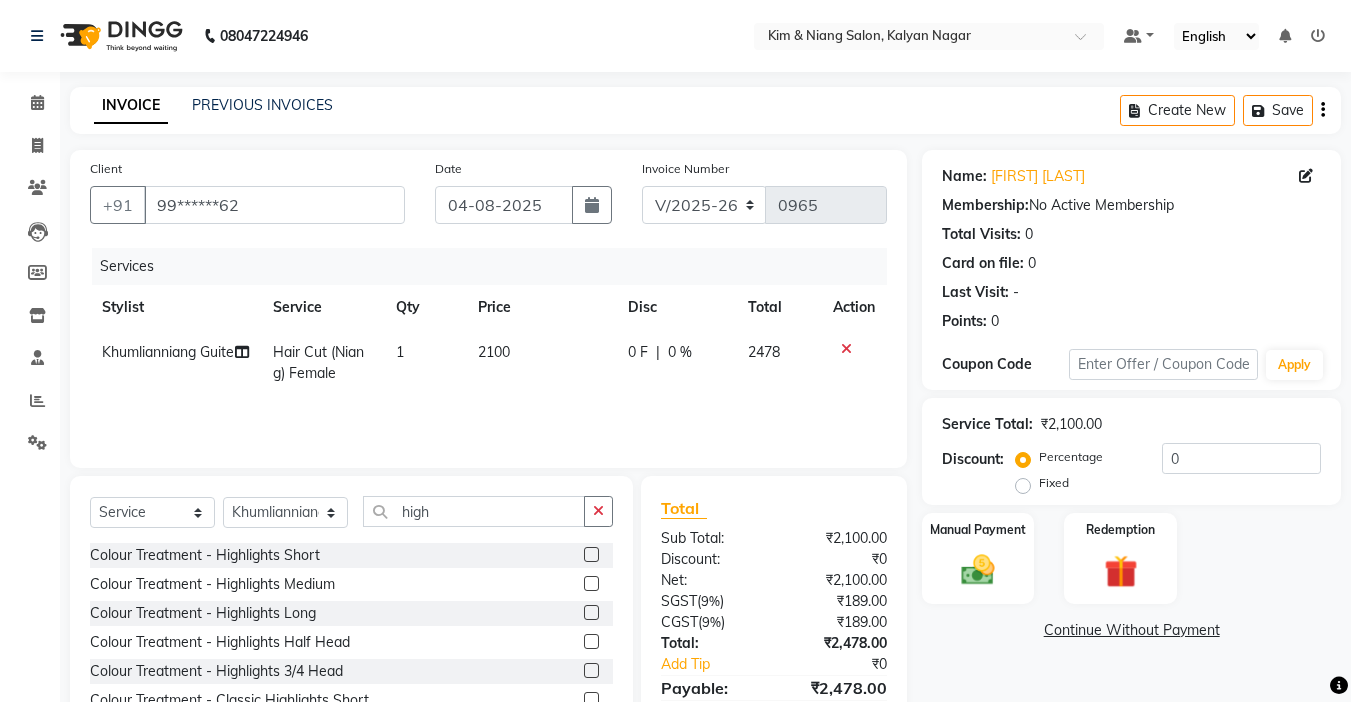 click 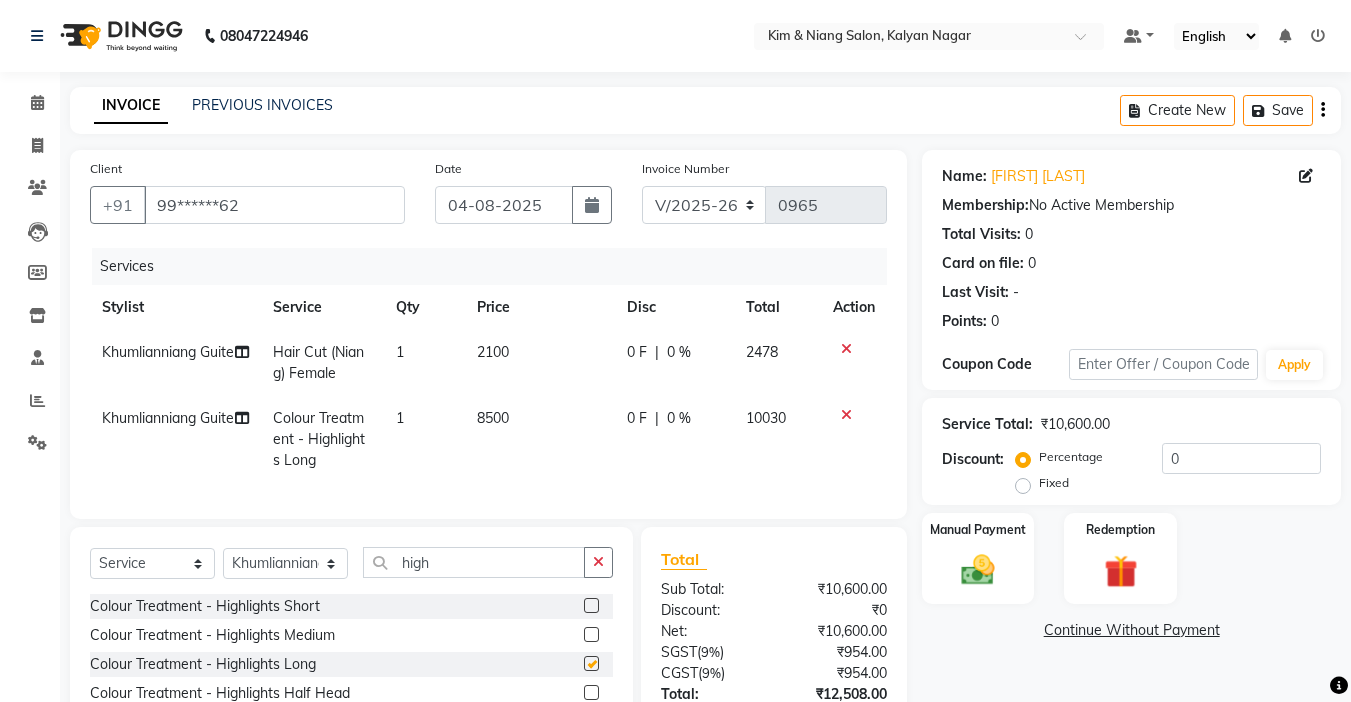 checkbox on "false" 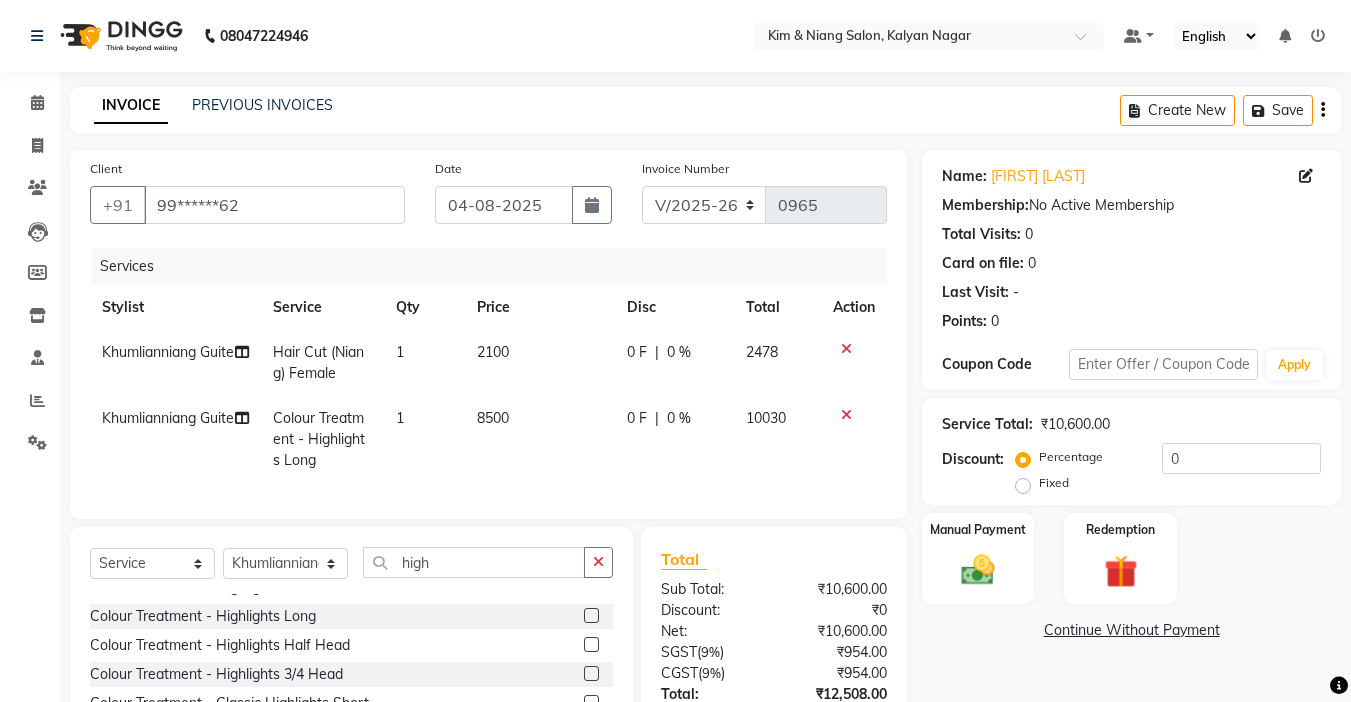 scroll, scrollTop: 90, scrollLeft: 0, axis: vertical 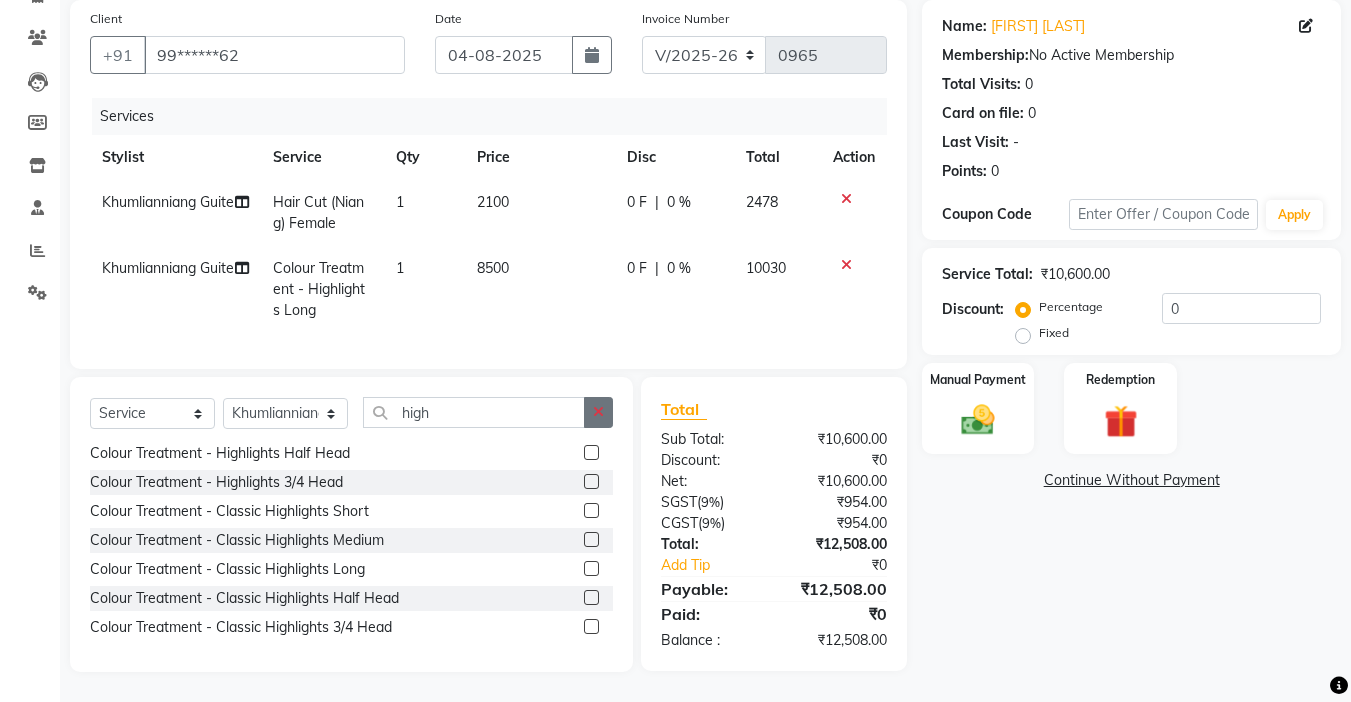 click 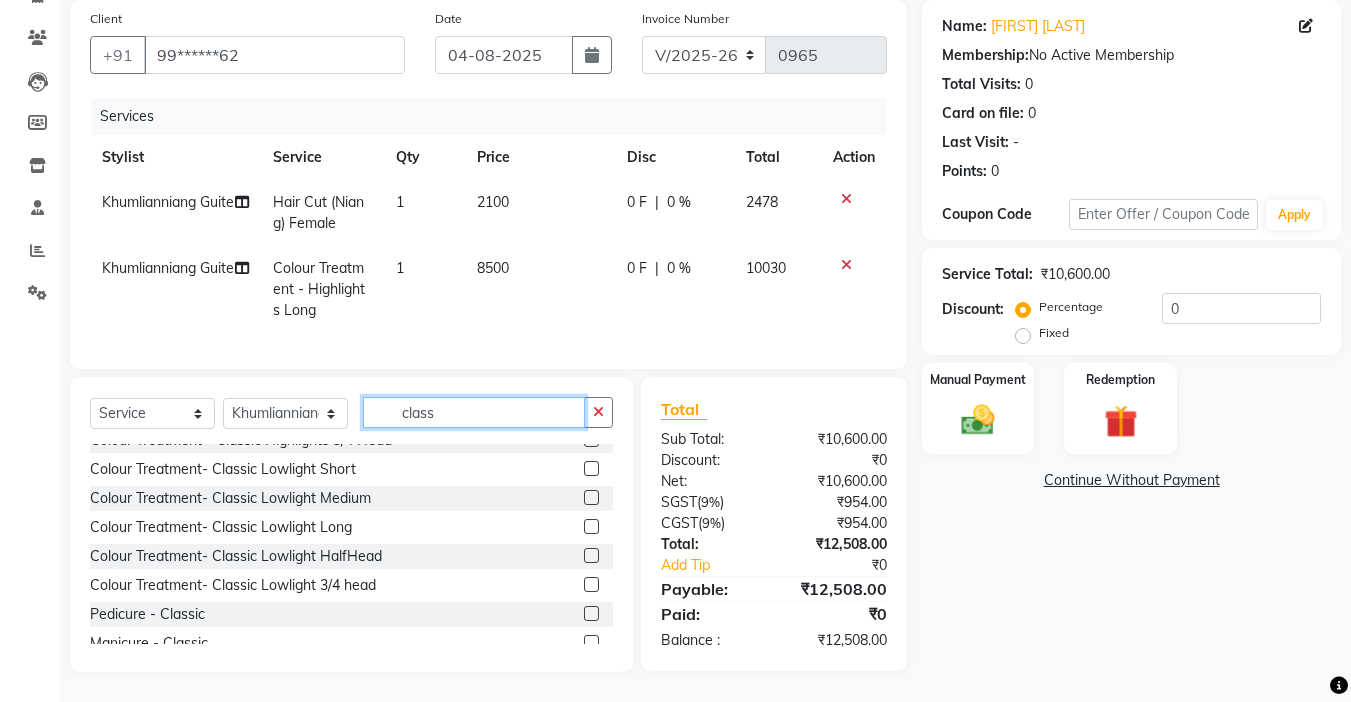 scroll, scrollTop: 148, scrollLeft: 0, axis: vertical 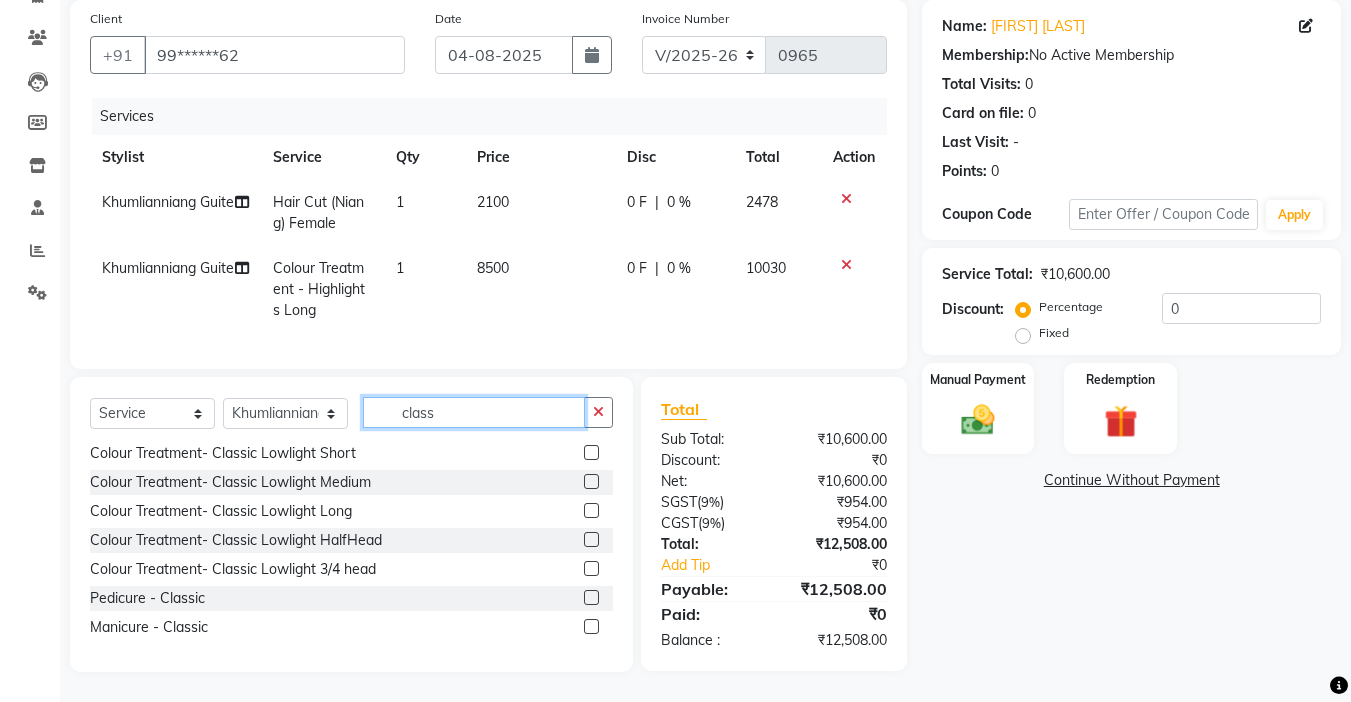 type on "class" 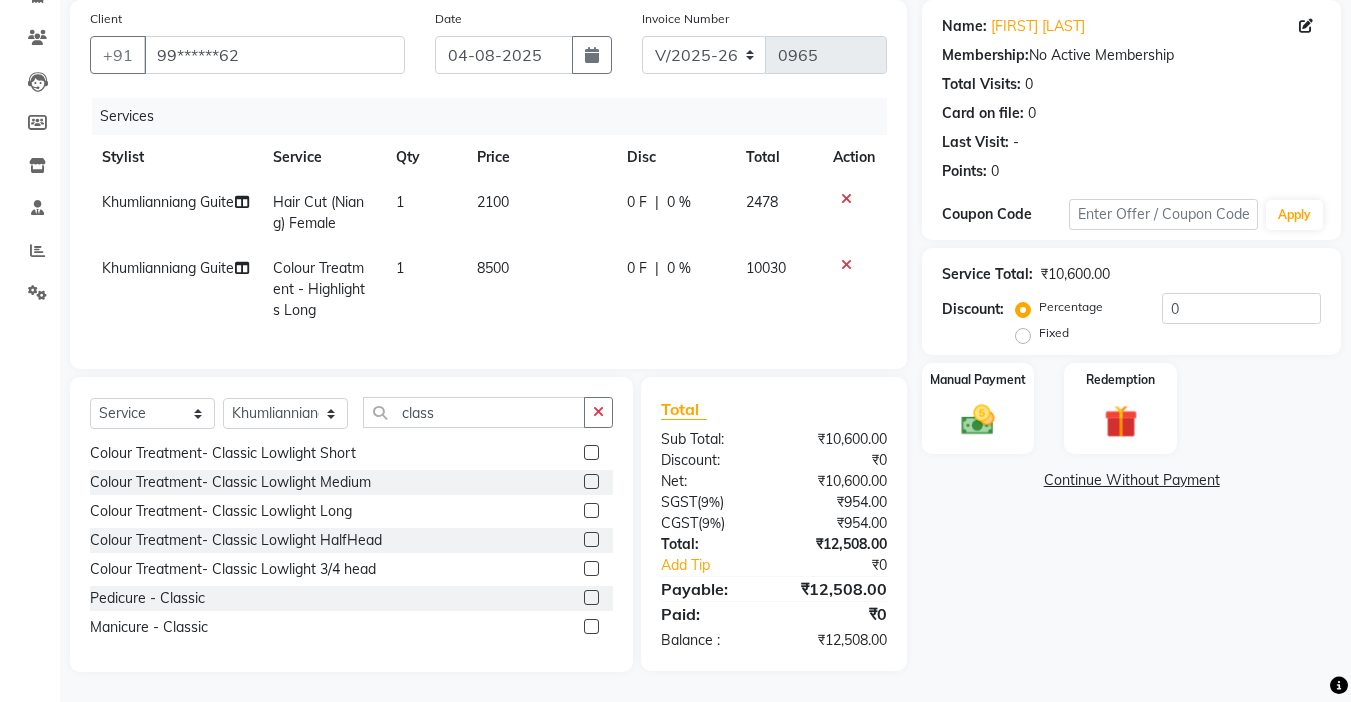 click 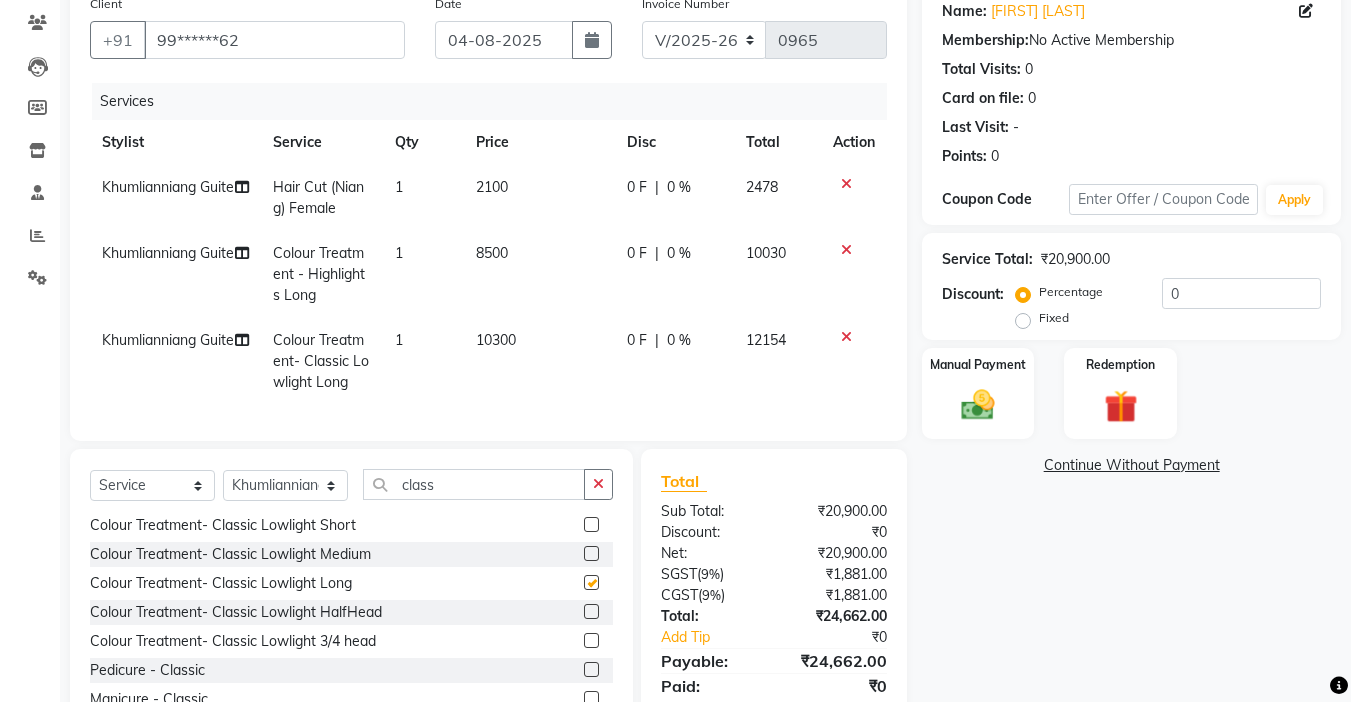 checkbox on "false" 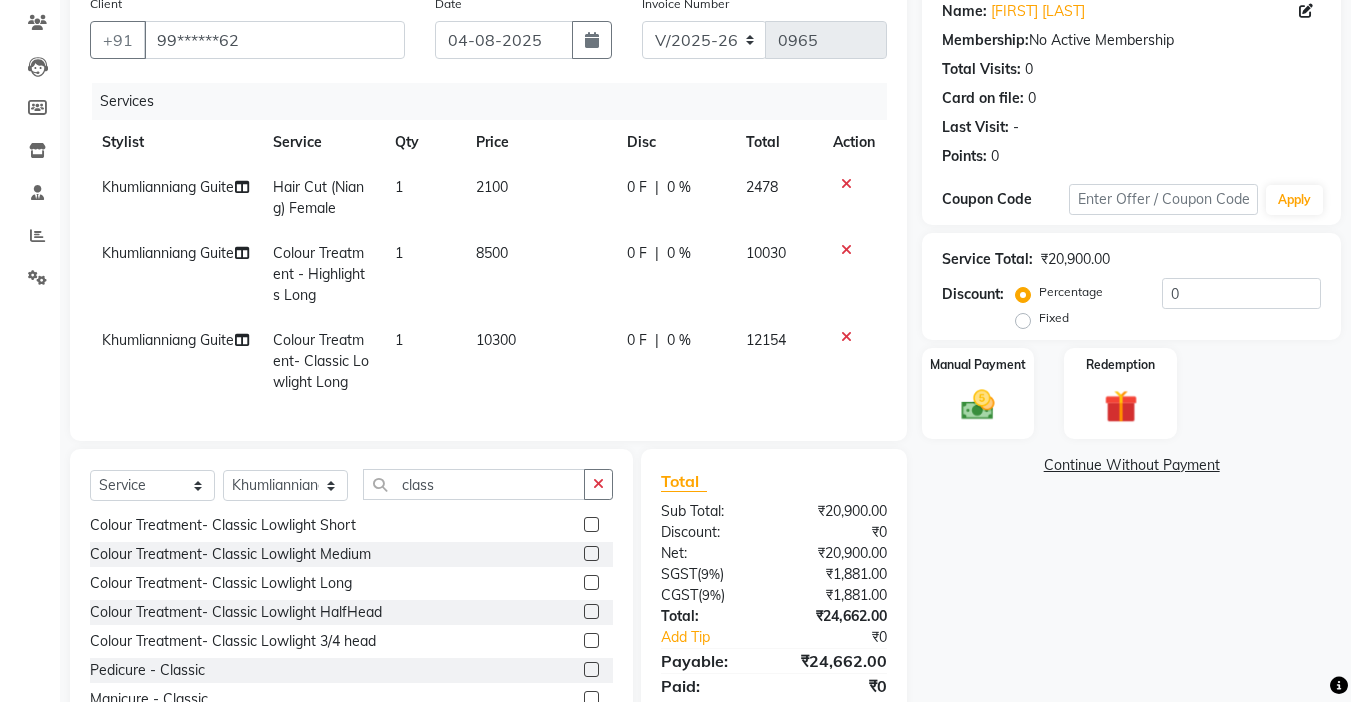 click on "8500" 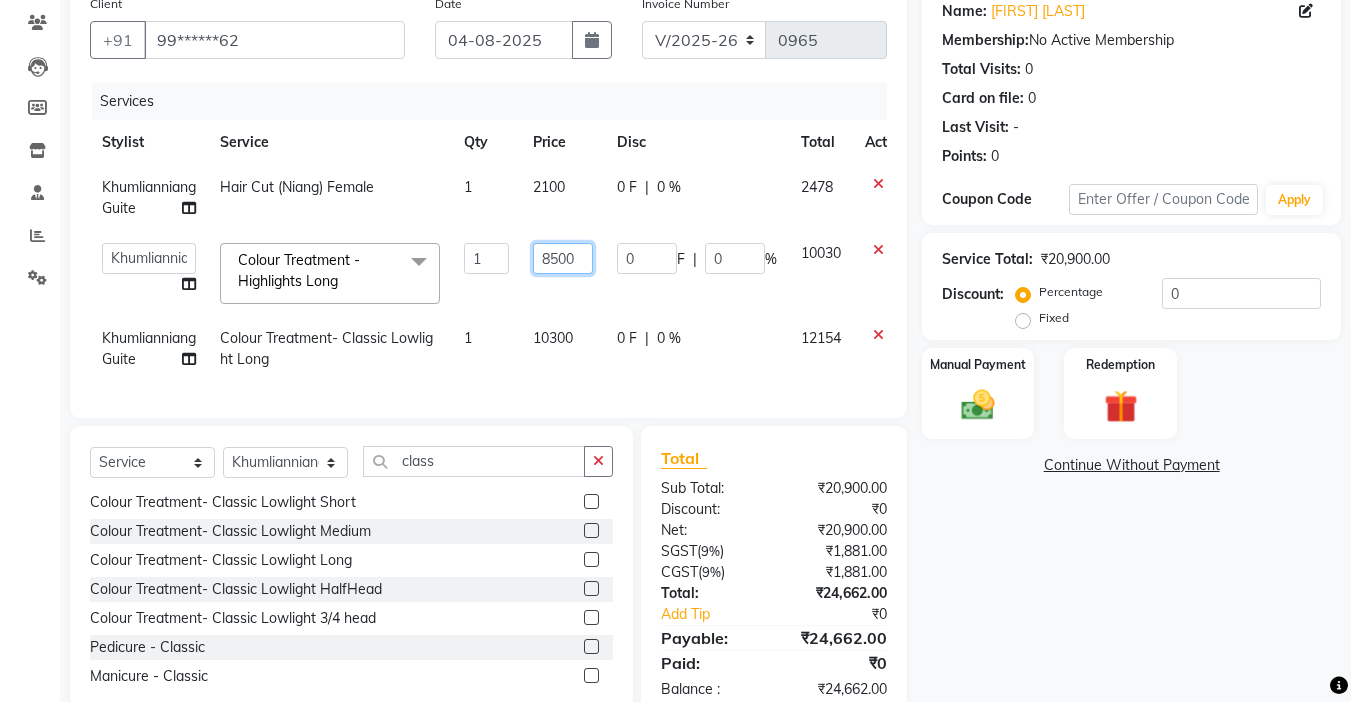 click on "8500" 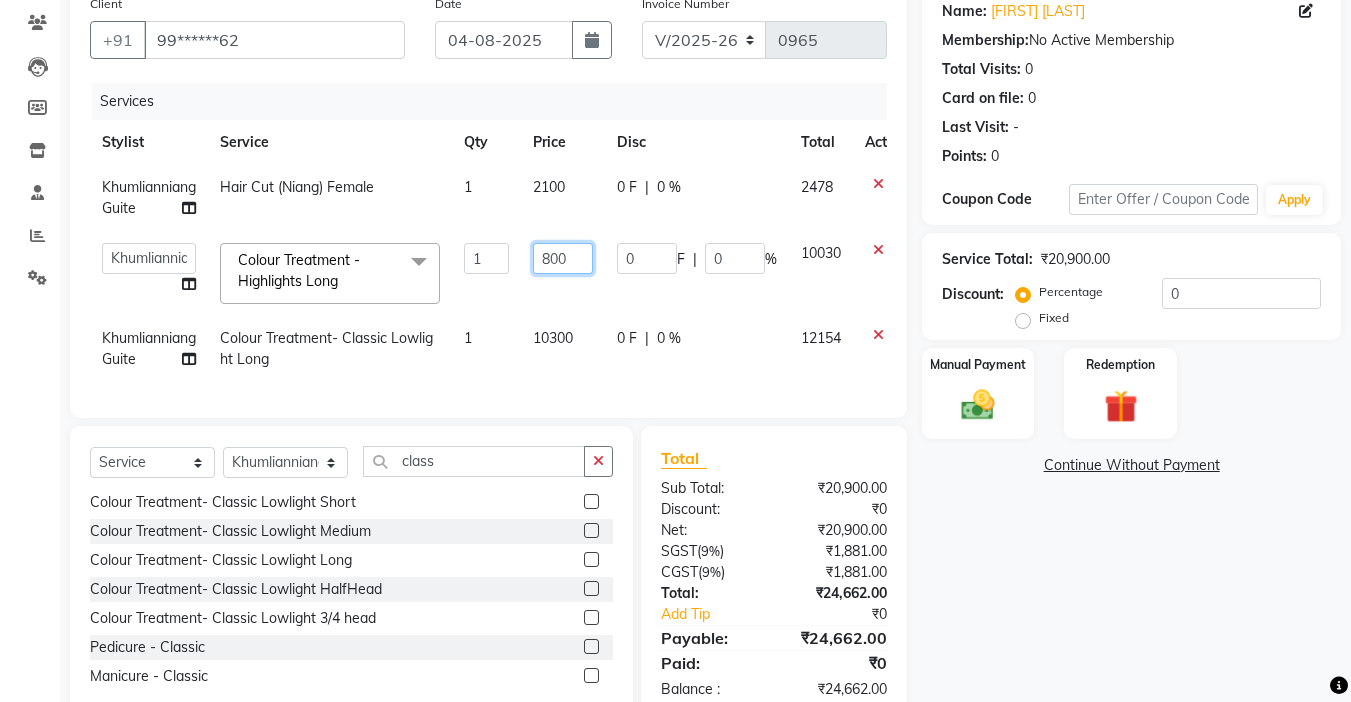 type on "8800" 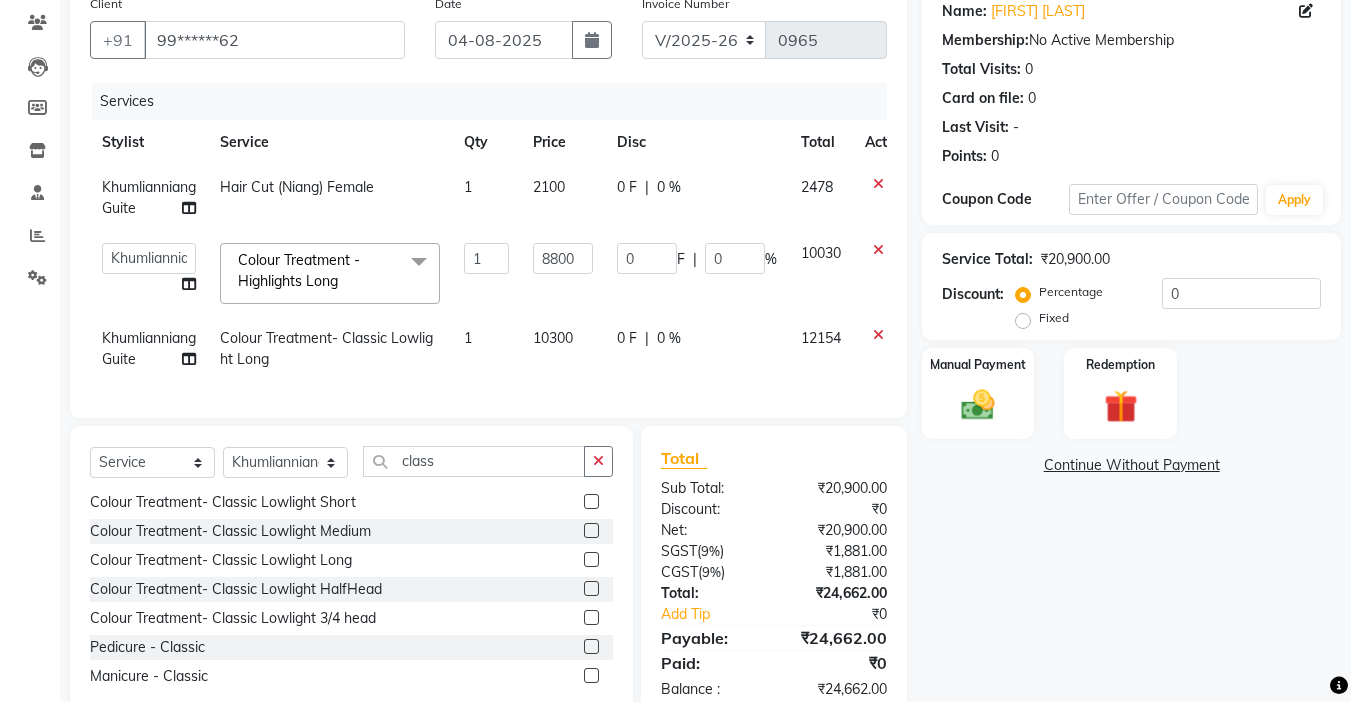 click 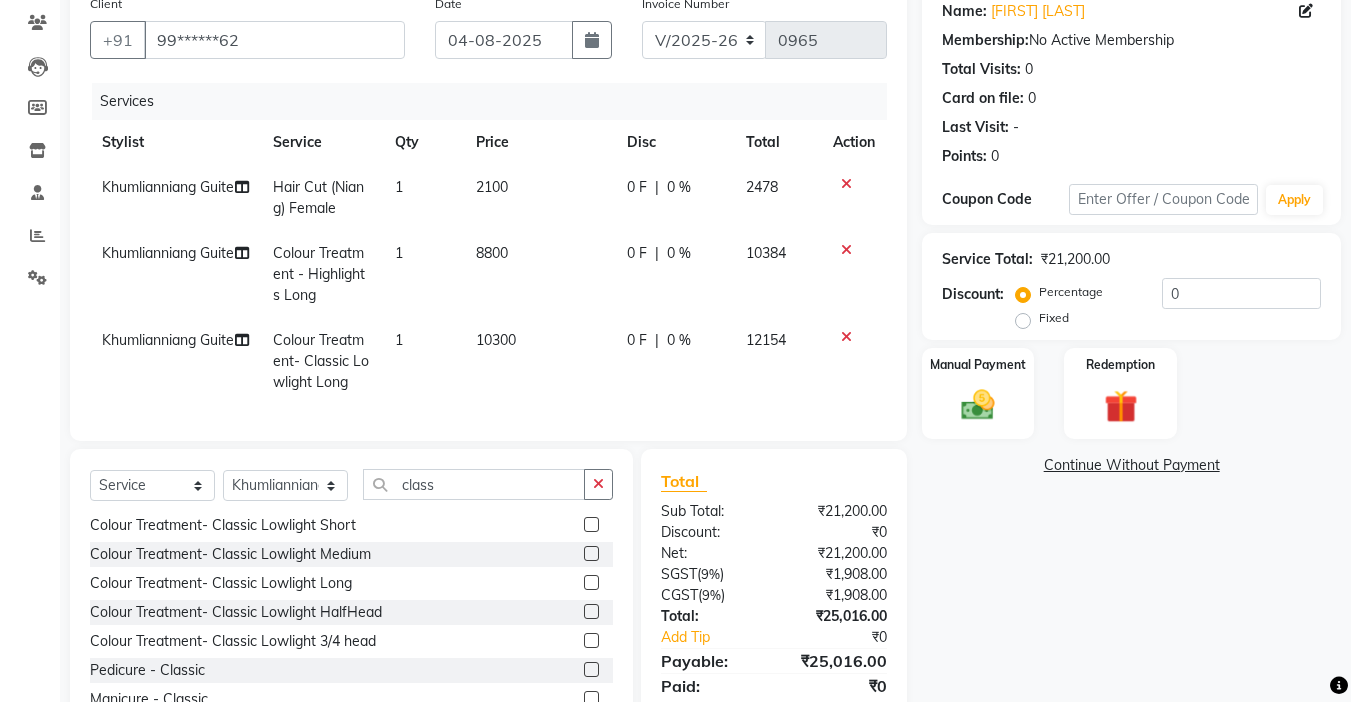 click 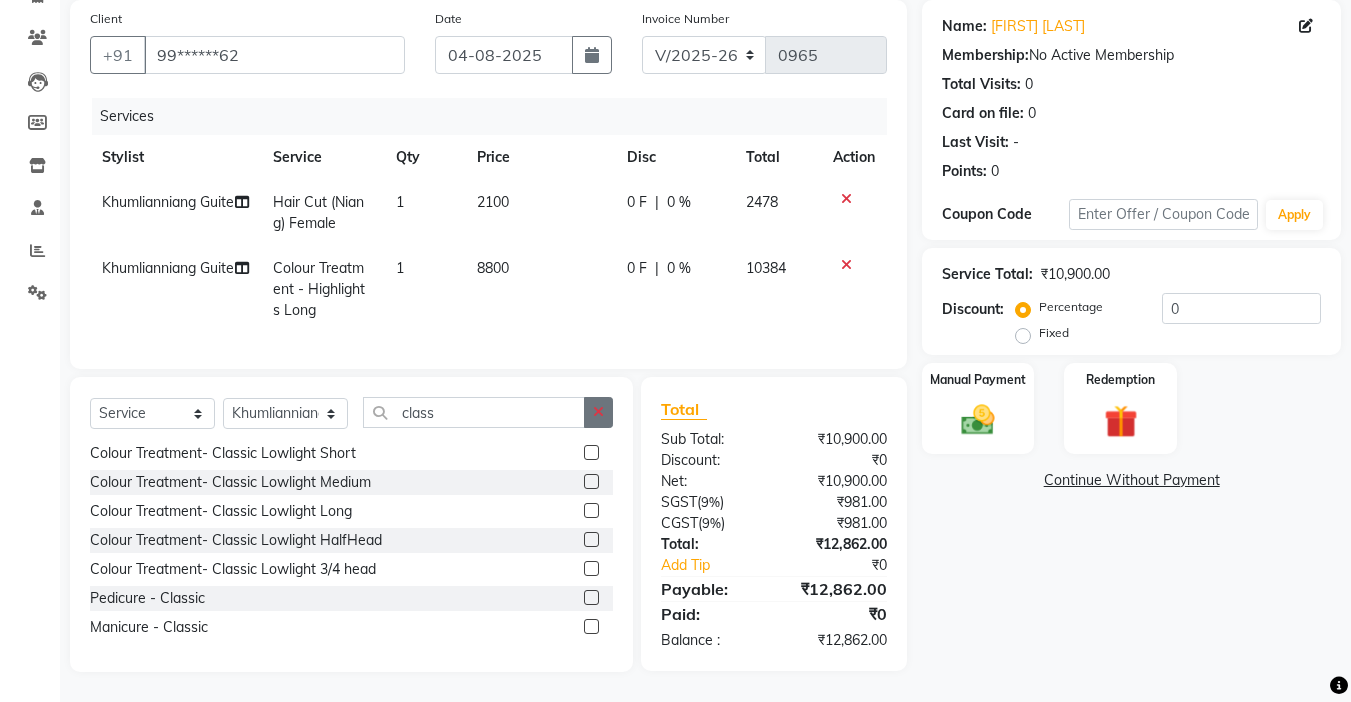 click 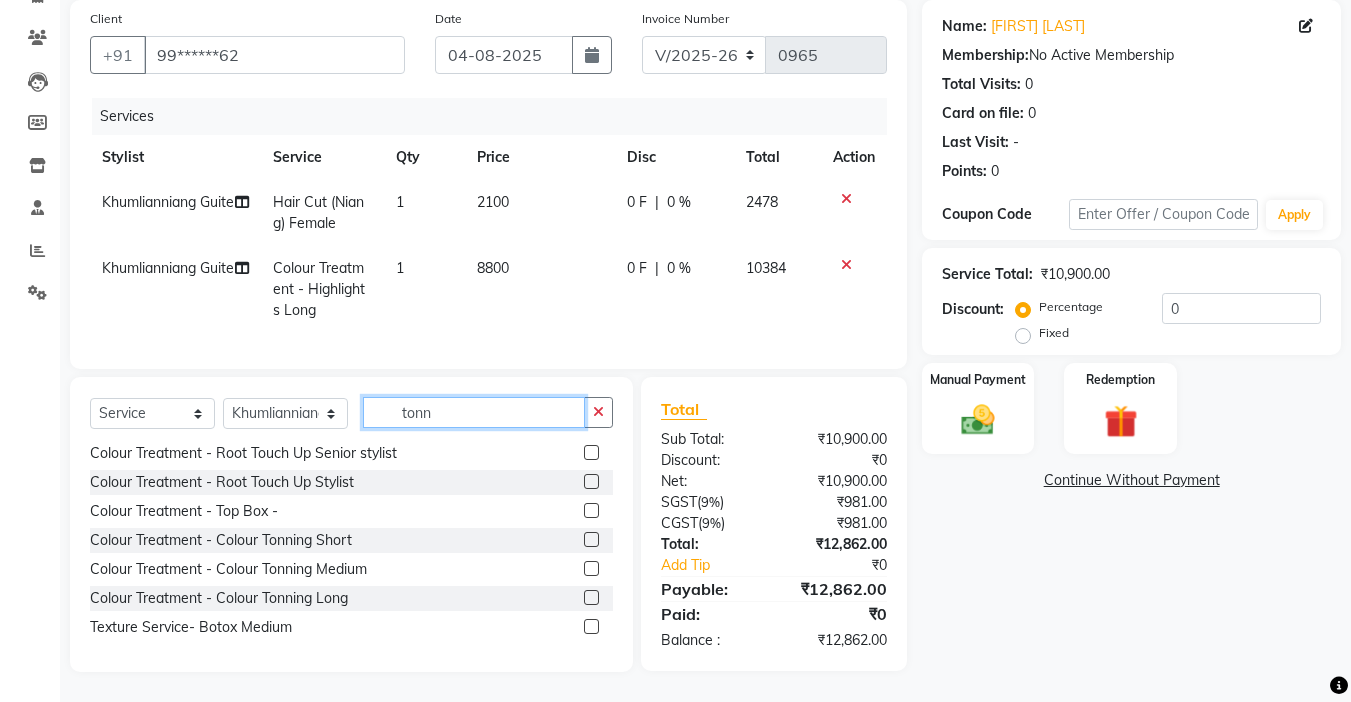 scroll, scrollTop: 164, scrollLeft: 0, axis: vertical 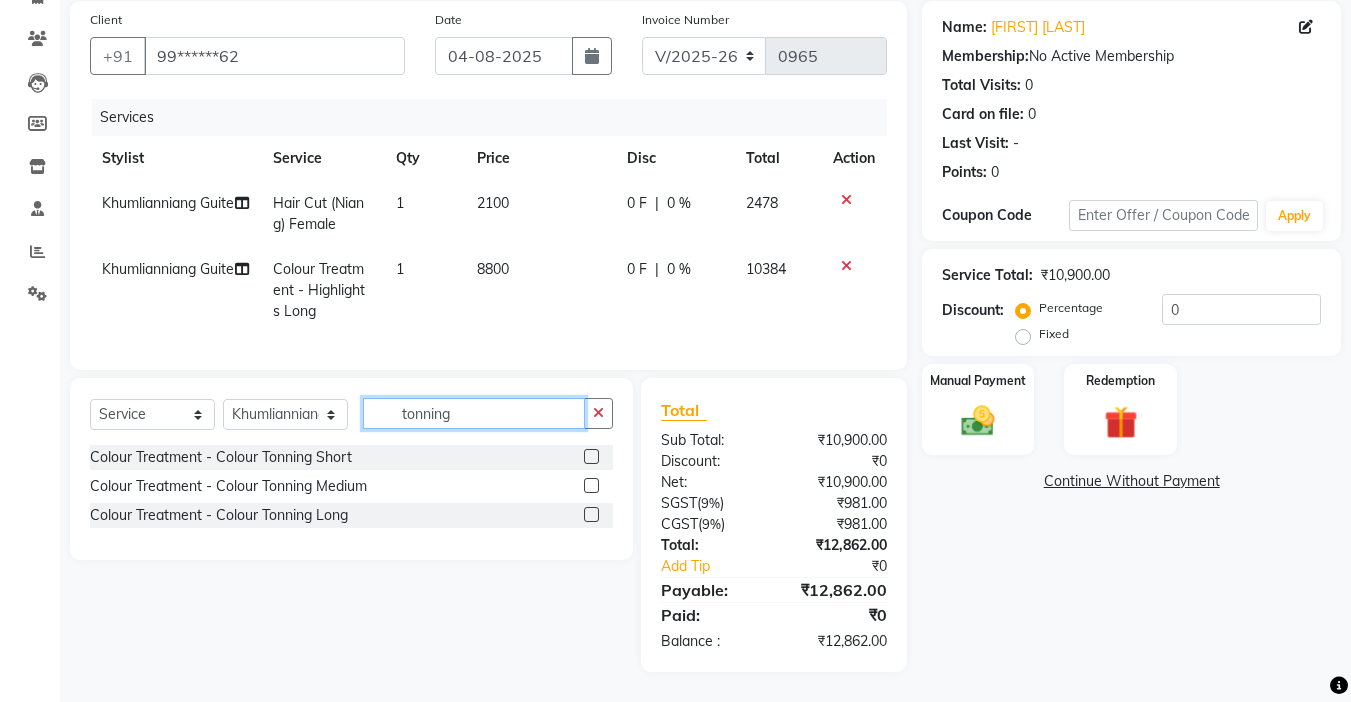 type on "tonning" 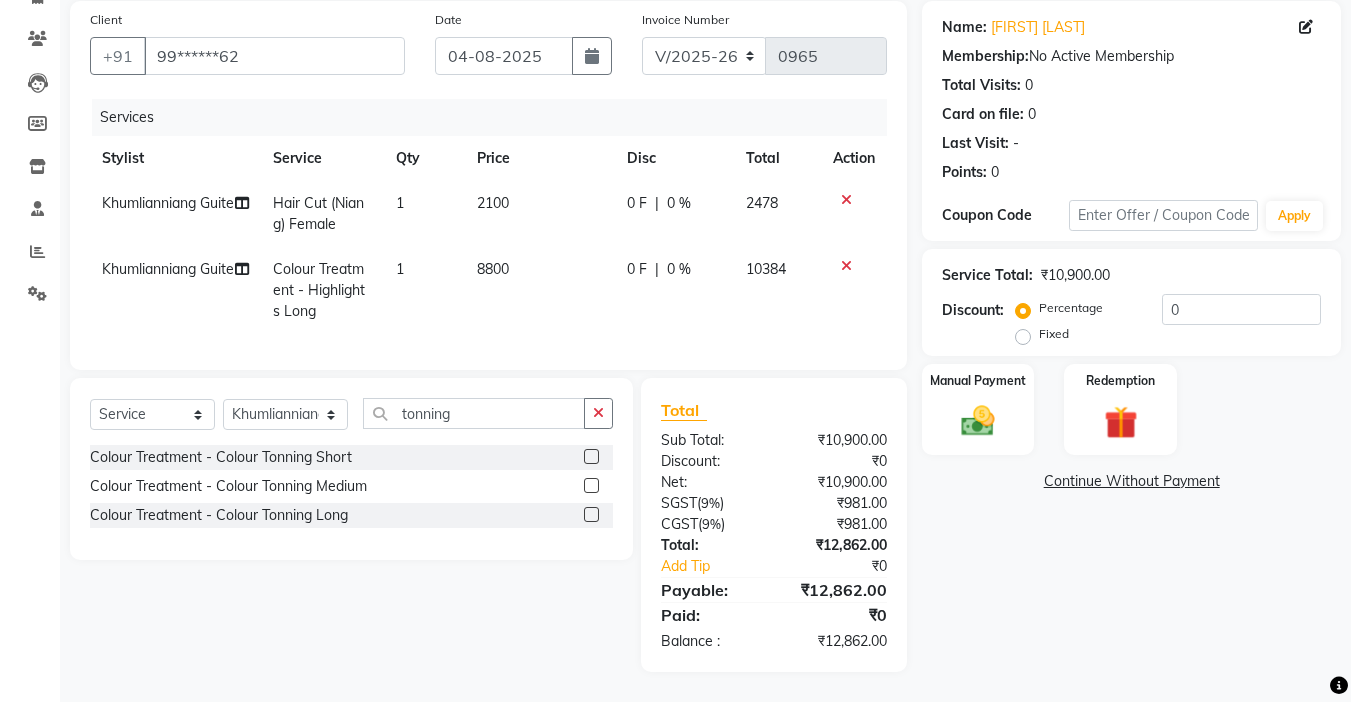 click 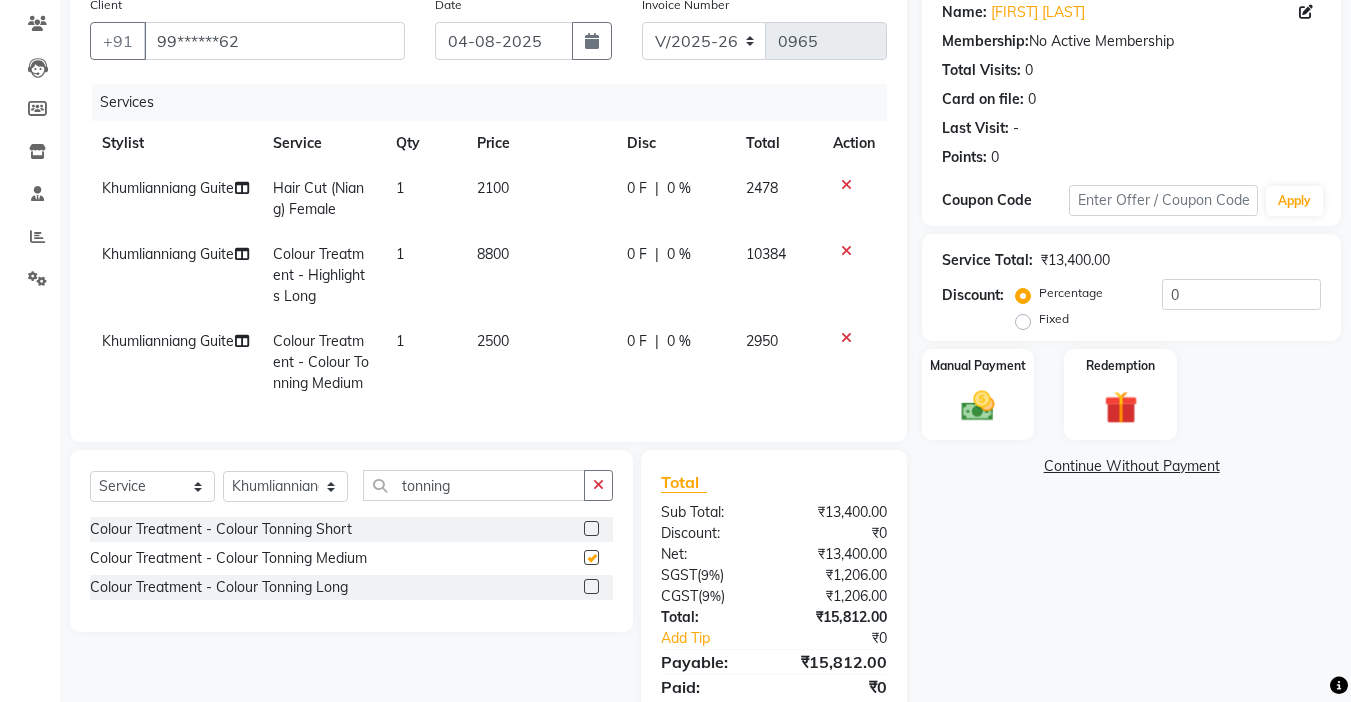 checkbox on "false" 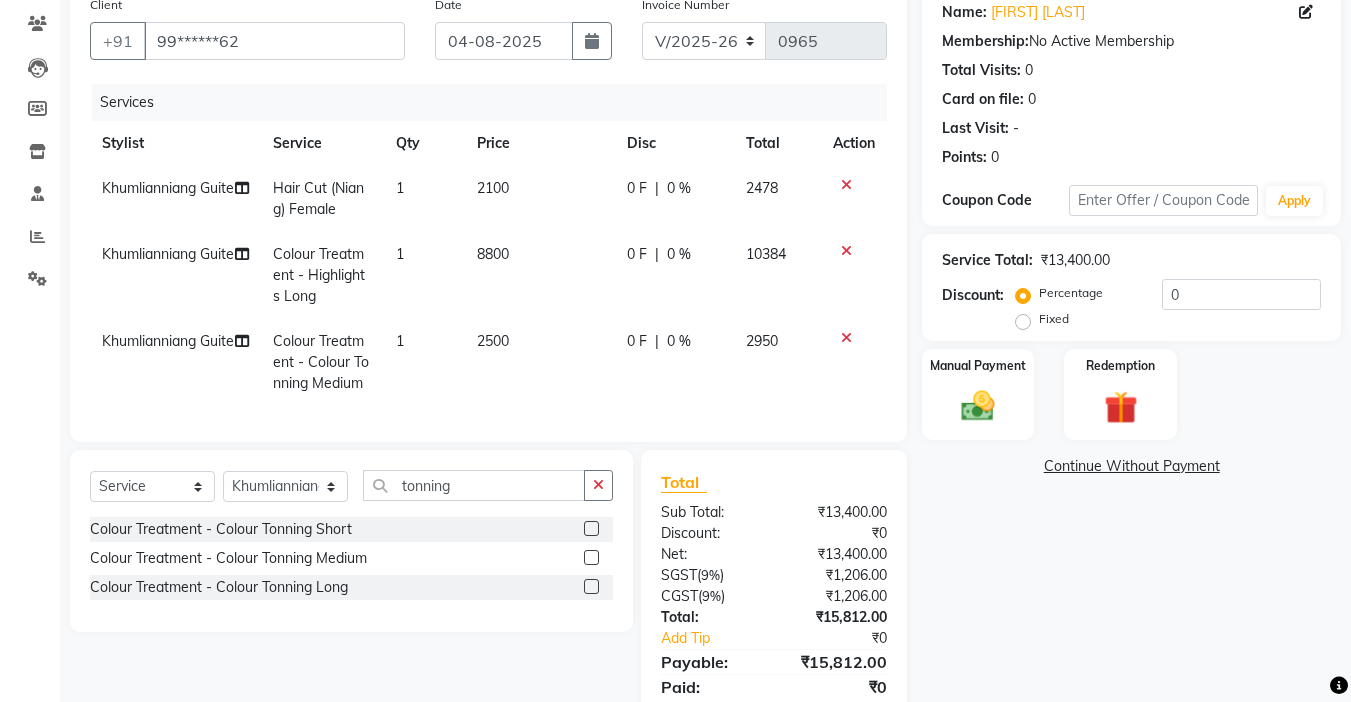 click 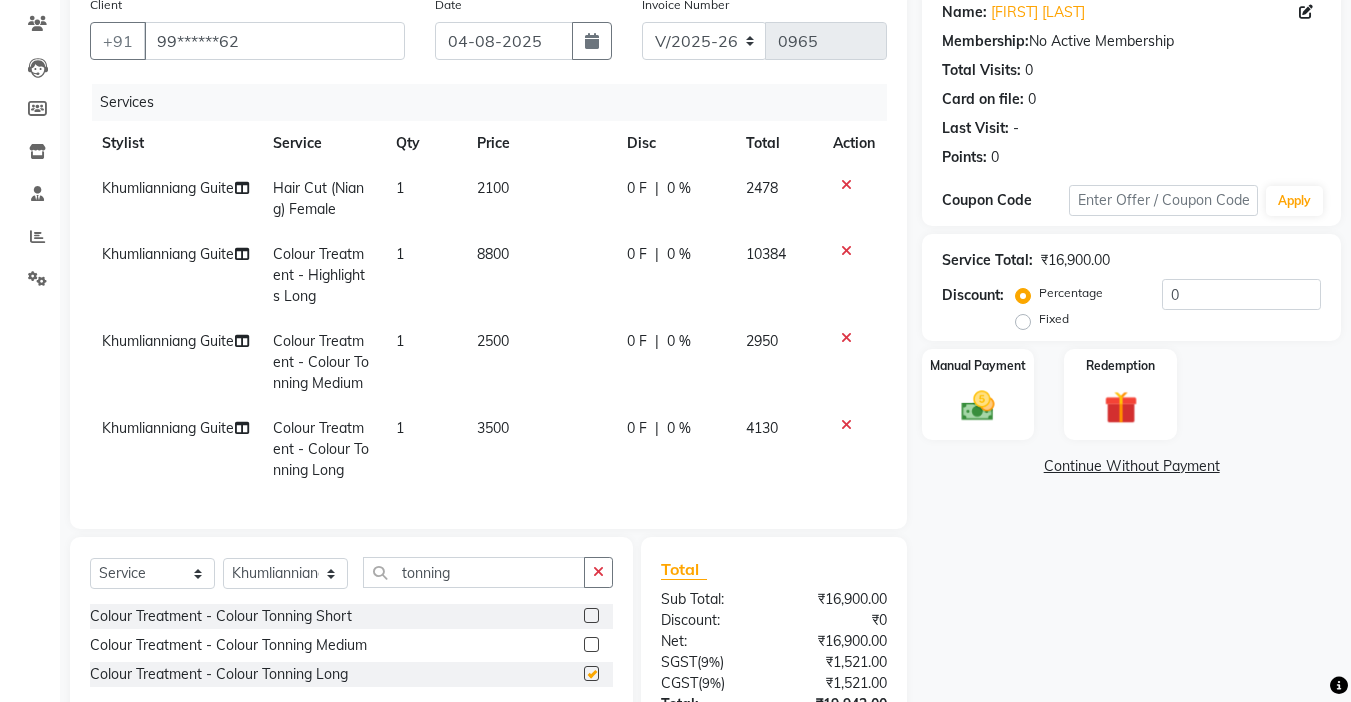 checkbox on "false" 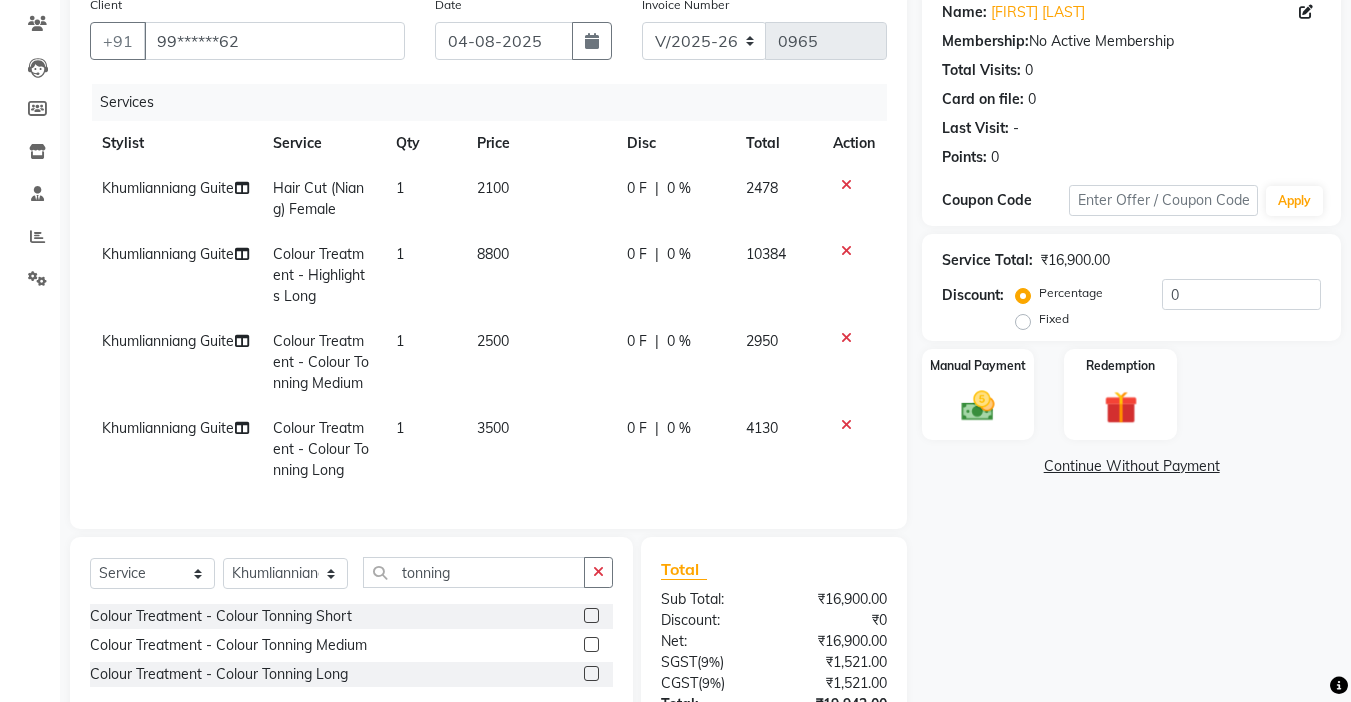 click 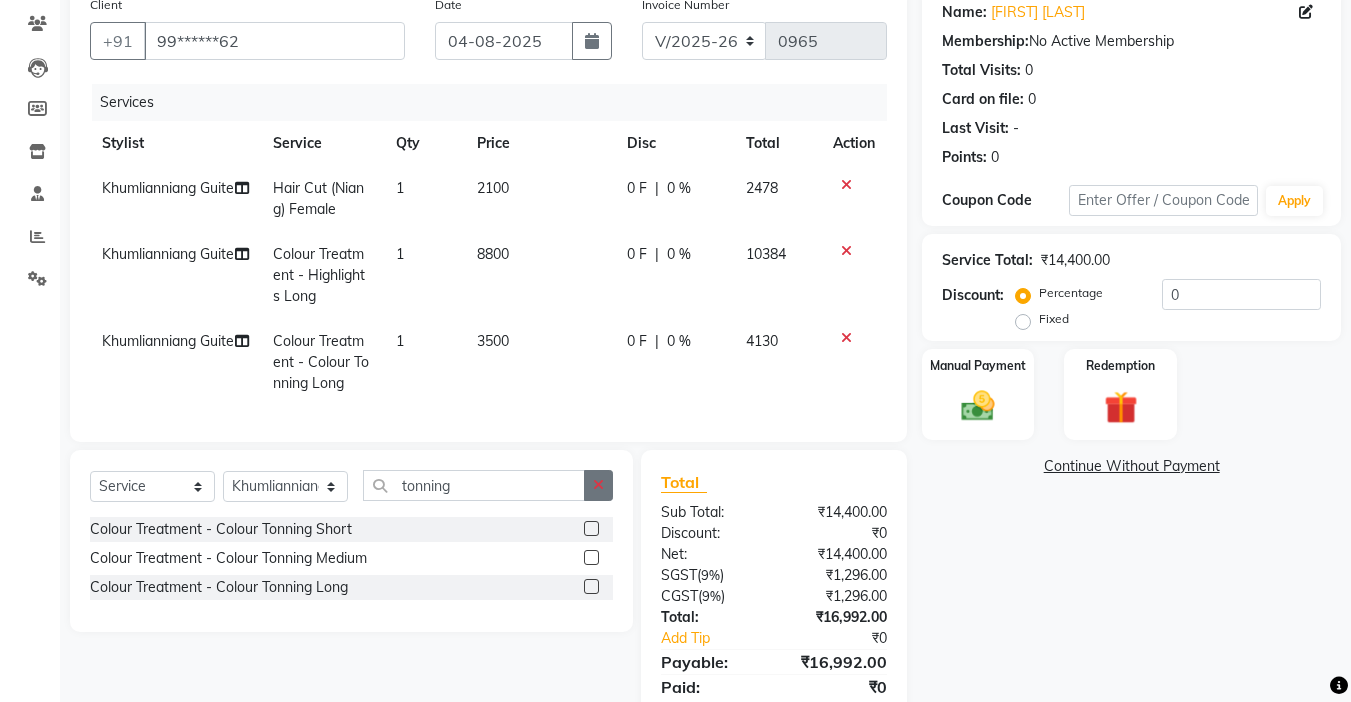 click 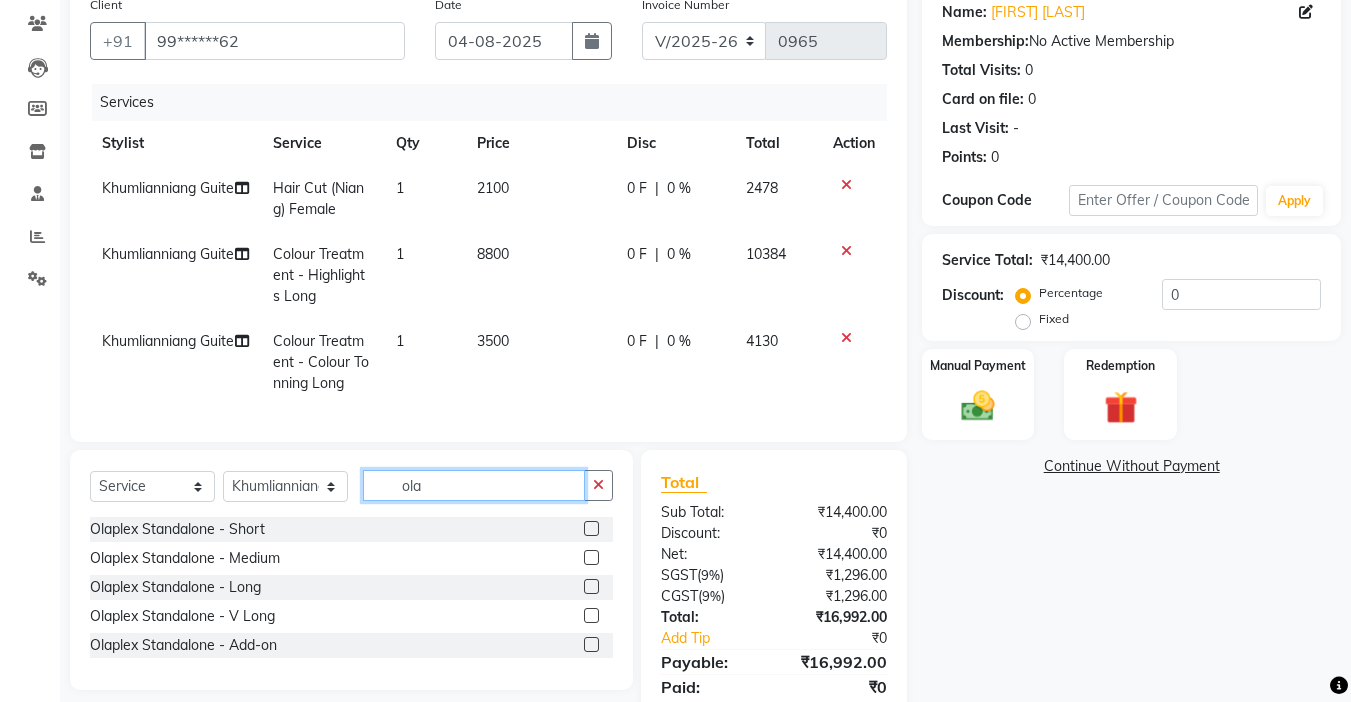 type on "ola" 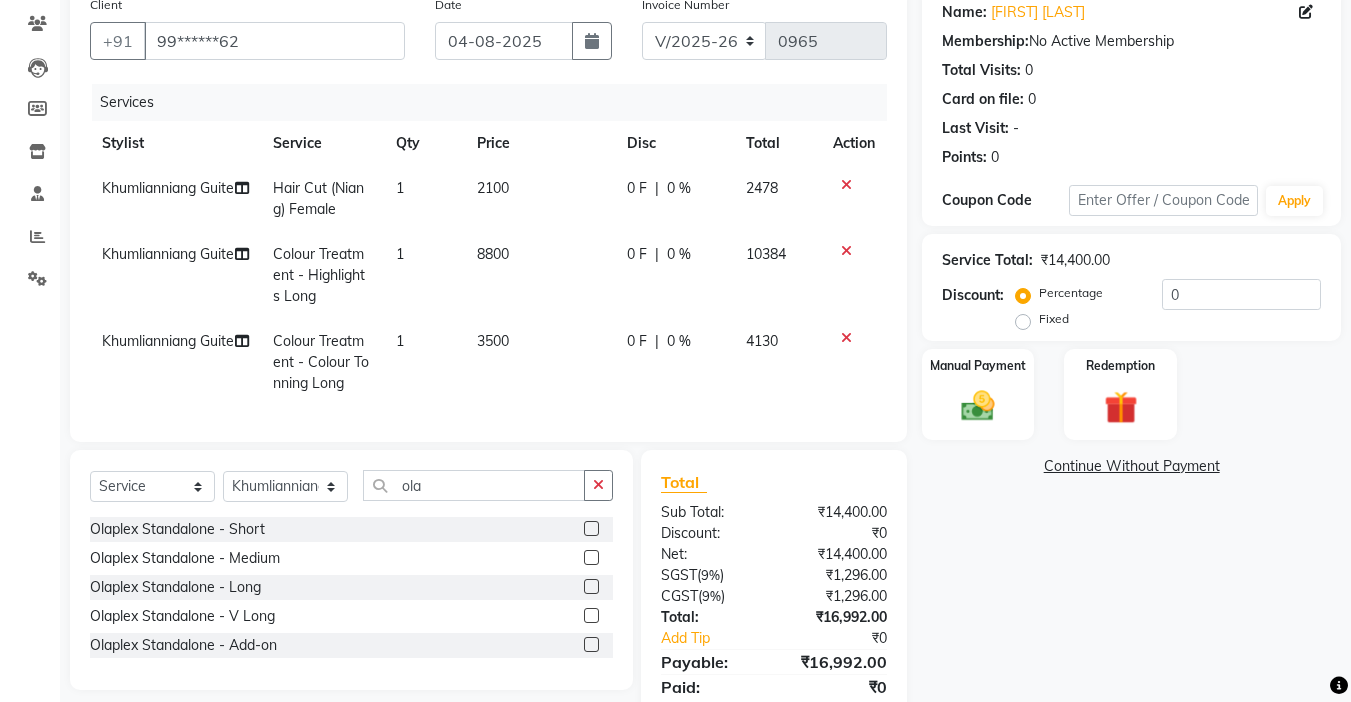 click 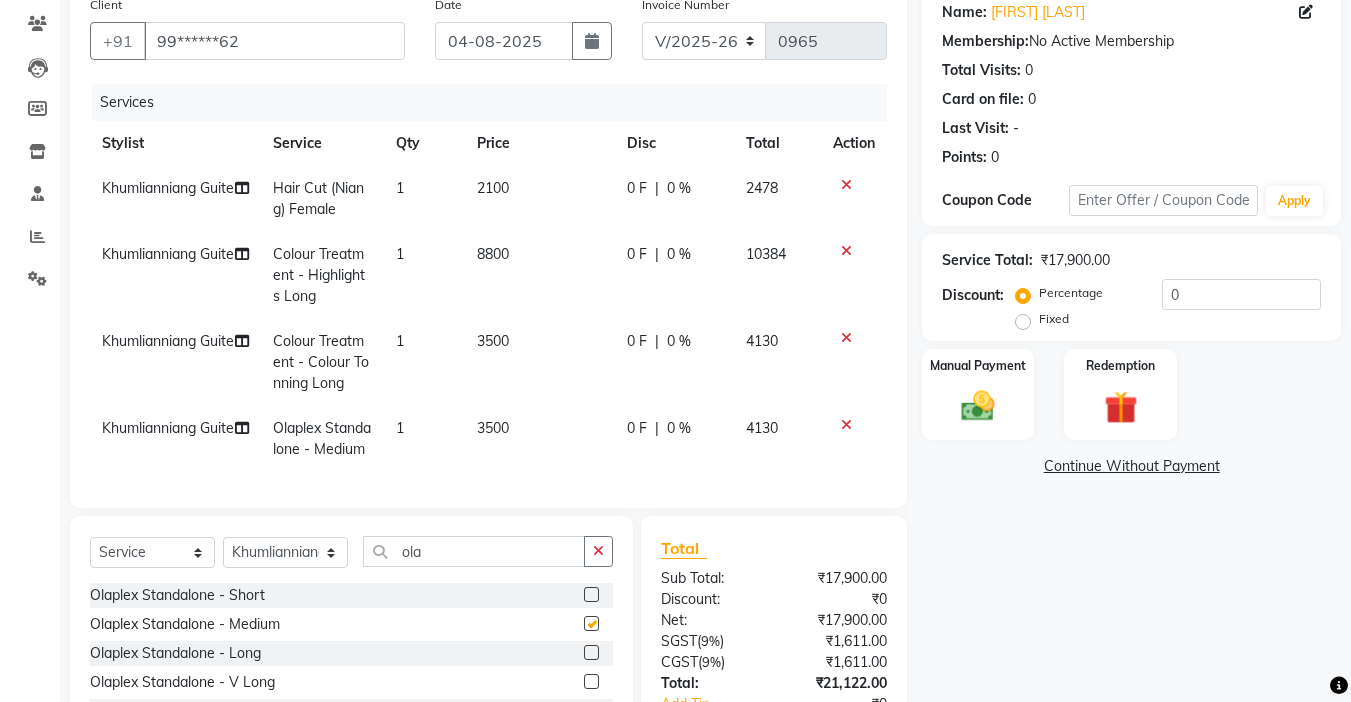checkbox on "false" 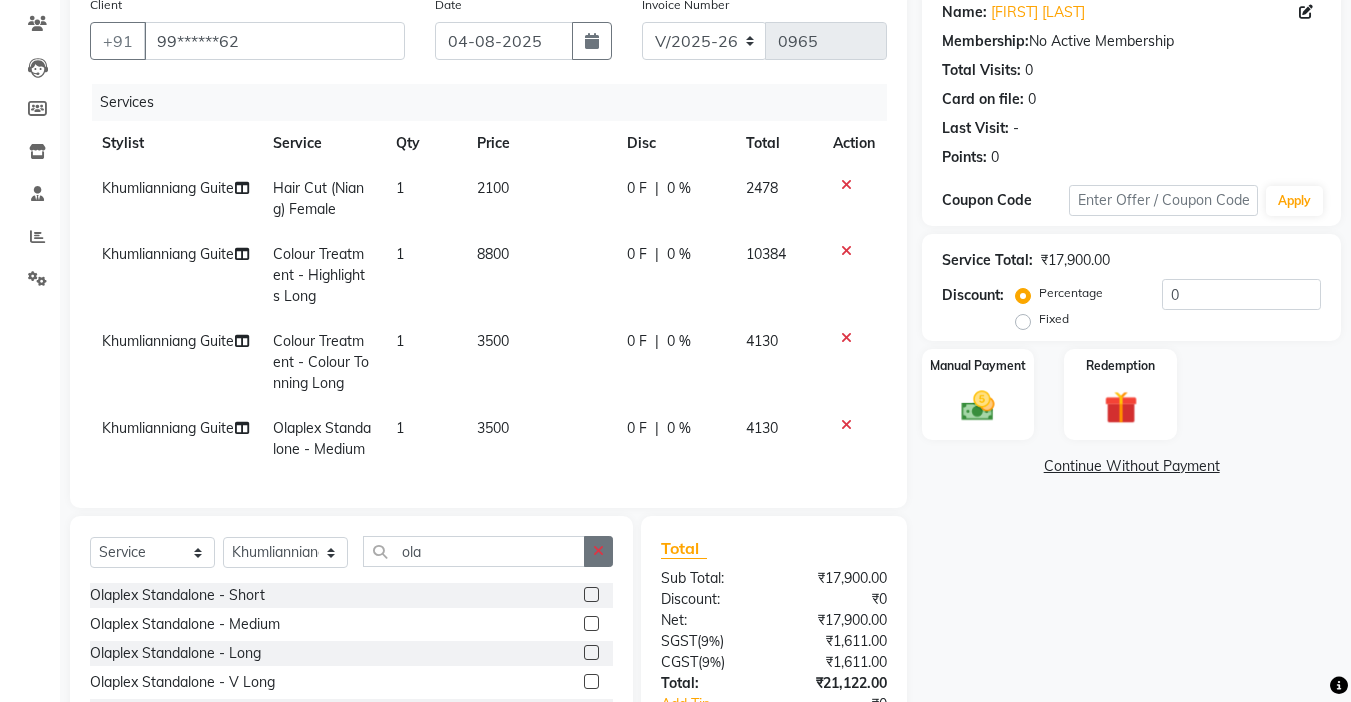click 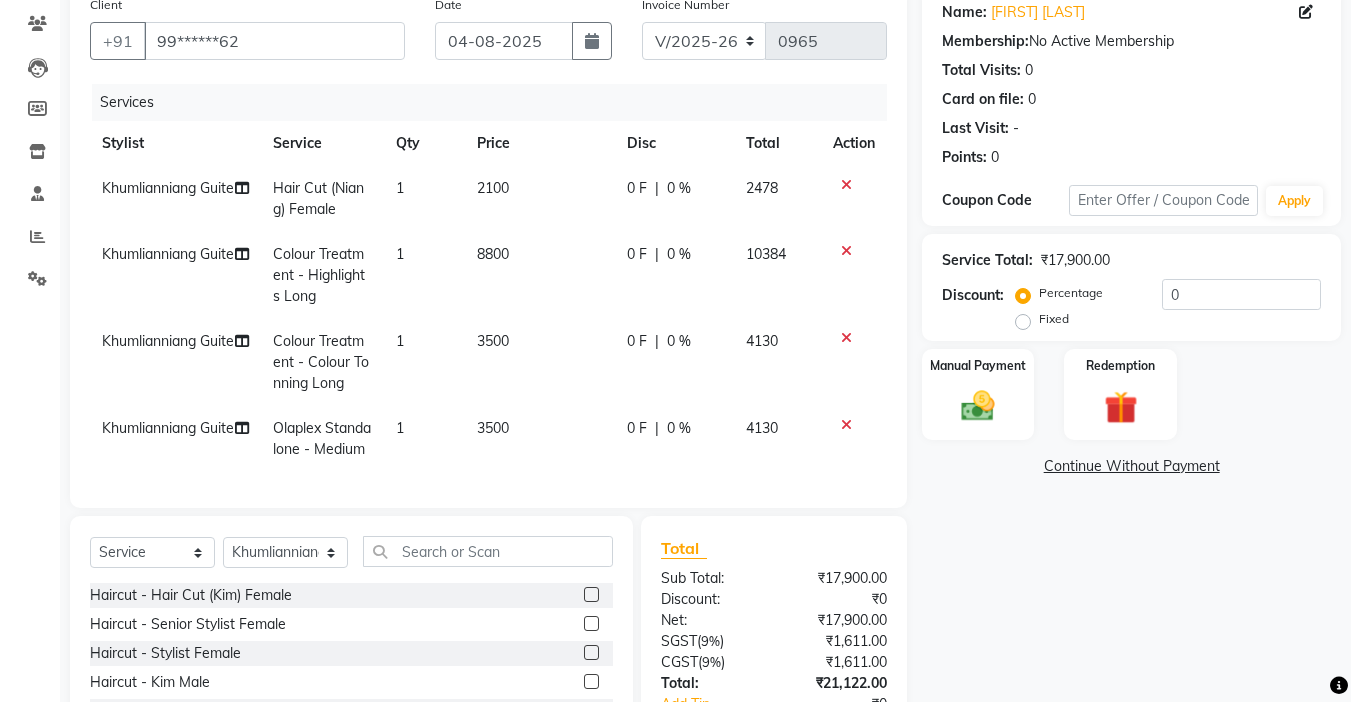 click 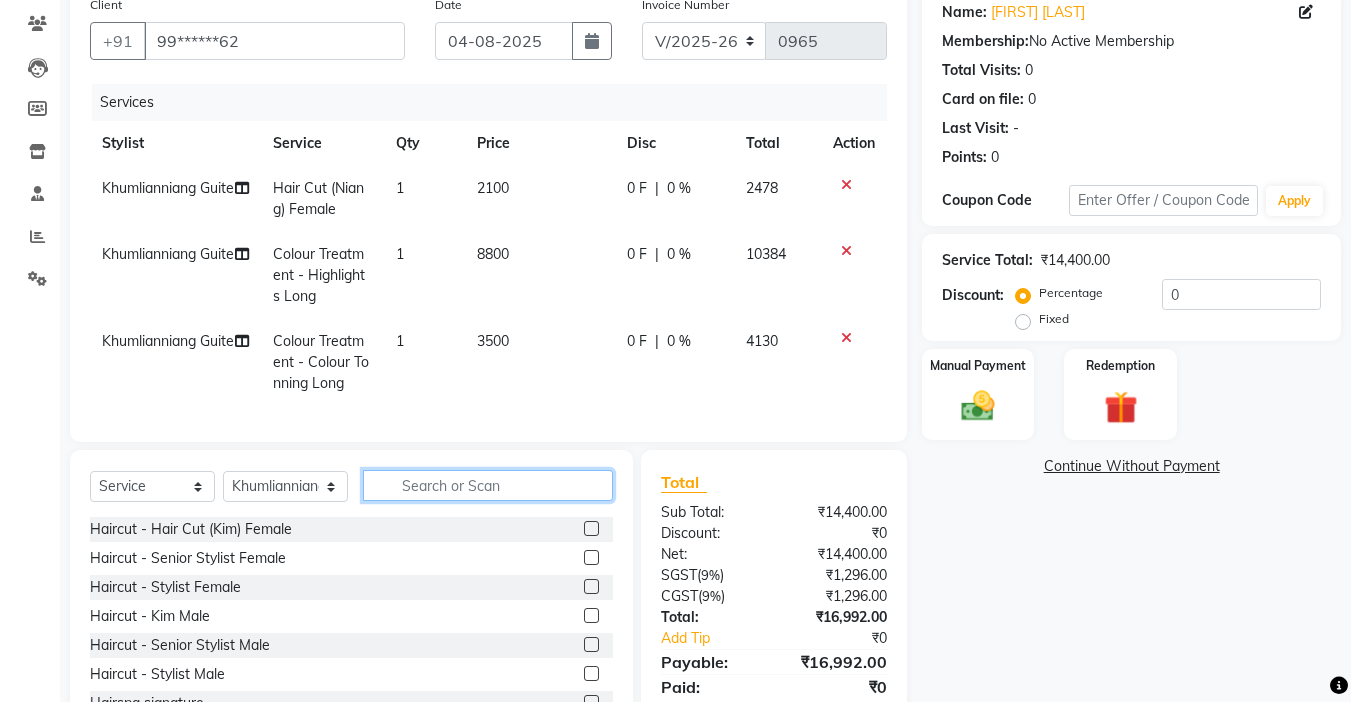 click 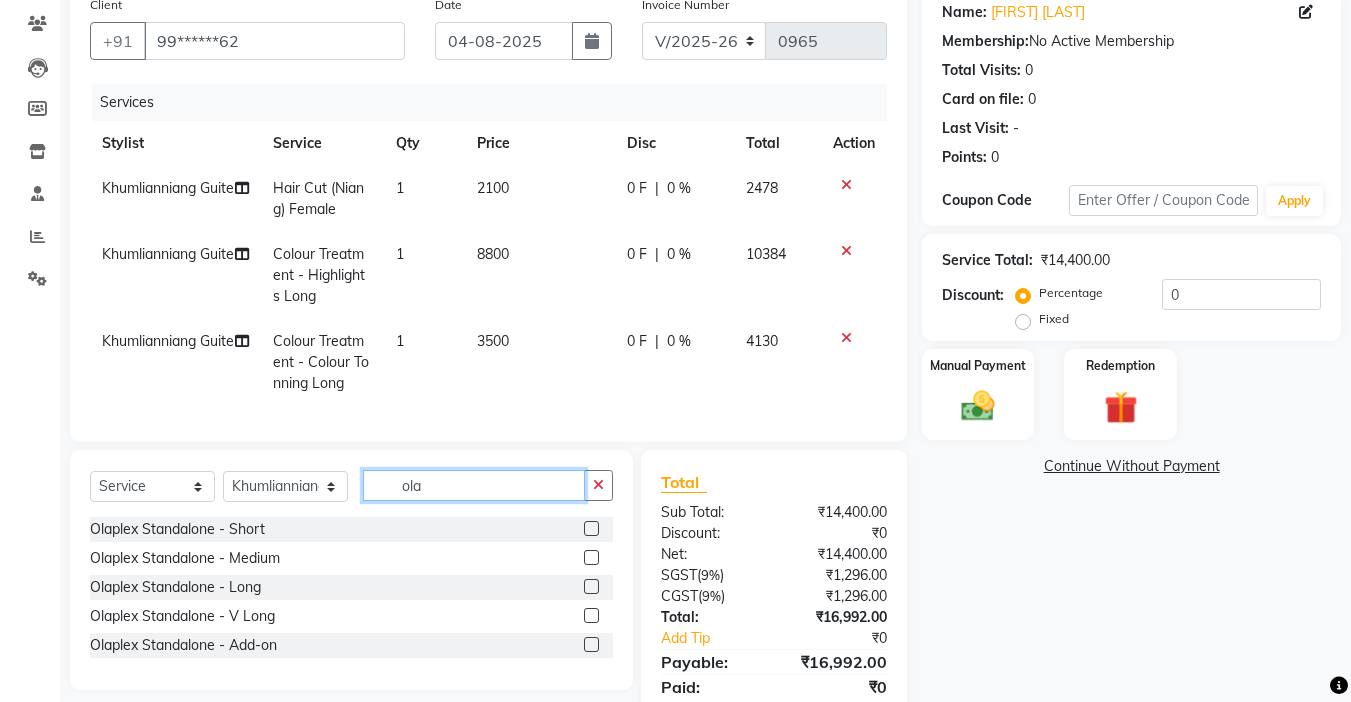 type on "ola" 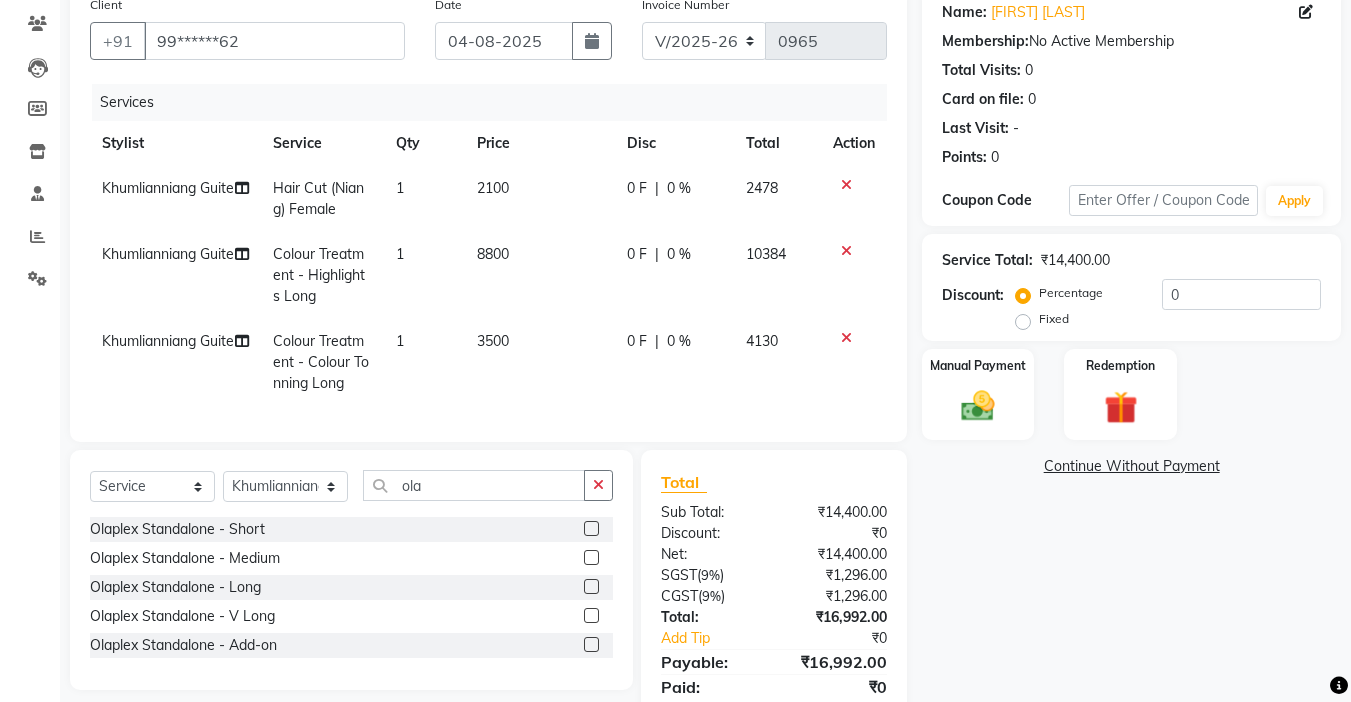 click 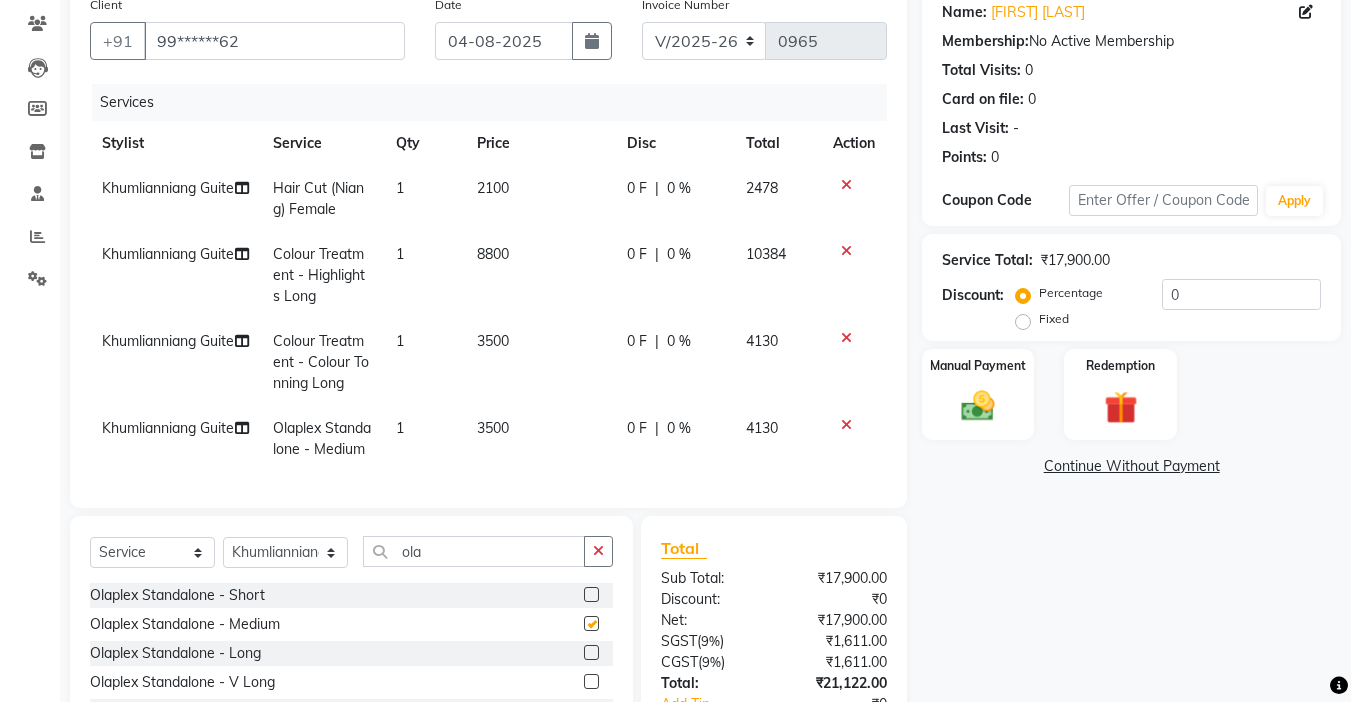checkbox on "false" 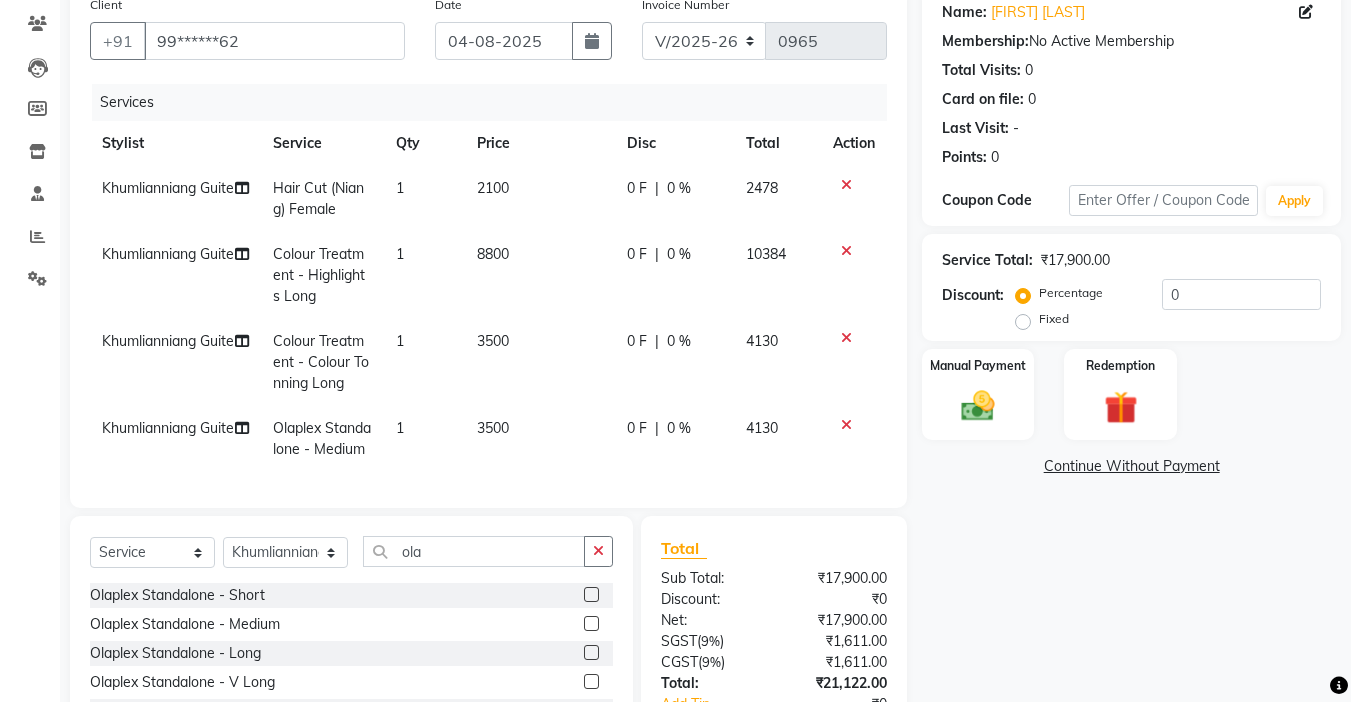 click 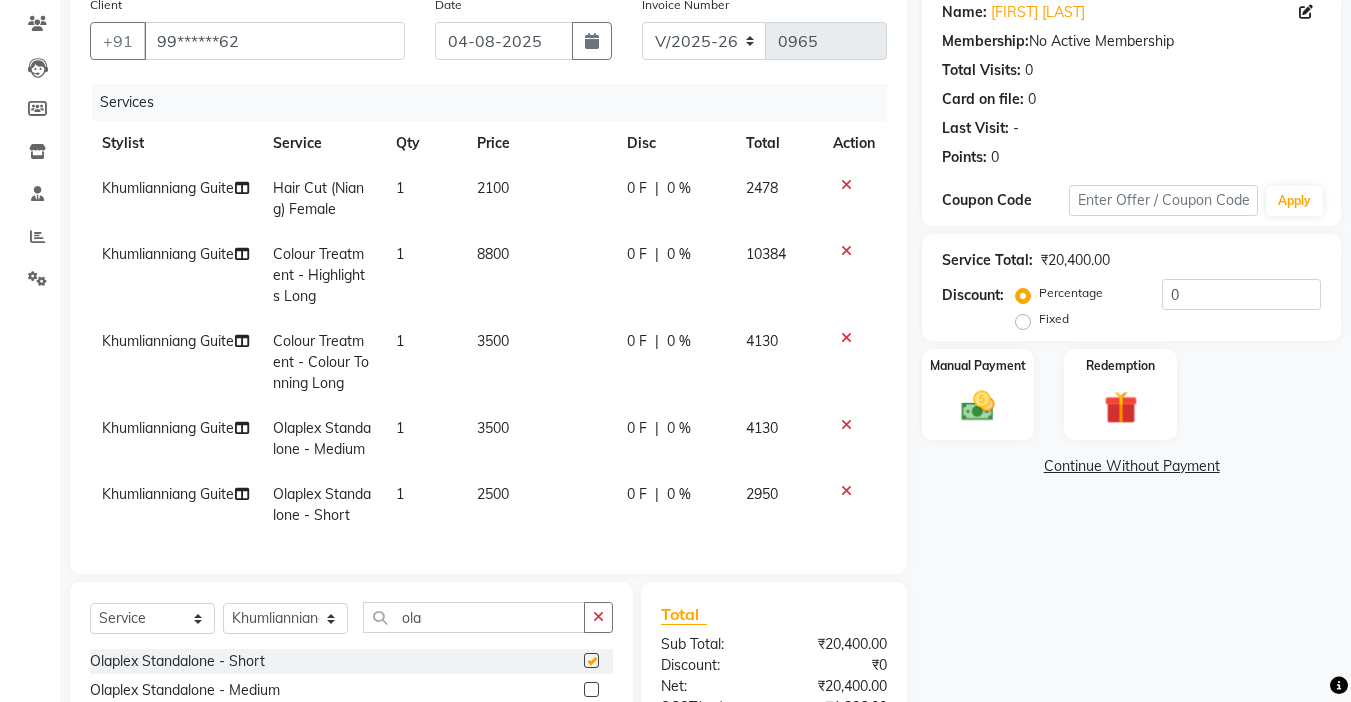 checkbox on "false" 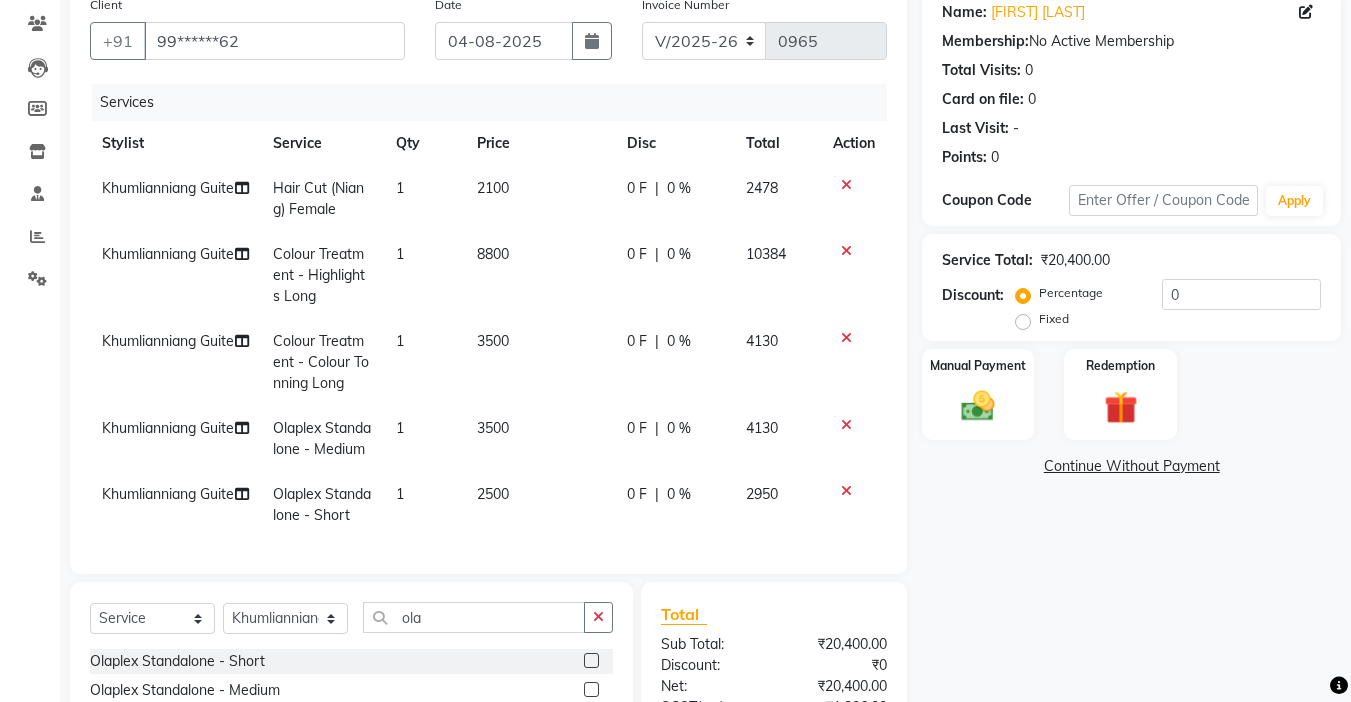 scroll, scrollTop: 6, scrollLeft: 0, axis: vertical 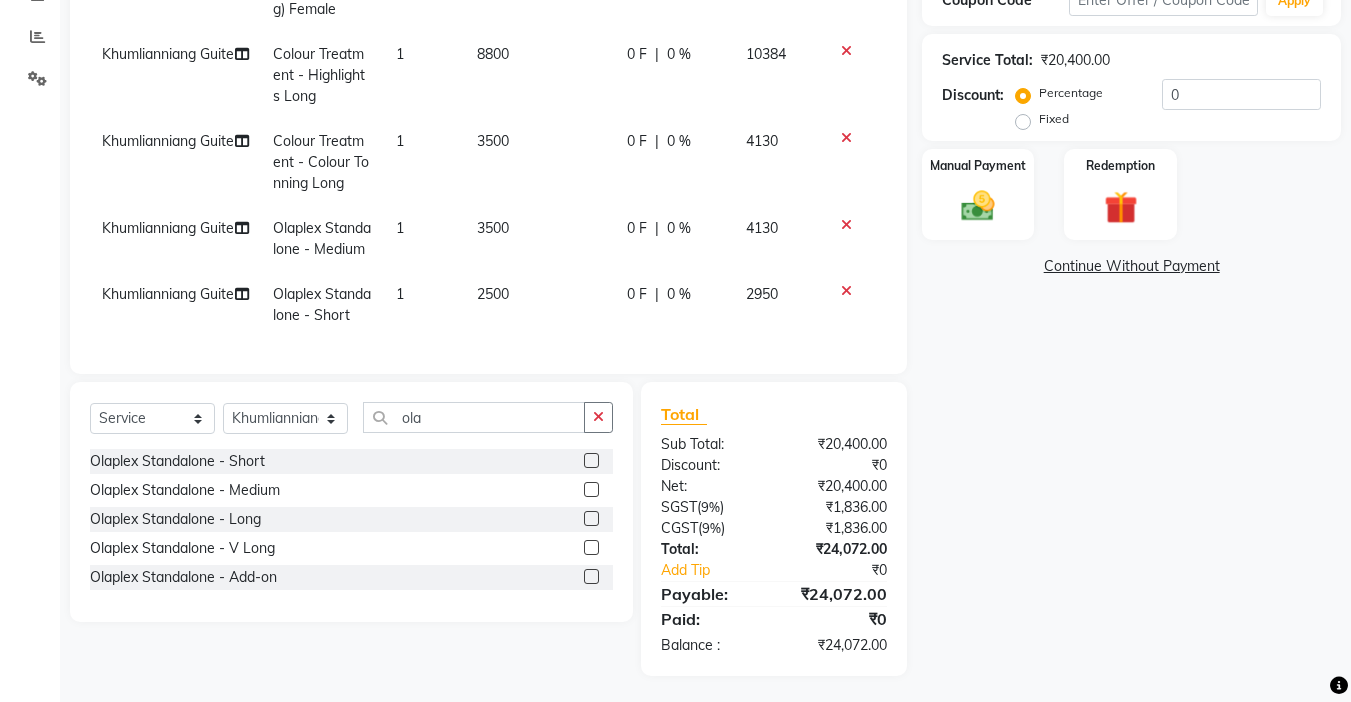 click 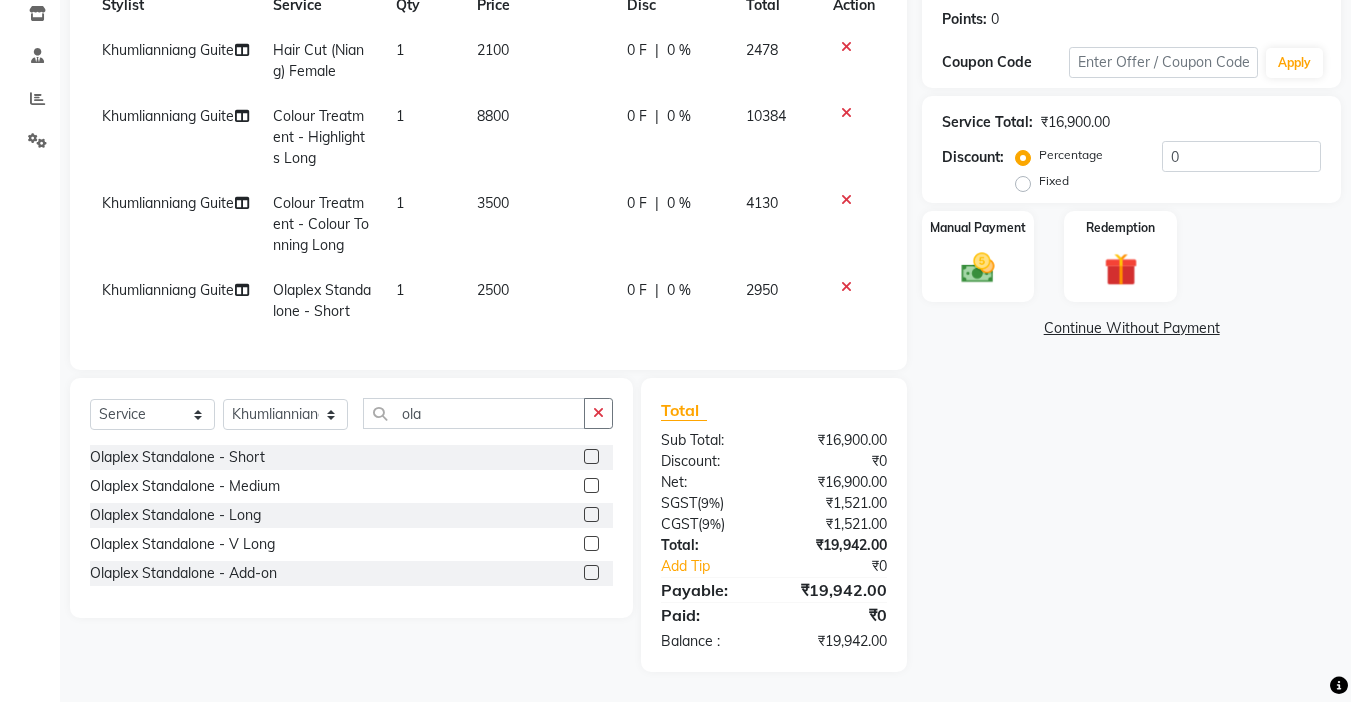 click 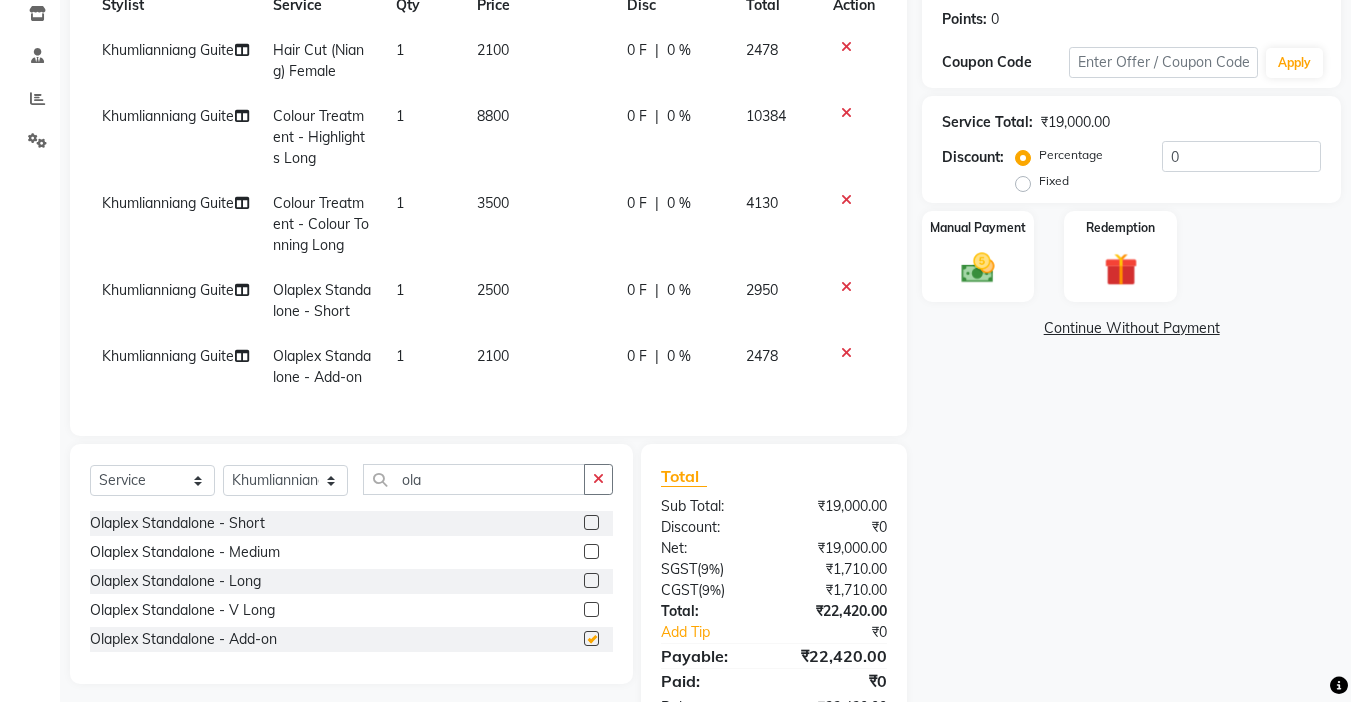 scroll, scrollTop: 364, scrollLeft: 0, axis: vertical 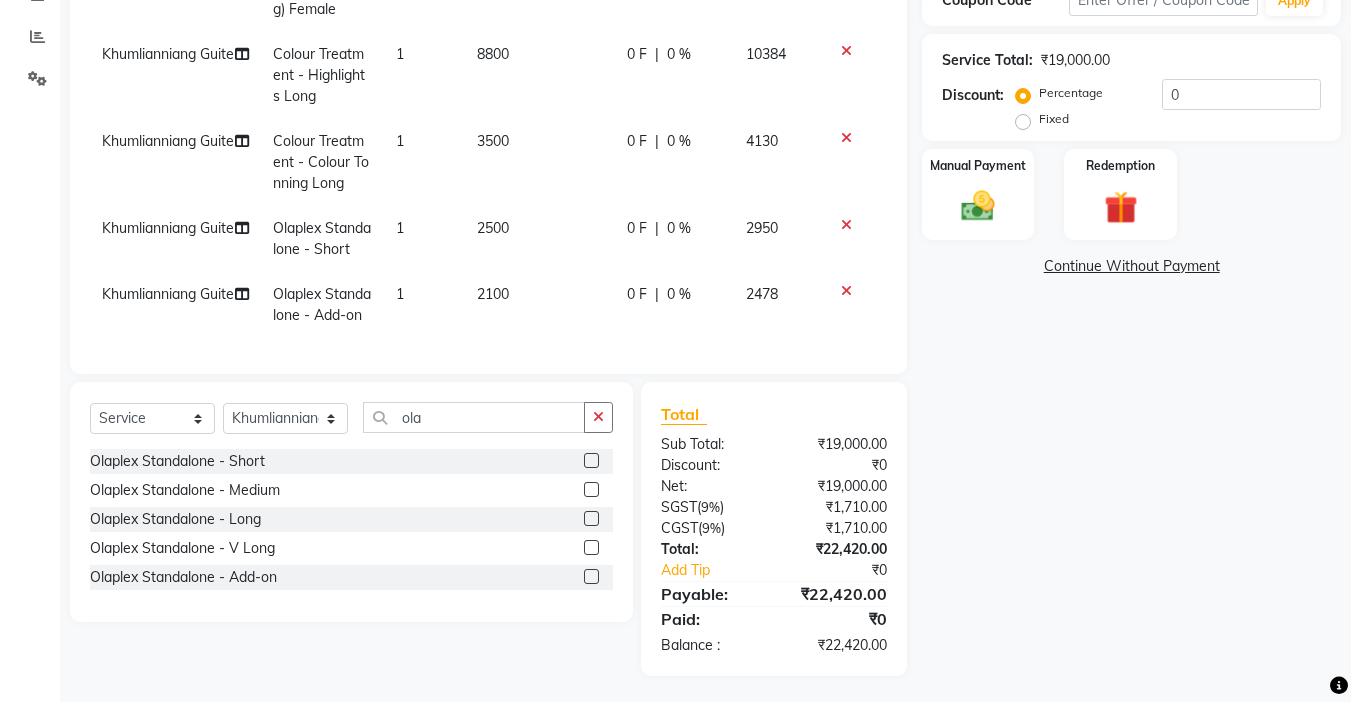 checkbox on "false" 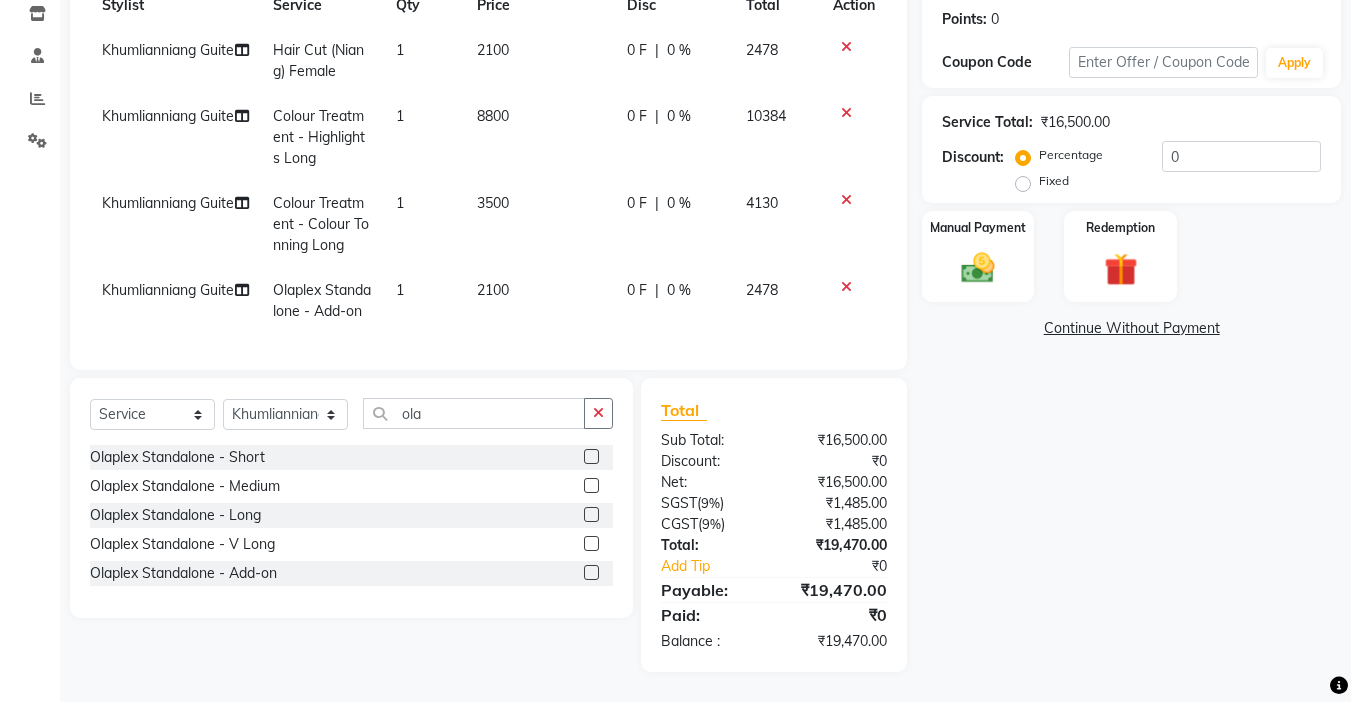 scroll, scrollTop: 338, scrollLeft: 0, axis: vertical 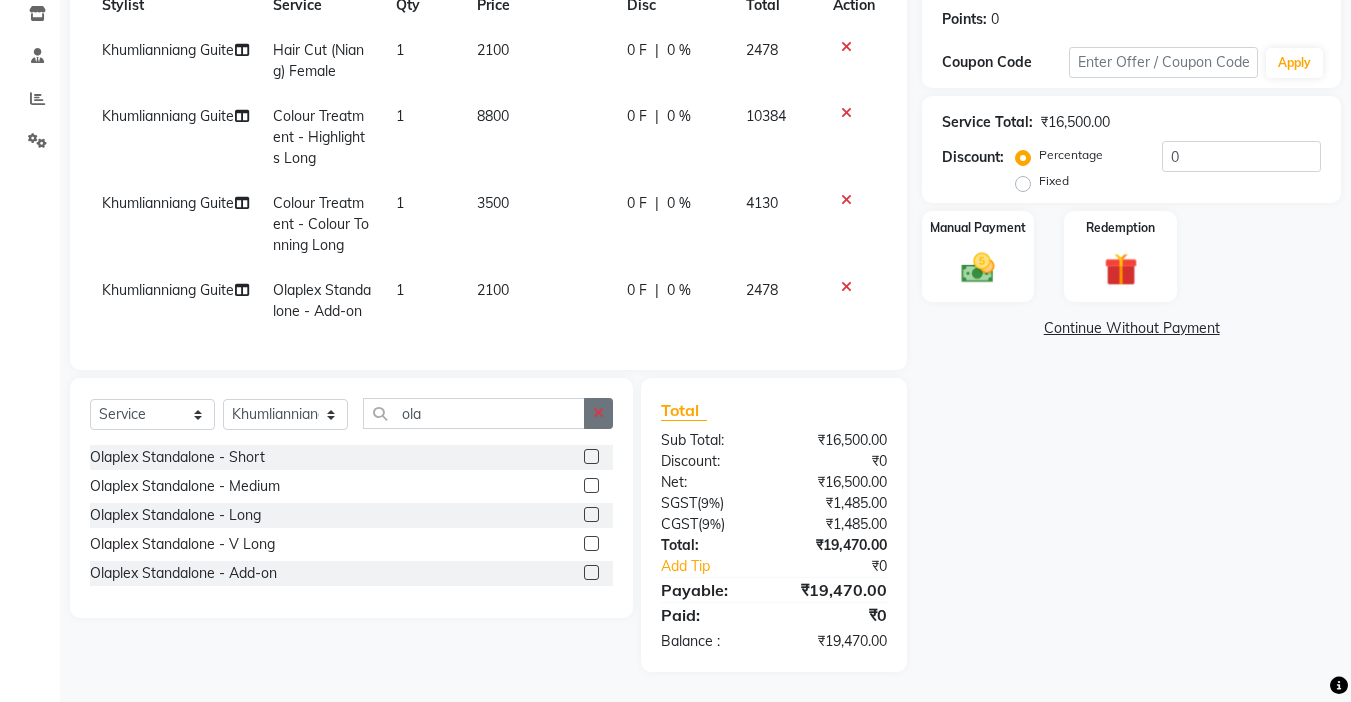 click 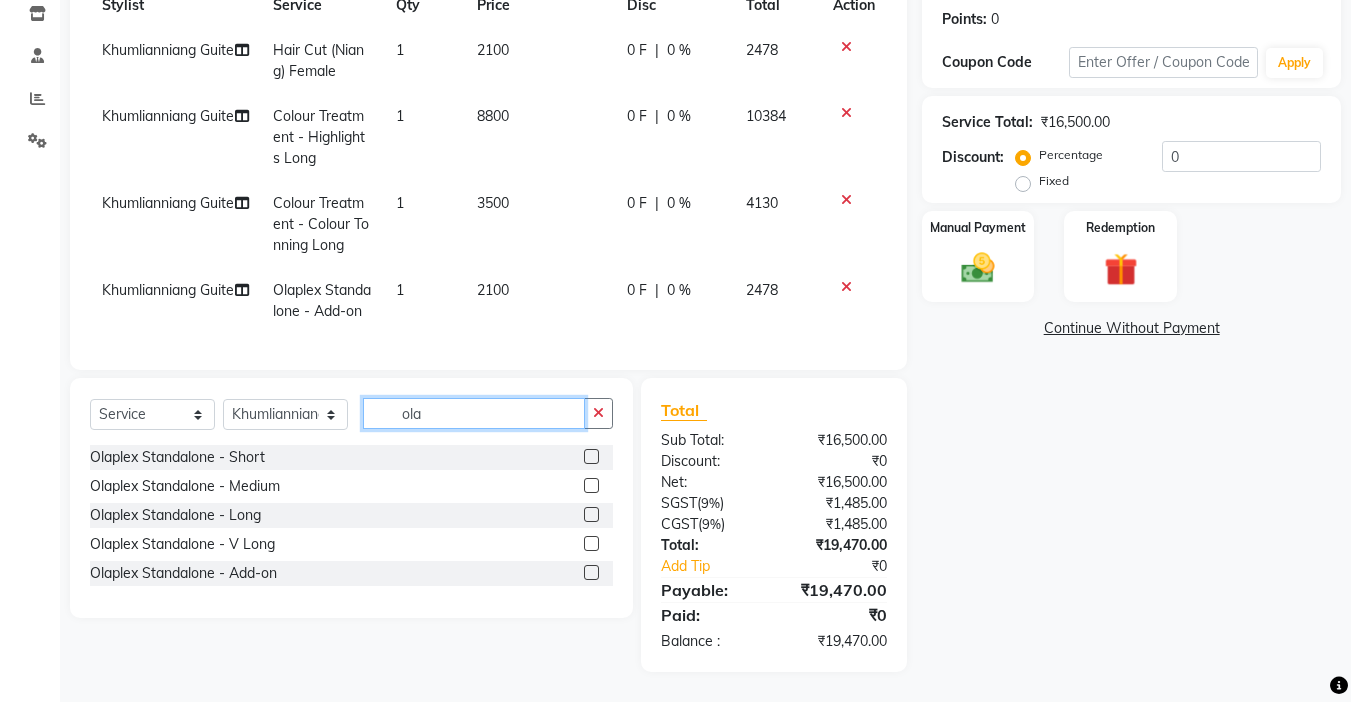 click on "ola" 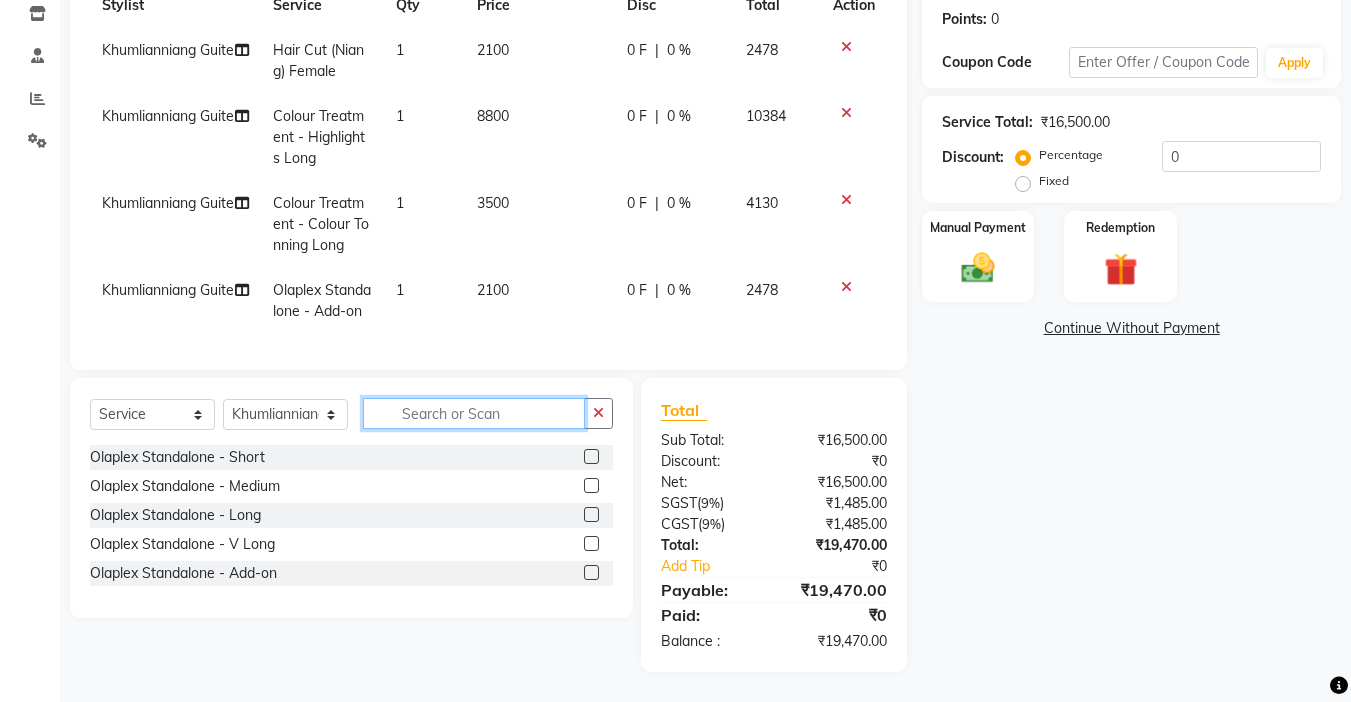 click 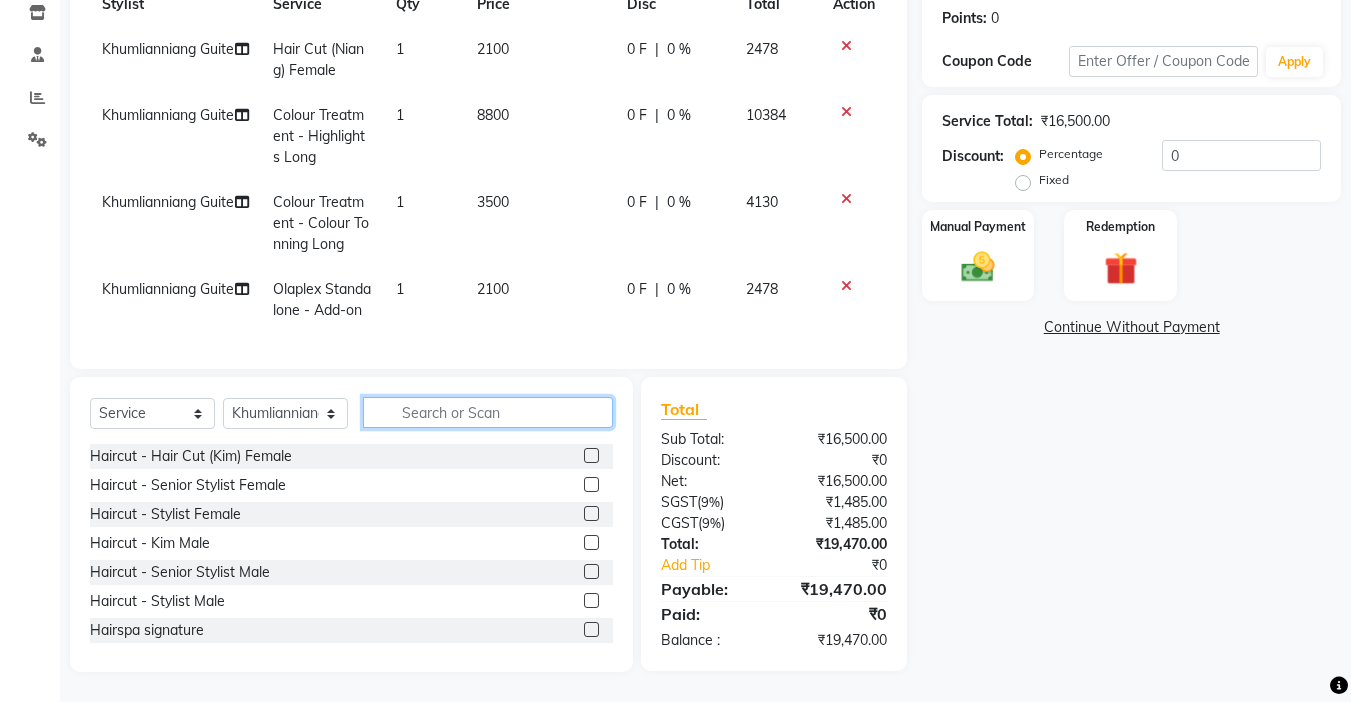 scroll, scrollTop: 0, scrollLeft: 0, axis: both 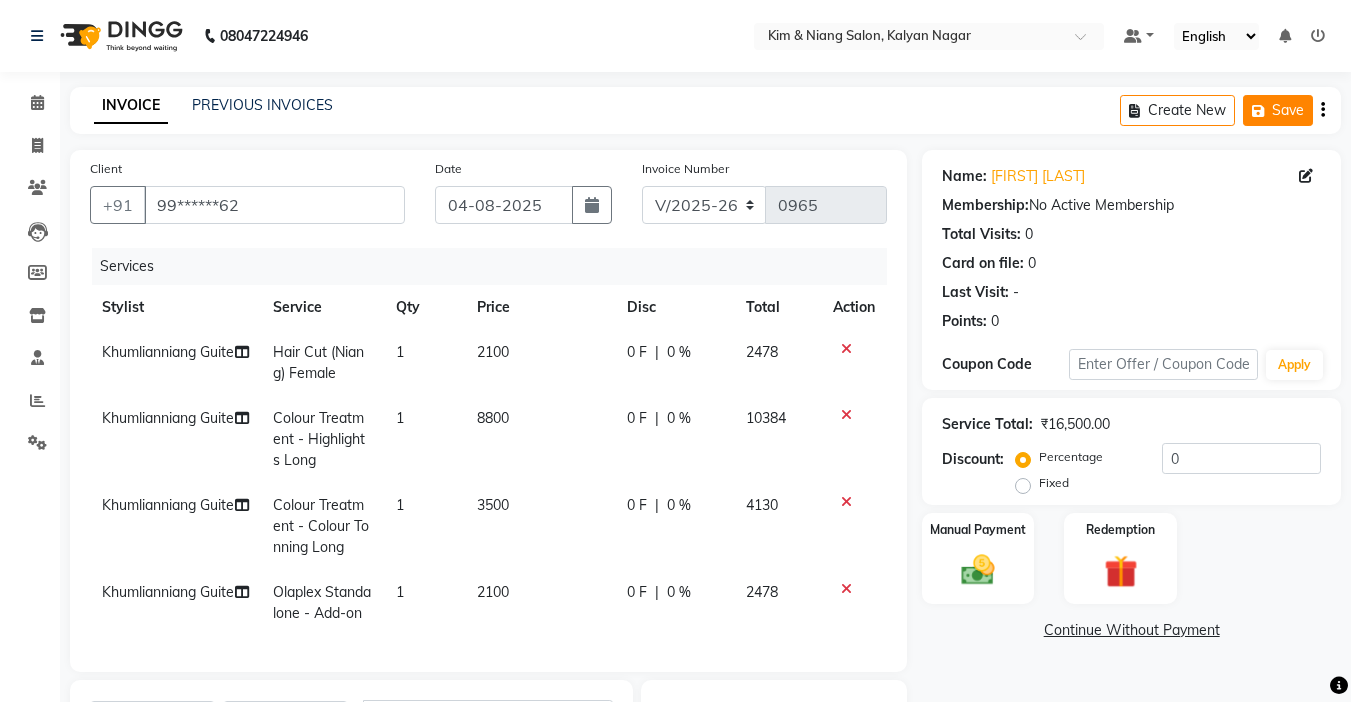 click 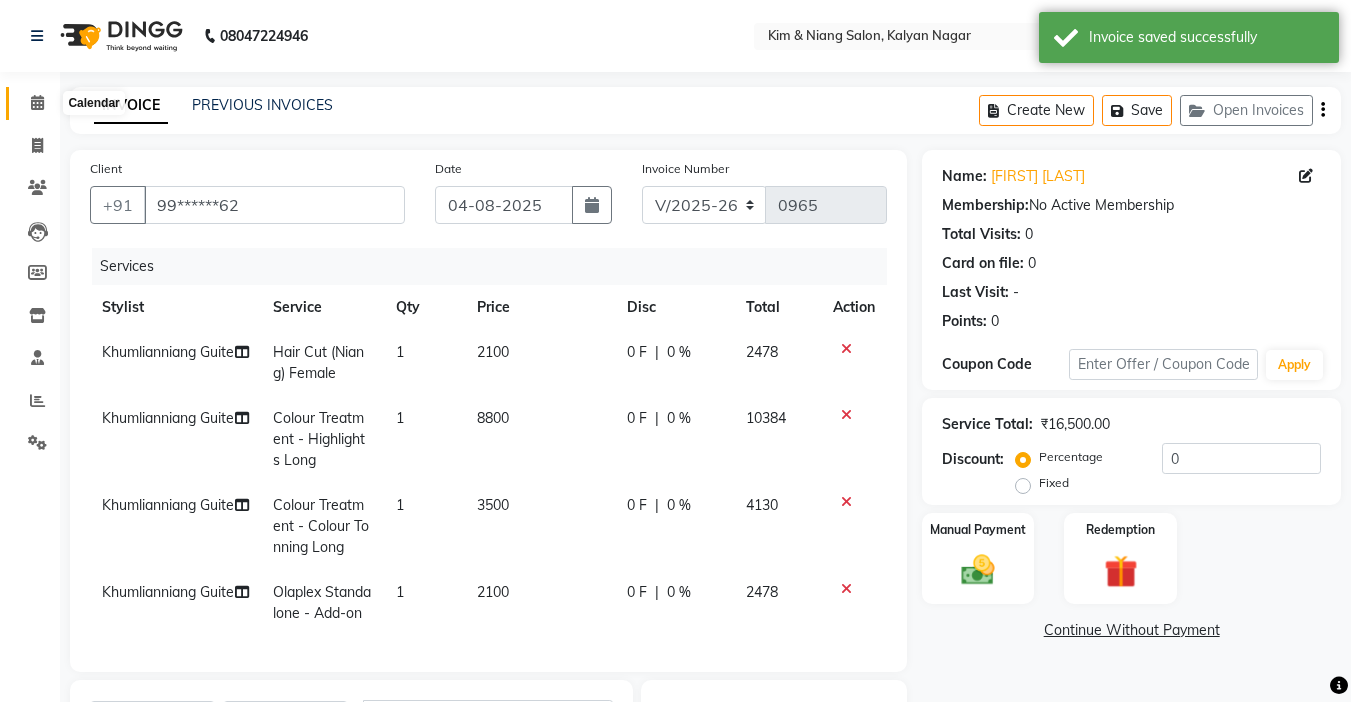 click 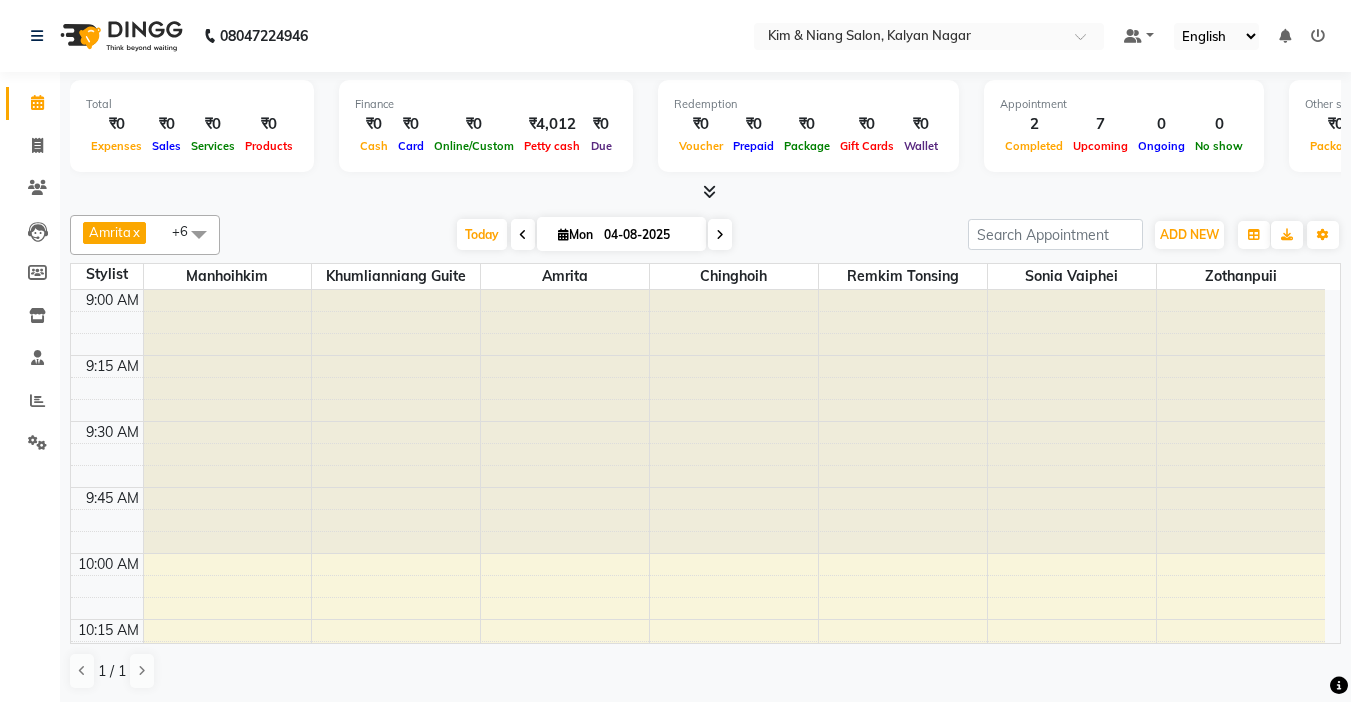 click at bounding box center (720, 235) 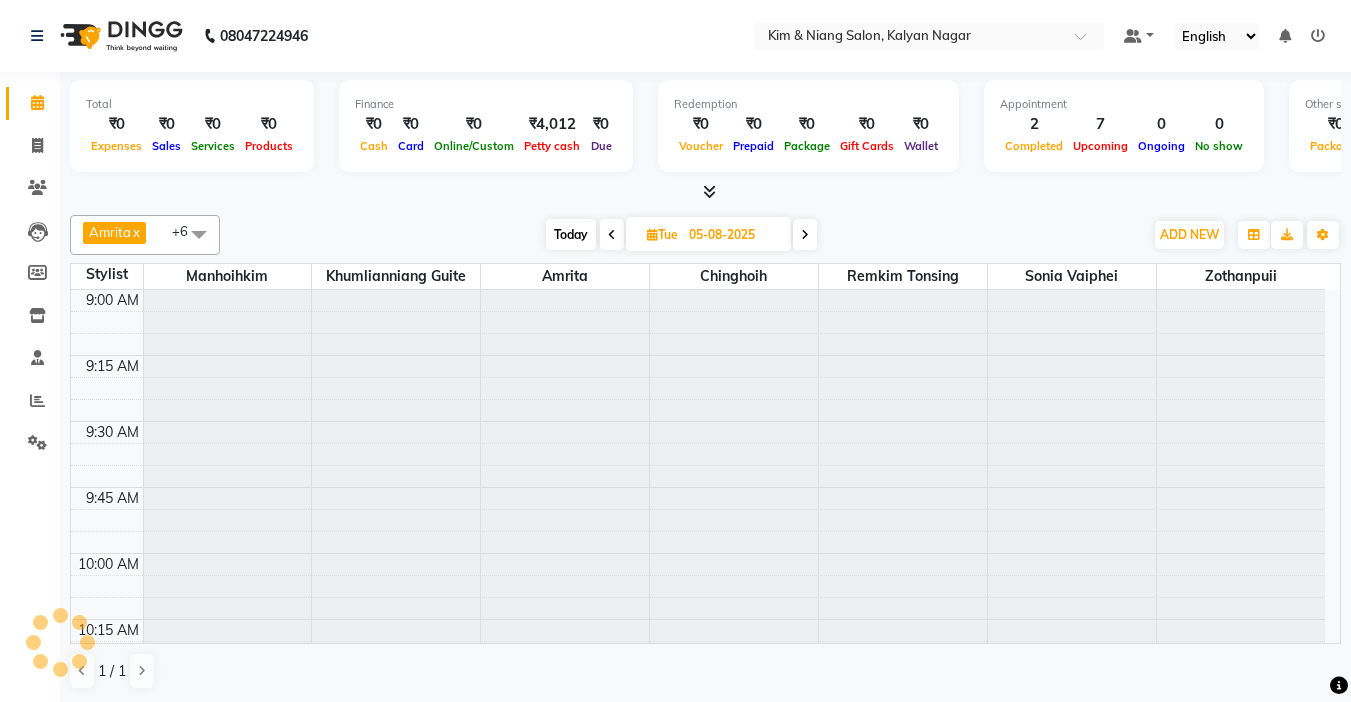 scroll, scrollTop: 529, scrollLeft: 0, axis: vertical 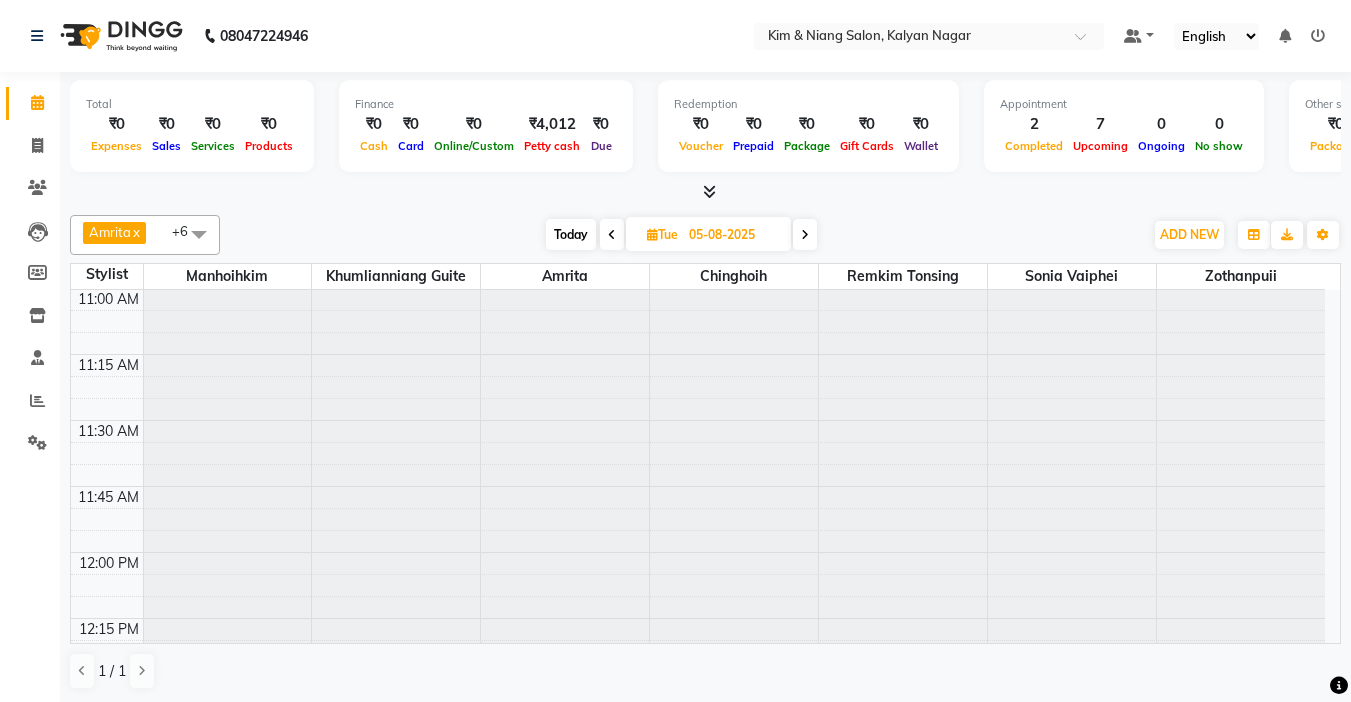 click at bounding box center (805, 234) 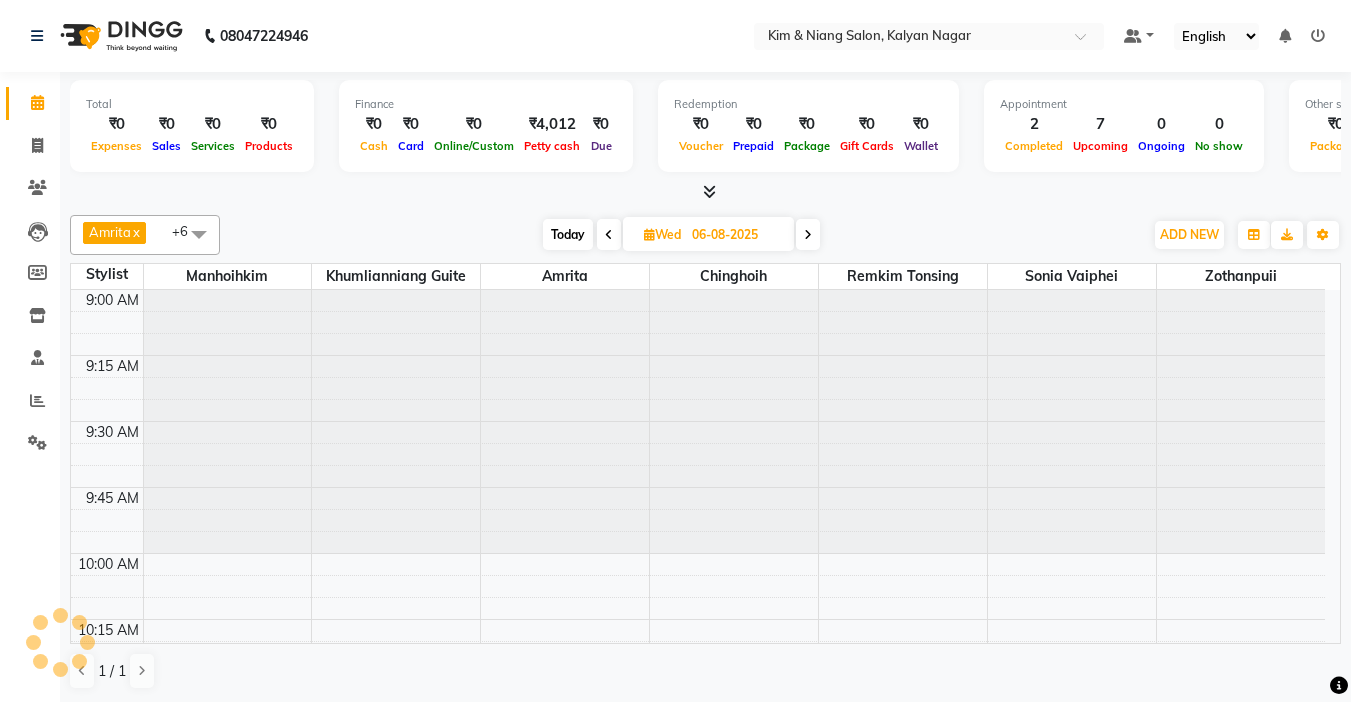 scroll, scrollTop: 529, scrollLeft: 0, axis: vertical 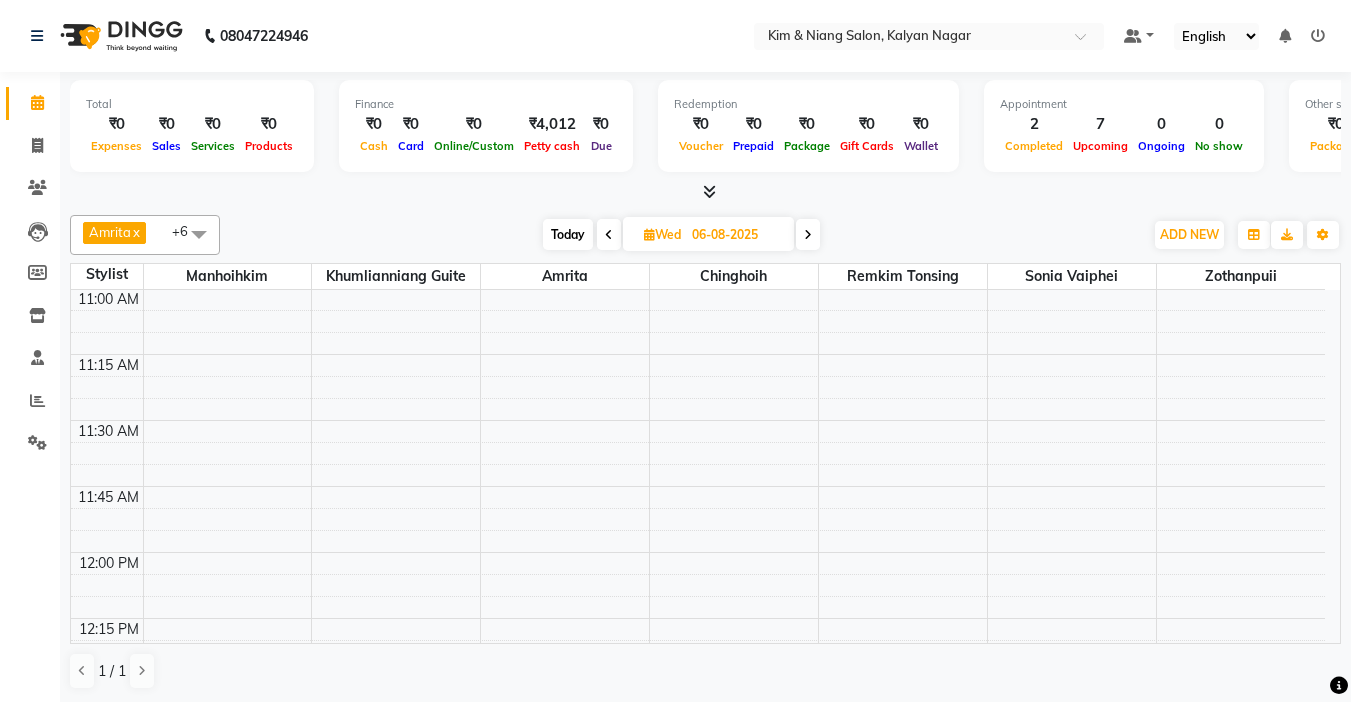 click at bounding box center [808, 235] 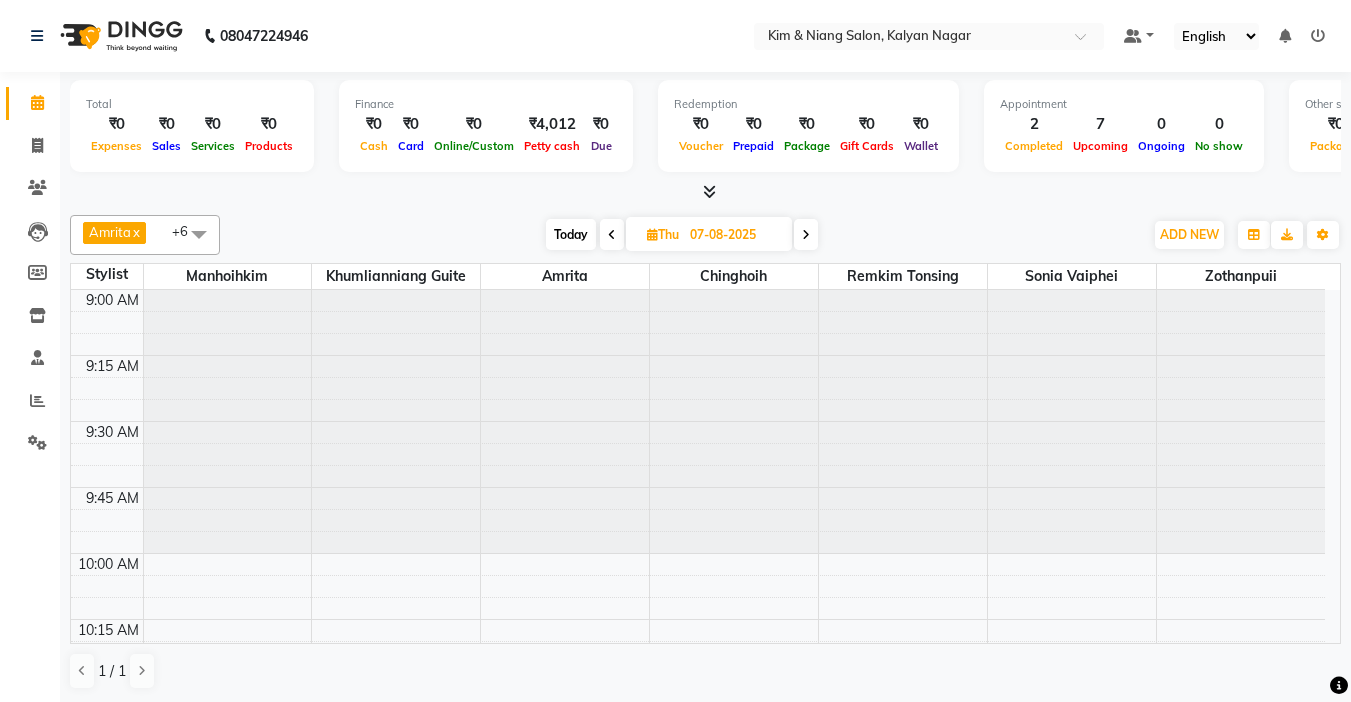 scroll, scrollTop: 529, scrollLeft: 0, axis: vertical 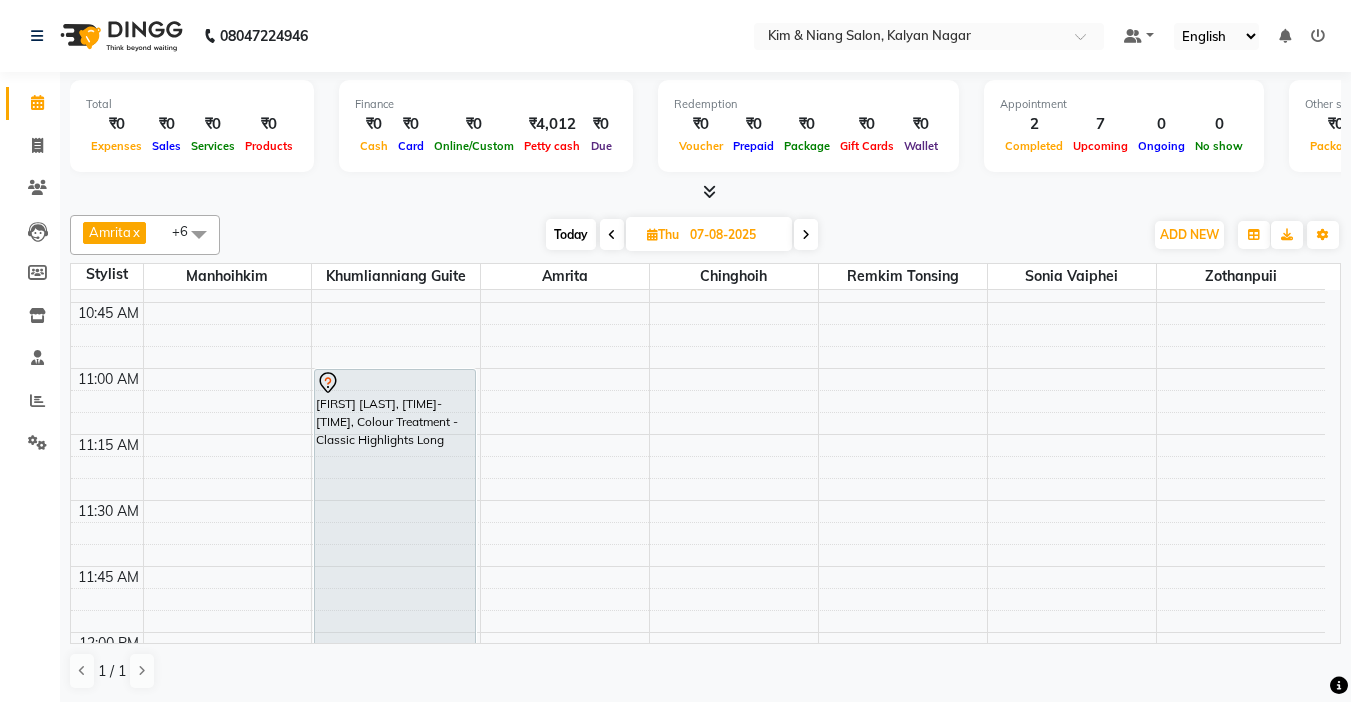 drag, startPoint x: 669, startPoint y: 1, endPoint x: 486, endPoint y: 198, distance: 268.88287 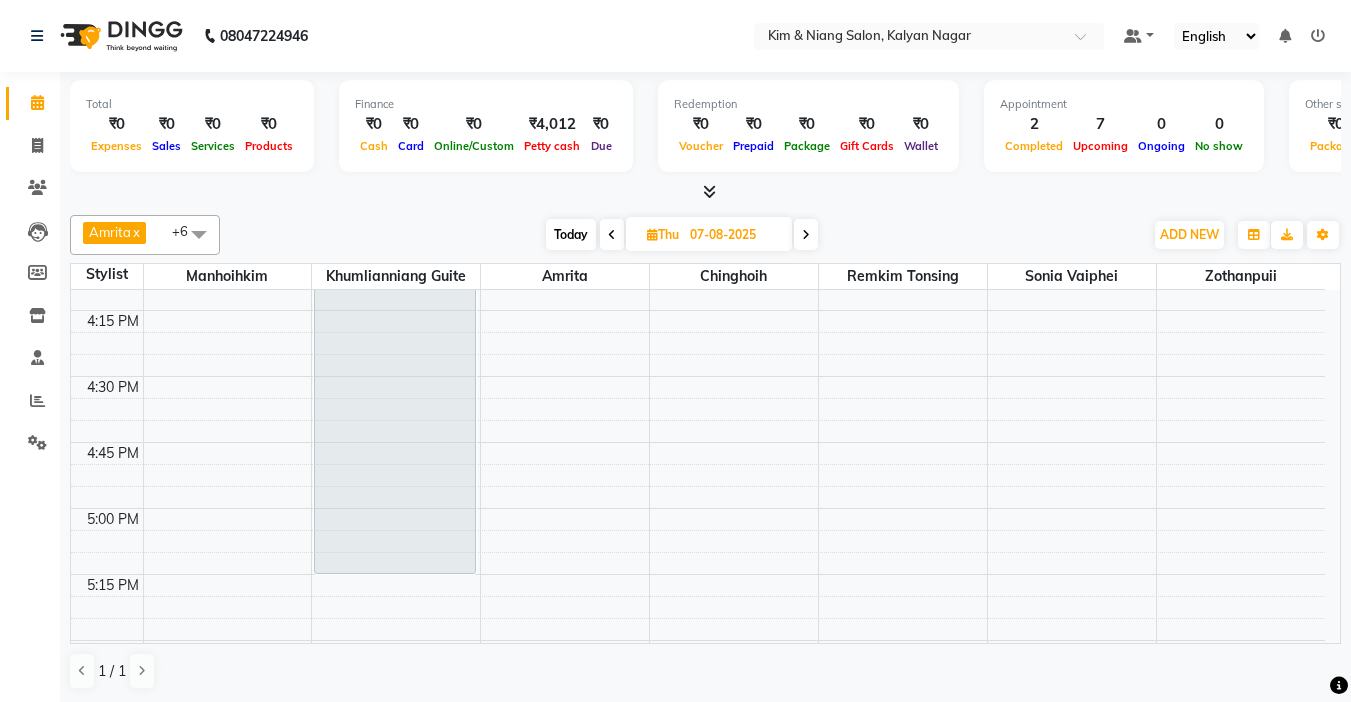 scroll, scrollTop: 1500, scrollLeft: 0, axis: vertical 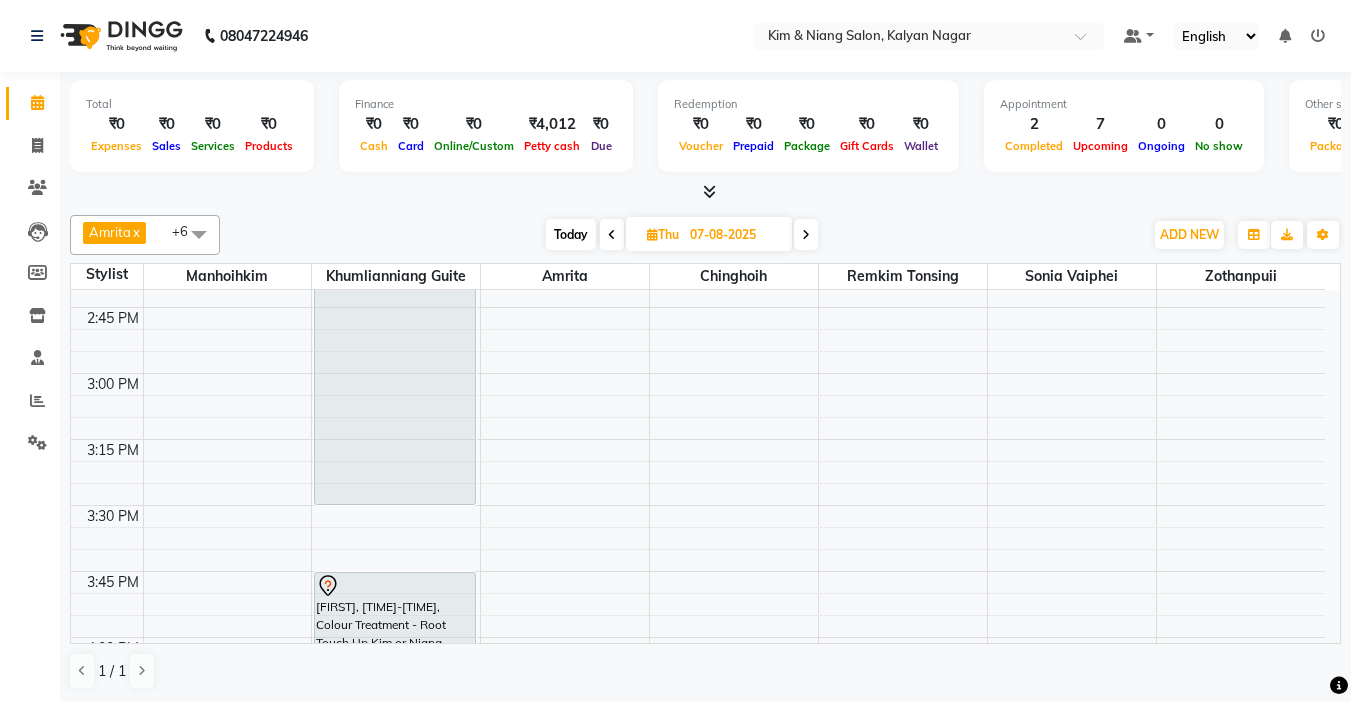 click on "Calendar" 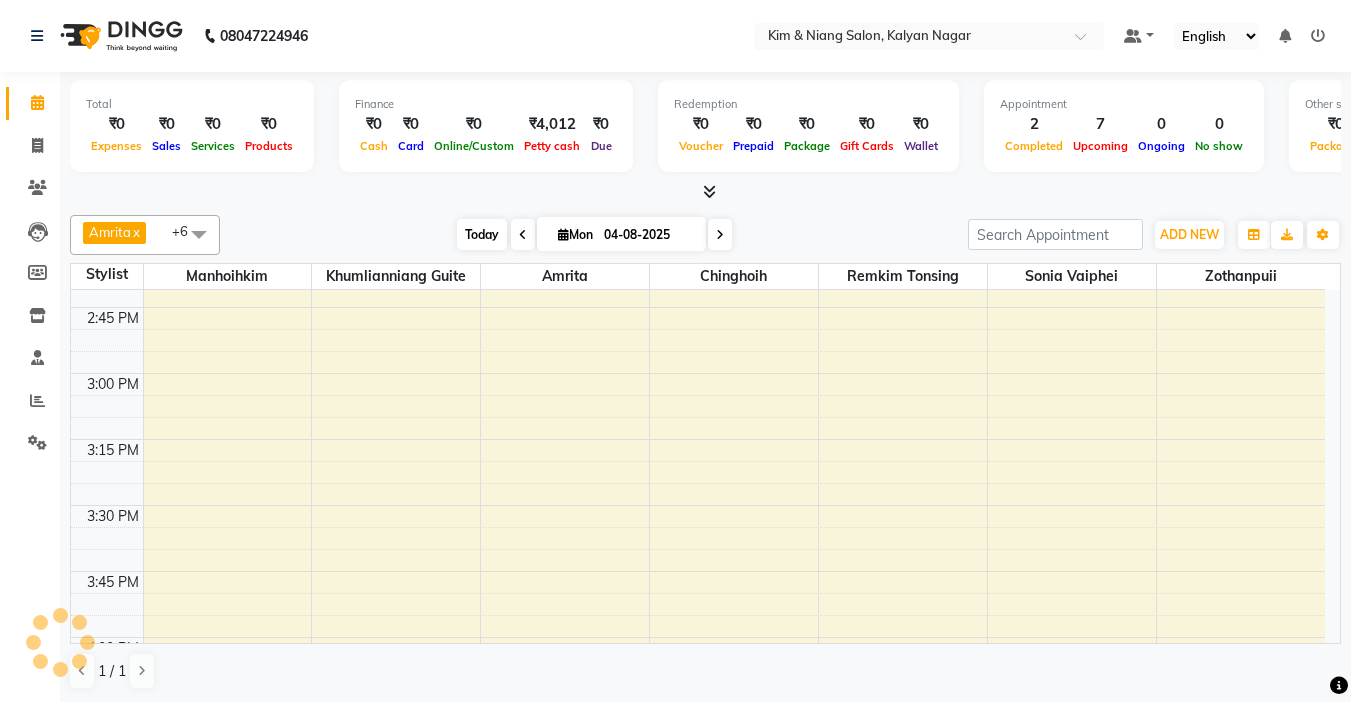 scroll, scrollTop: 793, scrollLeft: 0, axis: vertical 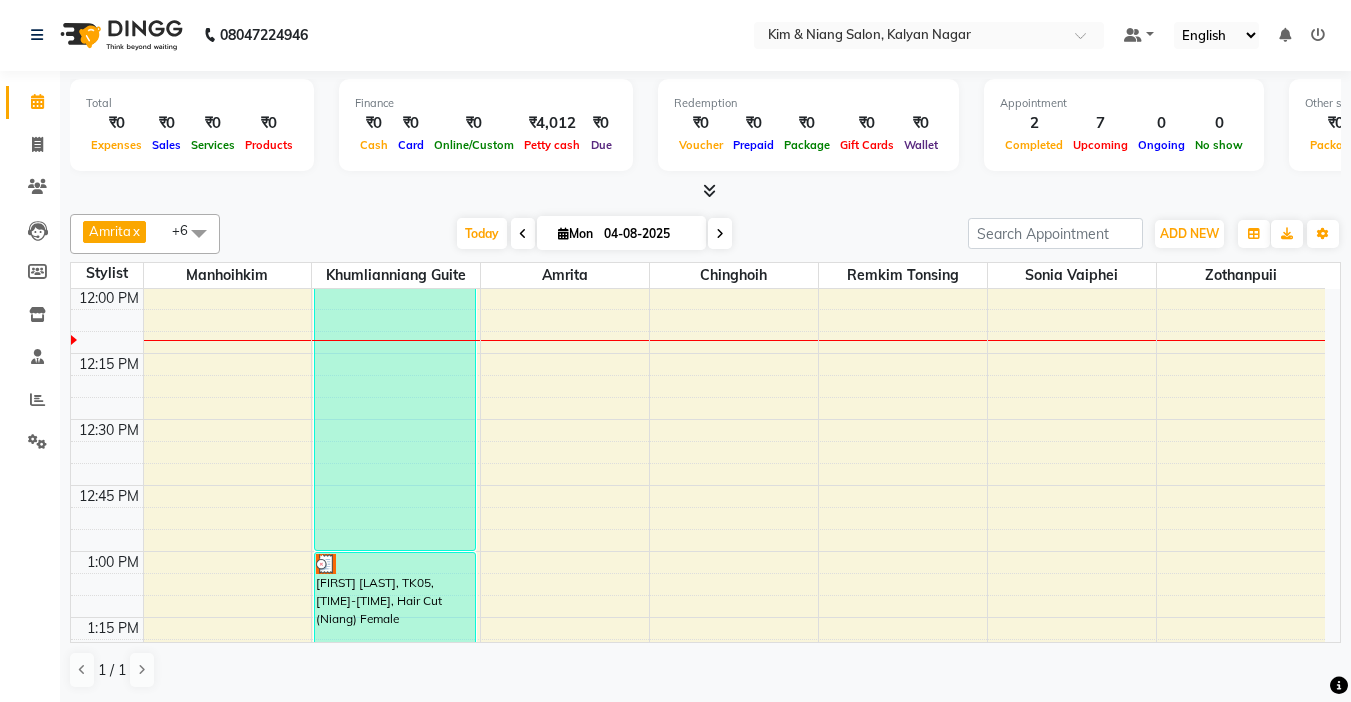 drag, startPoint x: 612, startPoint y: 363, endPoint x: 417, endPoint y: 189, distance: 261.3446 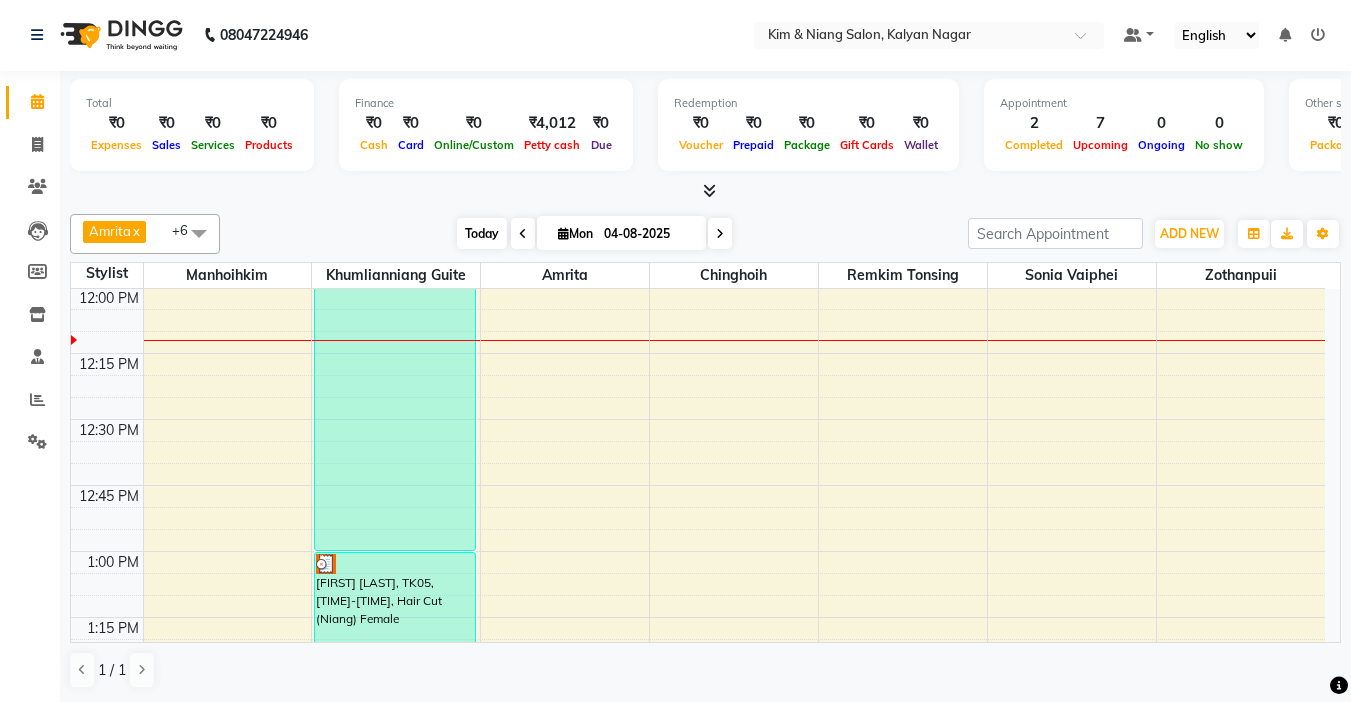 click on "Today" at bounding box center (482, 233) 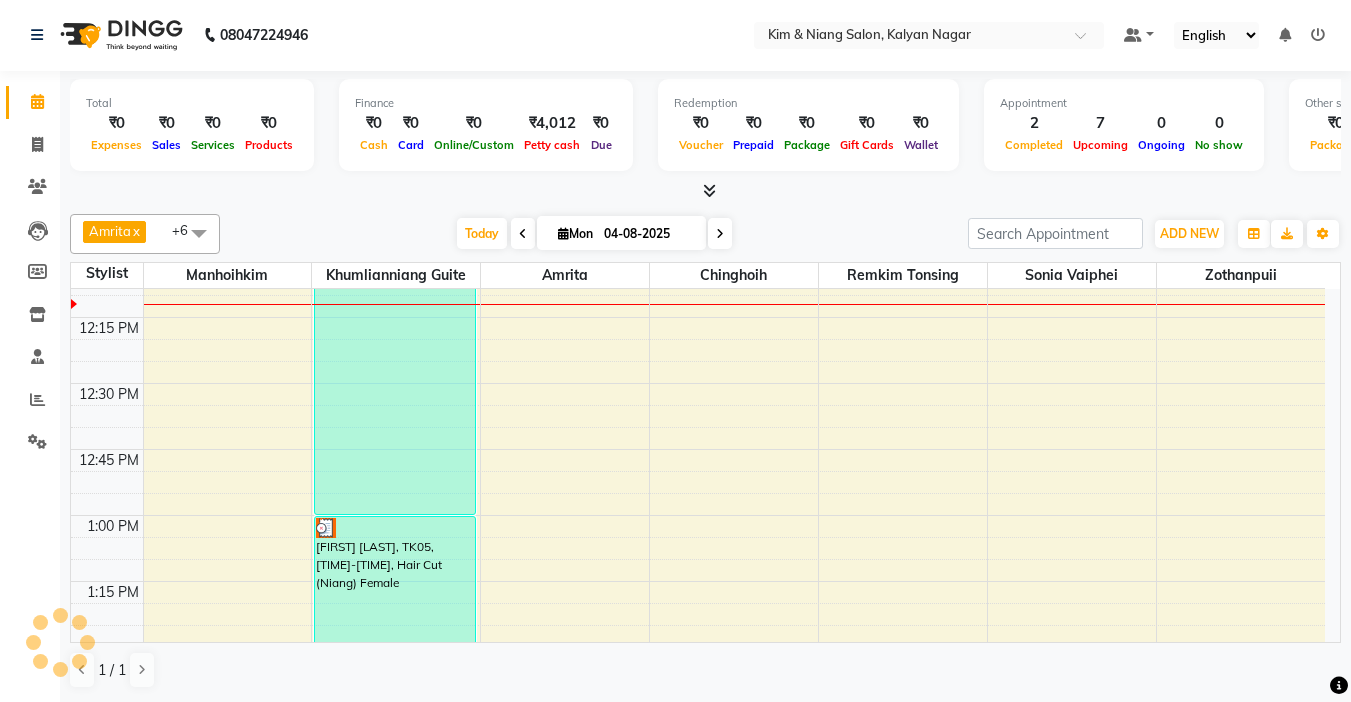 scroll, scrollTop: 893, scrollLeft: 0, axis: vertical 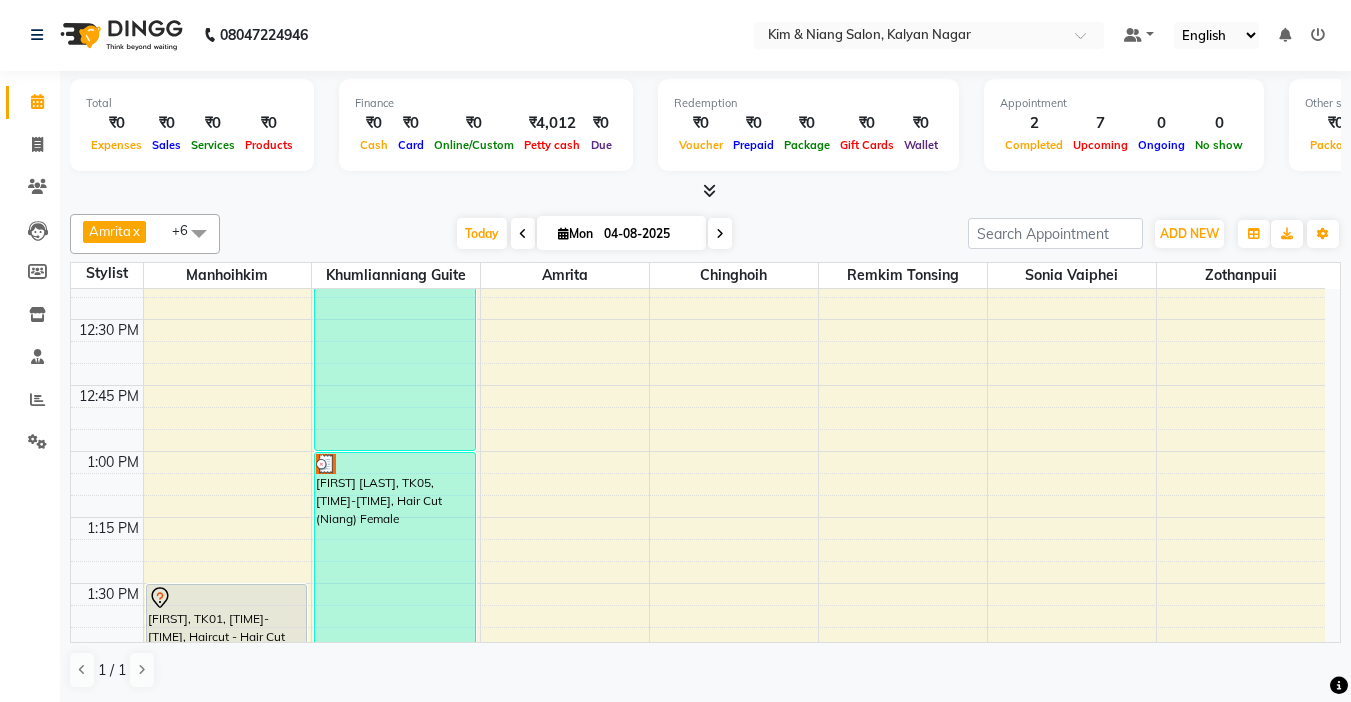 click on "9:00 AM 9:15 AM 9:30 AM 9:45 AM 10:00 AM 10:15 AM 10:30 AM 10:45 AM 11:00 AM 11:15 AM 11:30 AM 11:45 AM 12:00 PM 12:15 PM 12:30 PM 12:45 PM 1:00 PM 1:15 PM 1:30 PM 1:45 PM 2:00 PM 2:15 PM 2:30 PM 2:45 PM 3:00 PM 3:15 PM 3:30 PM 3:45 PM 4:00 PM 4:15 PM 4:30 PM 4:45 PM 5:00 PM 5:15 PM 5:30 PM 5:45 PM 6:00 PM 6:15 PM 6:30 PM 6:45 PM 7:00 PM 7:15 PM 7:30 PM 7:45 PM 8:00 PM 8:15 PM 8:30 PM 8:45 PM 9:00 PM 9:15 PM 9:30 PM 9:45 PM [FIRST], TK01, [TIME]-[TIME], Haircut - Hair Cut (Kim) Female [FIRST], TK01, [TIME]-[TIME], Texture Service - Permanent Straightening Medium [FIRST], TK08, [TIME]-[TIME], Haircut - Kim Male [FIRST] [LAST], TK05, [TIME]-[TIME], Colour Treatment - Absolute Colour Short - Medium [FIRST] [LAST], TK05, [TIME]-[TIME], Hair Cut (Niang) Female [FIRST], TK03, [TIME]-[TIME], Texture Service - Permanent Straightening Short [FIRST], TK07, [TIME]-[TIME], Hair Cut (Niang) Female" at bounding box center [698, 1111] 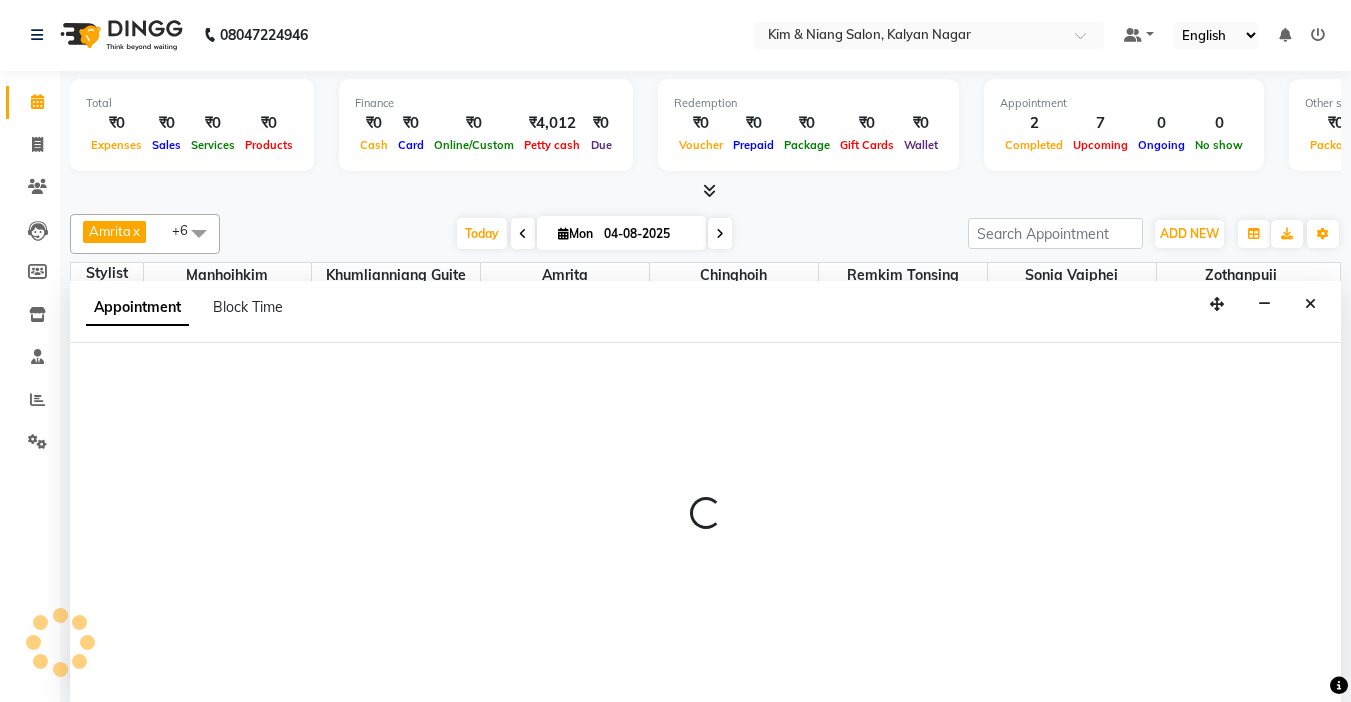 select on "83049" 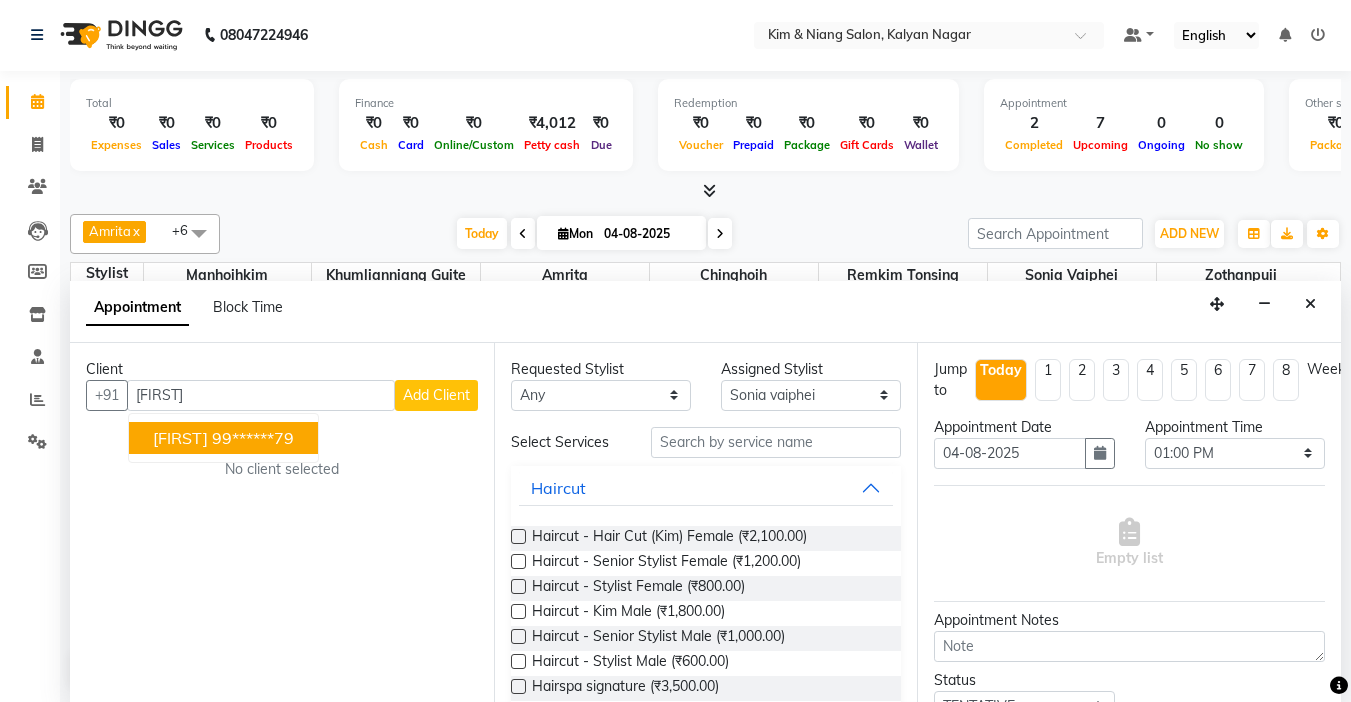 click on "[FIRST]" at bounding box center [180, 438] 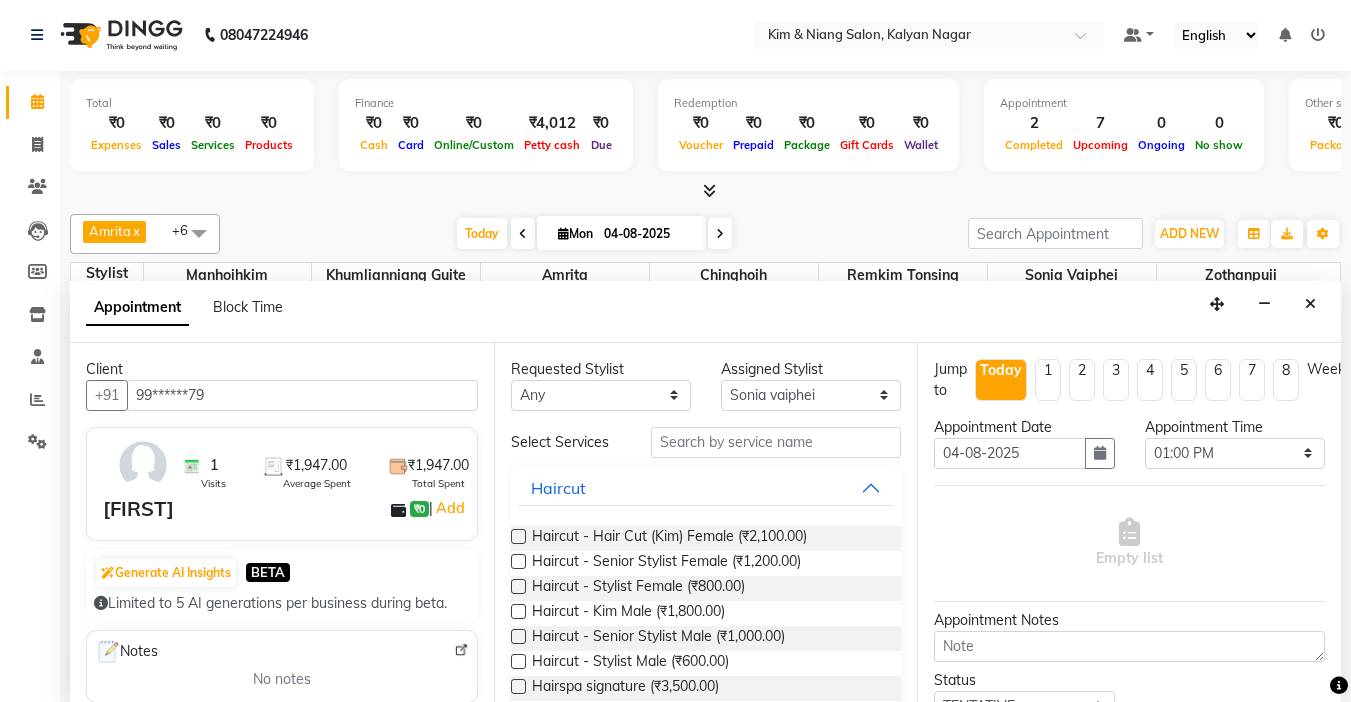 type on "99******79" 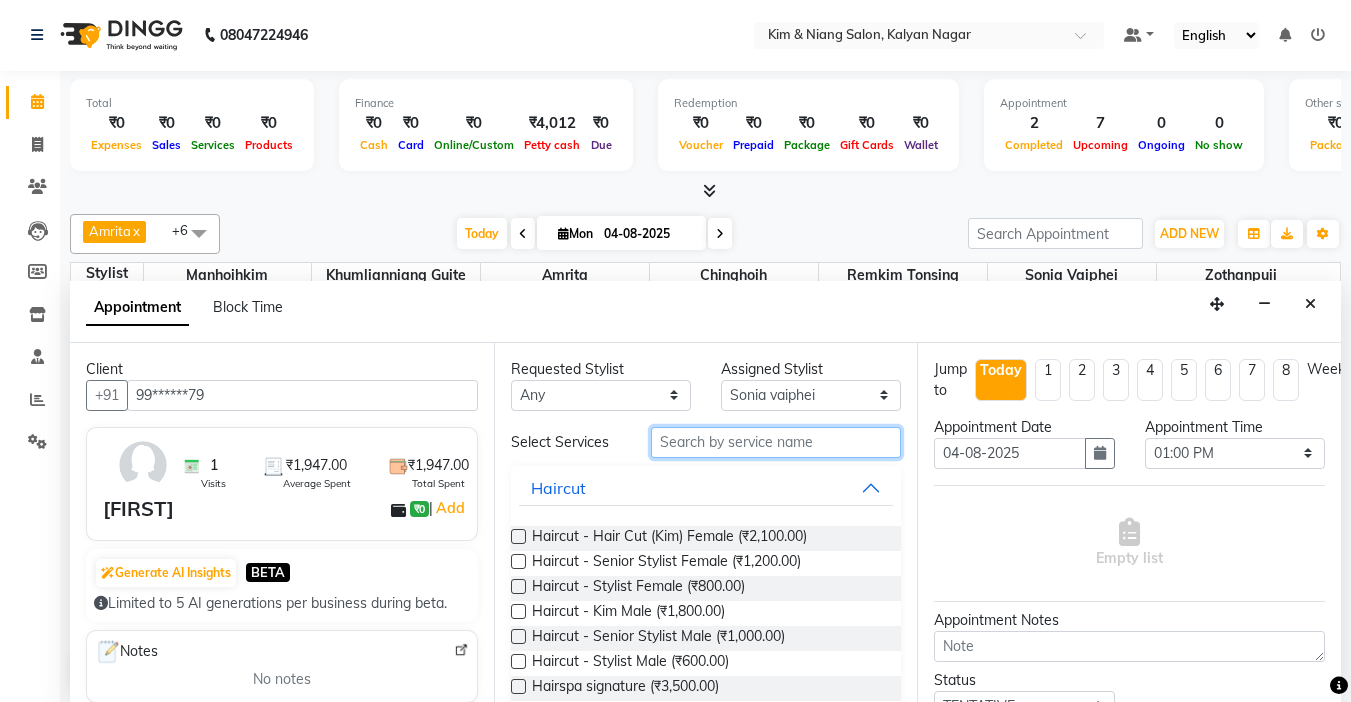 click at bounding box center [776, 442] 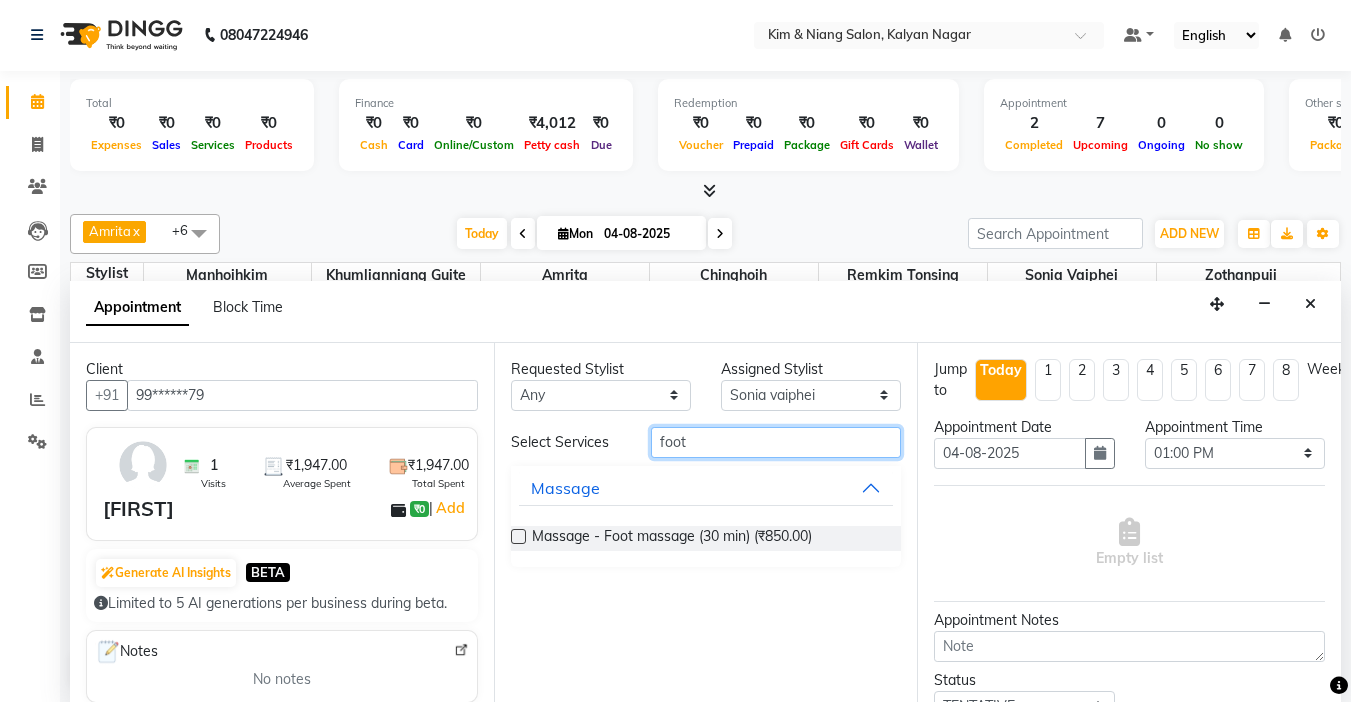 type on "foot" 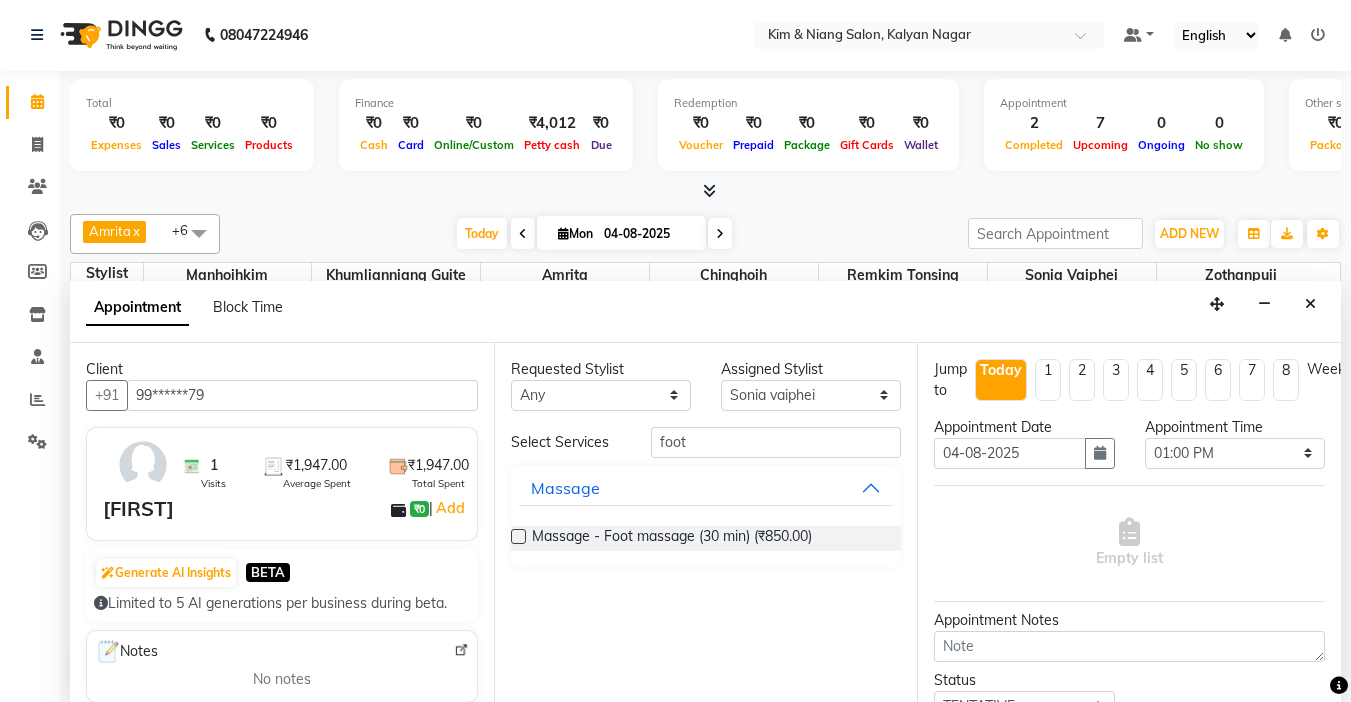 click on "Massage - Foot massage (30 min) (₹850.00)" at bounding box center [706, 538] 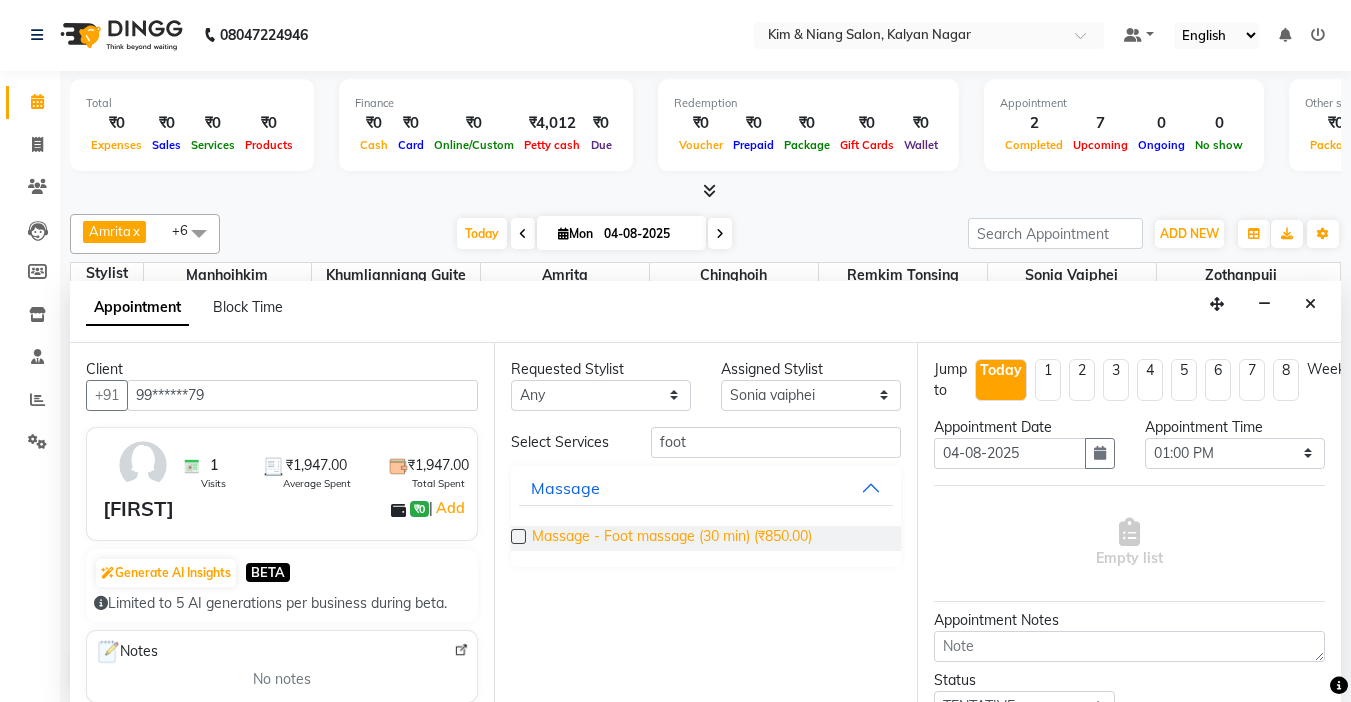 click on "Massage - Foot massage (30 min) (₹850.00)" at bounding box center (672, 538) 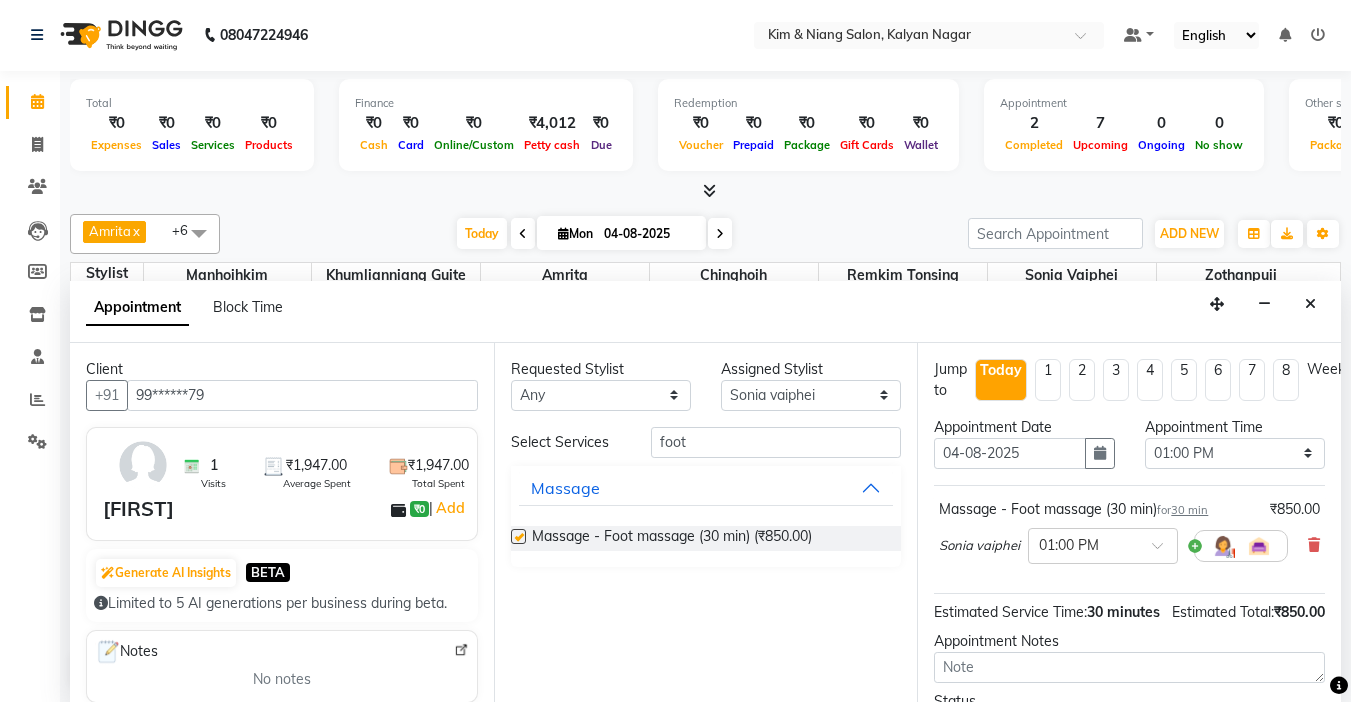 checkbox on "false" 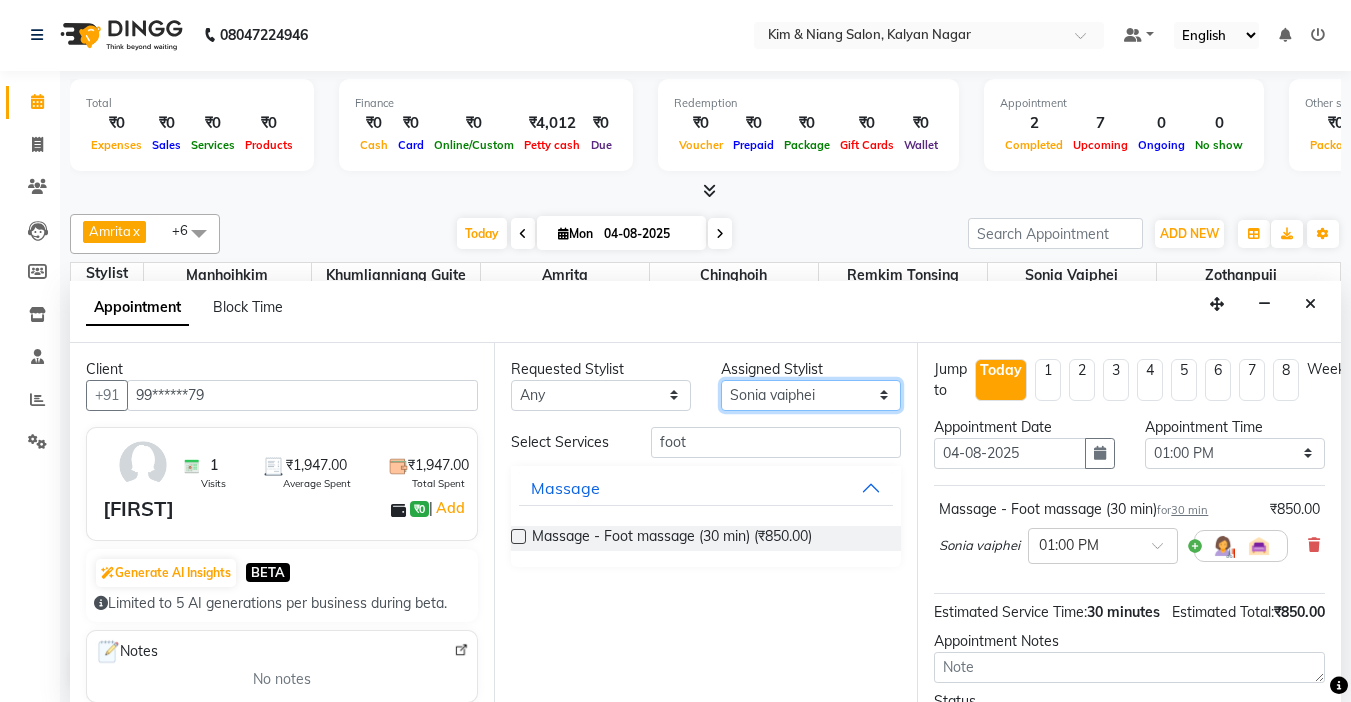 click on "Select Amrita Anna Boicy Chinghoih Khumlianniang Guite Linda Chingmuan Niang Manhoihkim Remkim Tonsing Sonia vaiphei  Steve .mynlyanSonangaihte Zothanpuii" at bounding box center (811, 395) 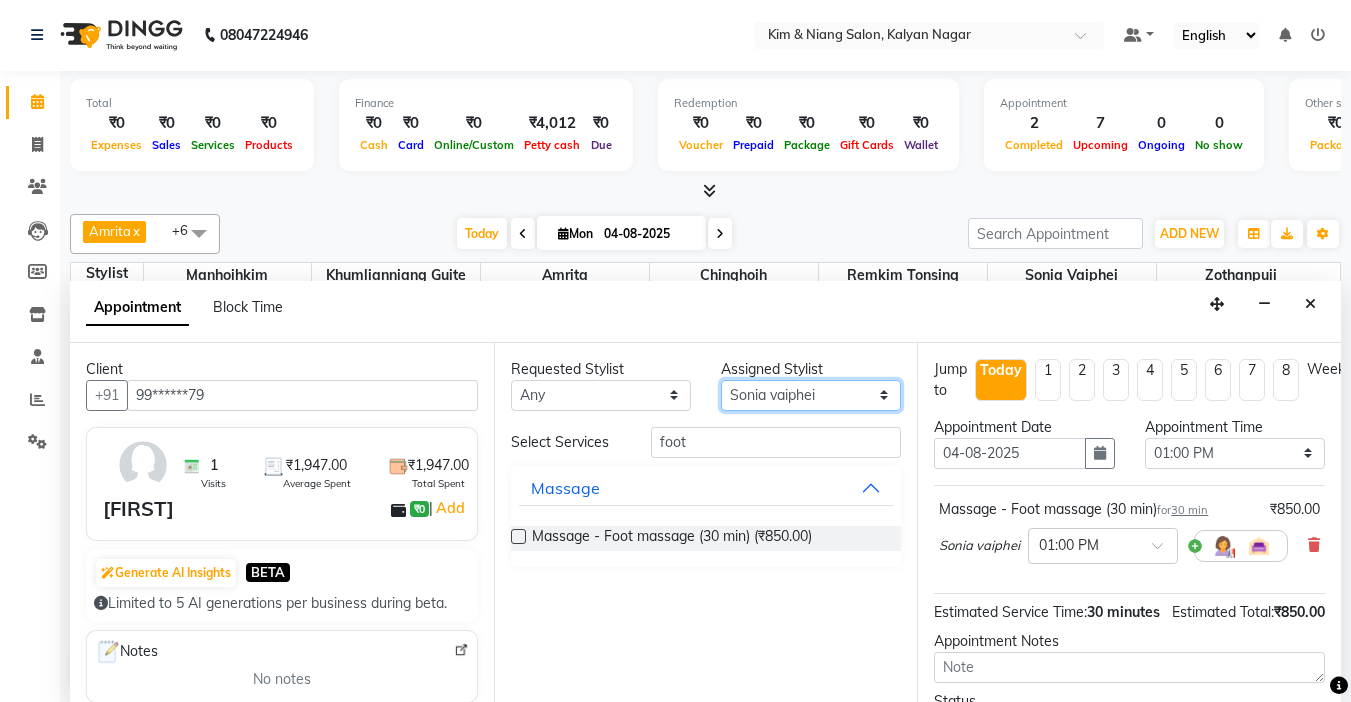 select on "72579" 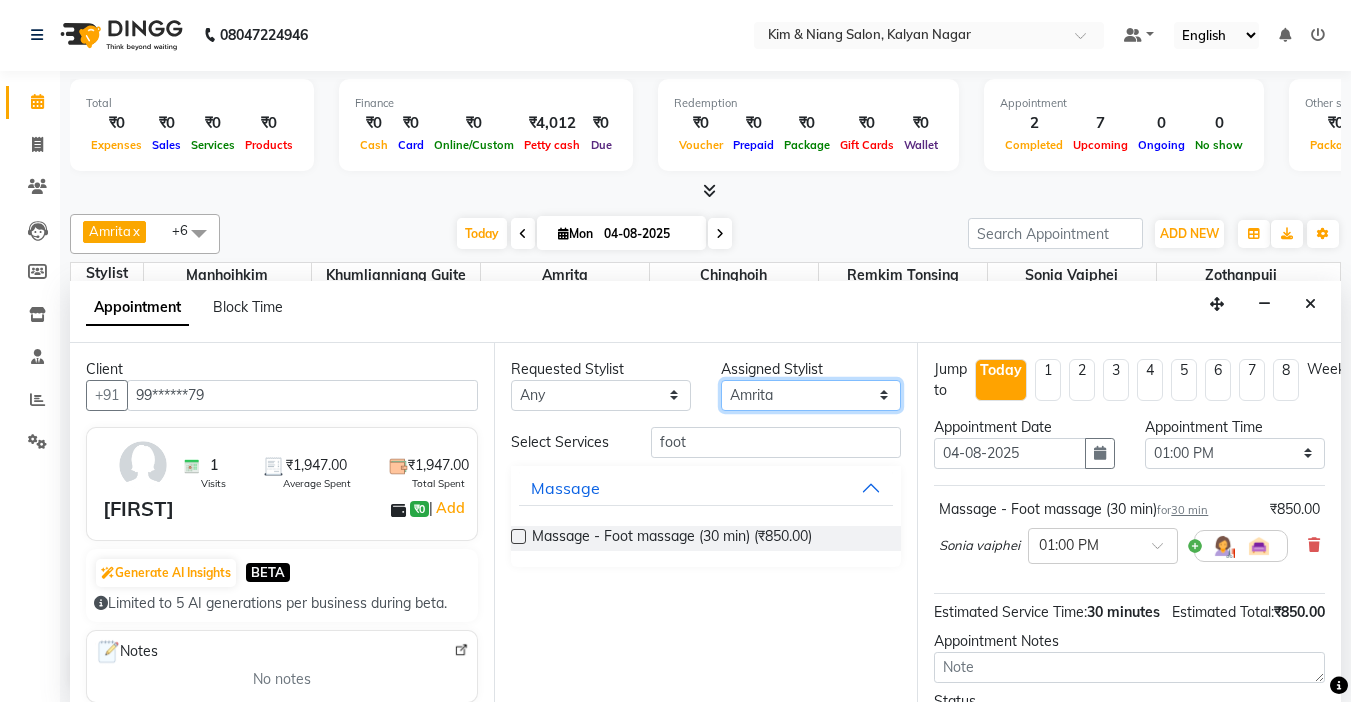 click on "Select Amrita Anna Boicy Chinghoih Khumlianniang Guite Linda Chingmuan Niang Manhoihkim Remkim Tonsing Sonia vaiphei  Steve .mynlyanSonangaihte Zothanpuii" at bounding box center [811, 395] 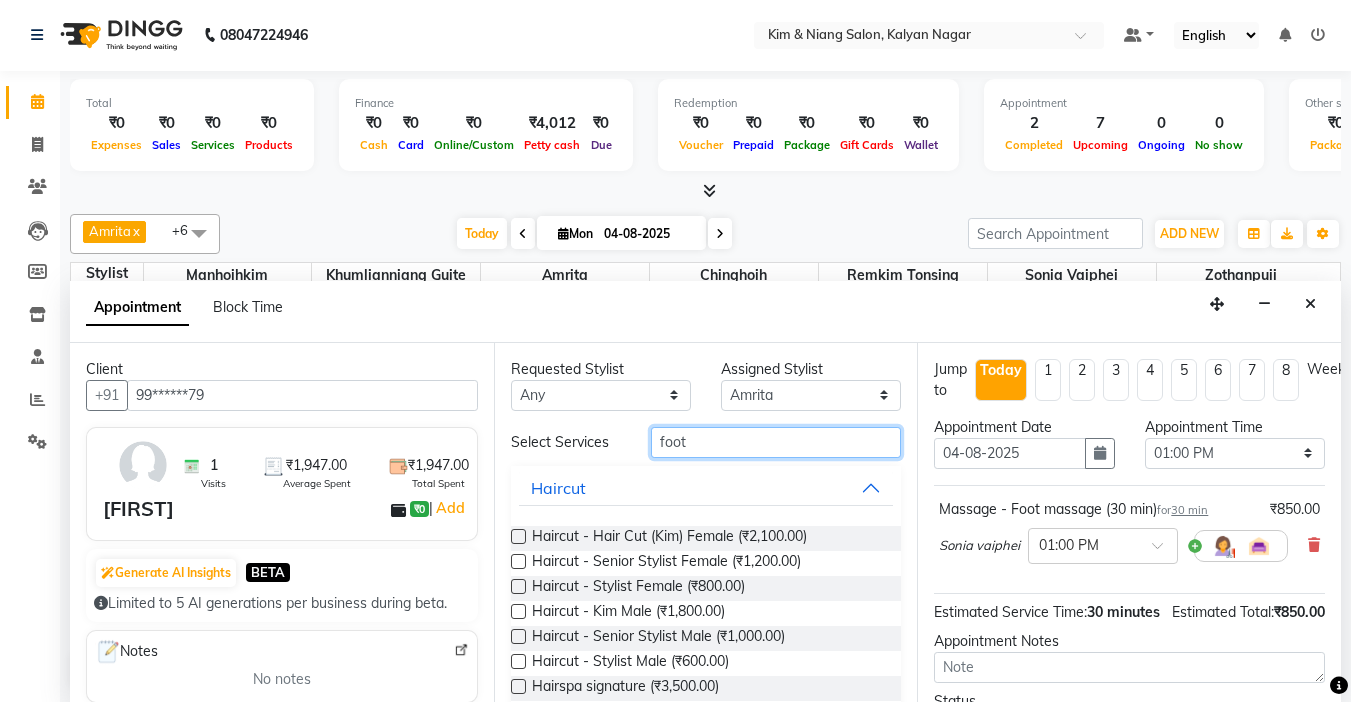 click on "foot" at bounding box center (776, 442) 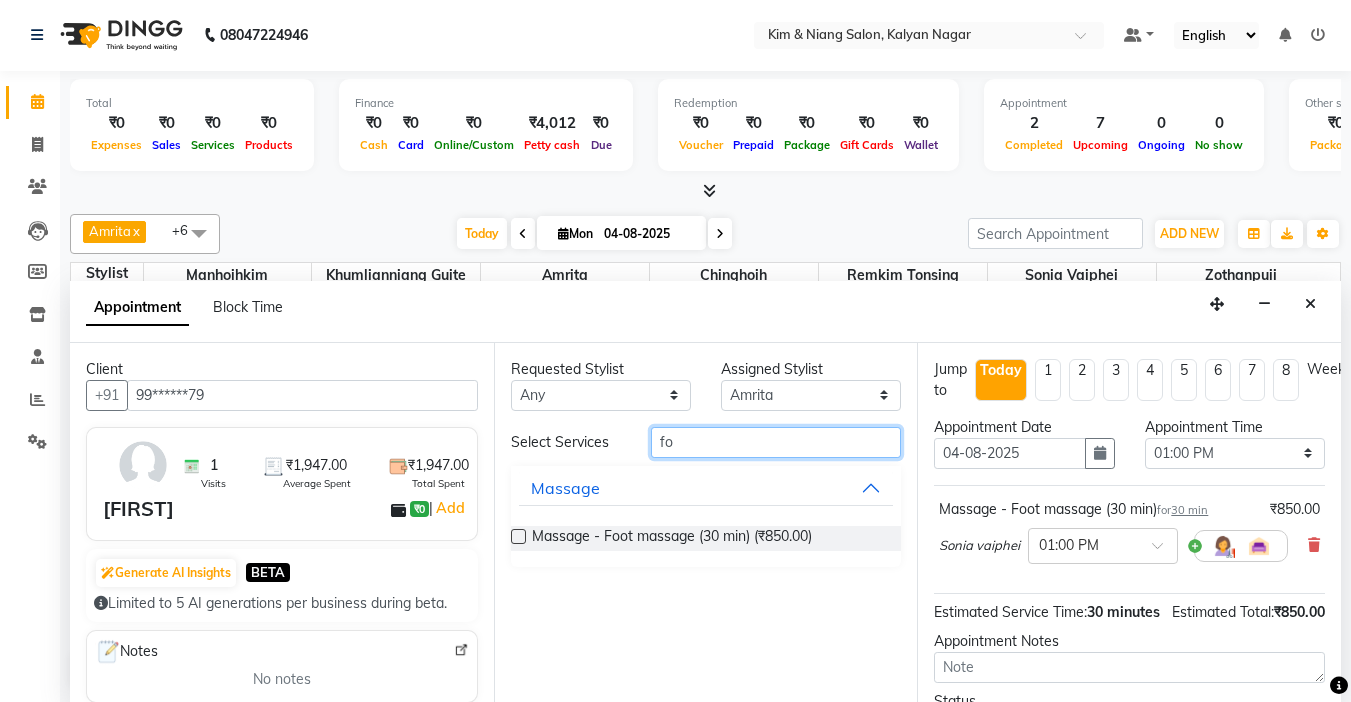 type on "f" 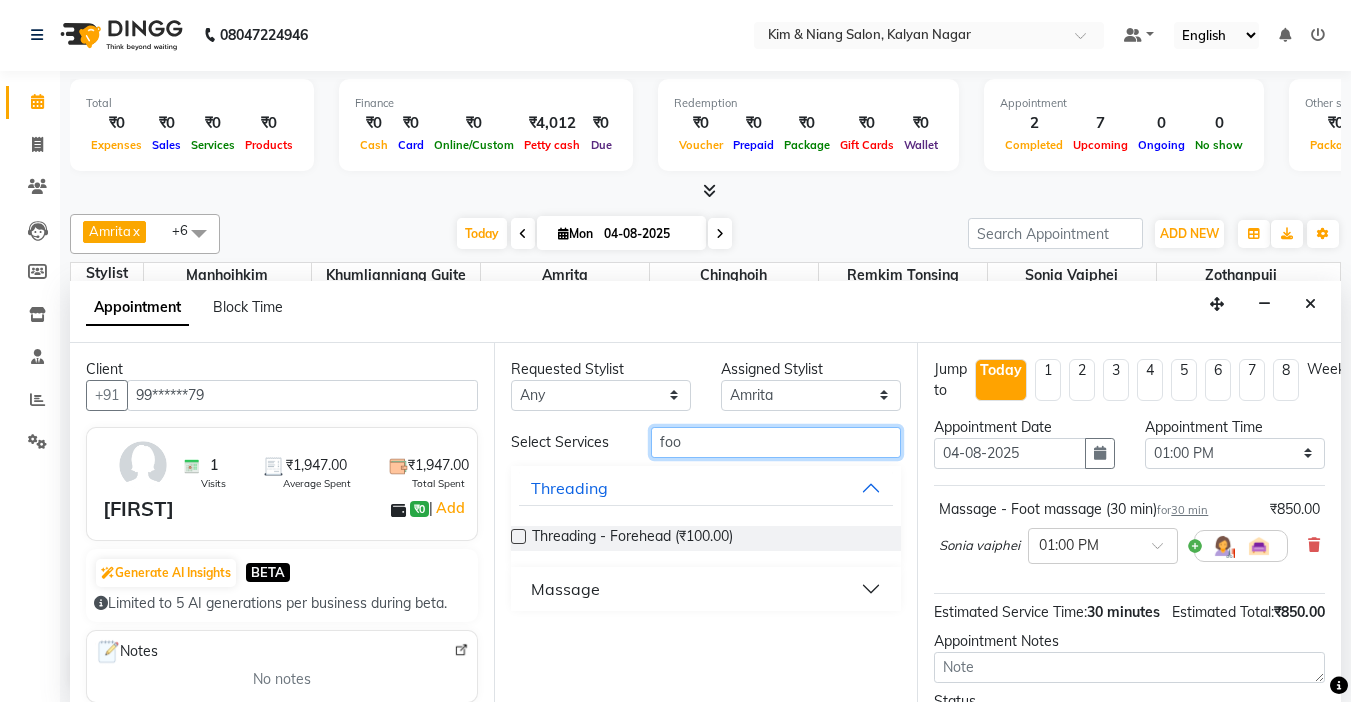 type on "foot" 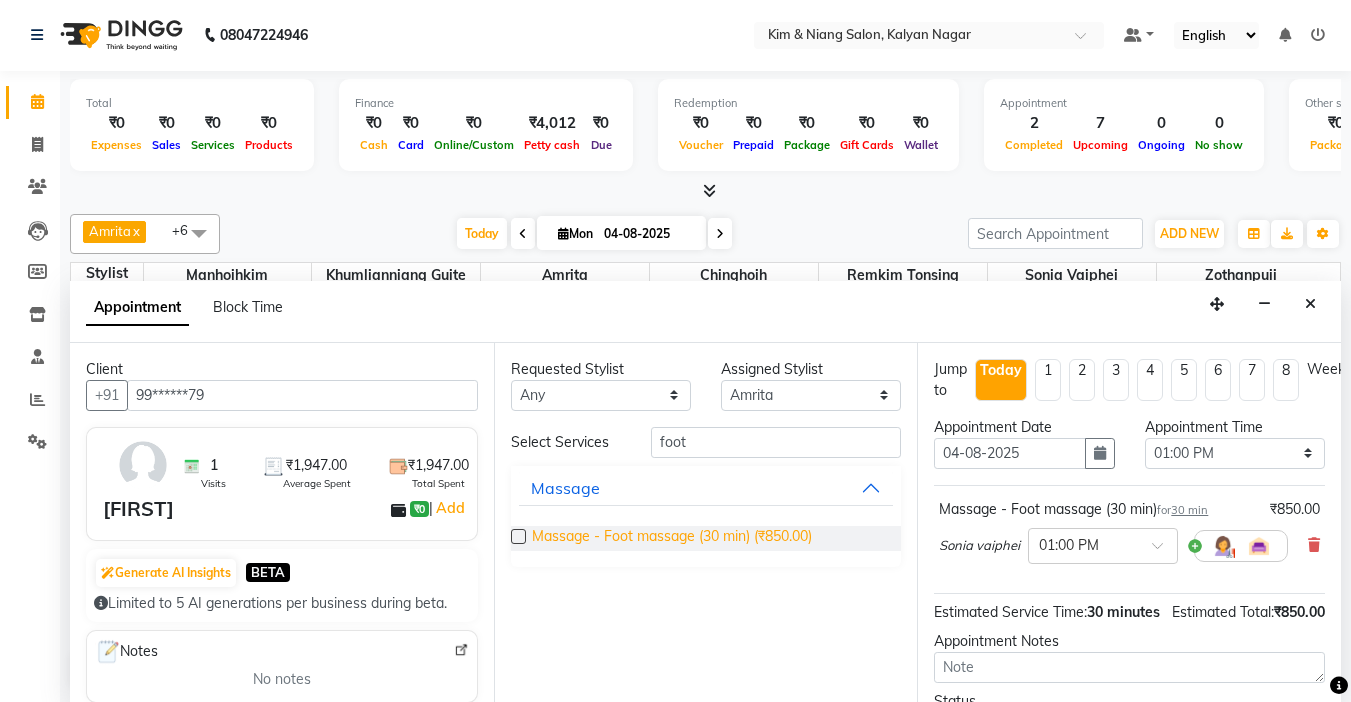 click on "Massage - Foot massage (30 min) (₹850.00)" at bounding box center [672, 538] 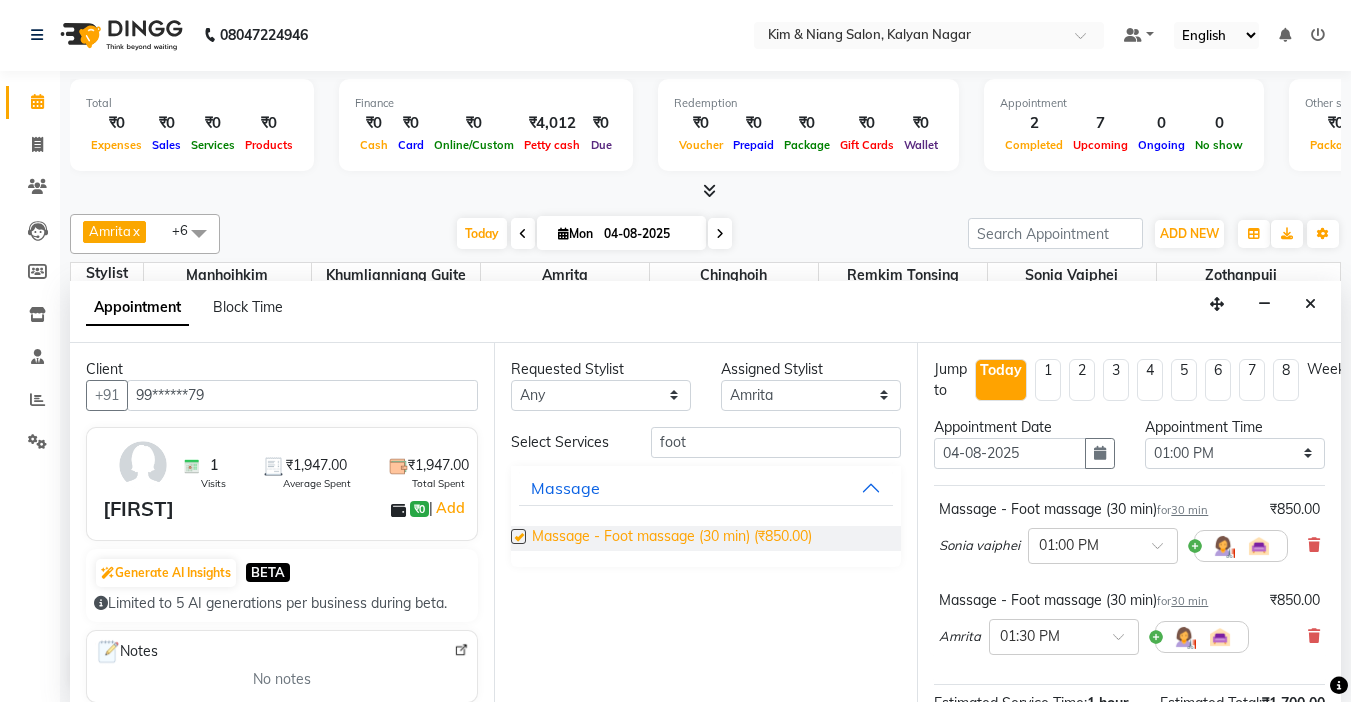 checkbox on "false" 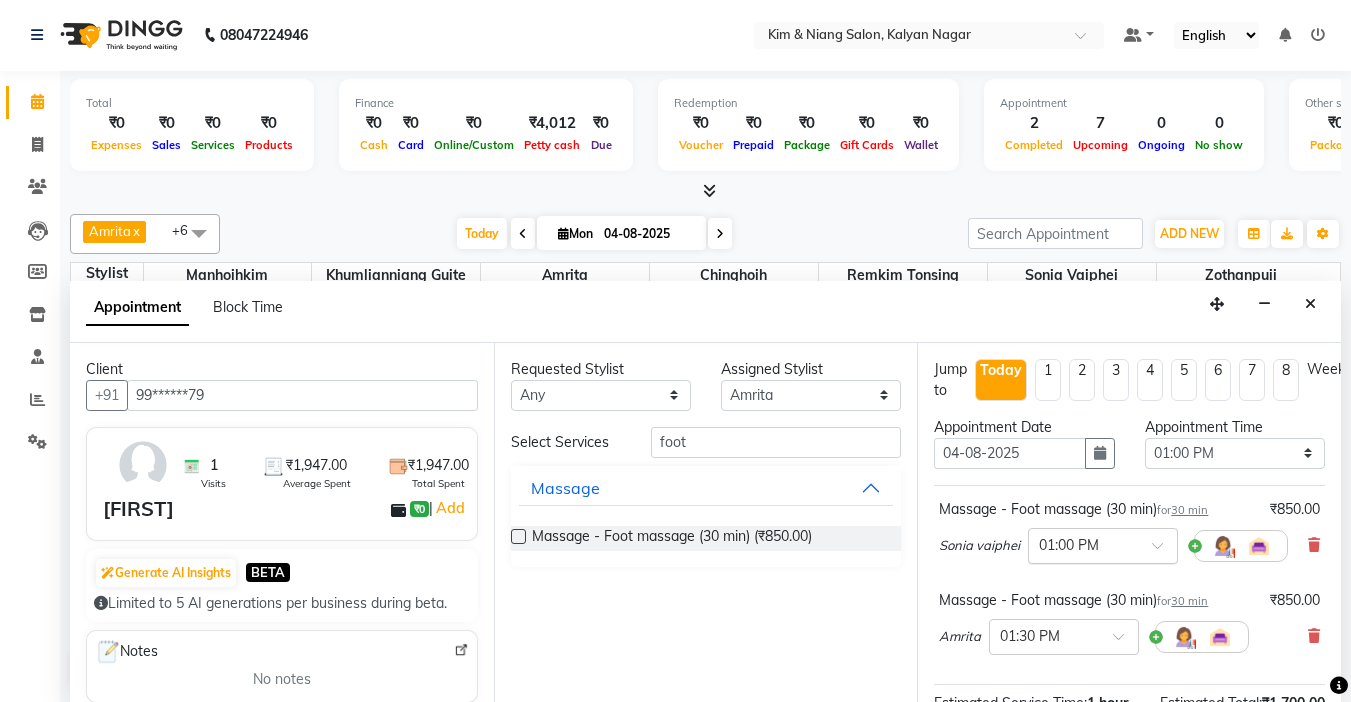 scroll, scrollTop: 100, scrollLeft: 0, axis: vertical 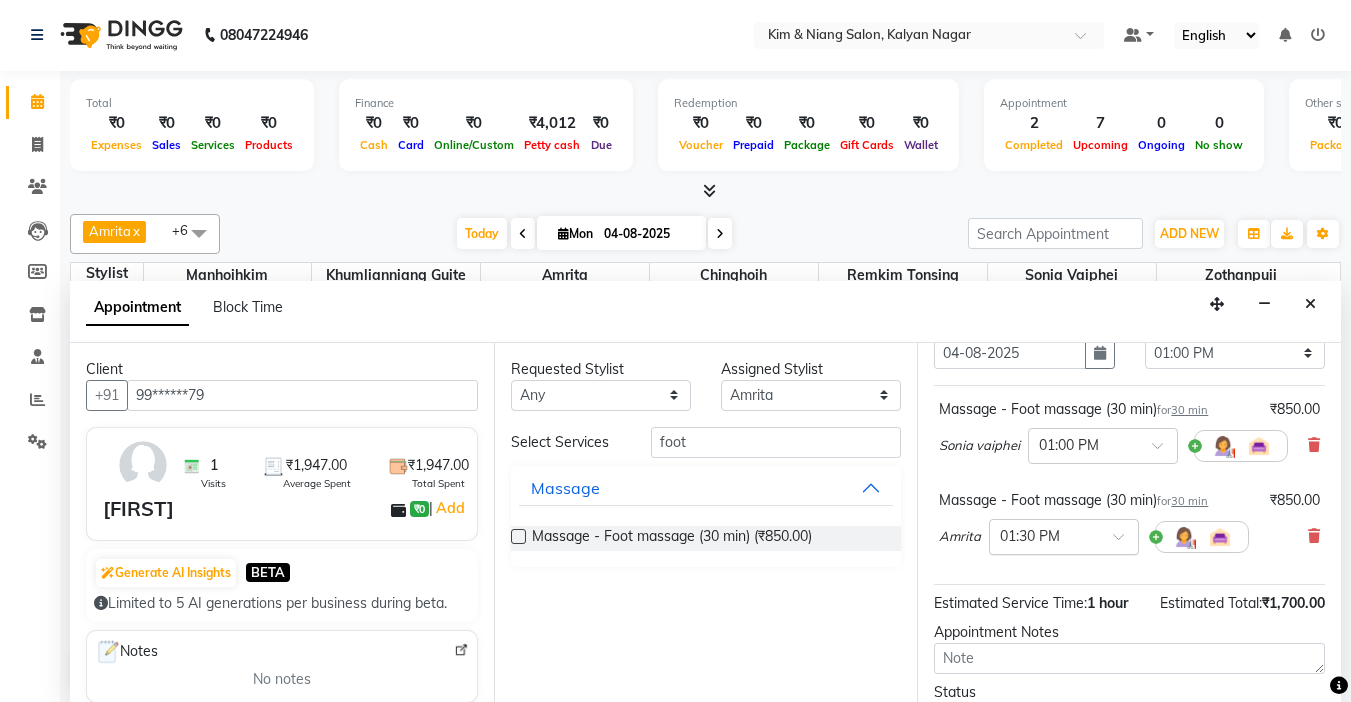 click on "× 01:30 PM" at bounding box center (1064, 537) 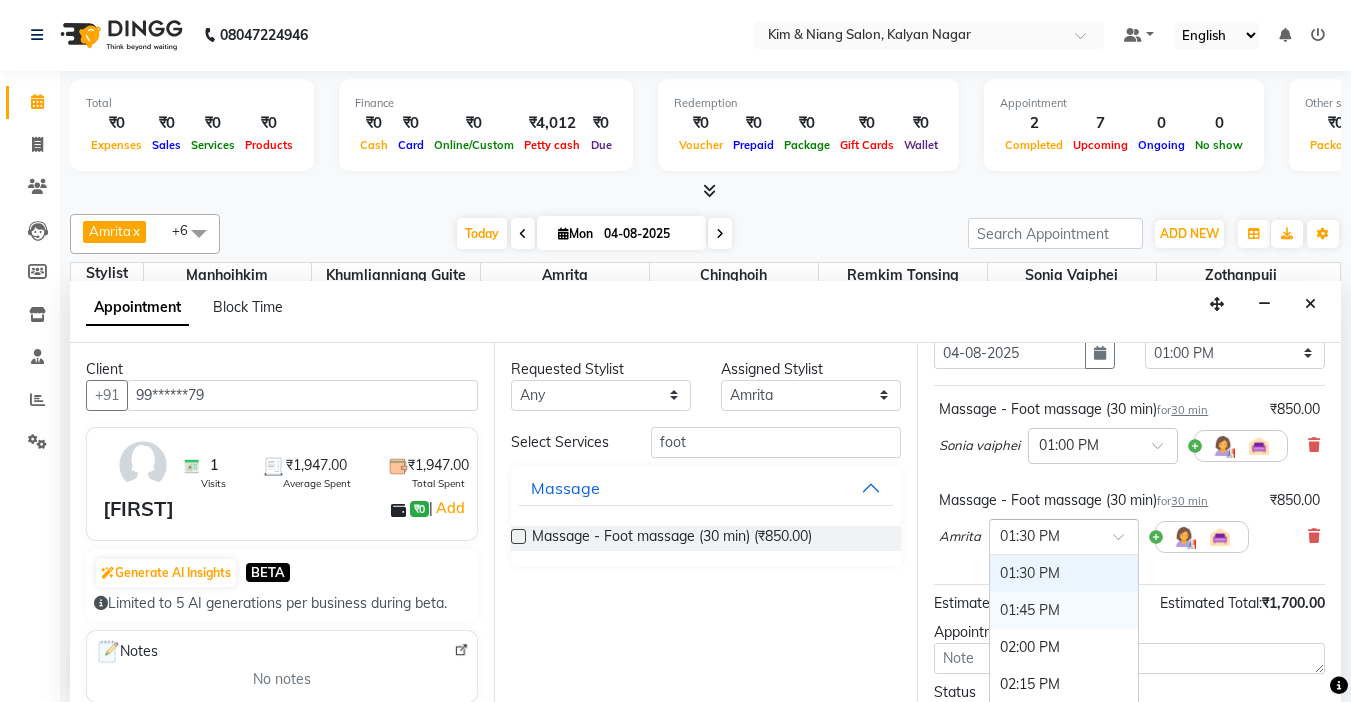 scroll, scrollTop: 418, scrollLeft: 0, axis: vertical 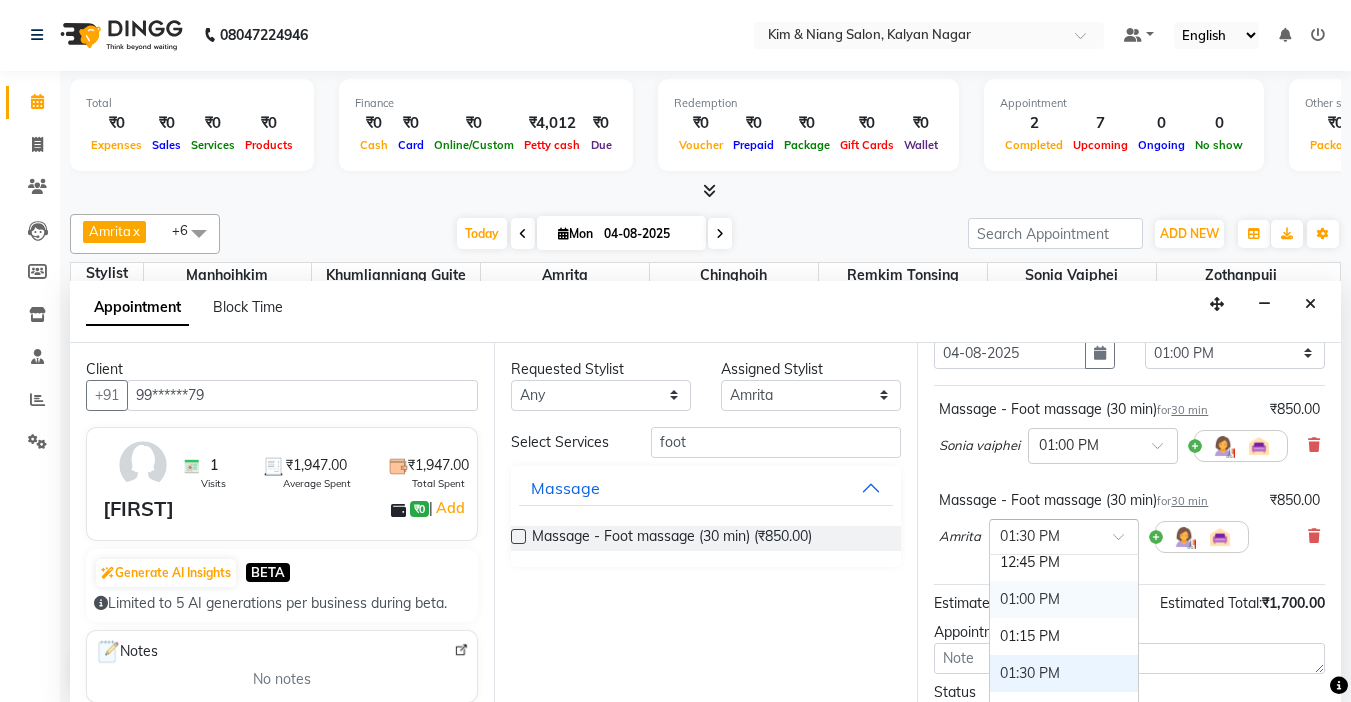 click on "01:00 PM" at bounding box center [1064, 599] 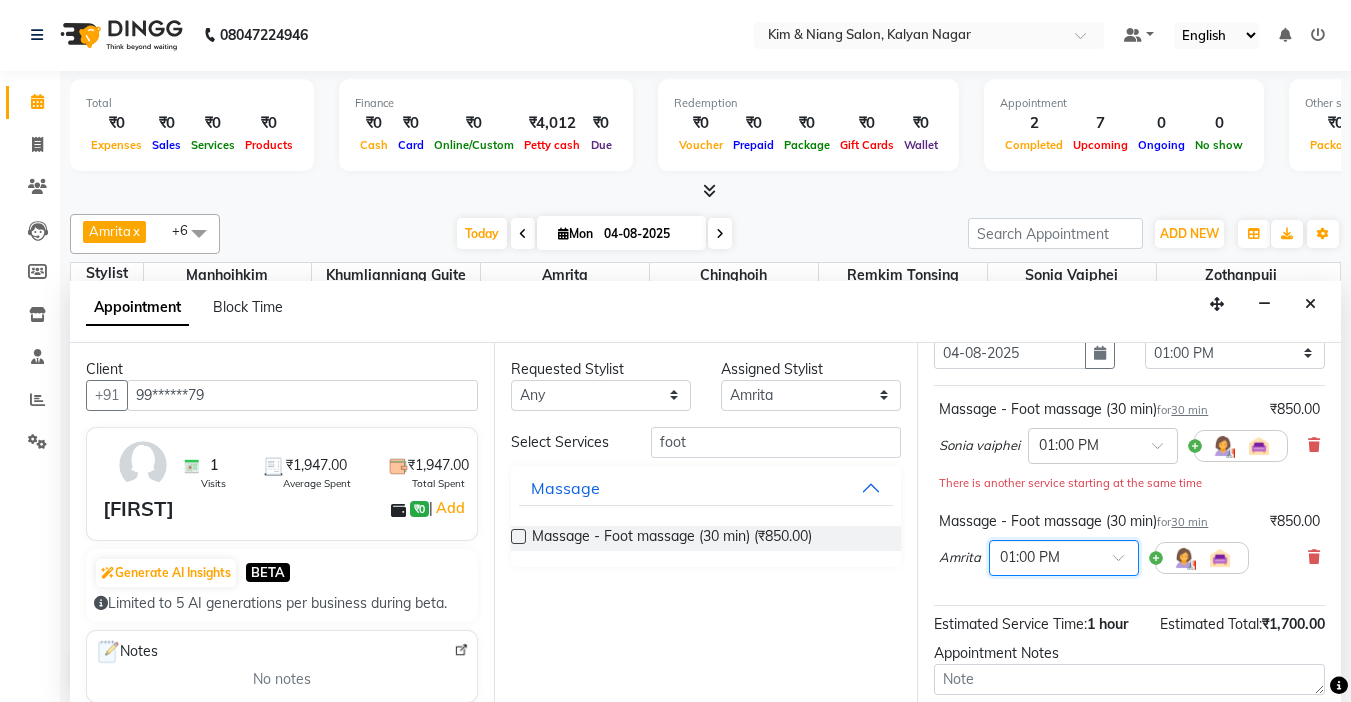 scroll, scrollTop: 297, scrollLeft: 0, axis: vertical 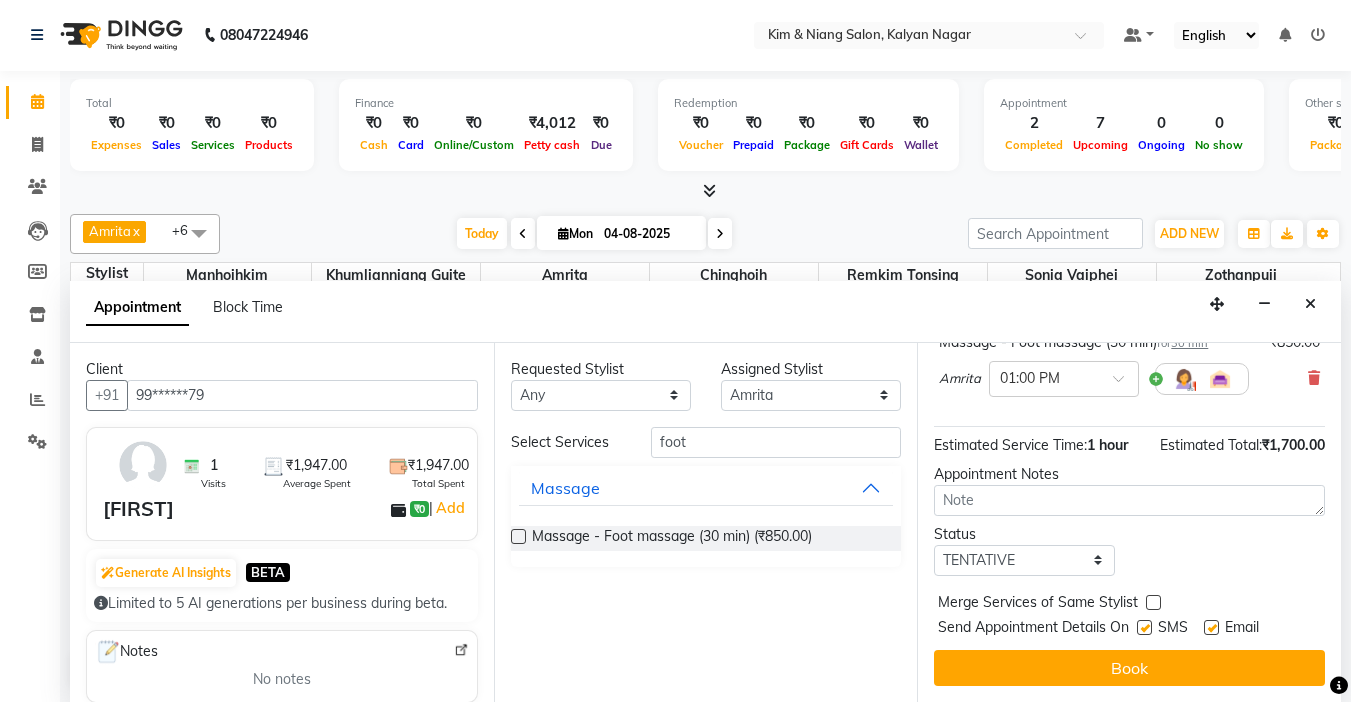 click on "Book" at bounding box center (1129, 668) 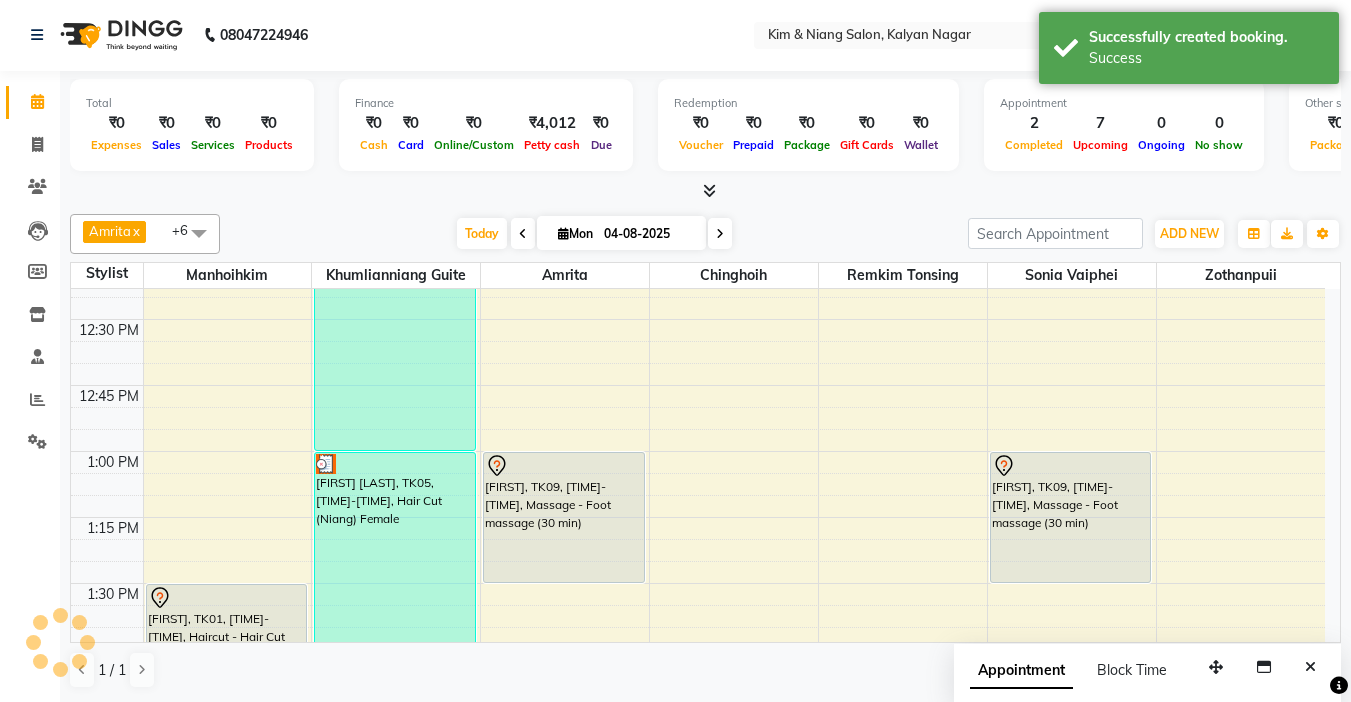 scroll, scrollTop: 0, scrollLeft: 0, axis: both 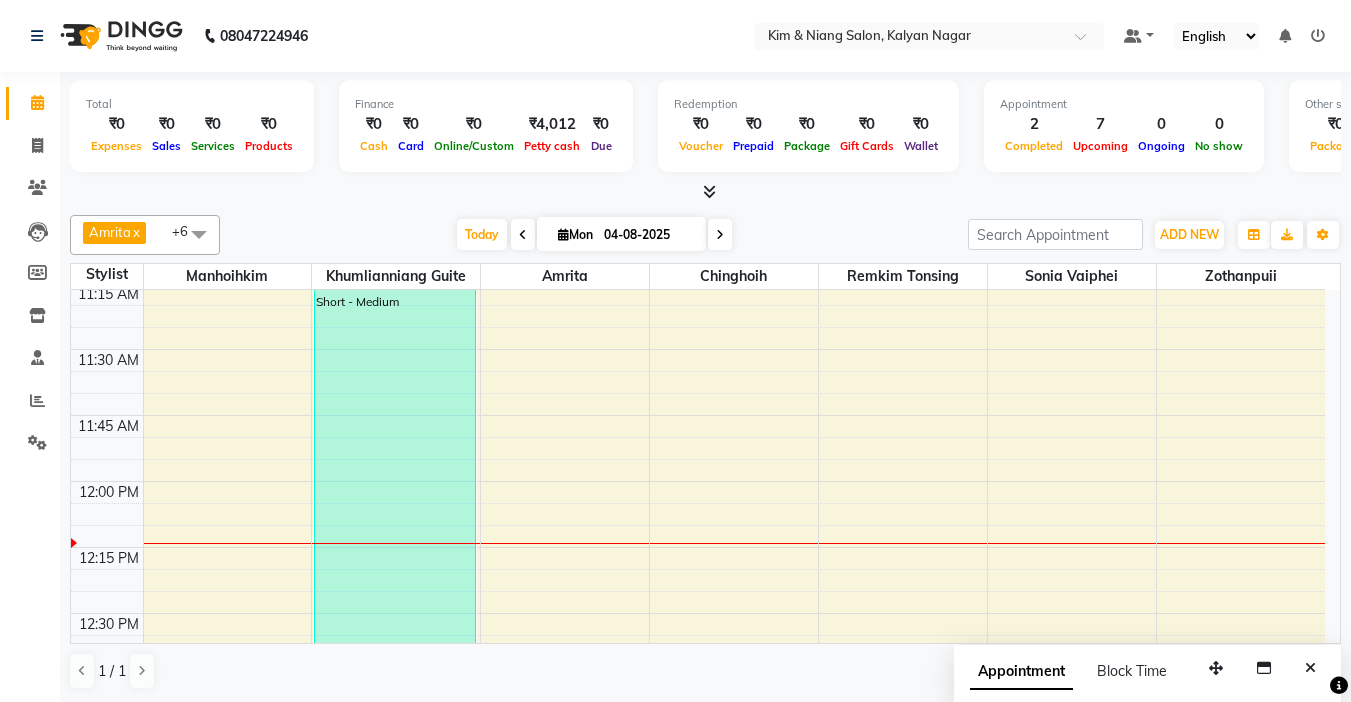 click at bounding box center (705, 192) 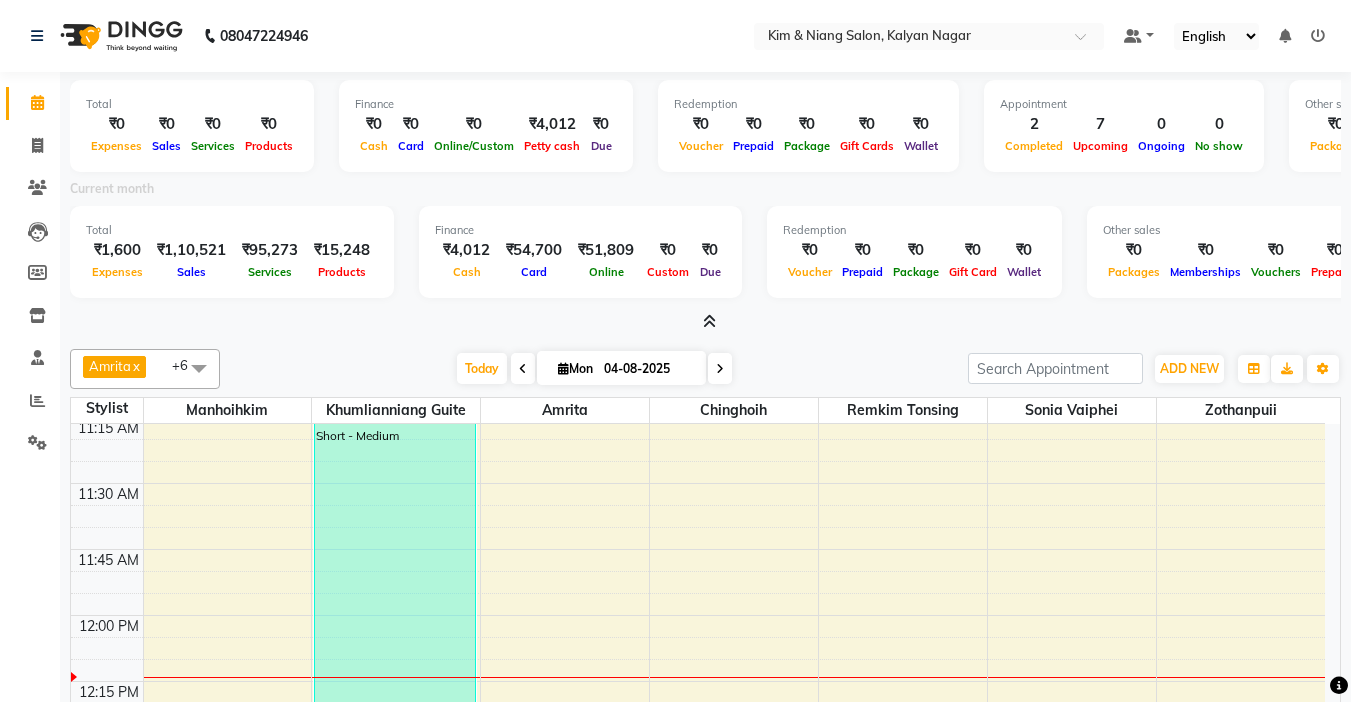 click at bounding box center [705, 322] 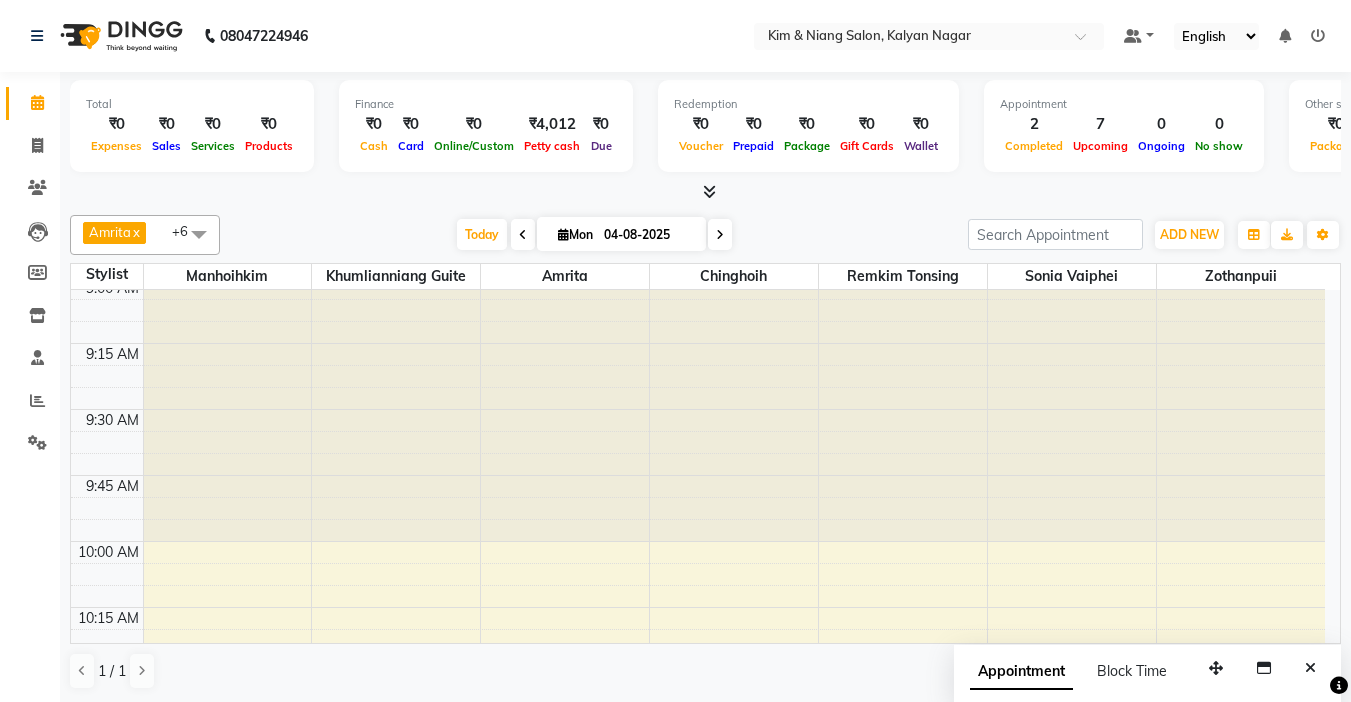 scroll, scrollTop: 0, scrollLeft: 0, axis: both 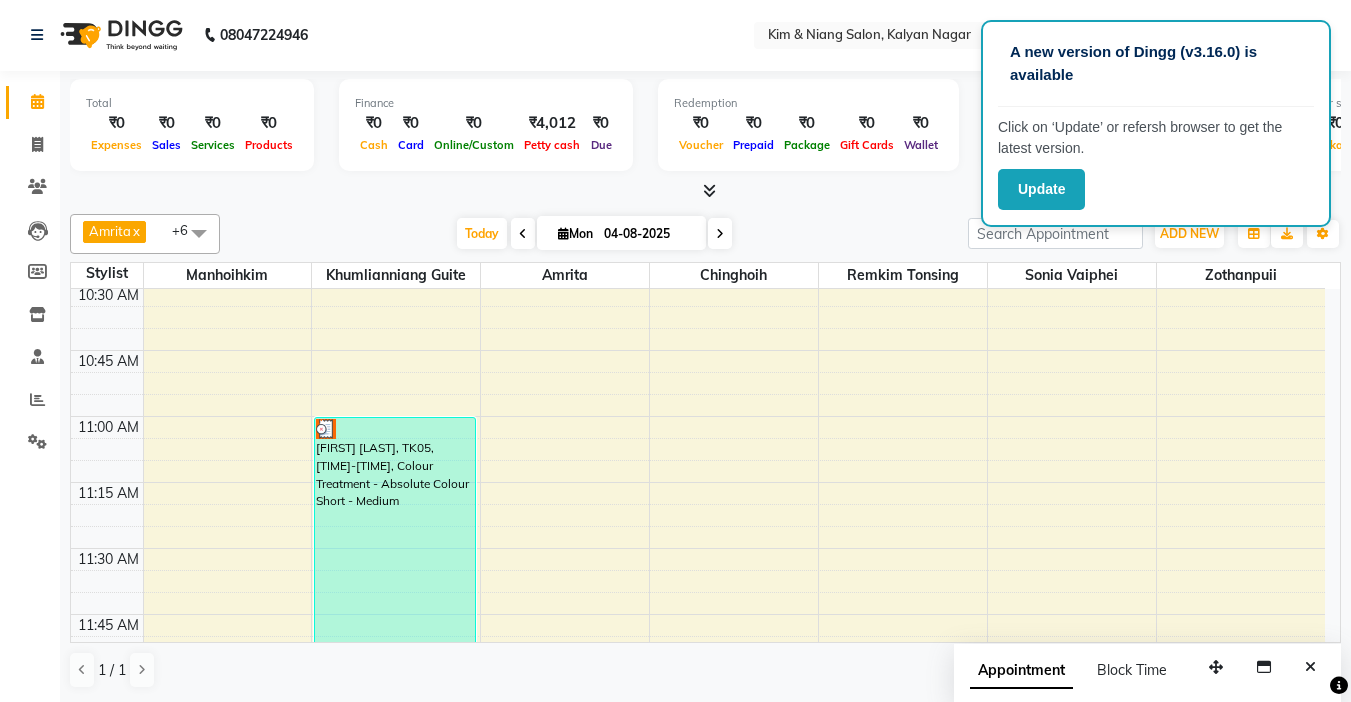 click on "Mon" at bounding box center (575, 233) 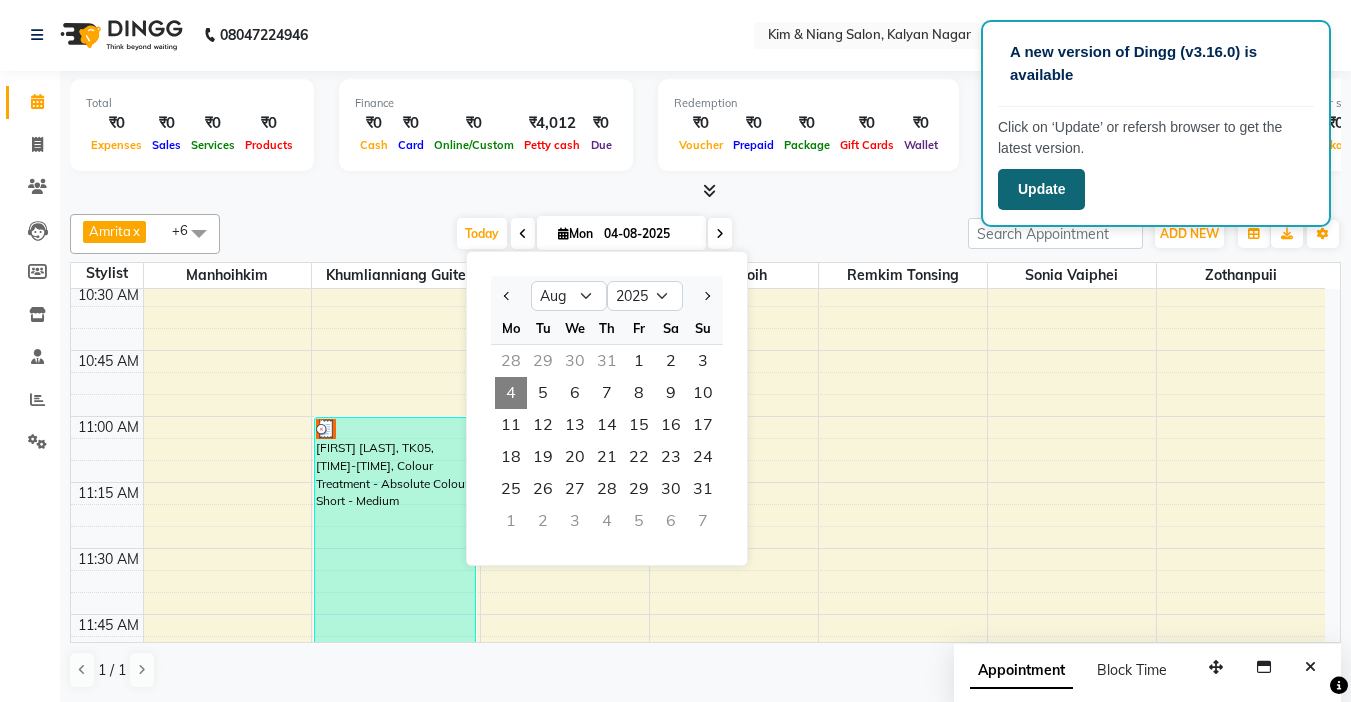 click on "Update" 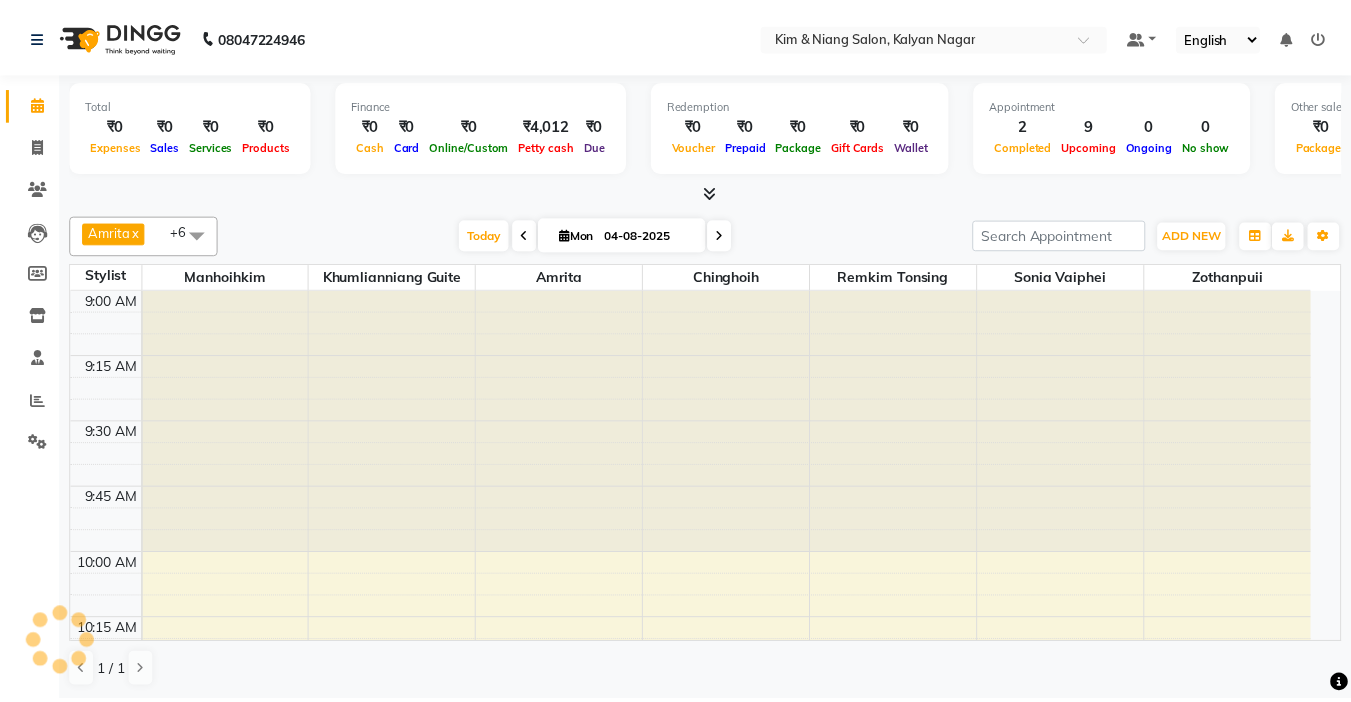 scroll, scrollTop: 0, scrollLeft: 0, axis: both 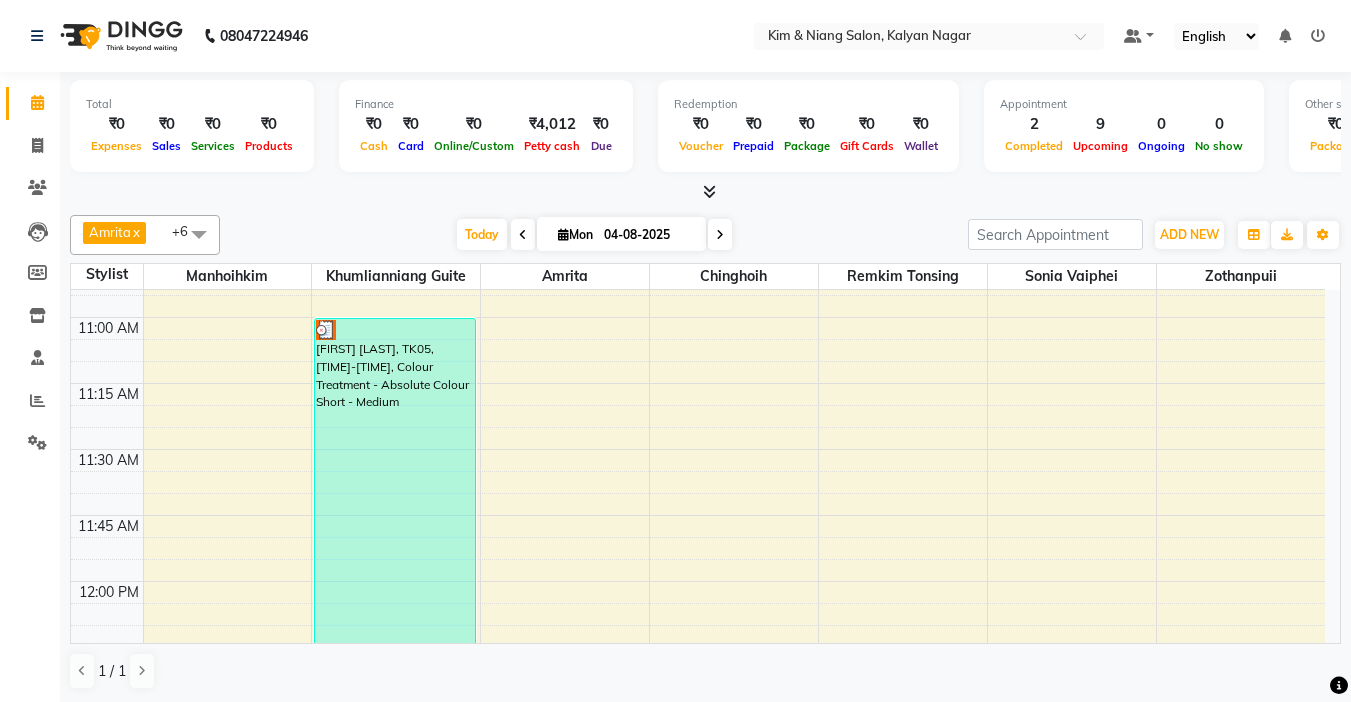 click on "Mon" at bounding box center (575, 234) 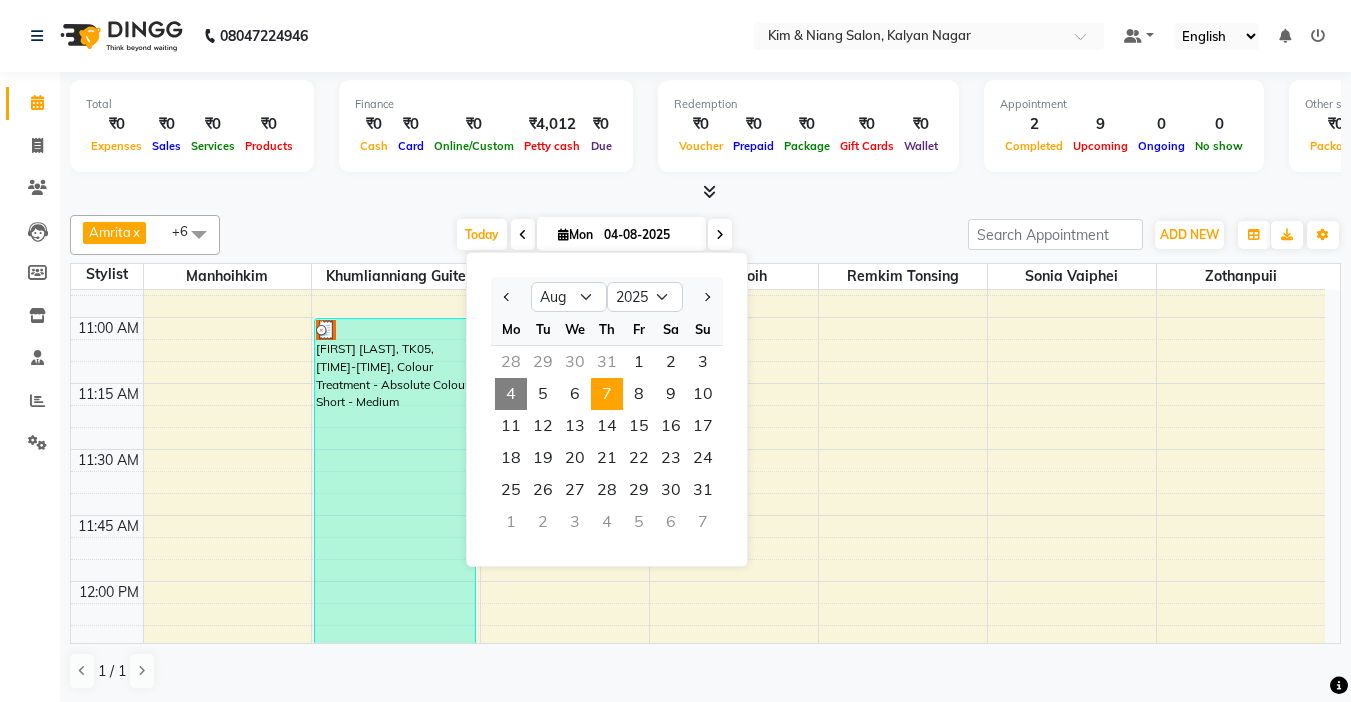 click on "7" at bounding box center [607, 394] 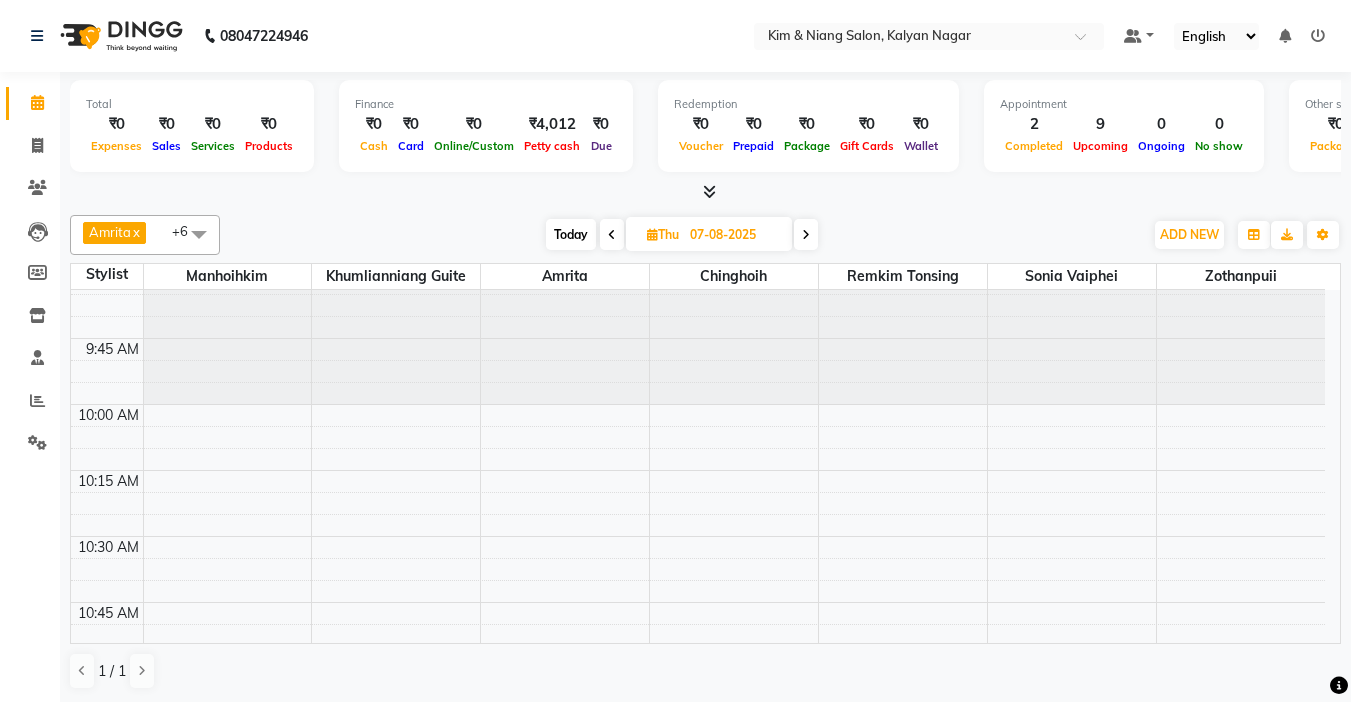 scroll, scrollTop: 193, scrollLeft: 0, axis: vertical 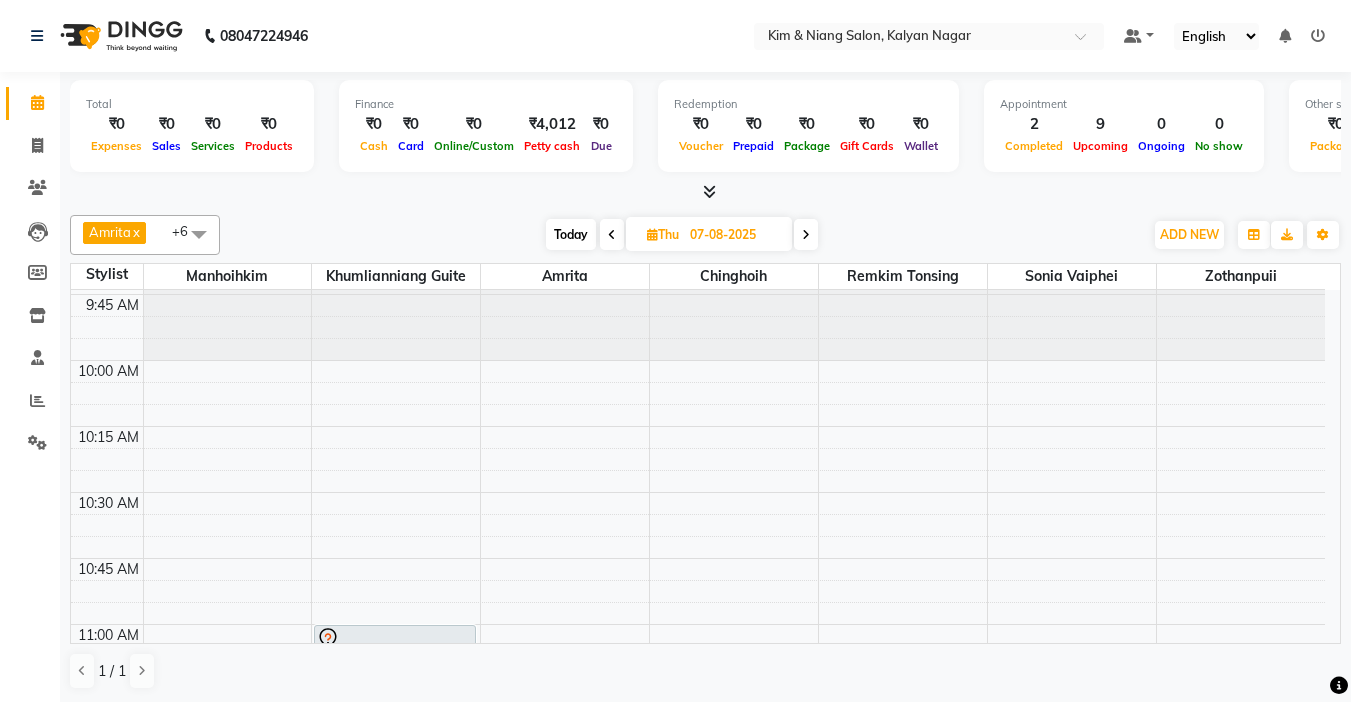click on "[FIRST] [LAST], [TIME]-[TIME], Colour Treatment - Classic Highlights Long             [FIRST], [TIME]-[TIME], Colour Treatment - Root Touch Up [NAME] or [NAME]" at bounding box center [698, 1812] 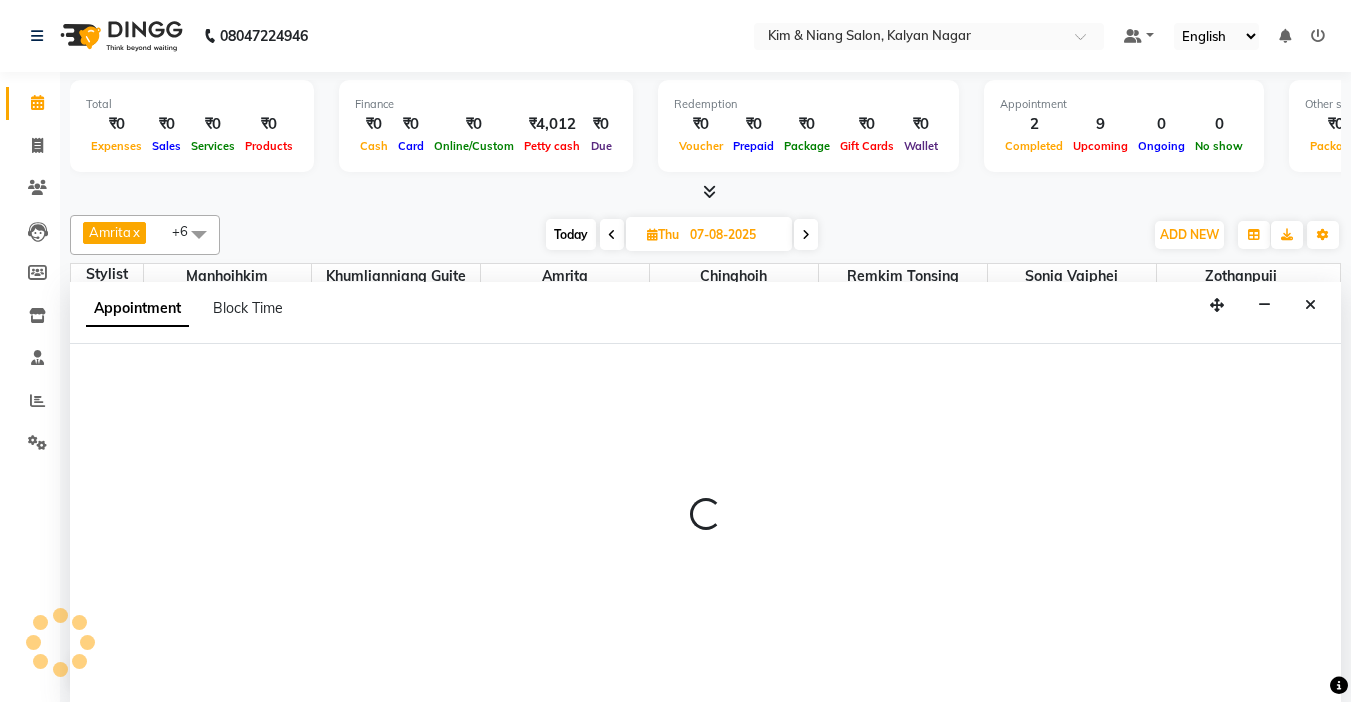 scroll, scrollTop: 1, scrollLeft: 0, axis: vertical 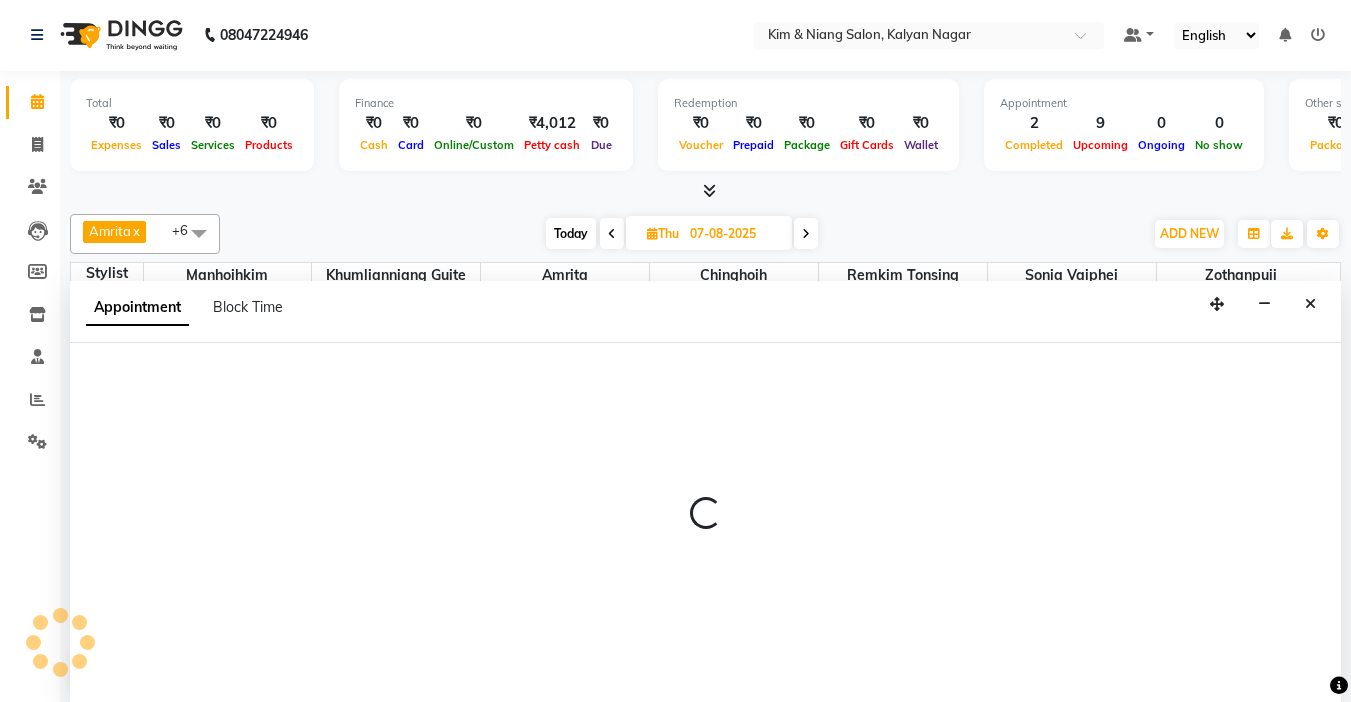 select on "70736" 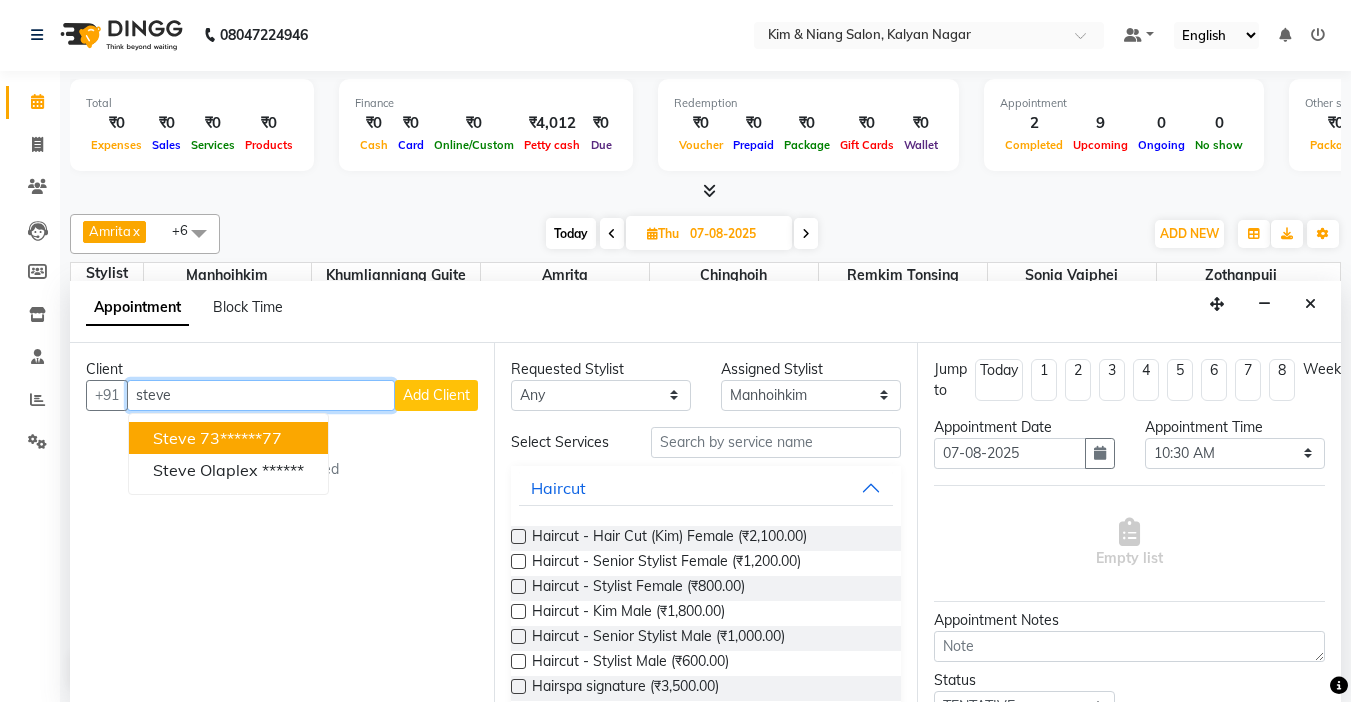 click on "steve  73******77" at bounding box center [228, 438] 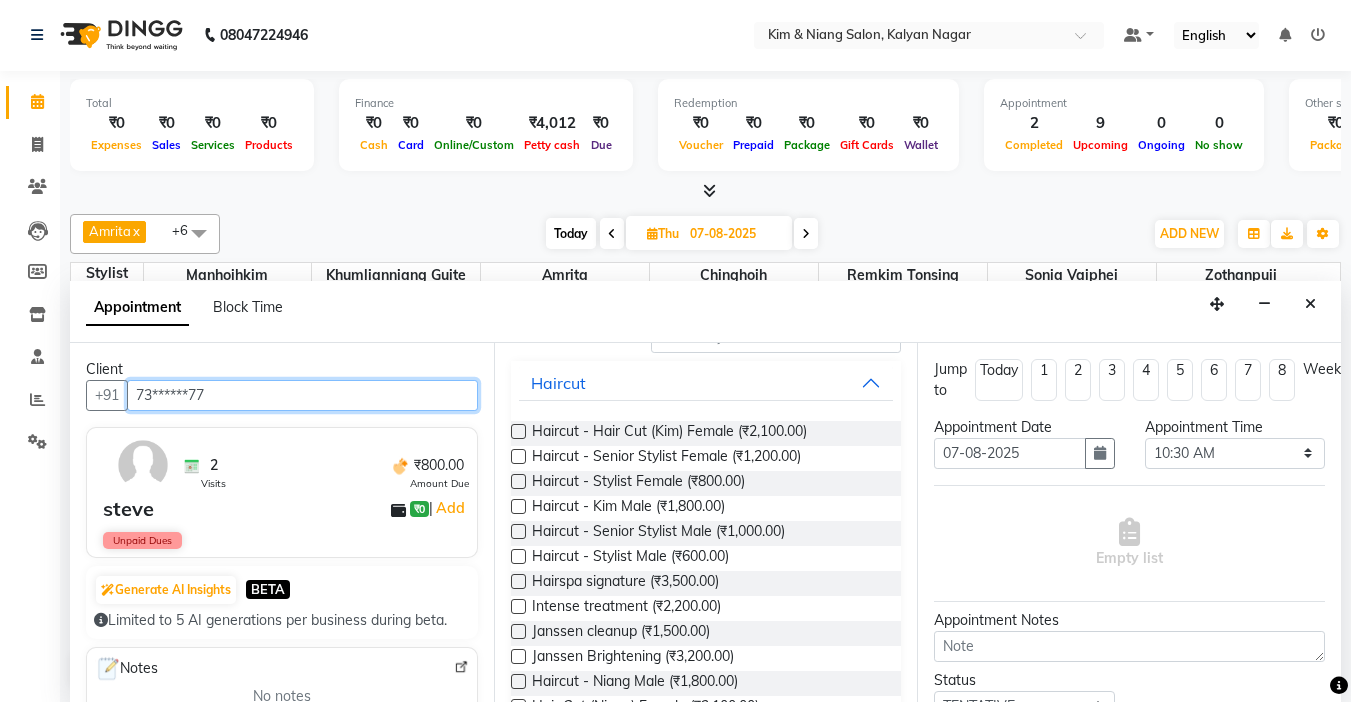 scroll, scrollTop: 0, scrollLeft: 0, axis: both 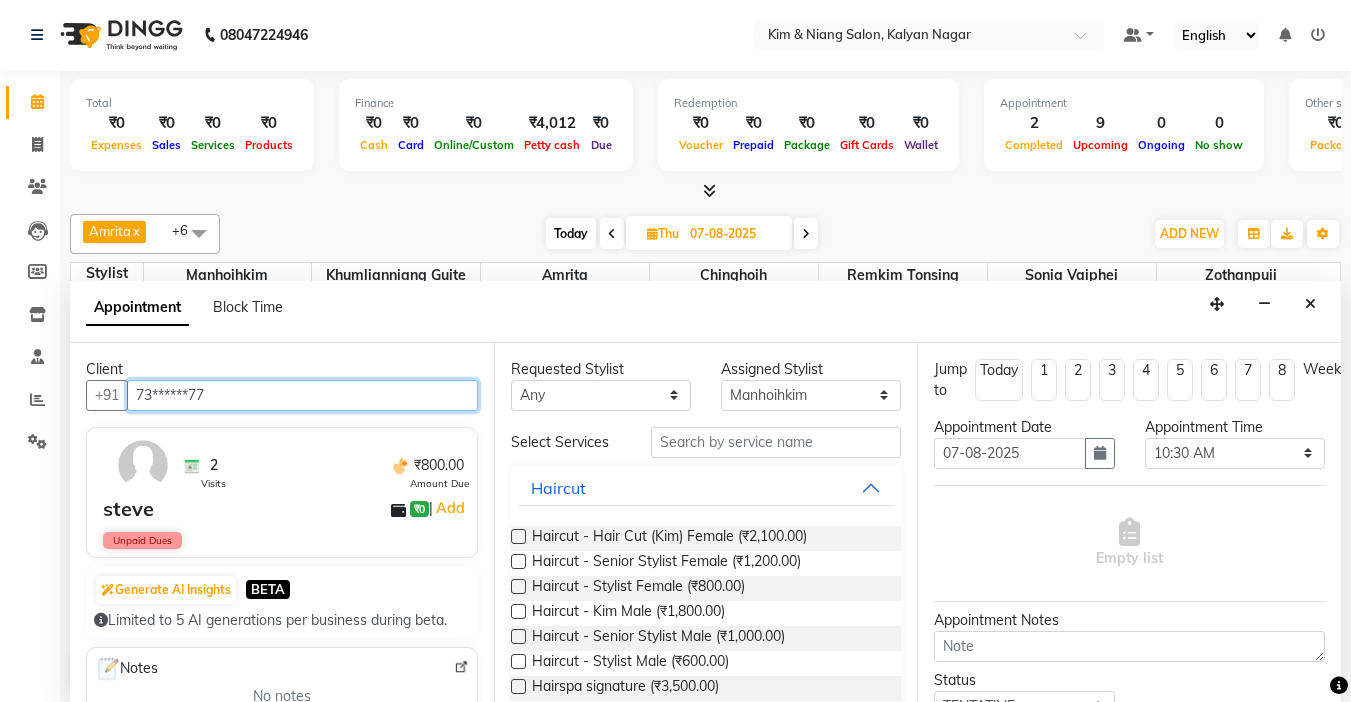 type on "73******77" 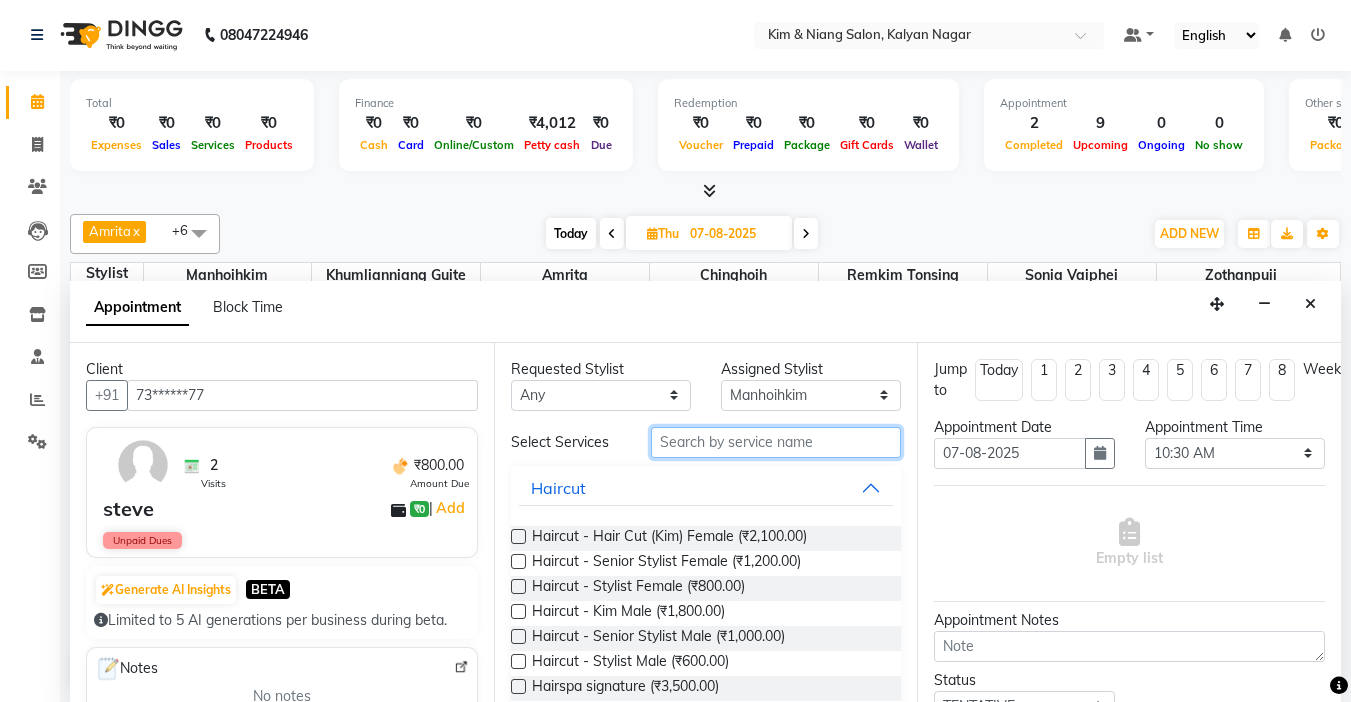 click at bounding box center (776, 442) 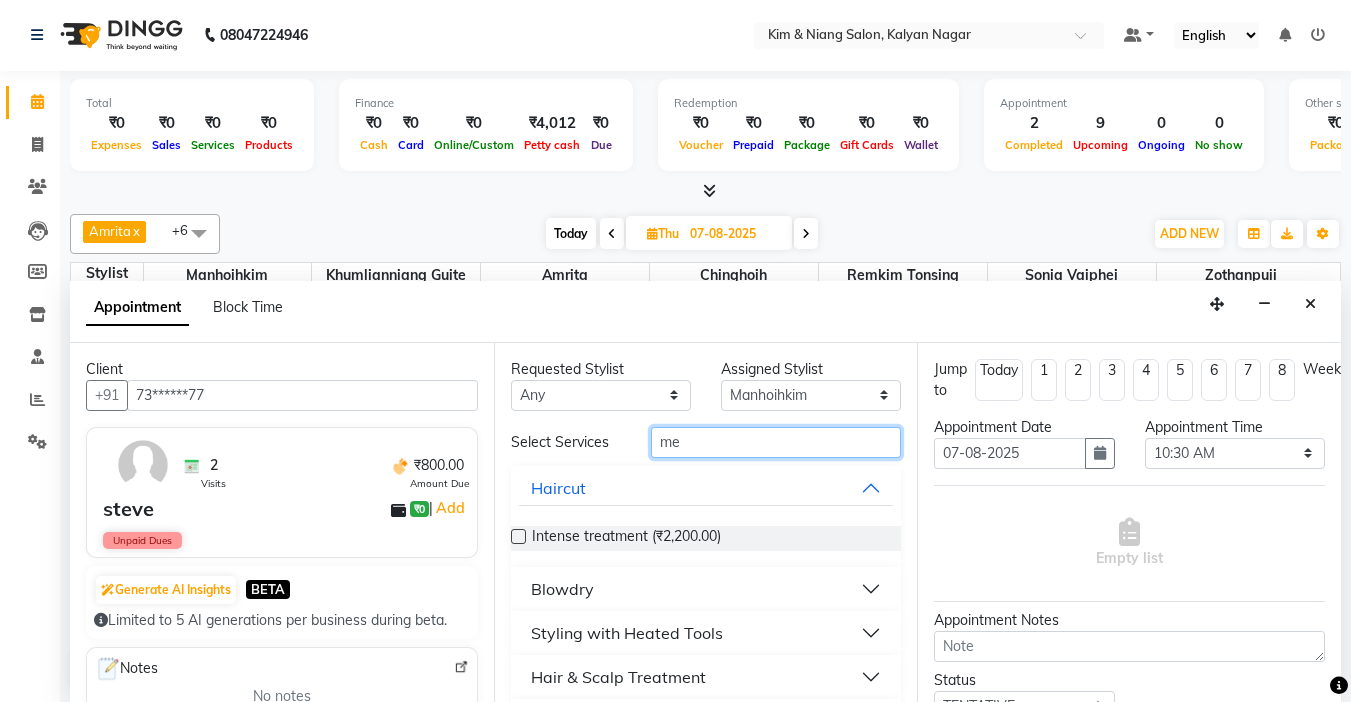 type on "m" 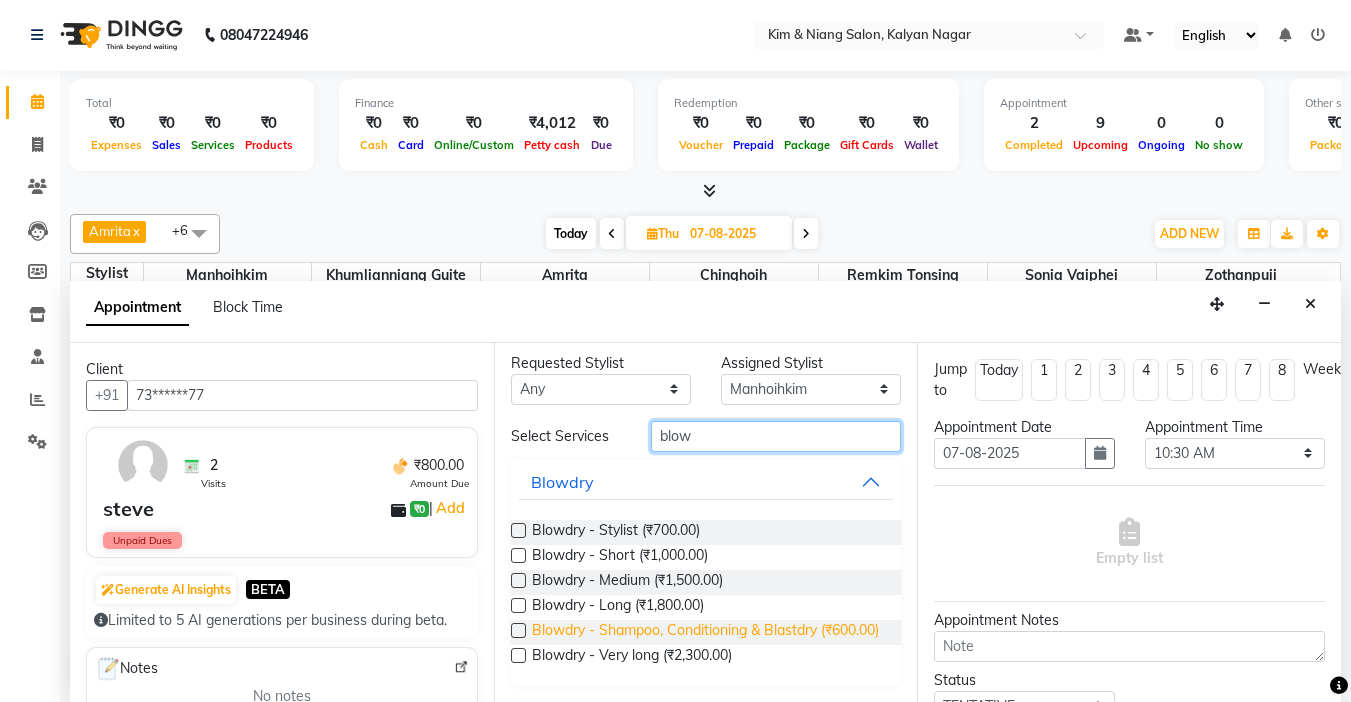scroll, scrollTop: 23, scrollLeft: 0, axis: vertical 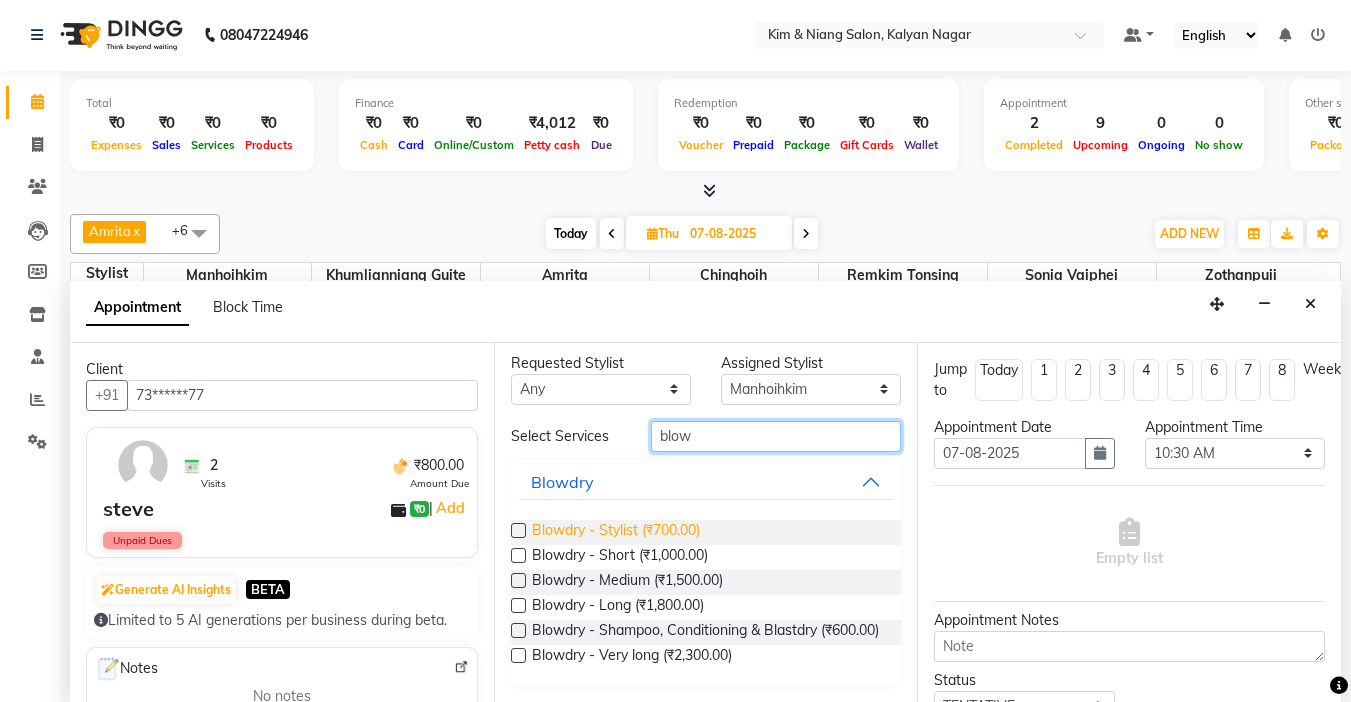 type on "blow" 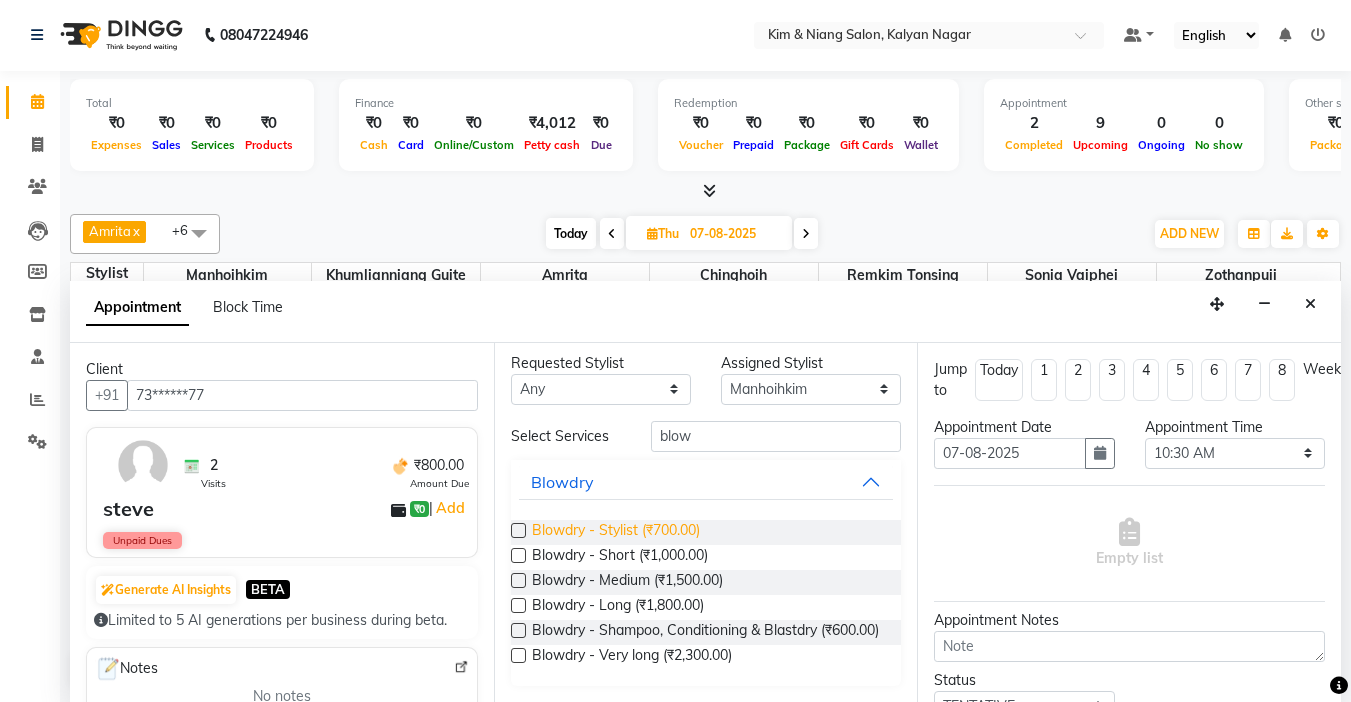 click on "Blowdry - Stylist (₹700.00)" at bounding box center (616, 532) 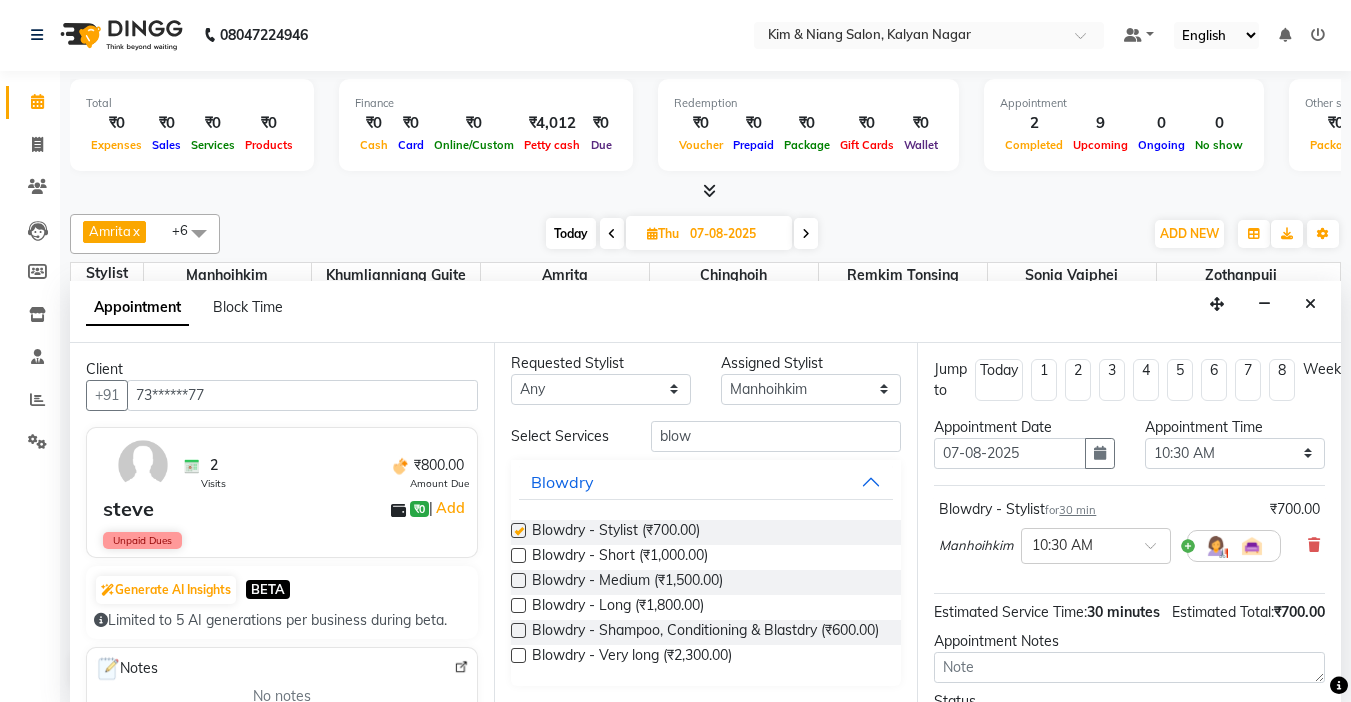 checkbox on "false" 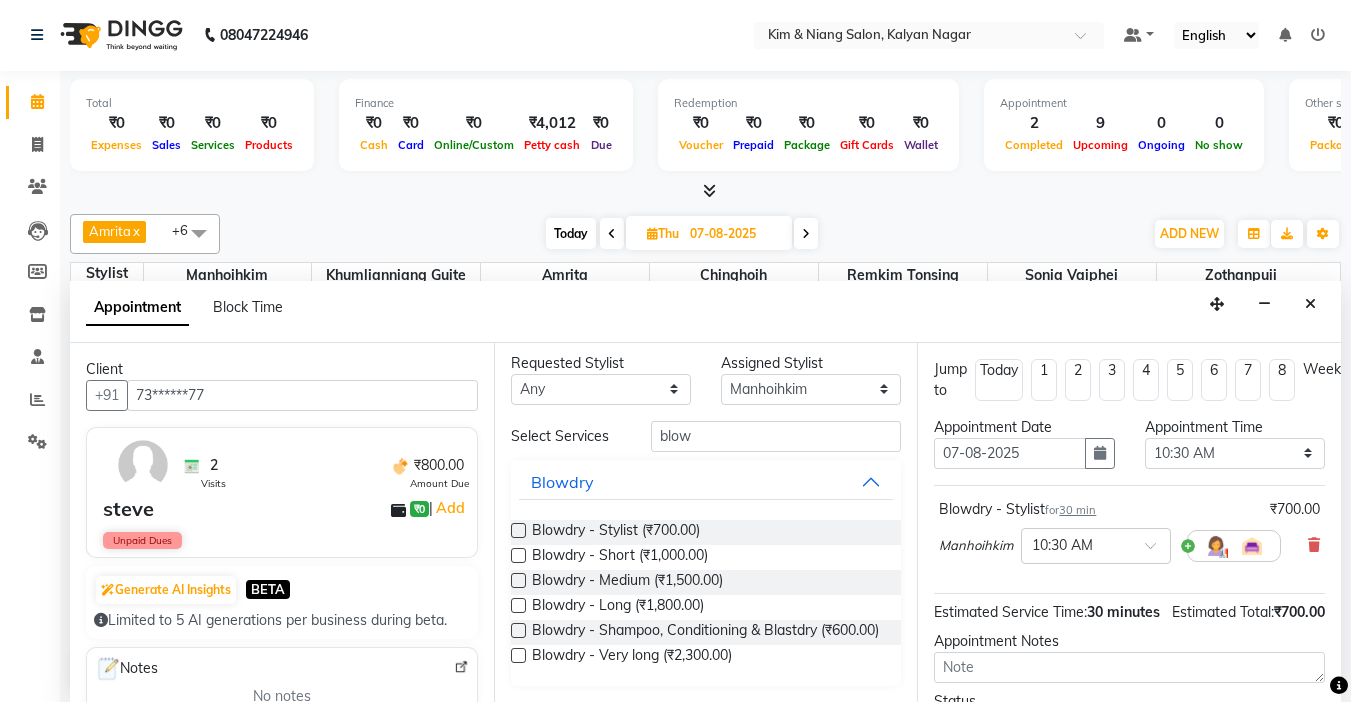 scroll, scrollTop: 100, scrollLeft: 0, axis: vertical 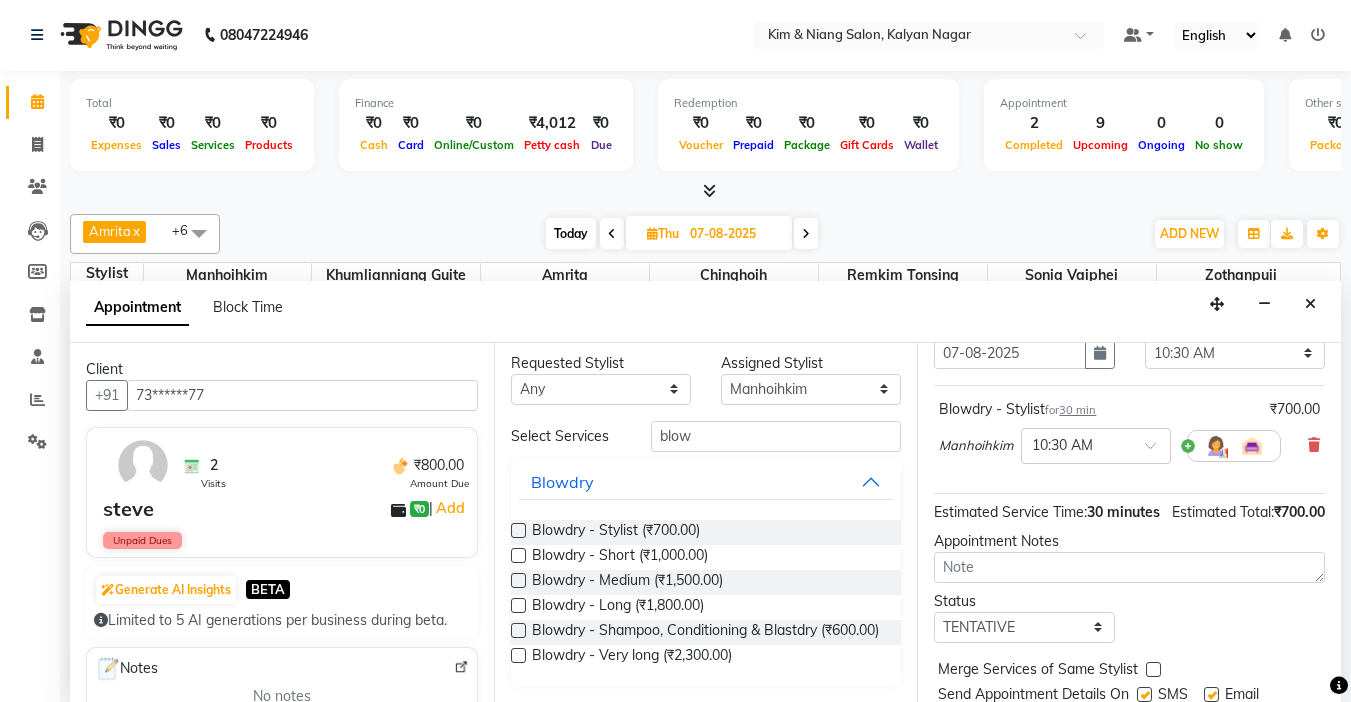 click on "Add Room" at bounding box center [1234, 446] 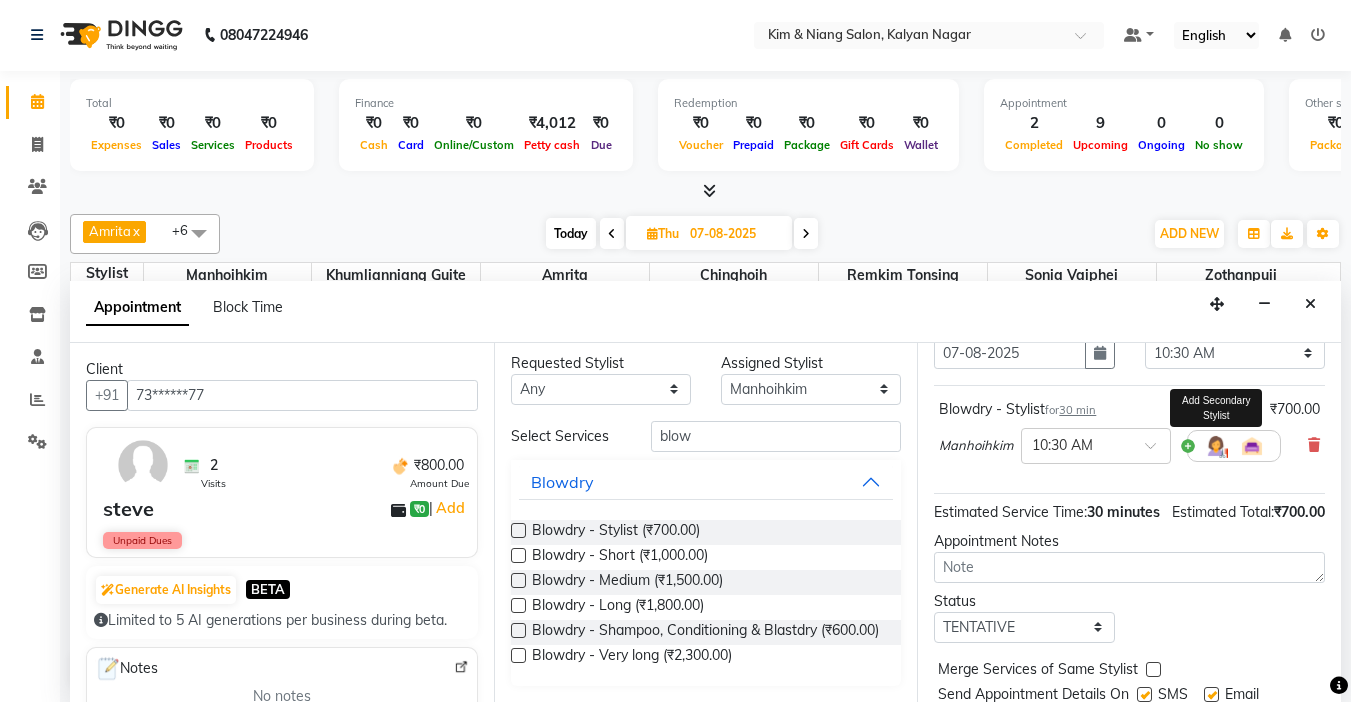 click at bounding box center [1216, 446] 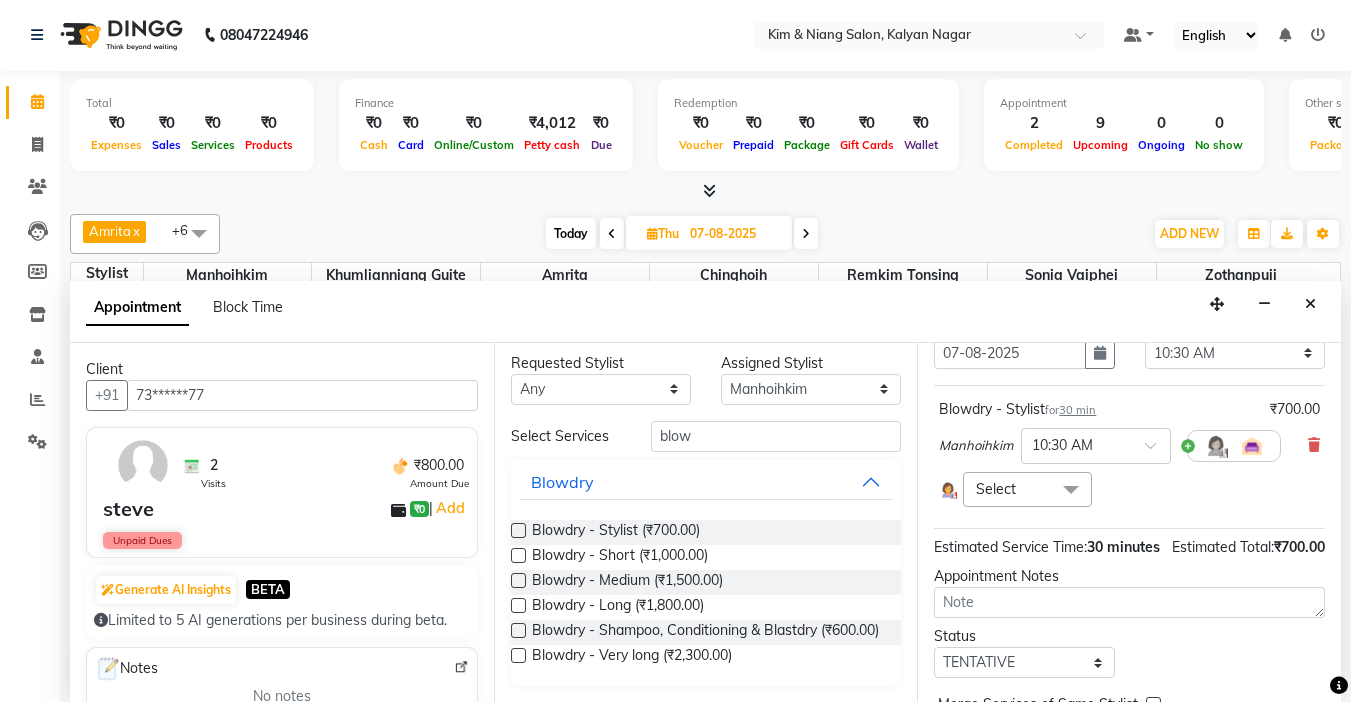 click at bounding box center (1071, 491) 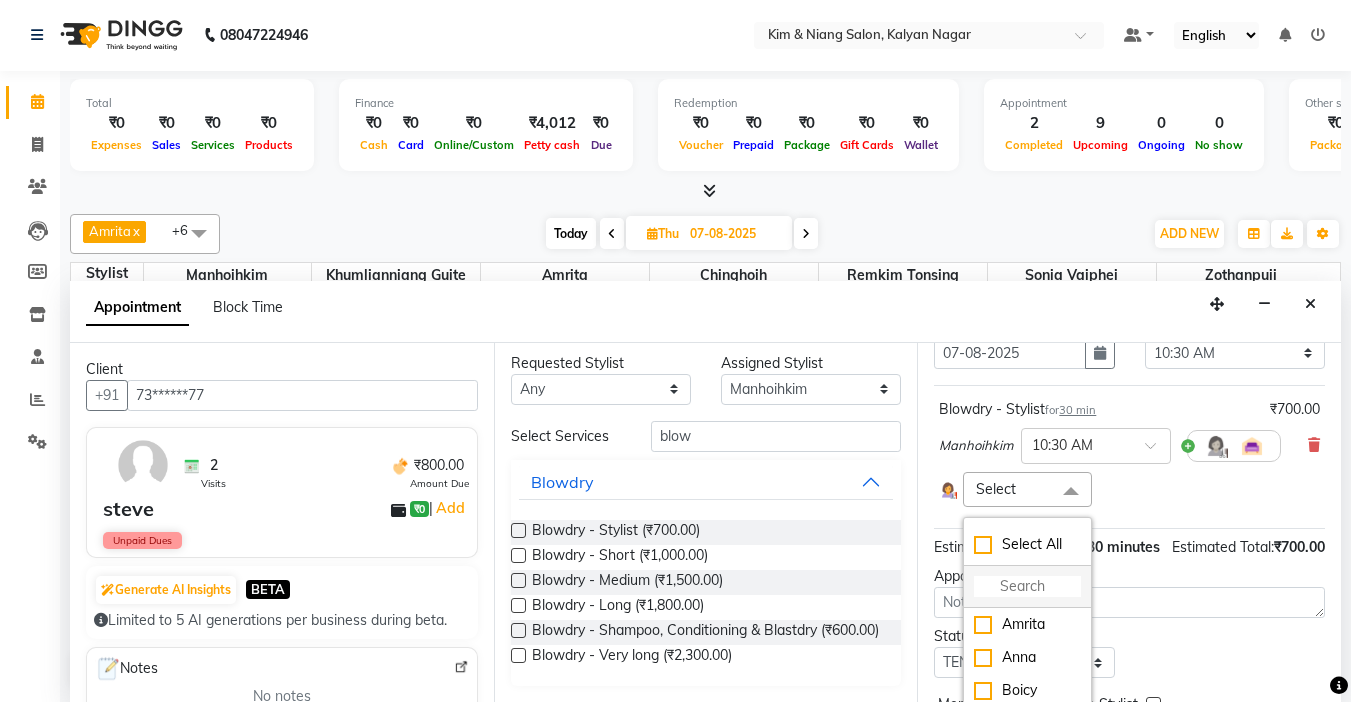 scroll, scrollTop: 200, scrollLeft: 0, axis: vertical 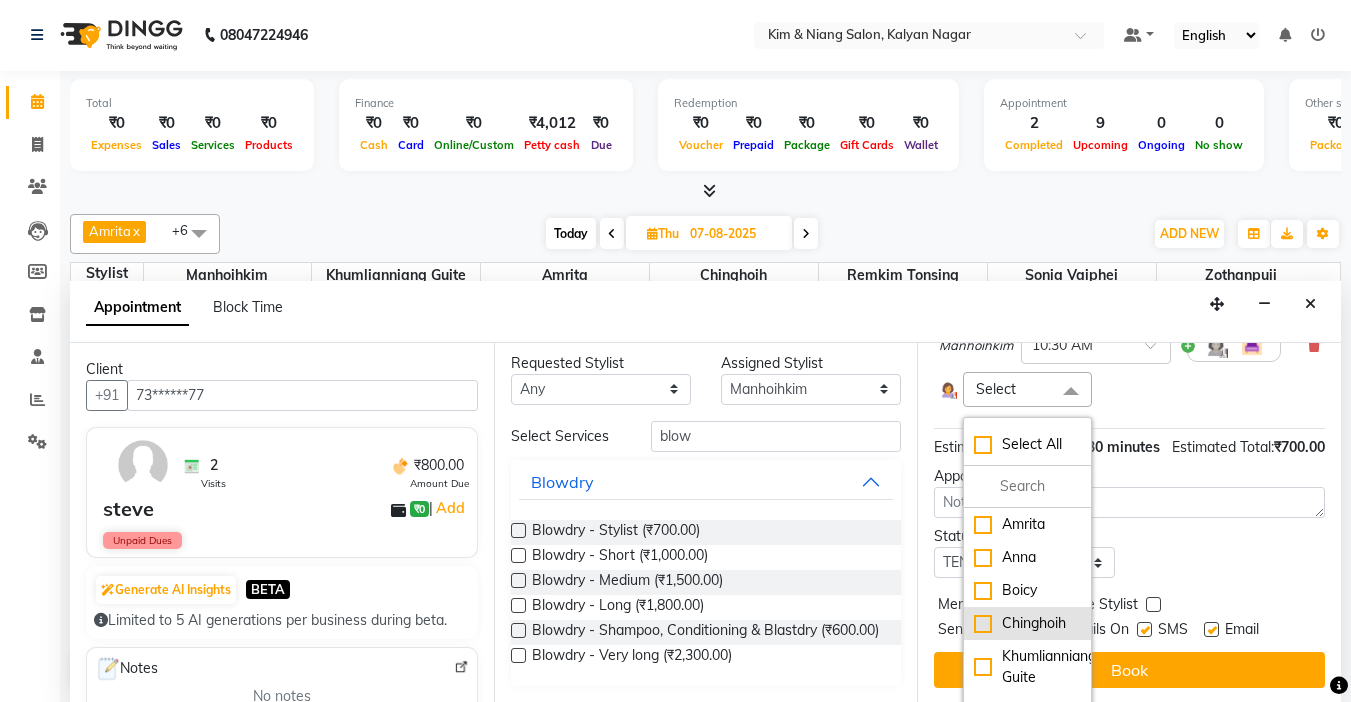 click on "Chinghoih" at bounding box center (1027, 623) 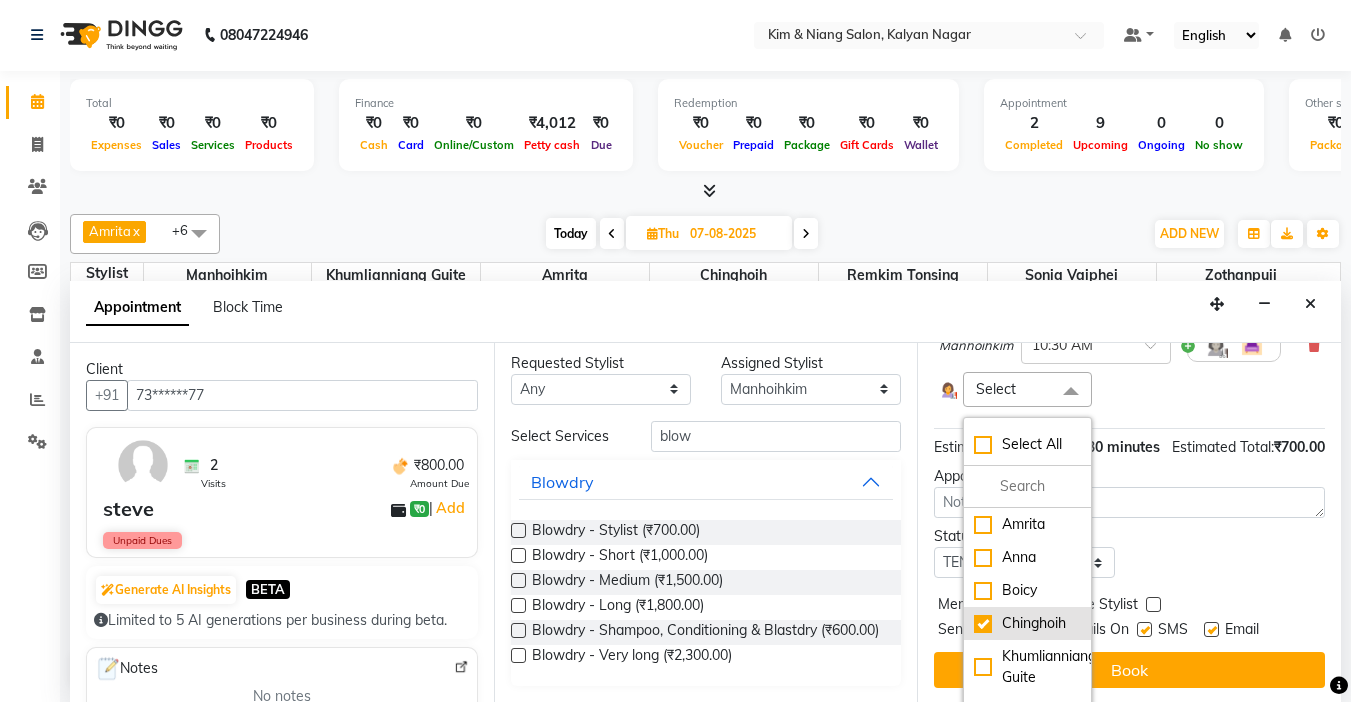 checkbox on "true" 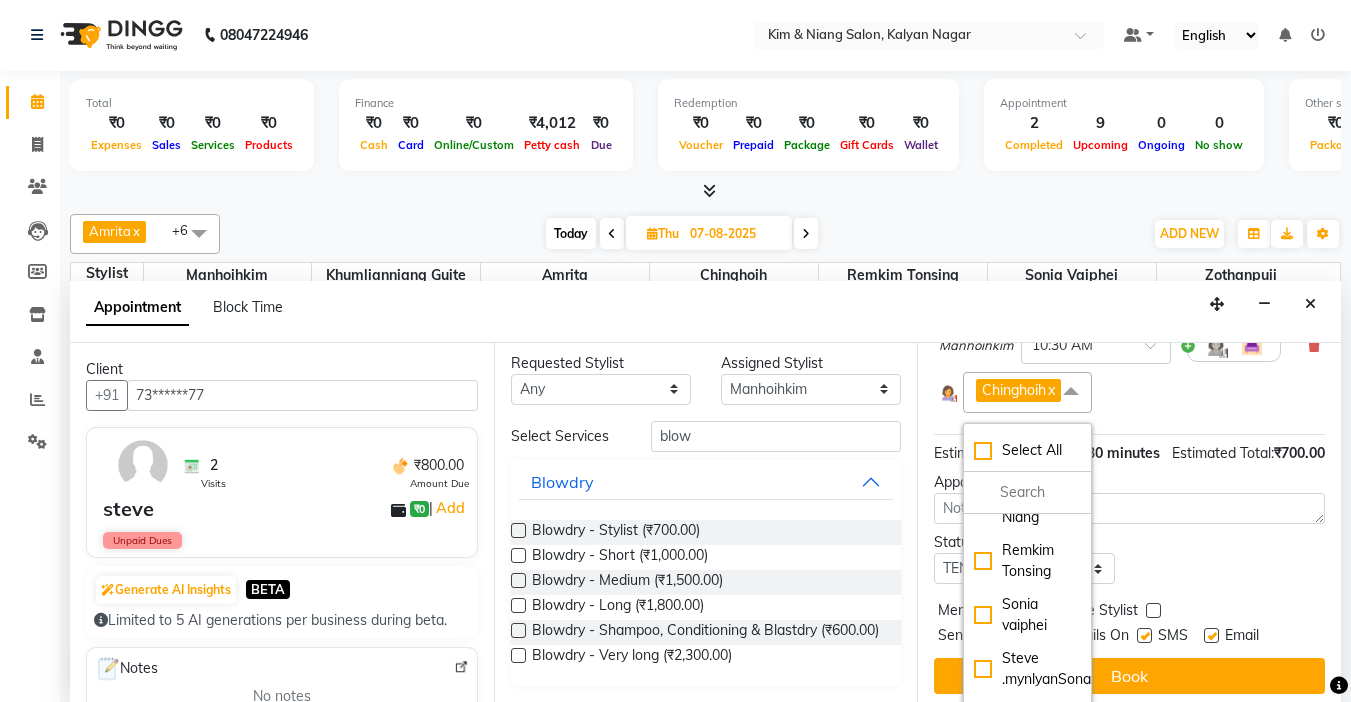 scroll, scrollTop: 274, scrollLeft: 0, axis: vertical 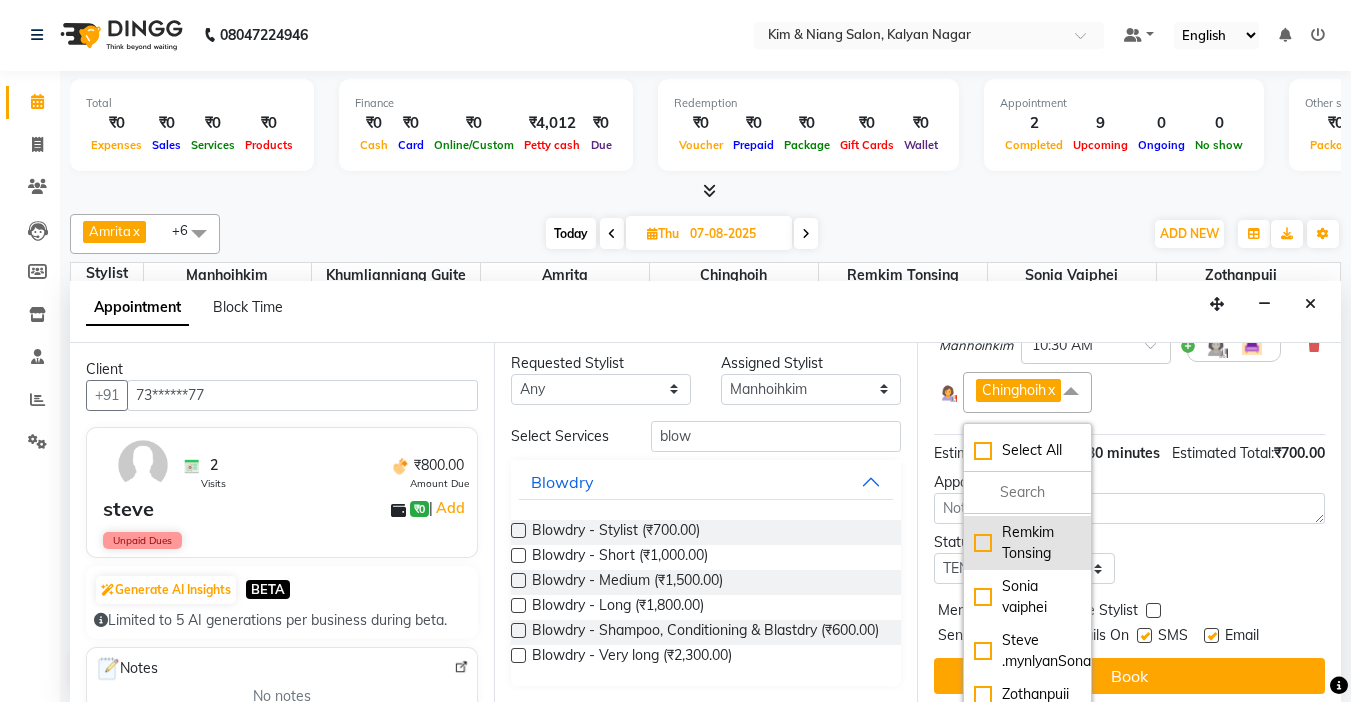 click on "Remkim Tonsing" at bounding box center (1027, 543) 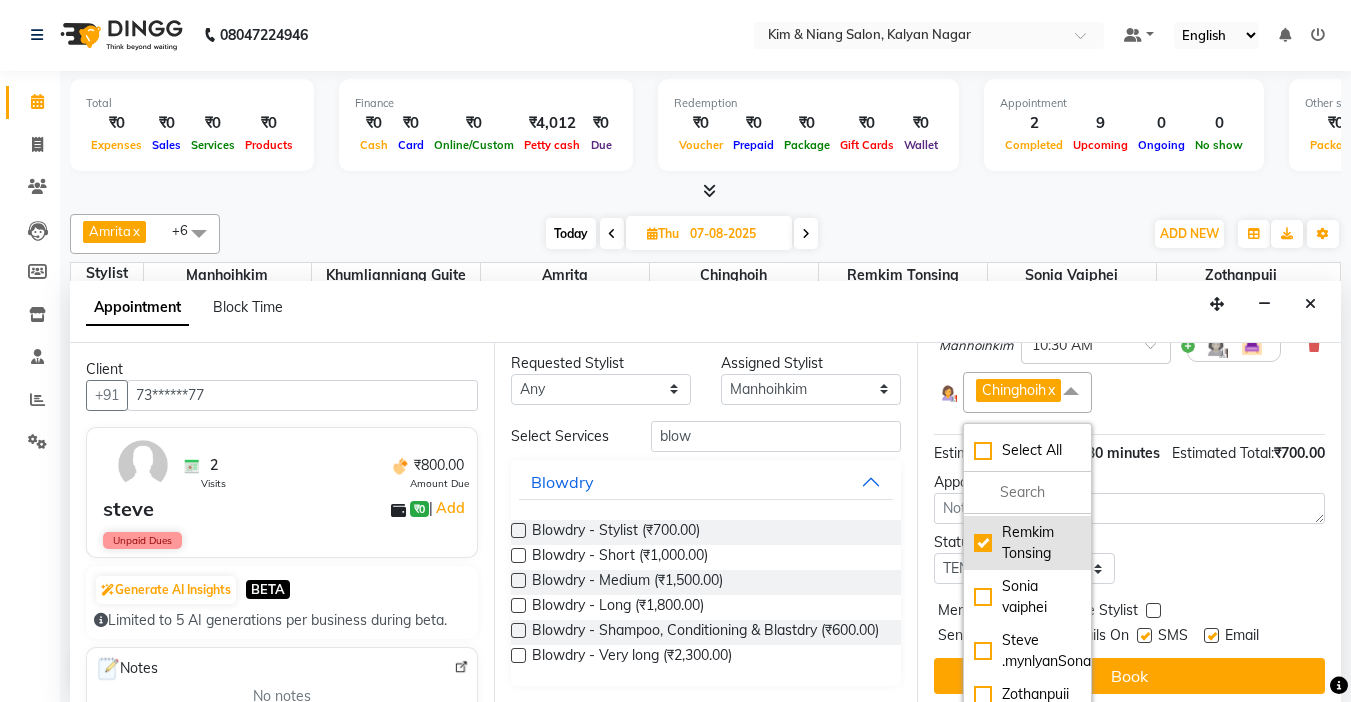 checkbox on "true" 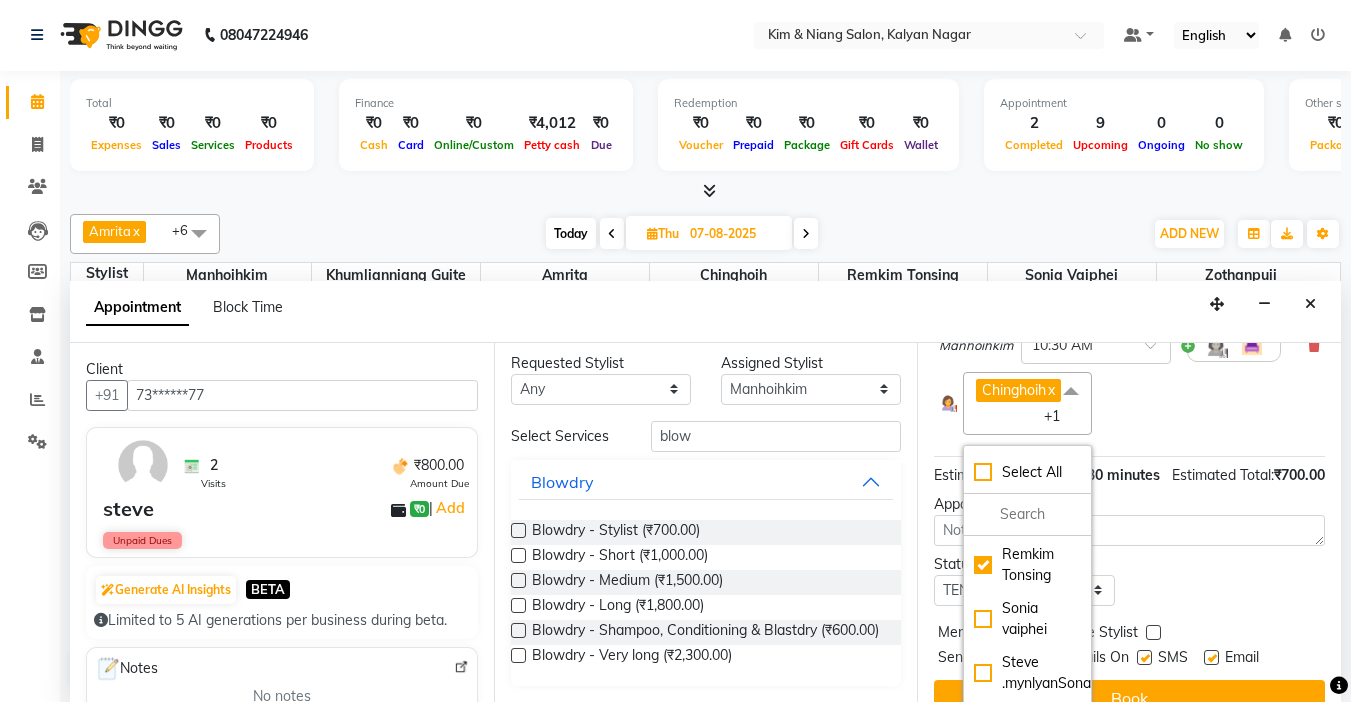 click on "Chinghoih  x Remkim Tonsing  x +1 Select All Amrita Anna Boicy Chinghoih Khumlianniang Guite Linda Chingmuan Niang Remkim Tonsing Sonia vaiphei  Steve .mynlyanSonangaihte Zothanpuii" at bounding box center (1129, 403) 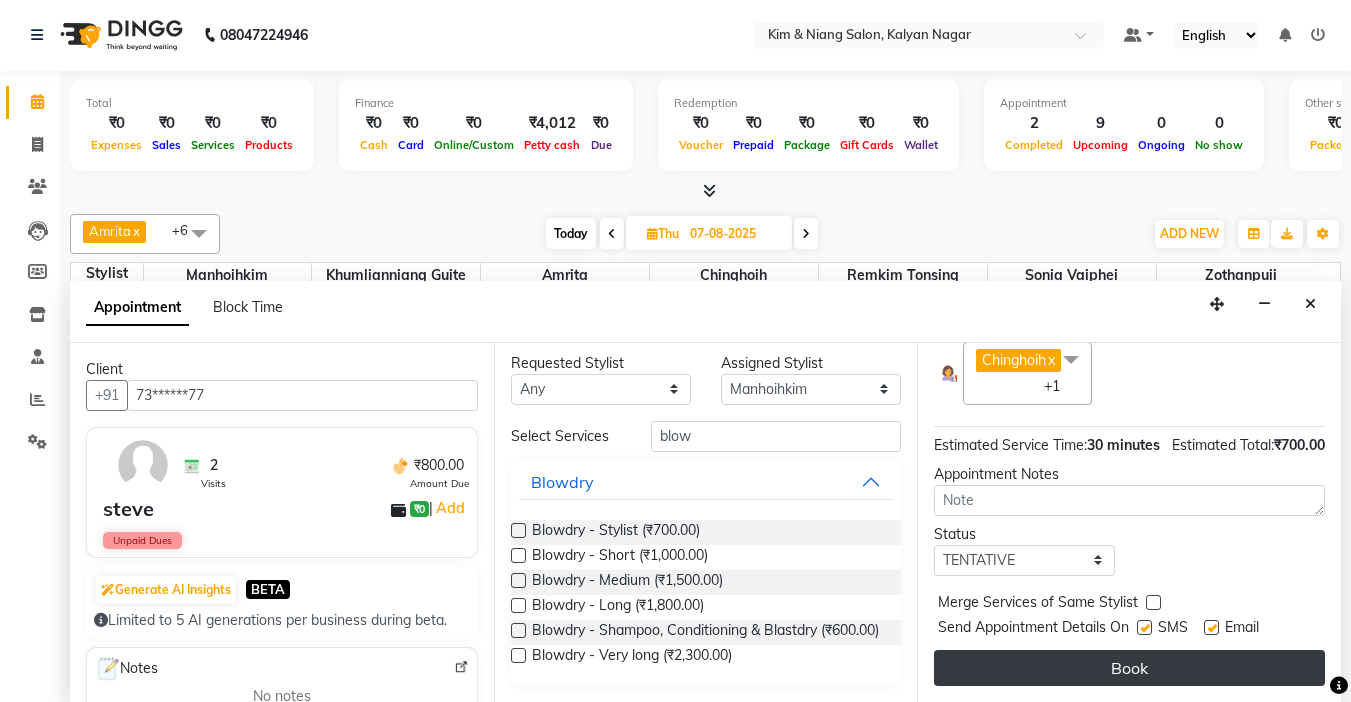 scroll, scrollTop: 266, scrollLeft: 0, axis: vertical 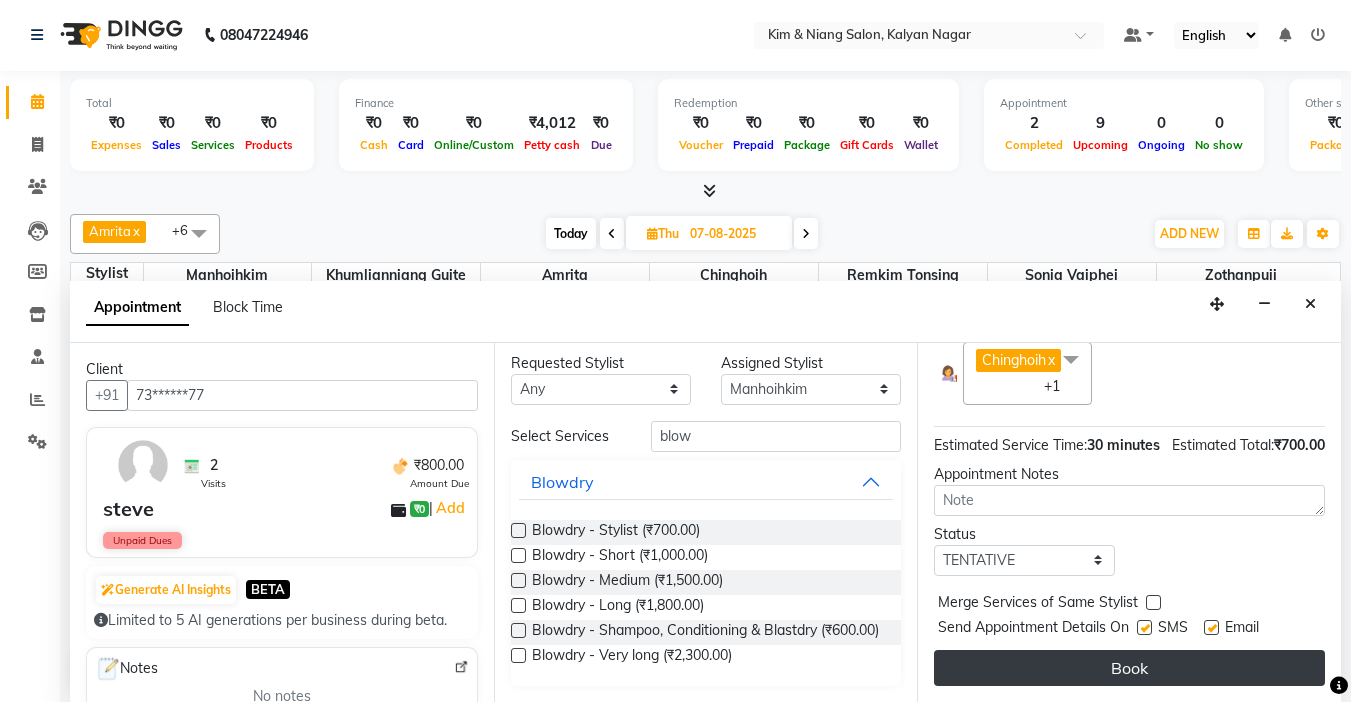 click on "Book" at bounding box center (1129, 668) 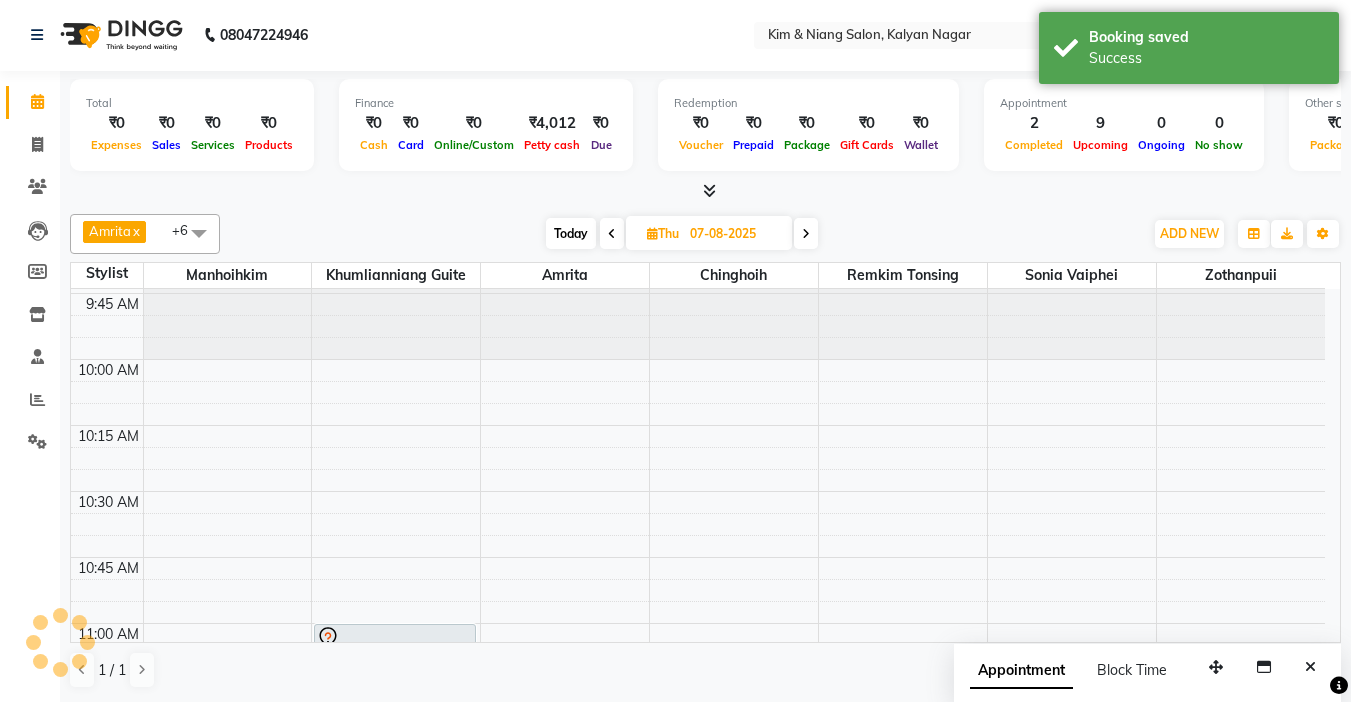 scroll, scrollTop: 0, scrollLeft: 0, axis: both 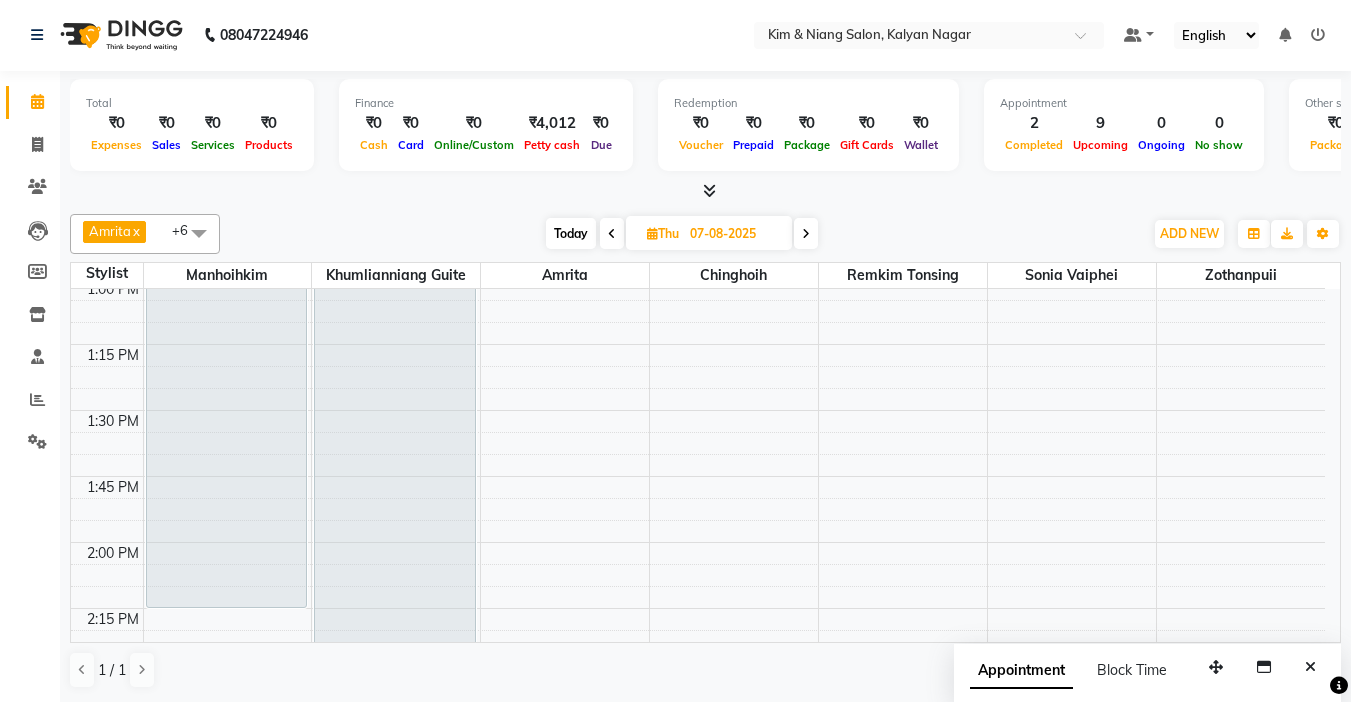 drag, startPoint x: 235, startPoint y: 424, endPoint x: 240, endPoint y: 587, distance: 163.07668 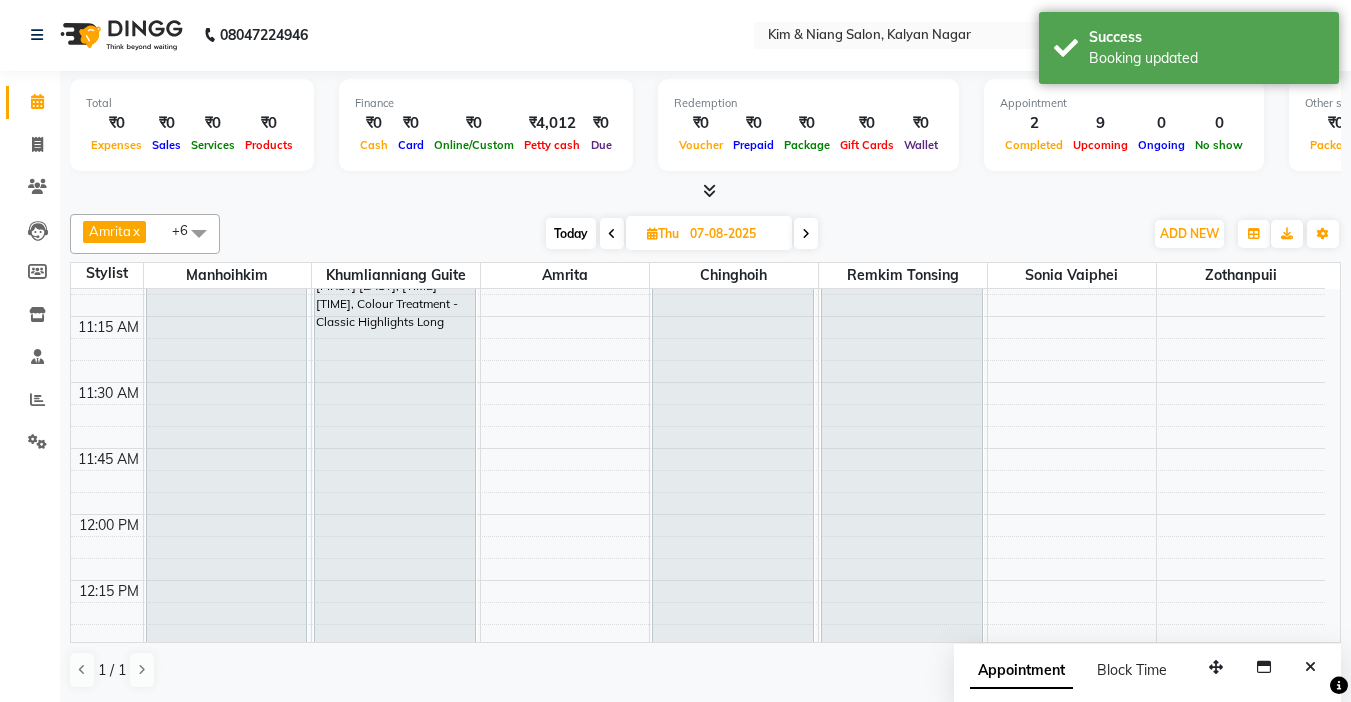 scroll, scrollTop: 0, scrollLeft: 0, axis: both 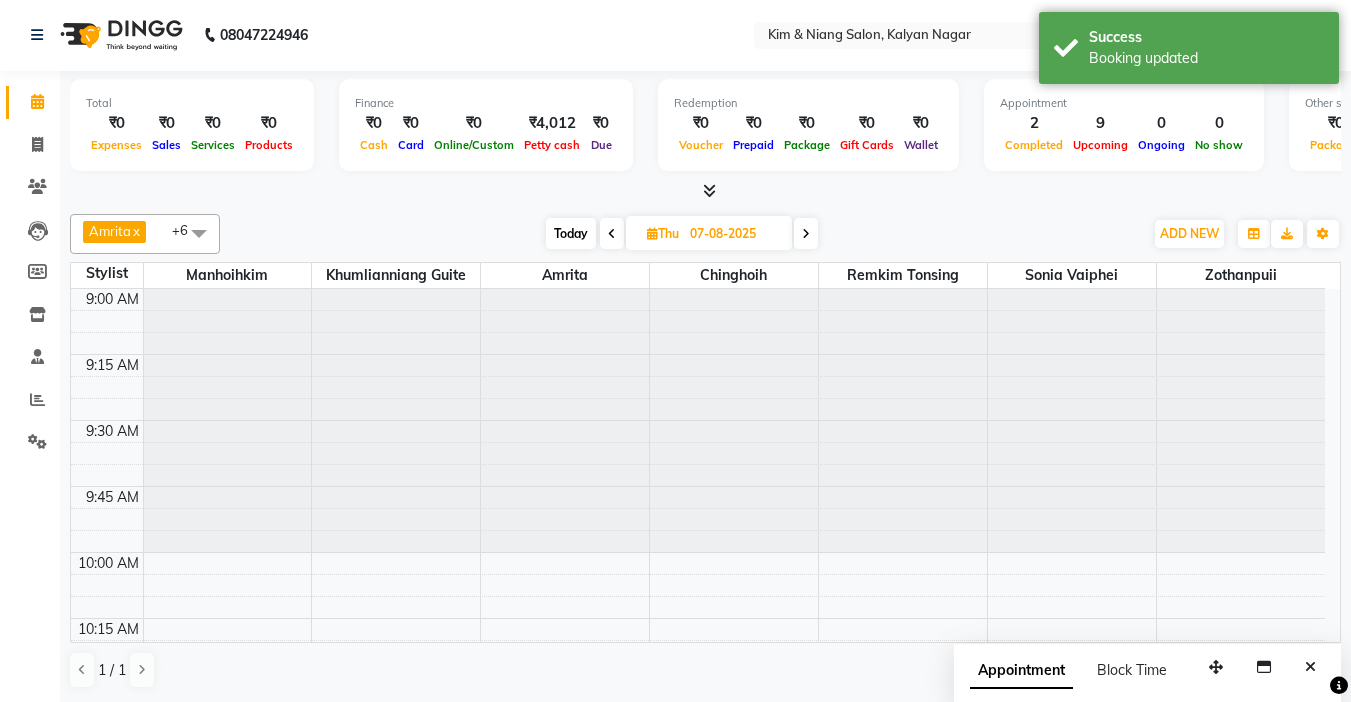 click on "Today" at bounding box center (571, 233) 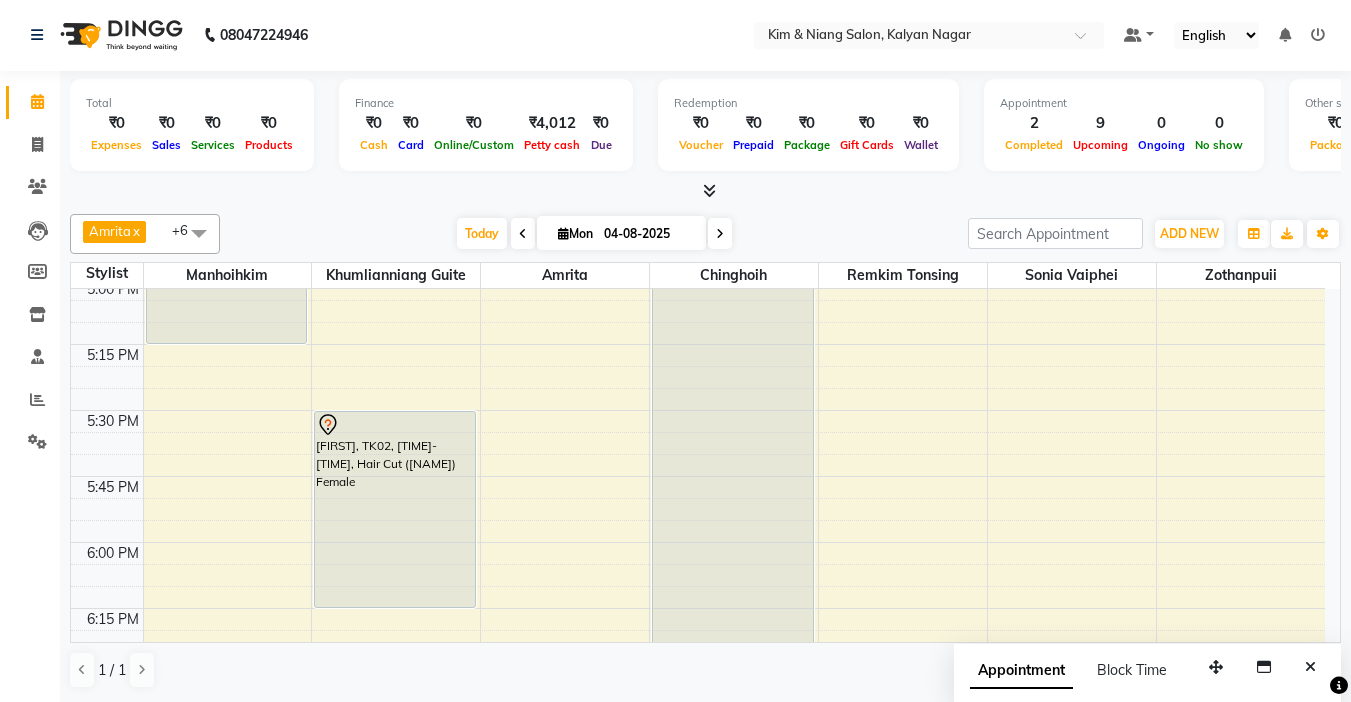 scroll, scrollTop: 2078, scrollLeft: 0, axis: vertical 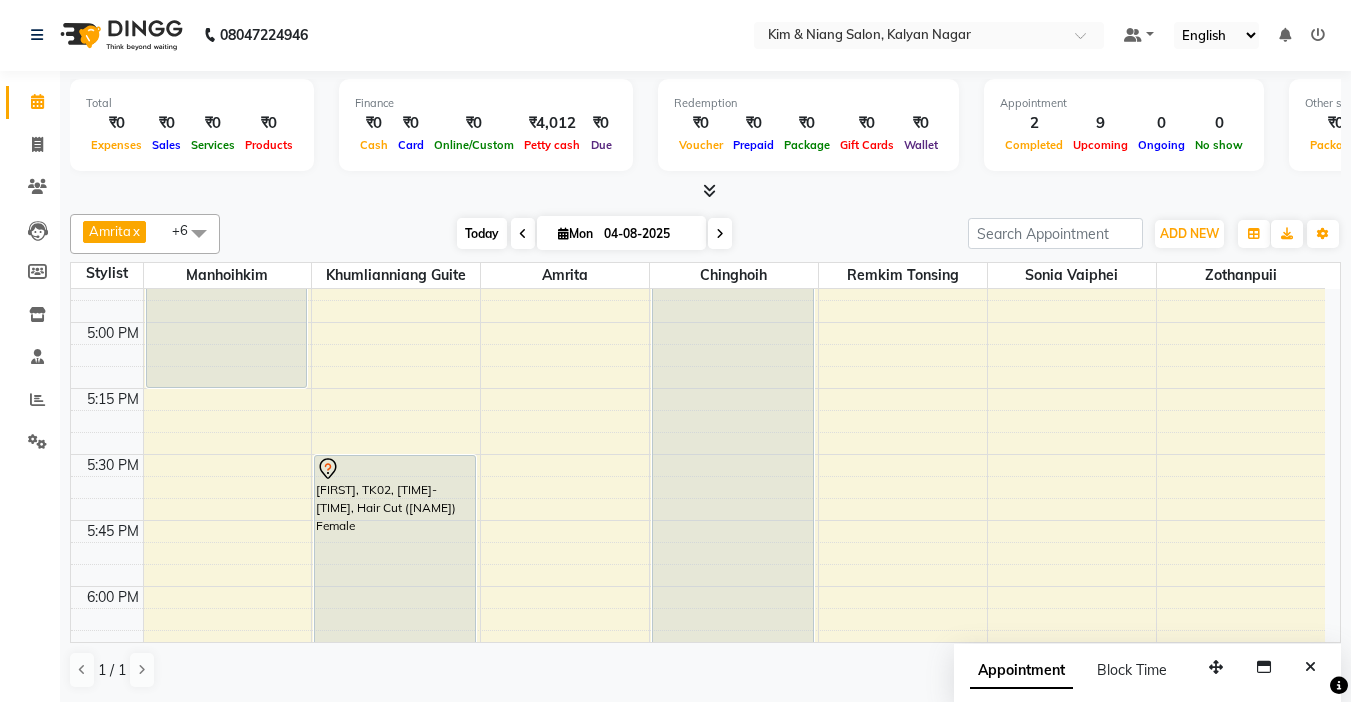 click on "Today" at bounding box center (482, 233) 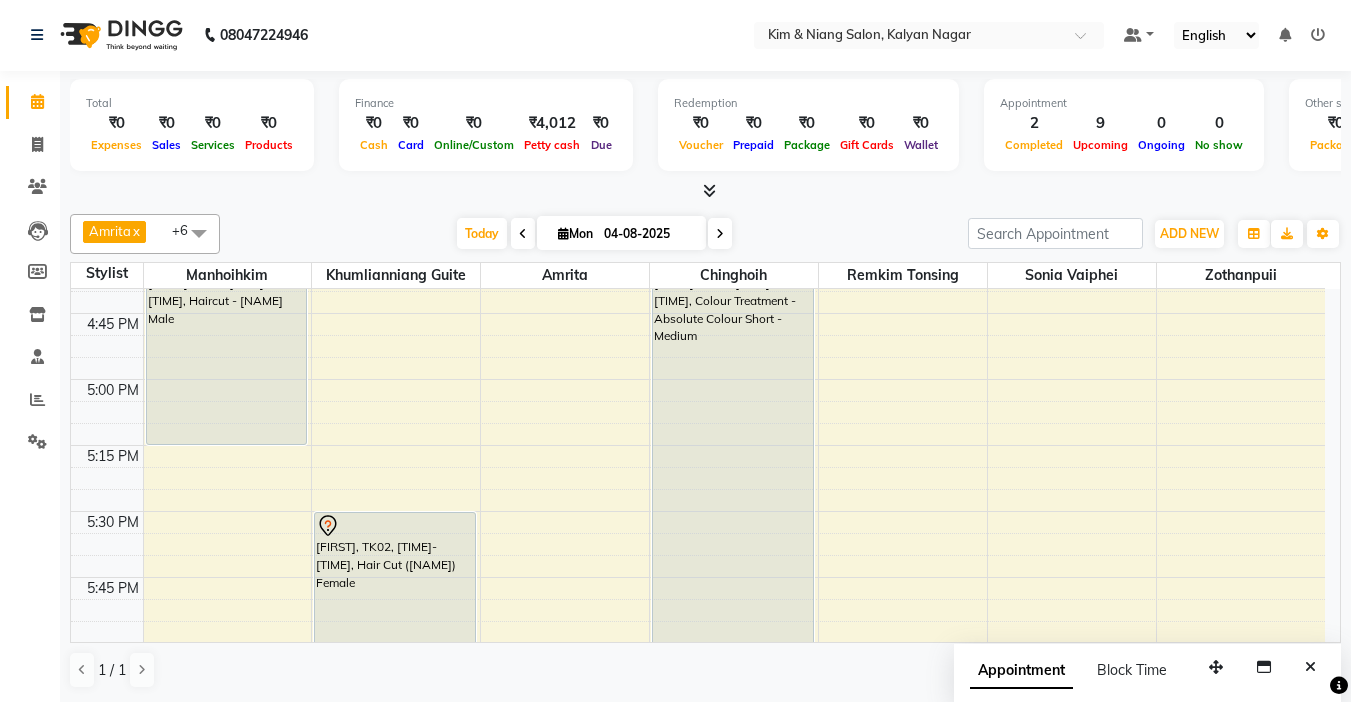 scroll, scrollTop: 1993, scrollLeft: 0, axis: vertical 